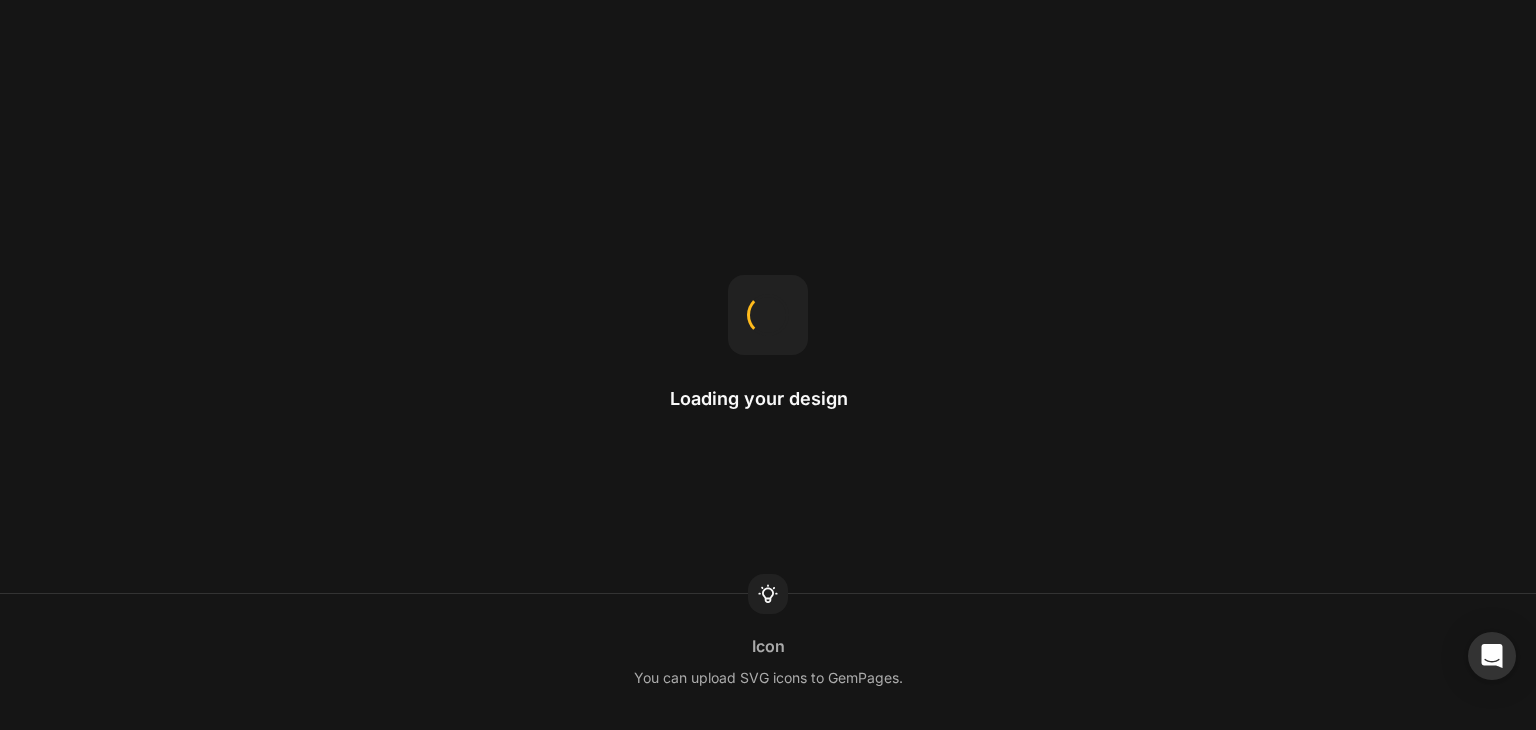 scroll, scrollTop: 0, scrollLeft: 0, axis: both 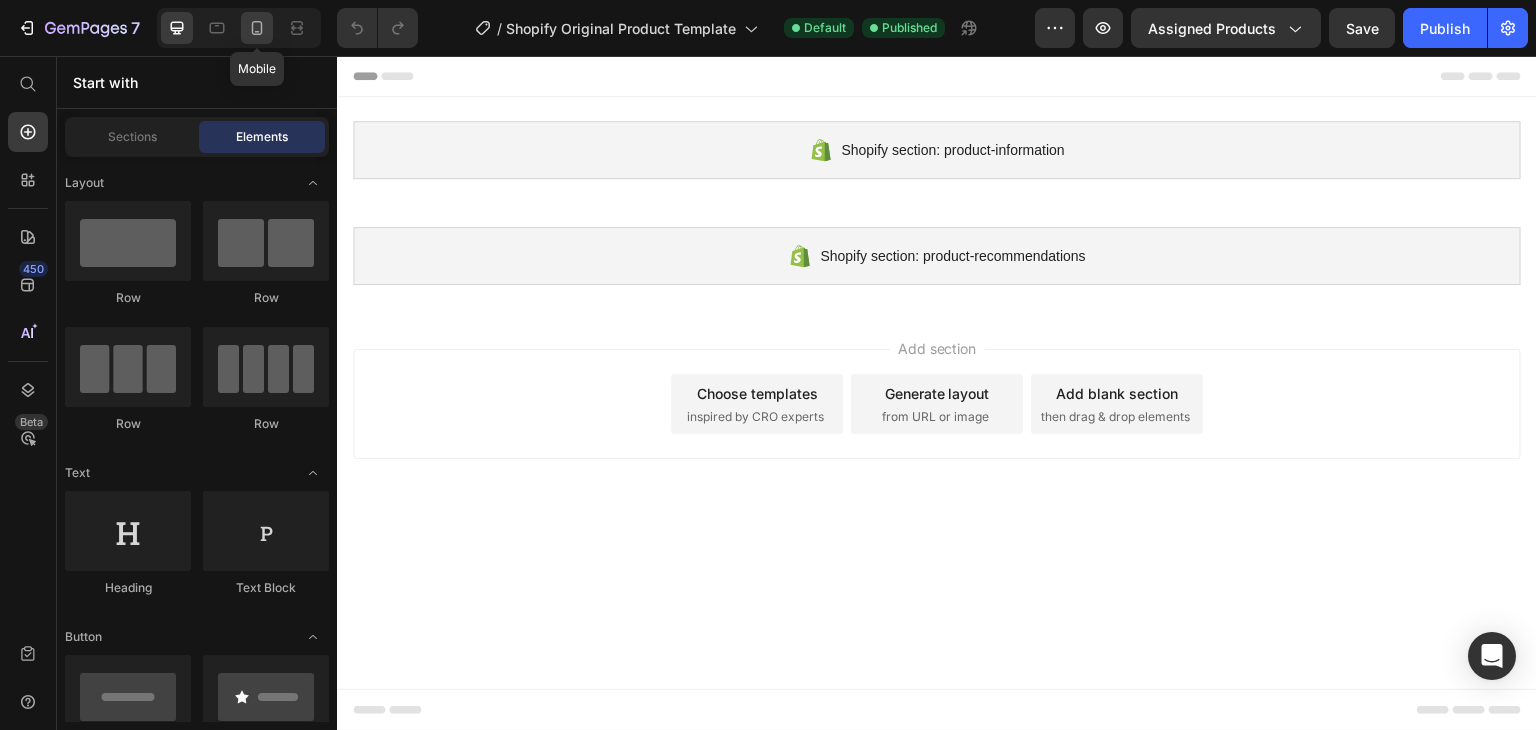 click 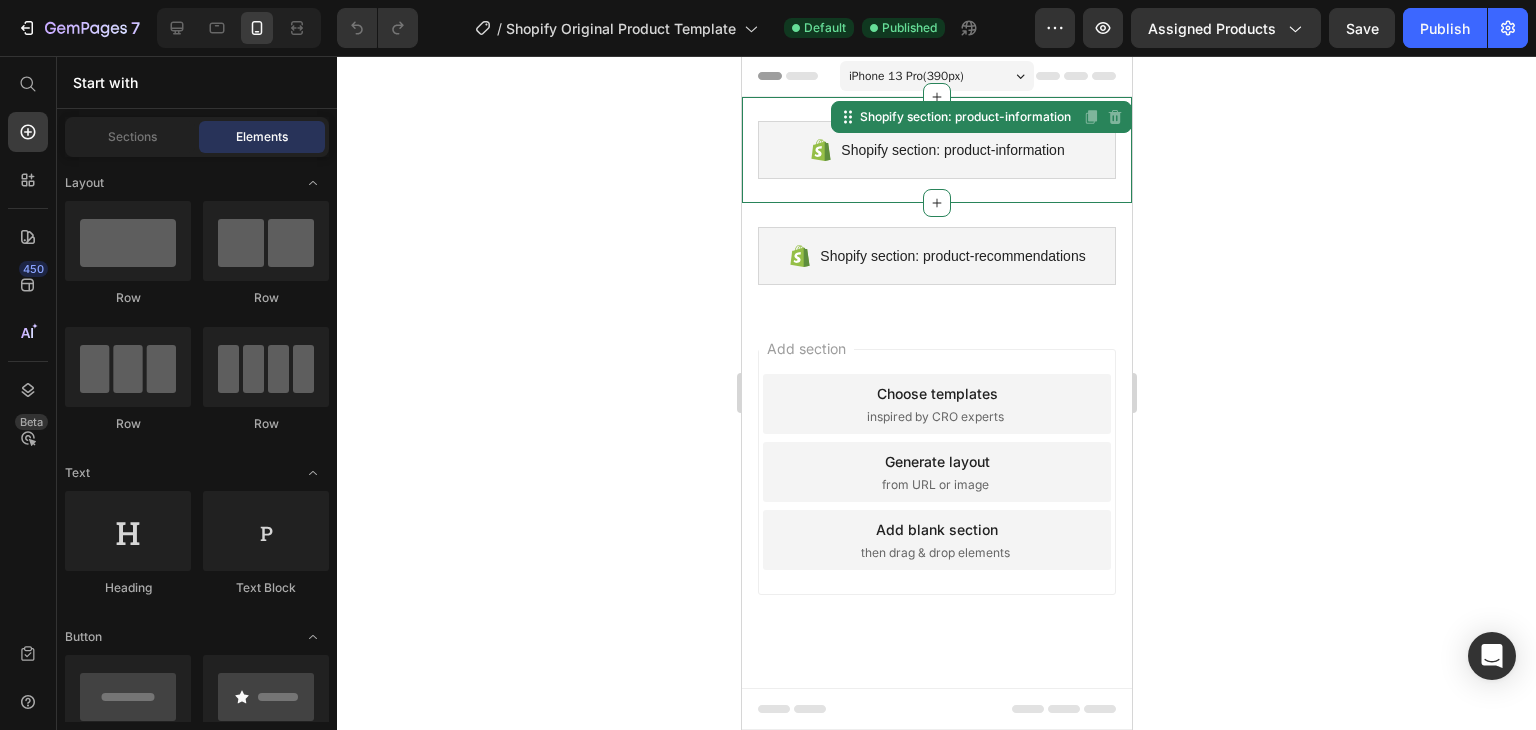 click on "Shopify section: product-information Shopify section: product-information   Disabled. Please edit in Shopify Editor Disabled. Please edit in Shopify Editor" at bounding box center (936, 150) 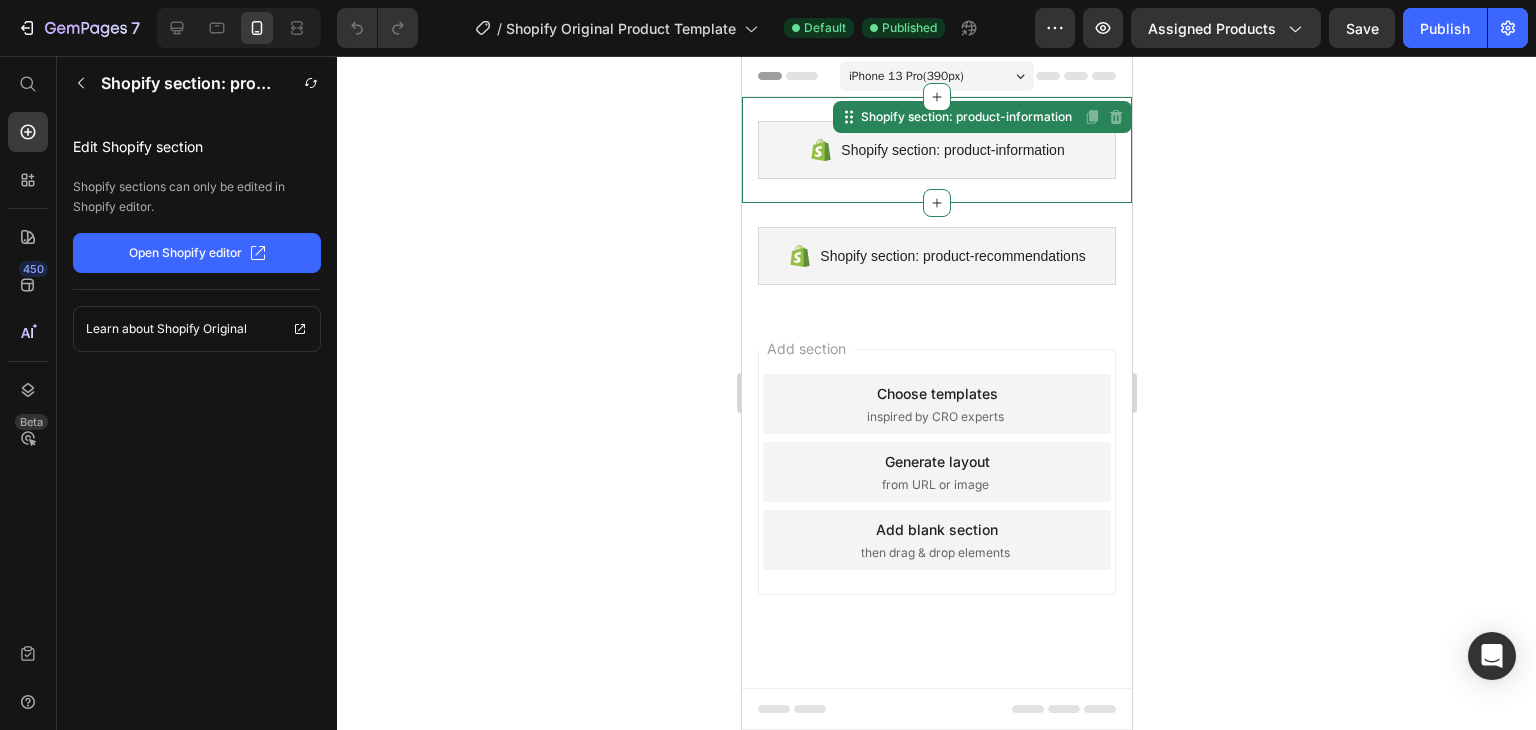 click 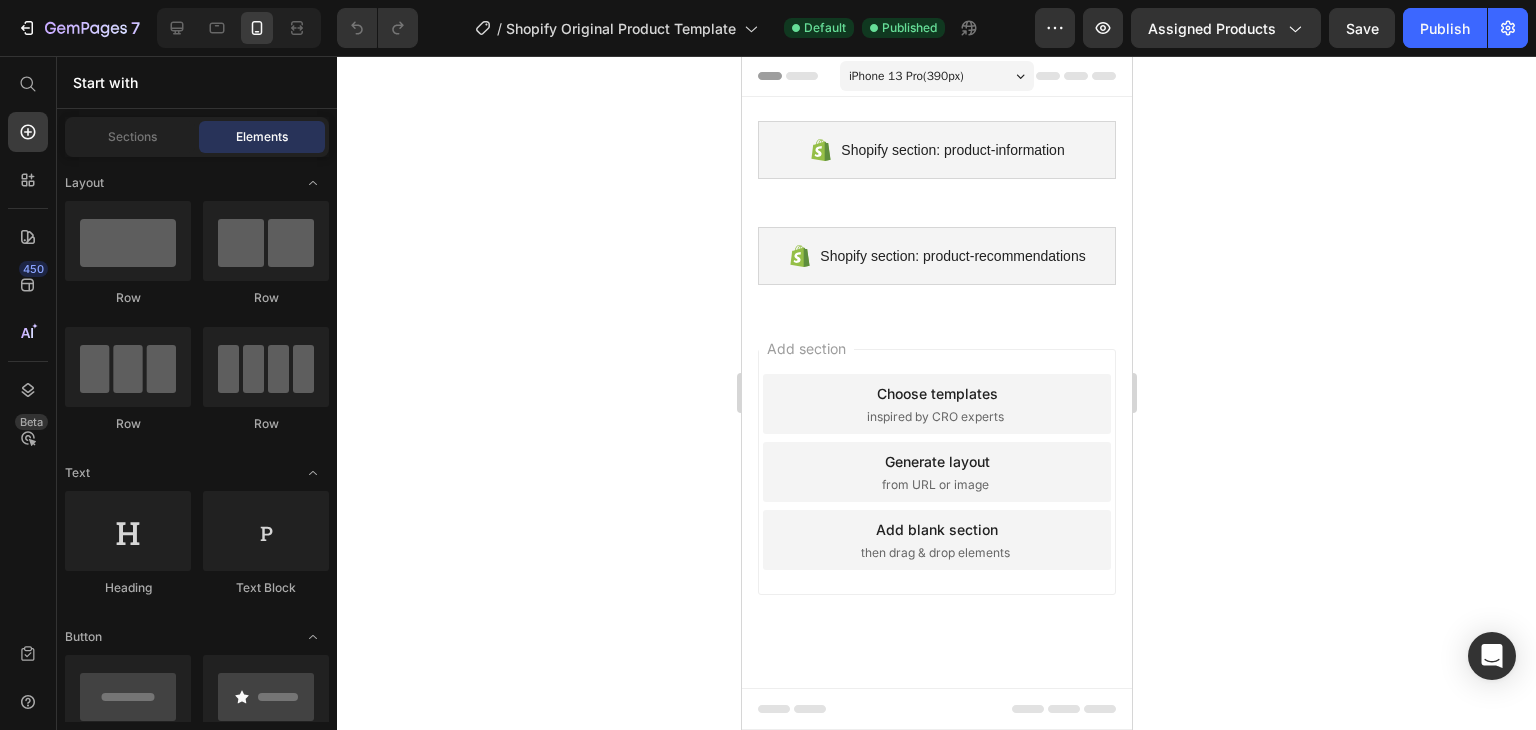 click on "Add section Choose templates inspired by CRO experts Generate layout from URL or image Add blank section then drag & drop elements" at bounding box center (936, 476) 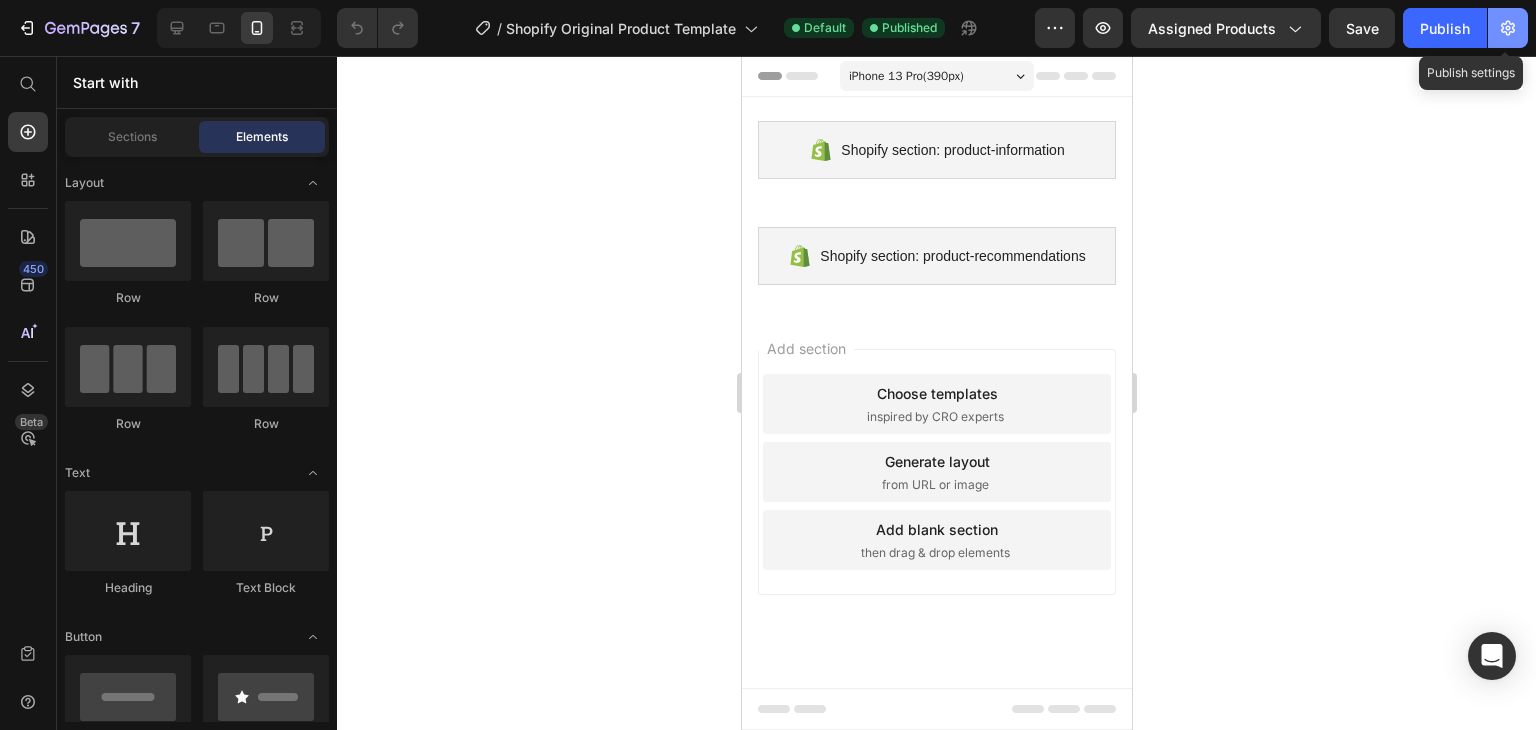click 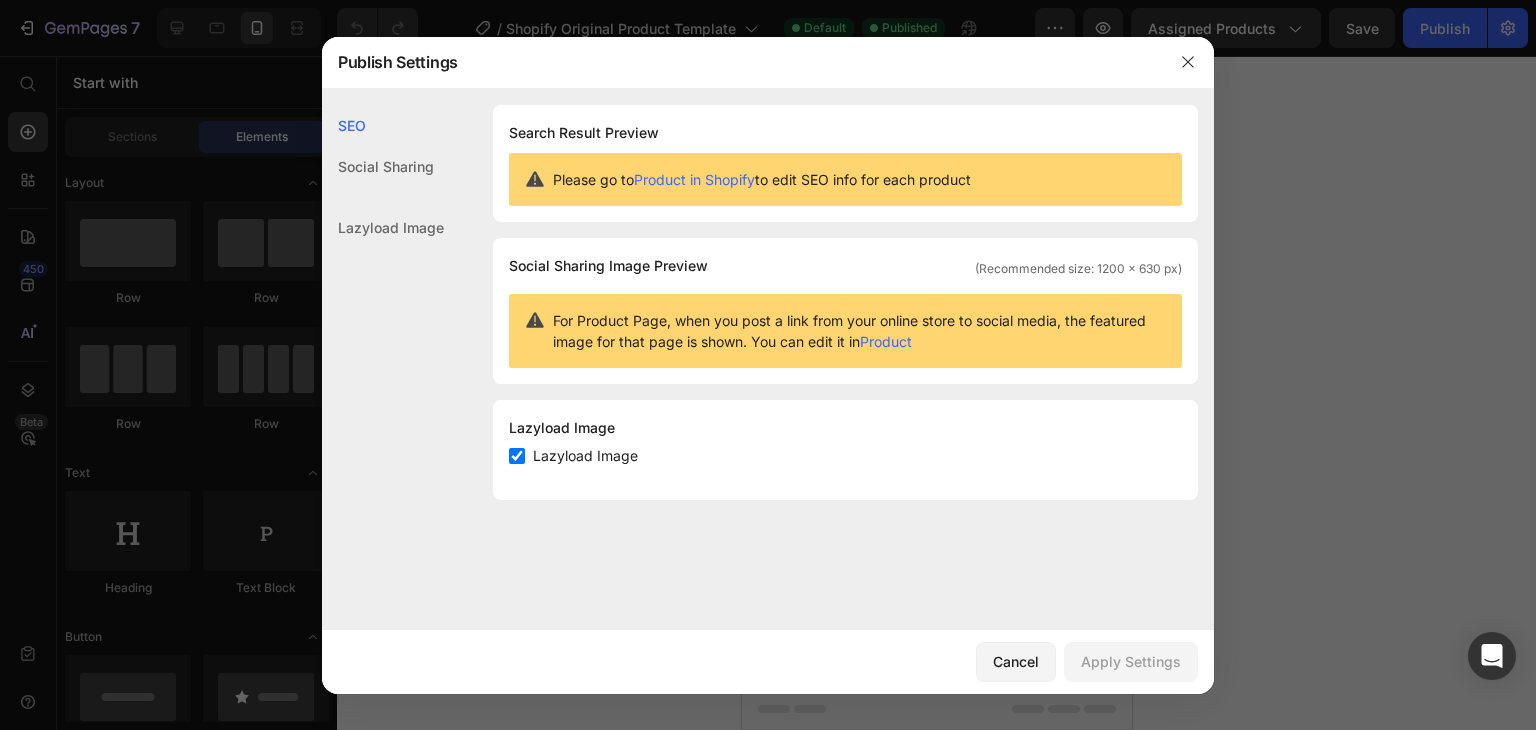 click on "Social Sharing" 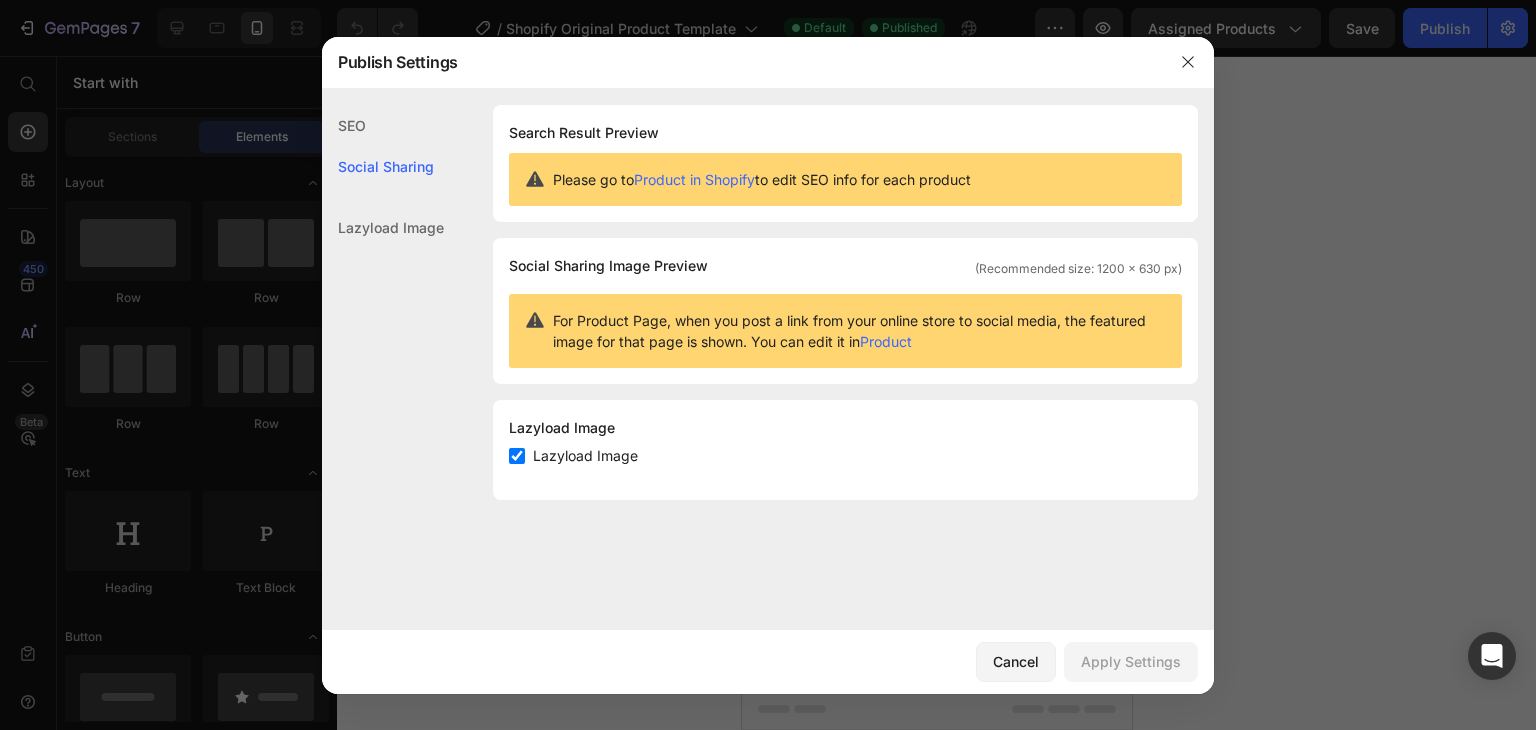 click on "Lazyload Image" 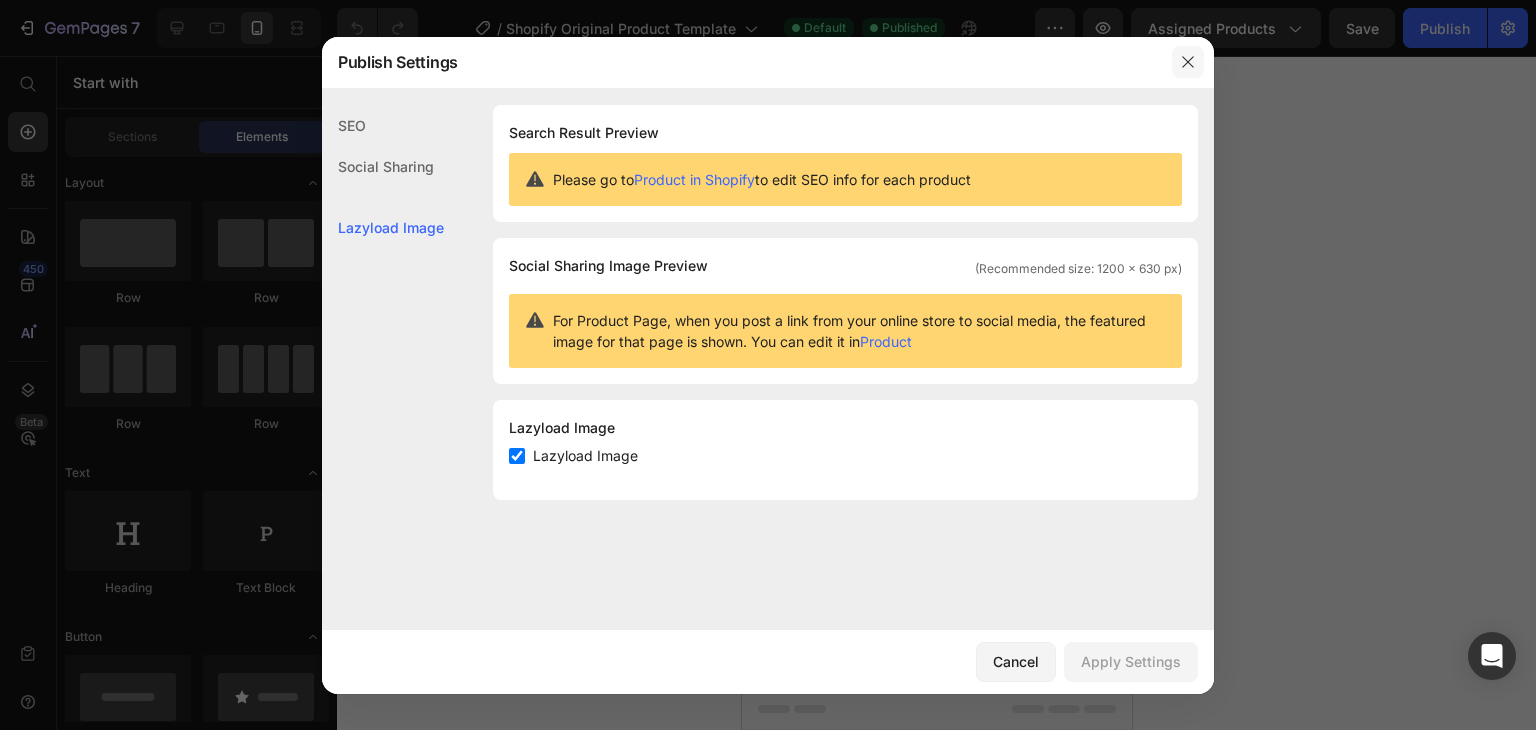 click at bounding box center (1188, 62) 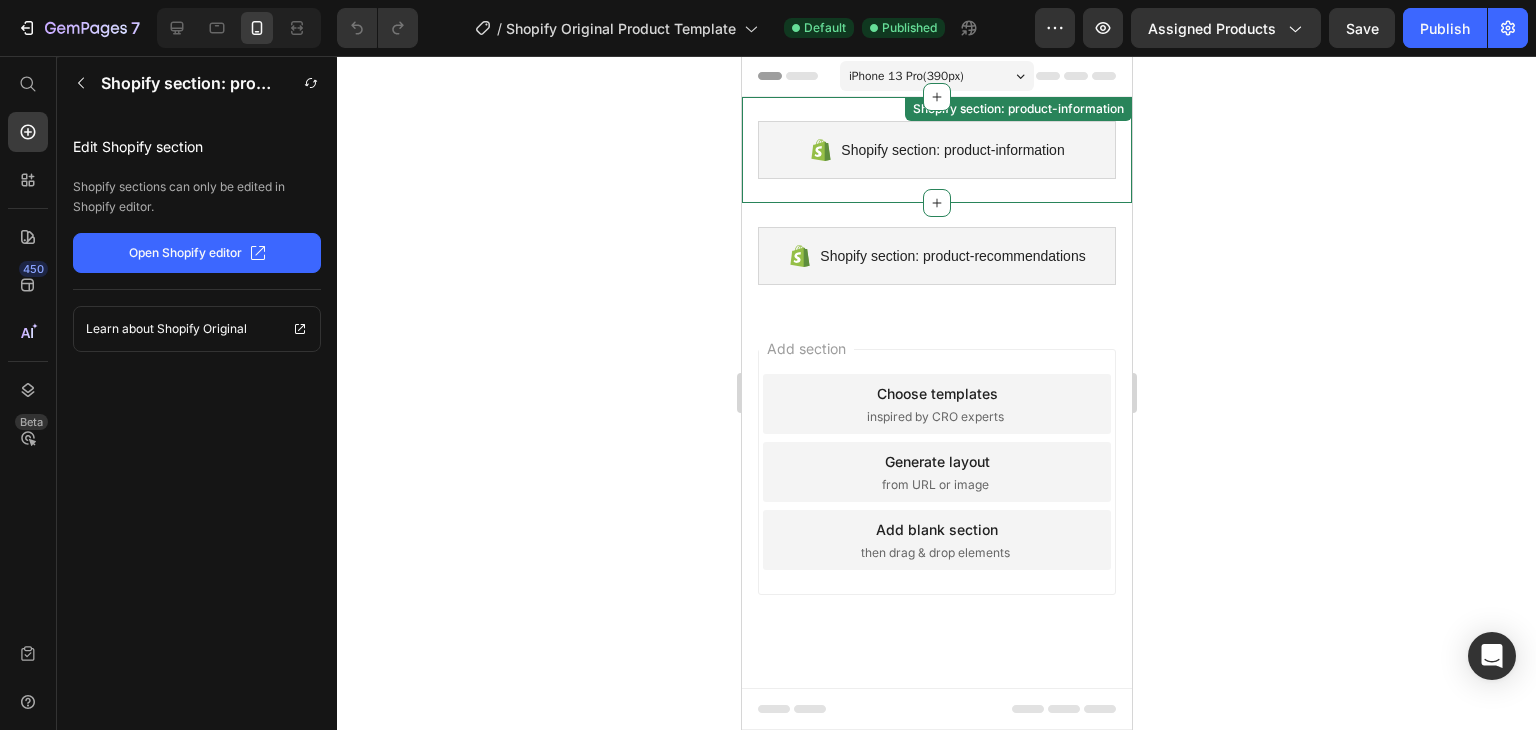click on "Shopify section: product-information Shopify section: product-information" at bounding box center (936, 150) 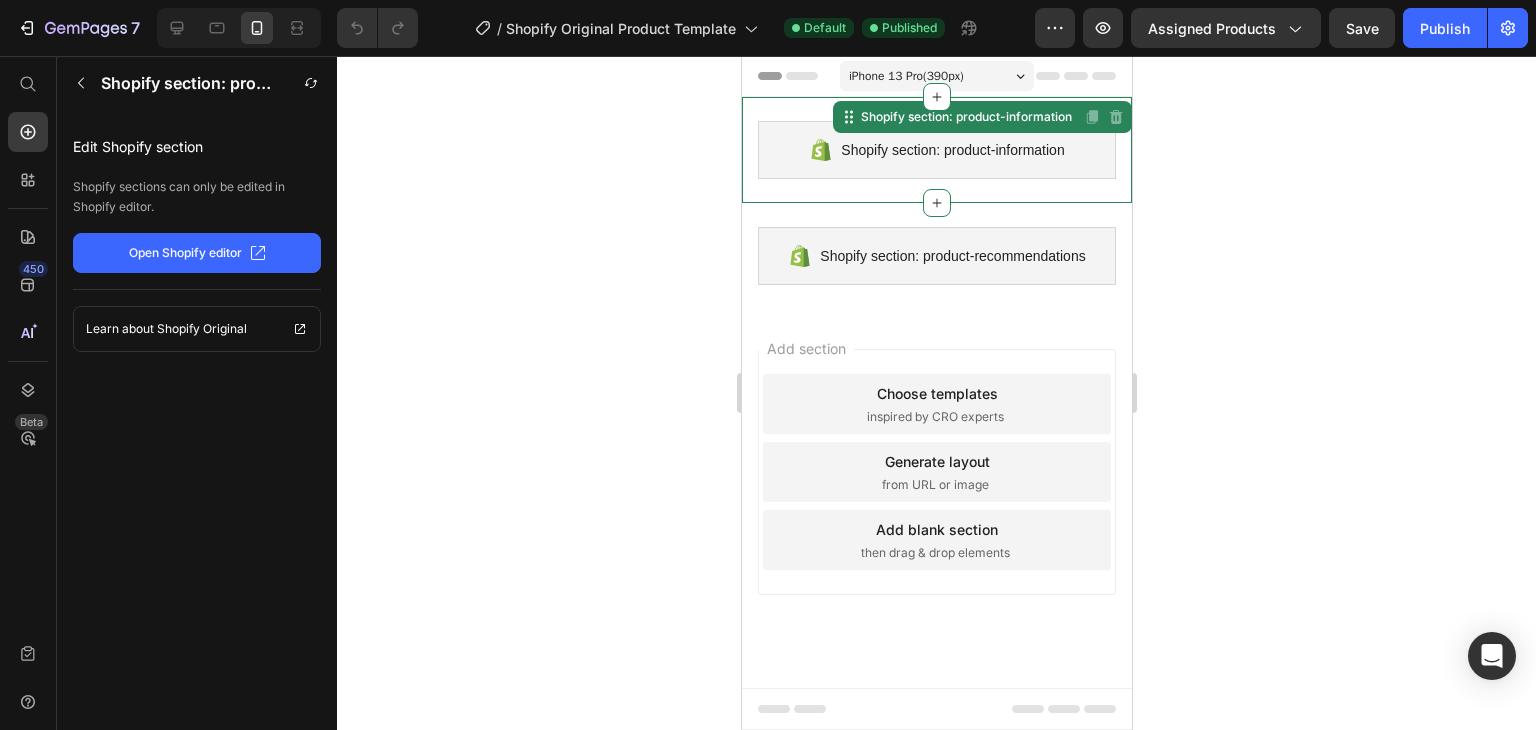click on "Shopify section: product-information" at bounding box center [951, 150] 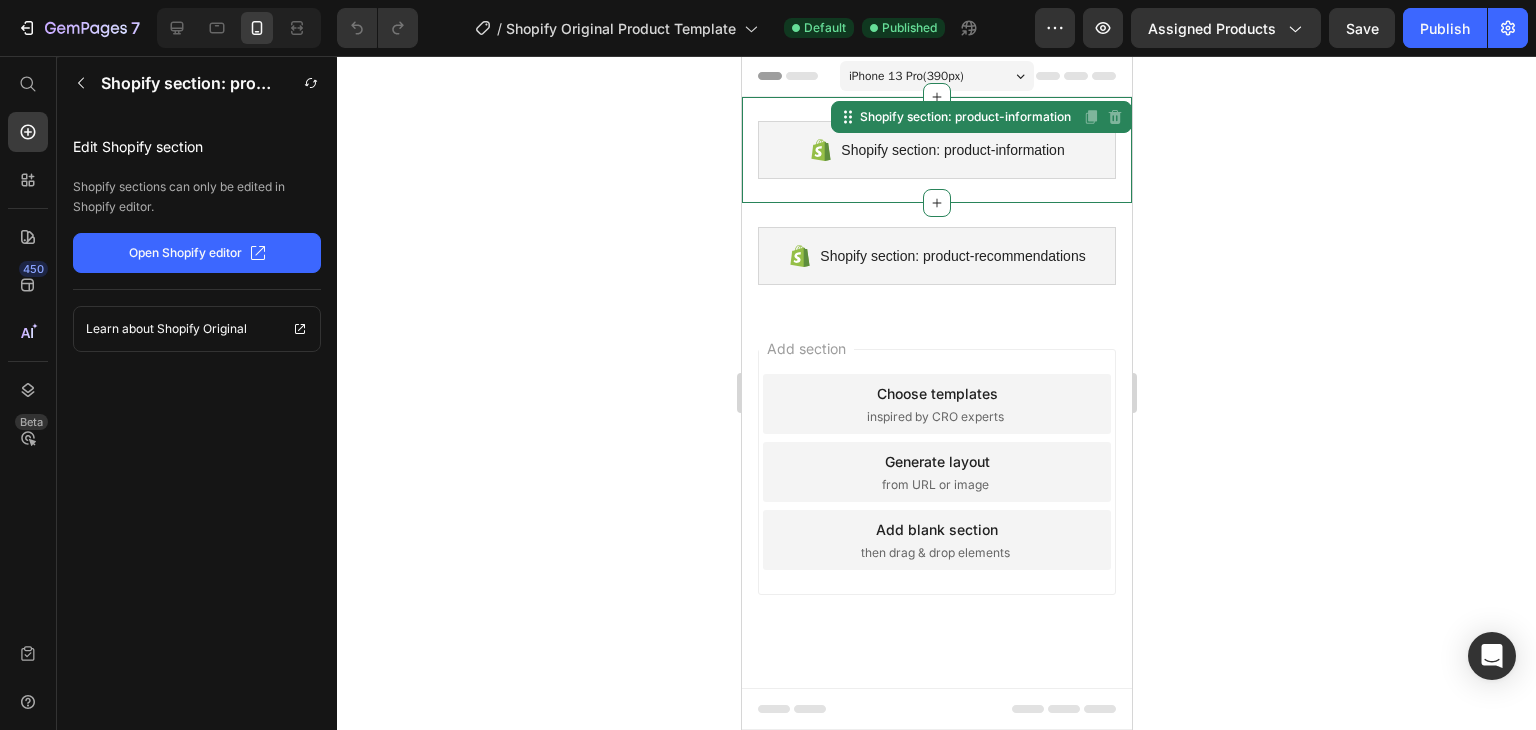 click on "Open Shopify editor" 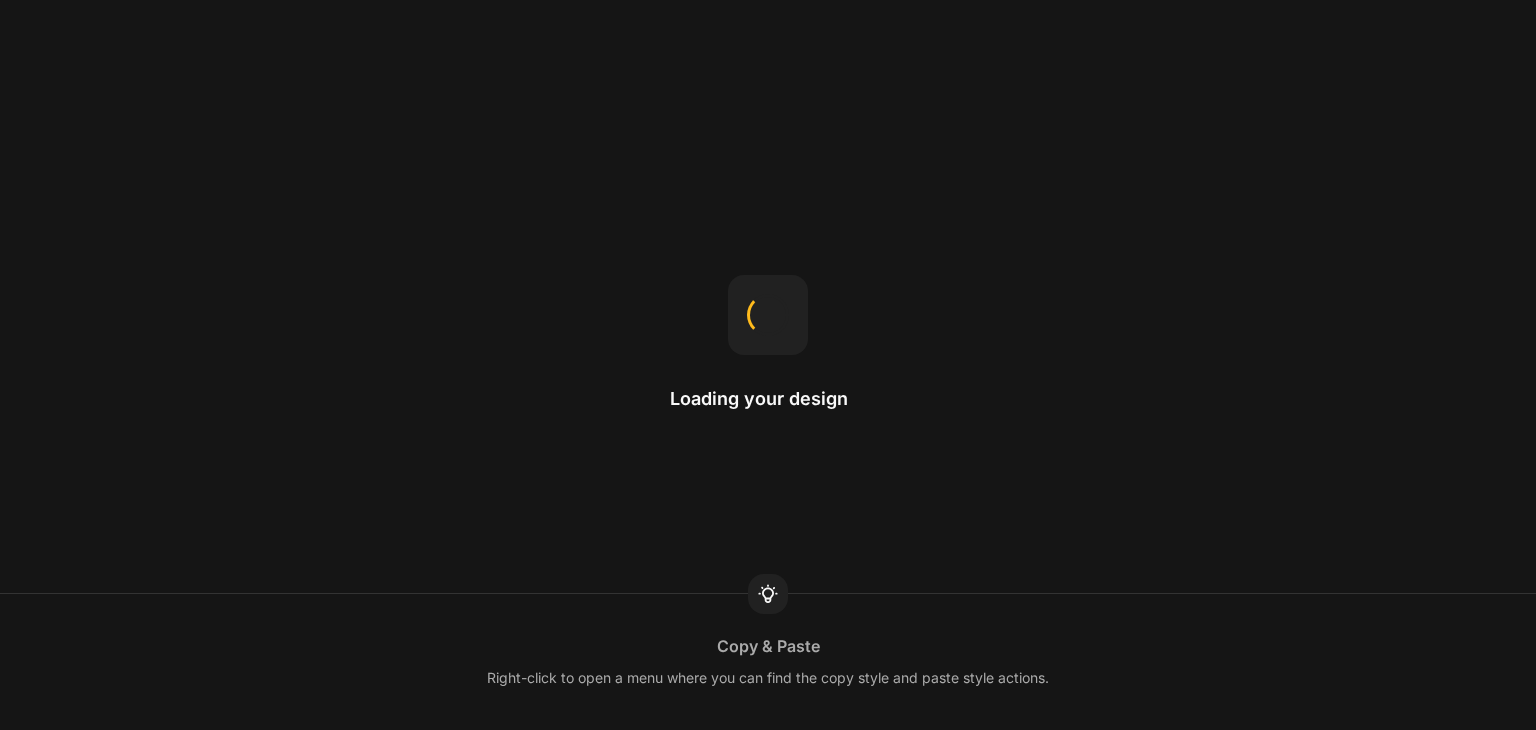scroll, scrollTop: 0, scrollLeft: 0, axis: both 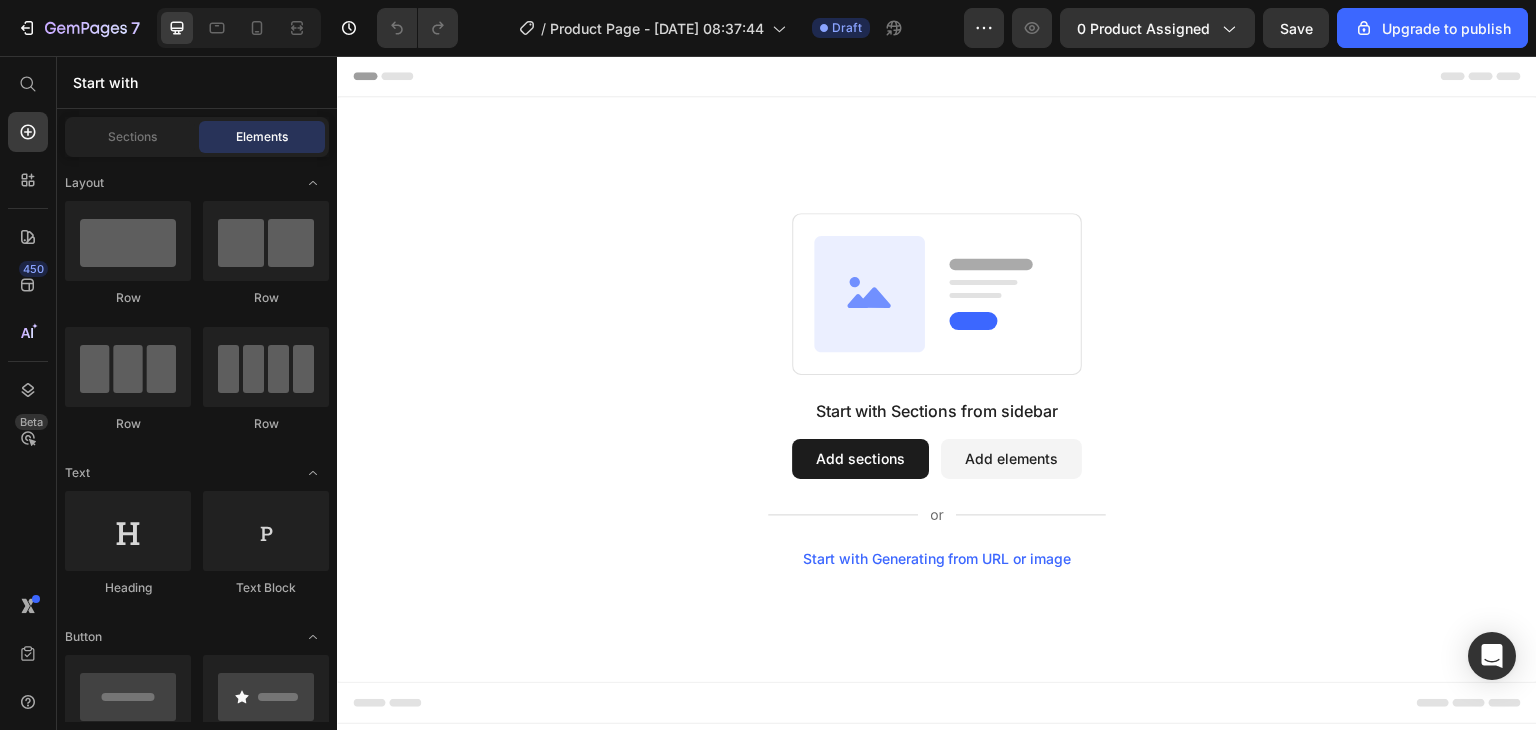 click at bounding box center [239, 28] 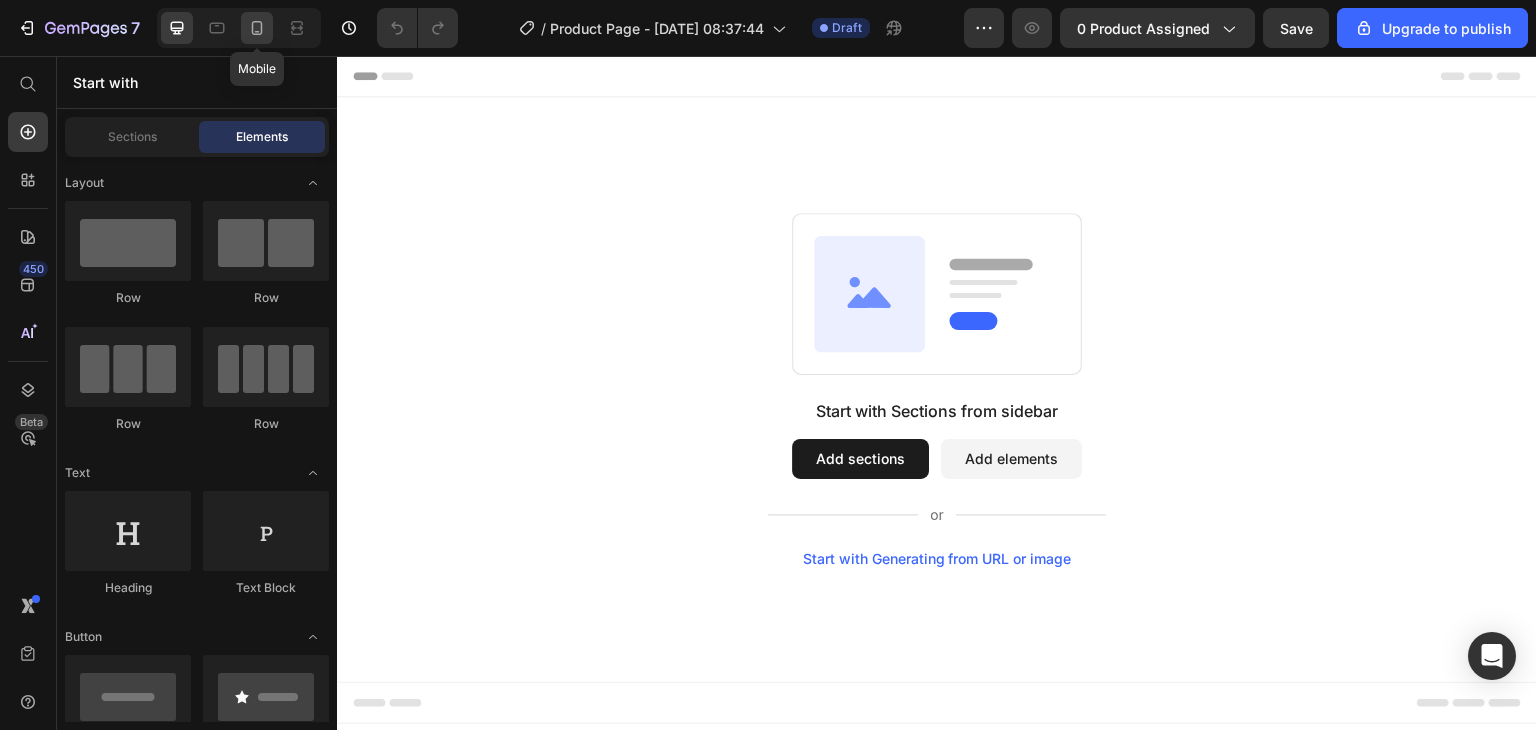 click 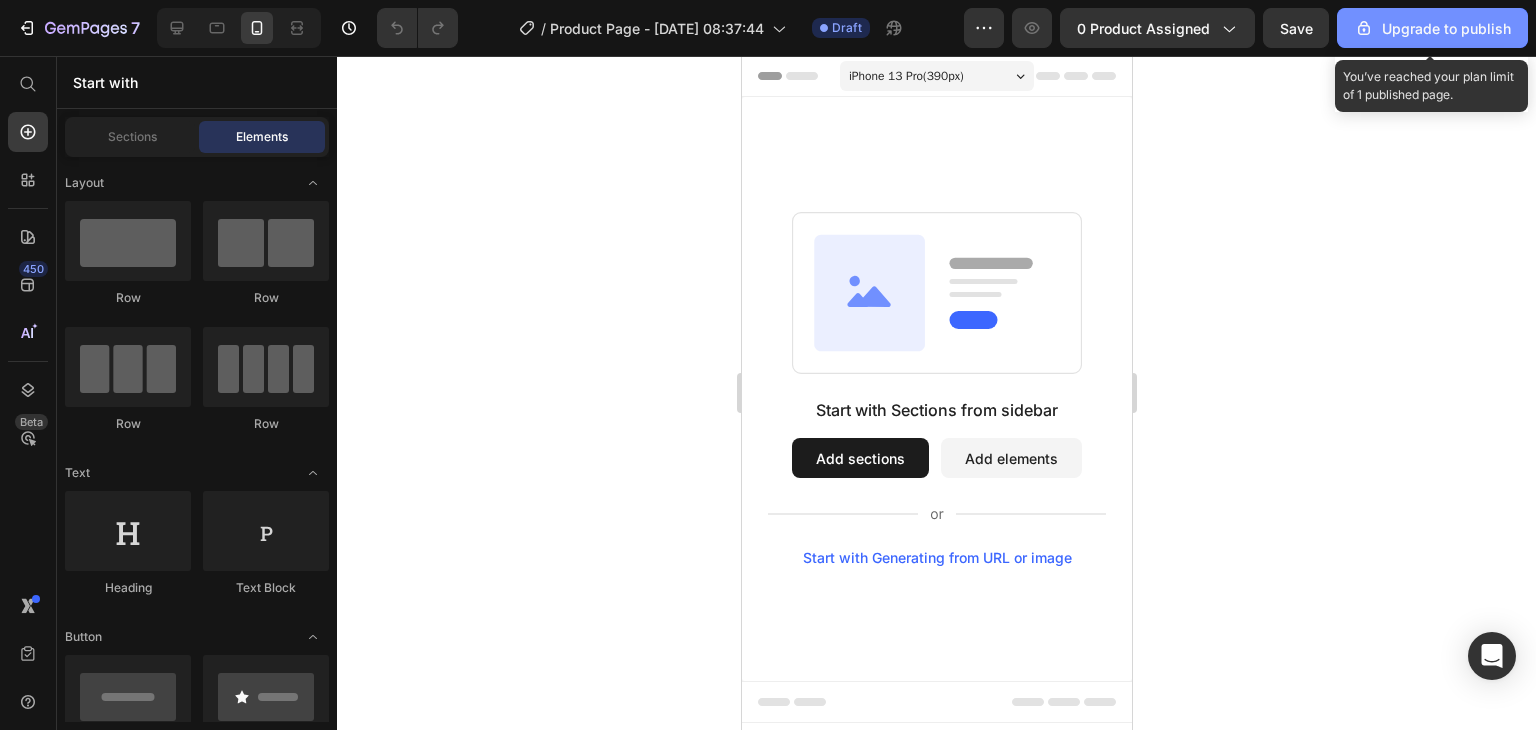 click on "Upgrade to publish" at bounding box center (1432, 28) 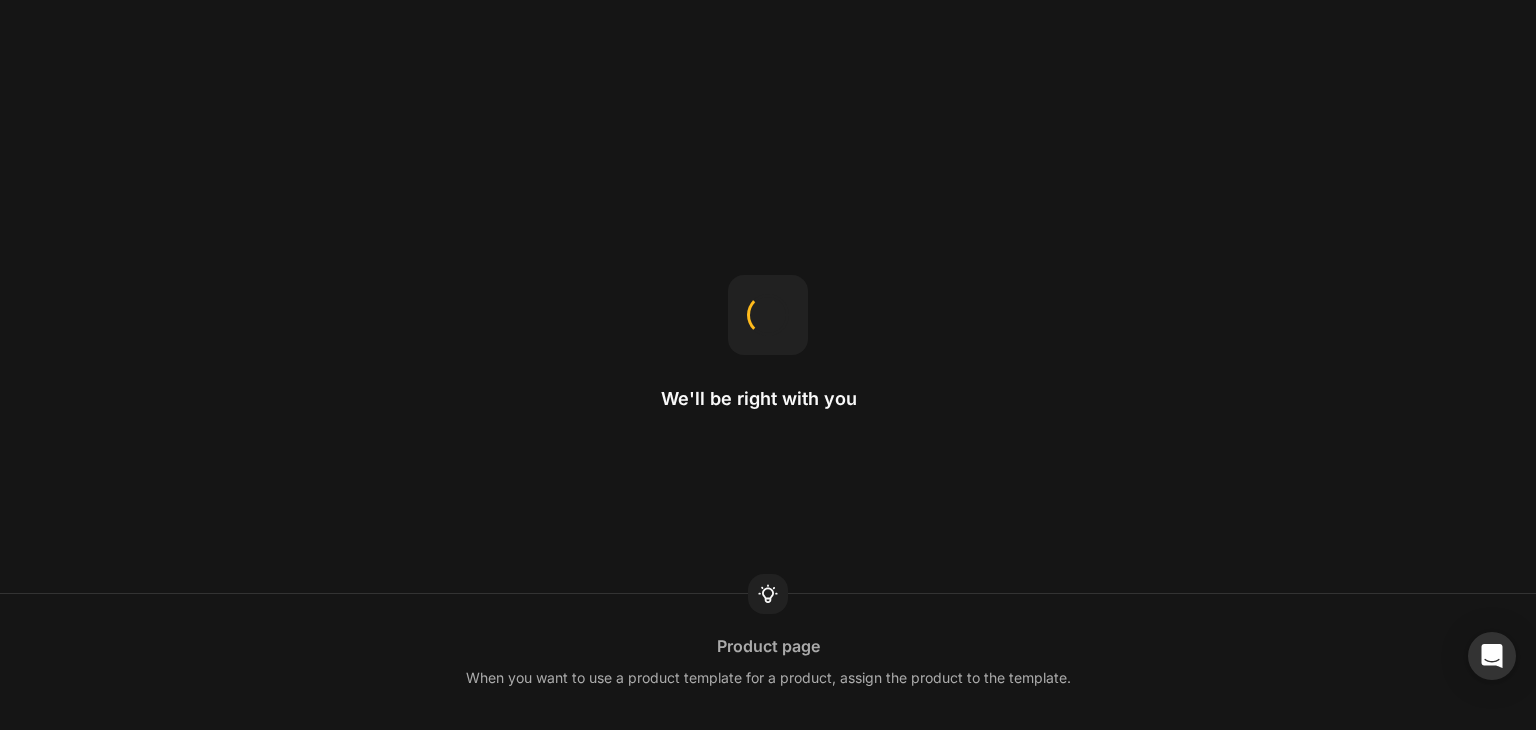 scroll, scrollTop: 0, scrollLeft: 0, axis: both 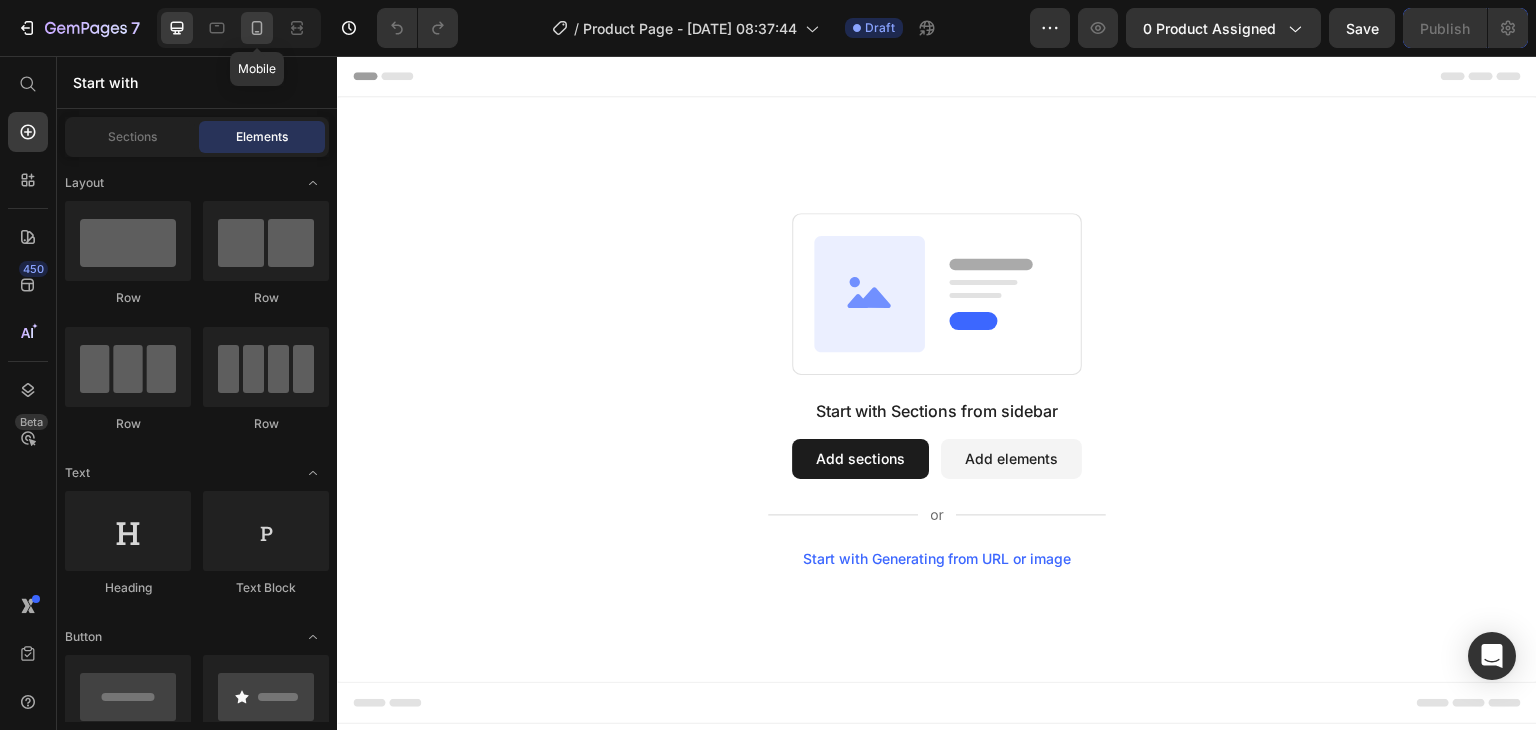 click 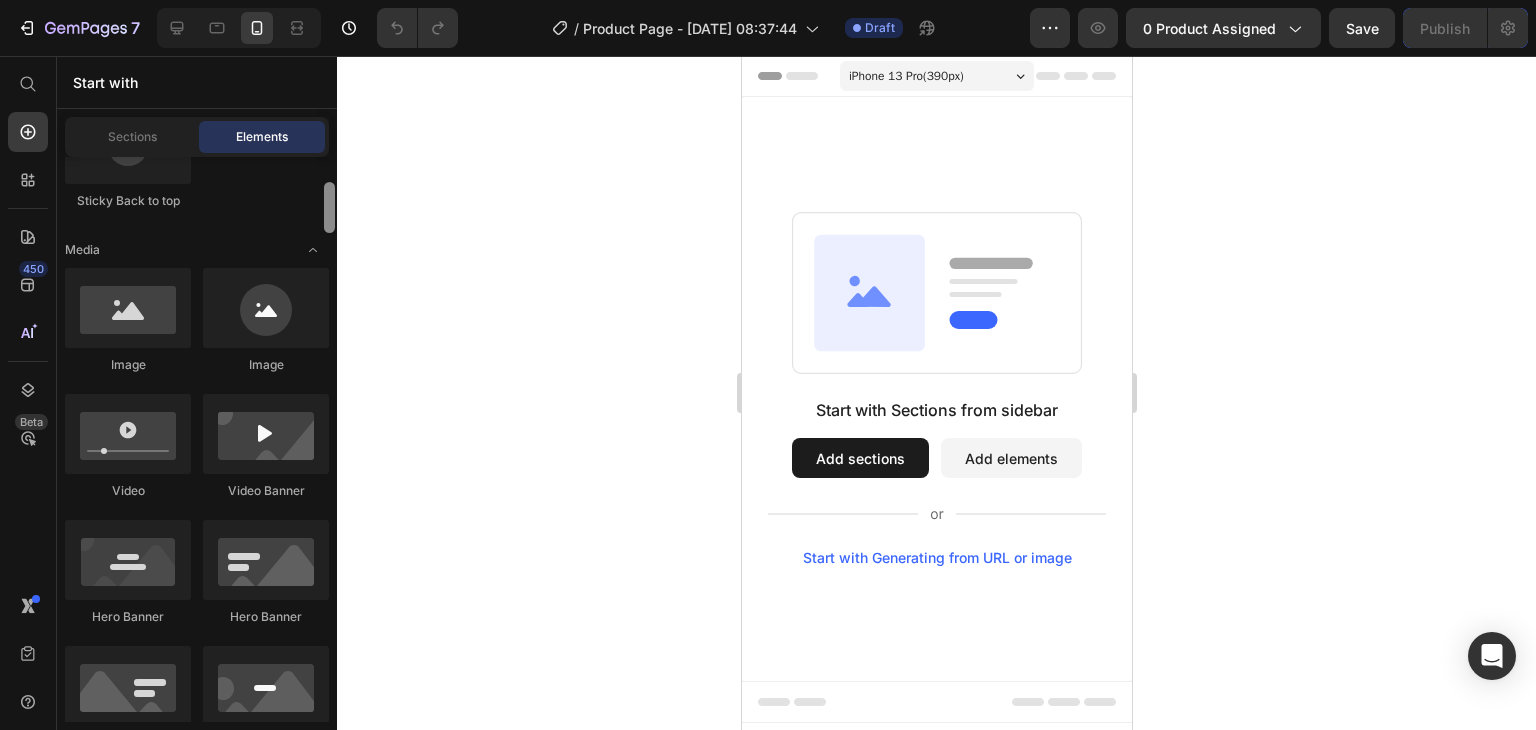 drag, startPoint x: 333, startPoint y: 183, endPoint x: 331, endPoint y: 242, distance: 59.03389 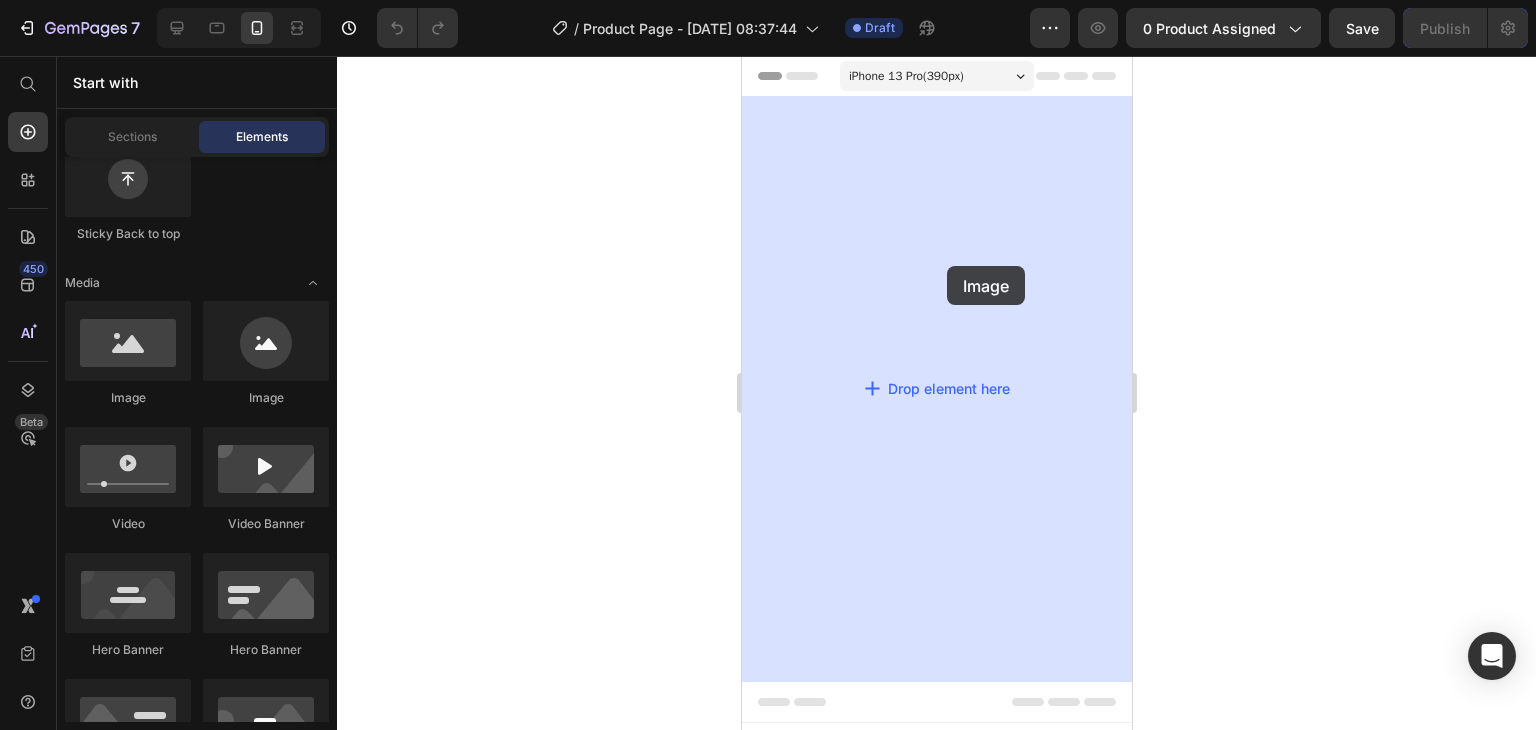 drag, startPoint x: 900, startPoint y: 408, endPoint x: 941, endPoint y: 248, distance: 165.16962 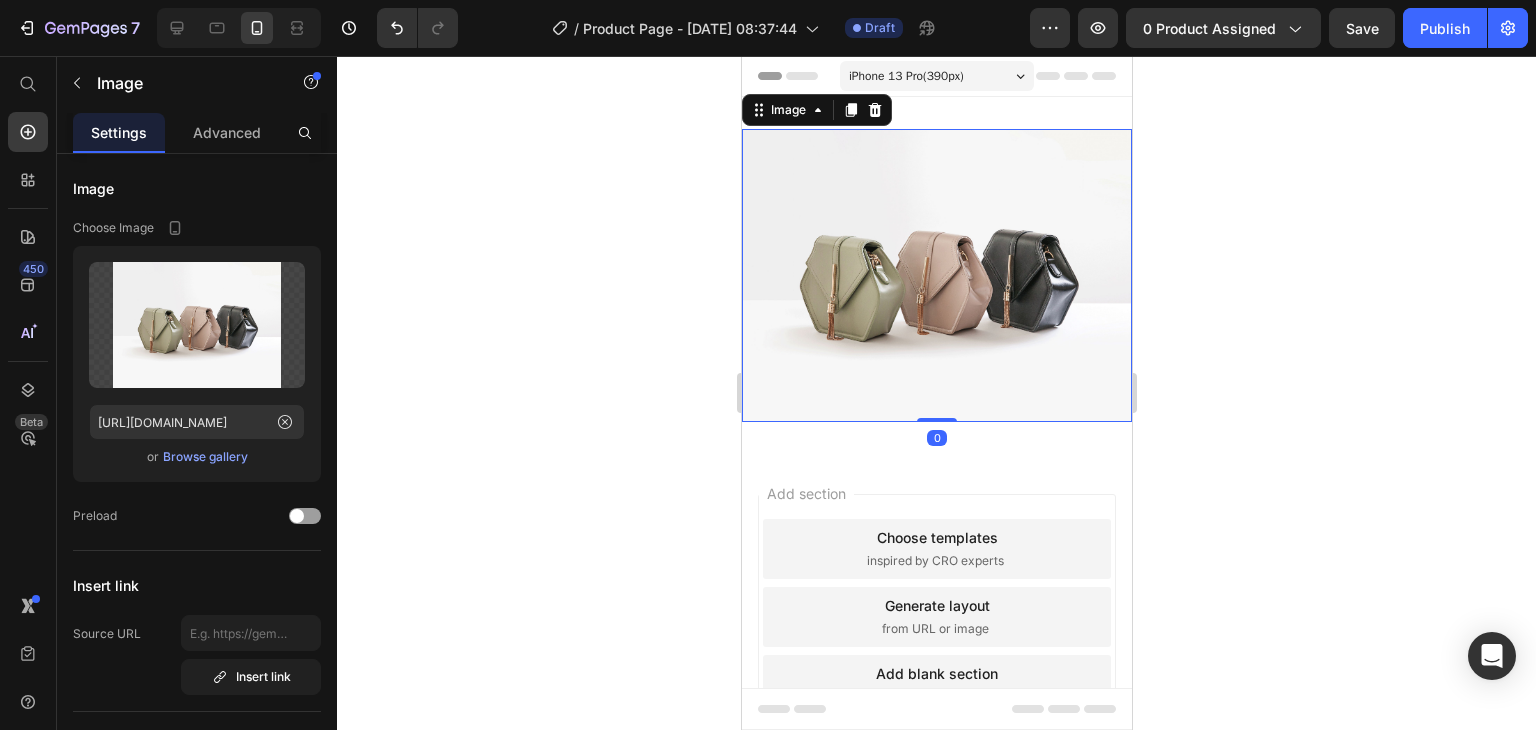click at bounding box center (936, 275) 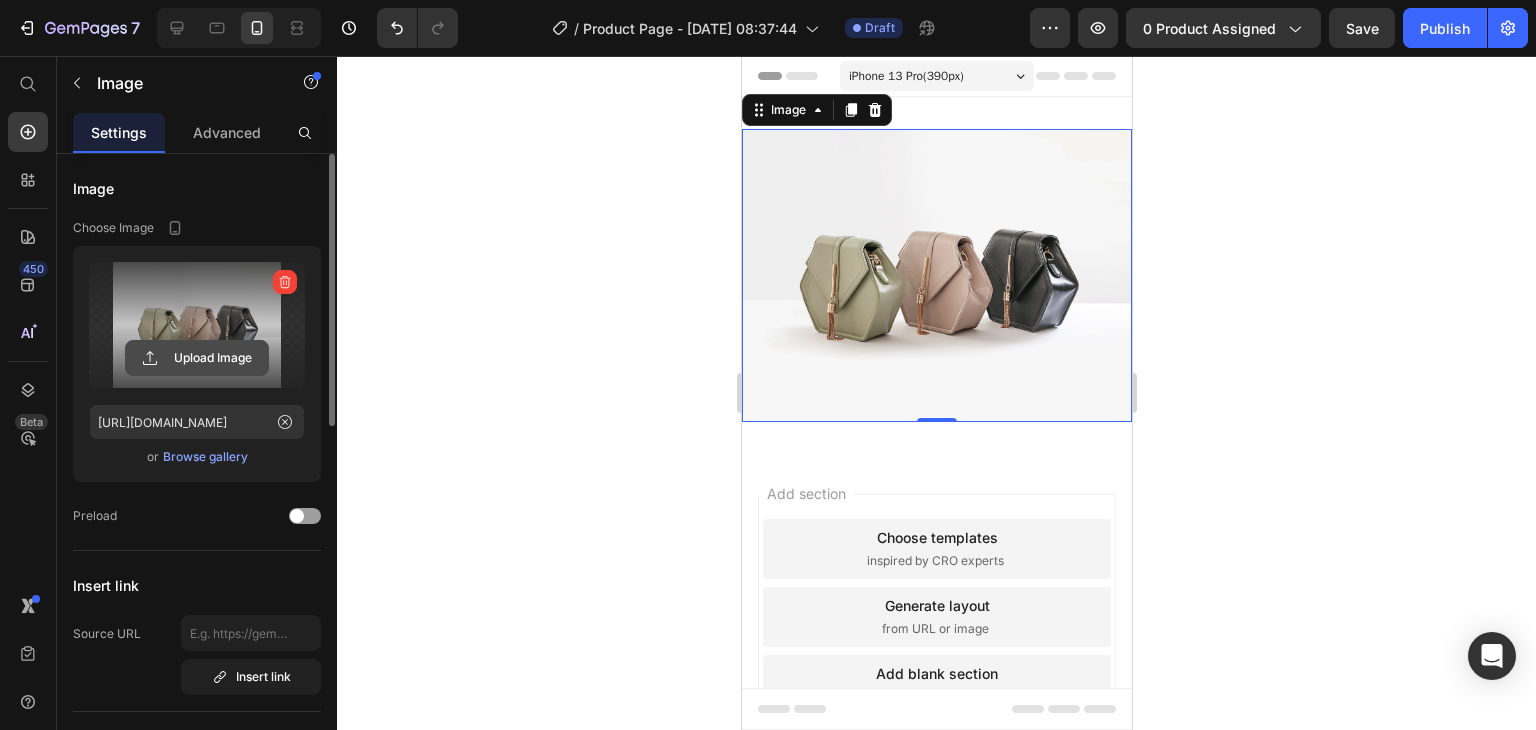 click 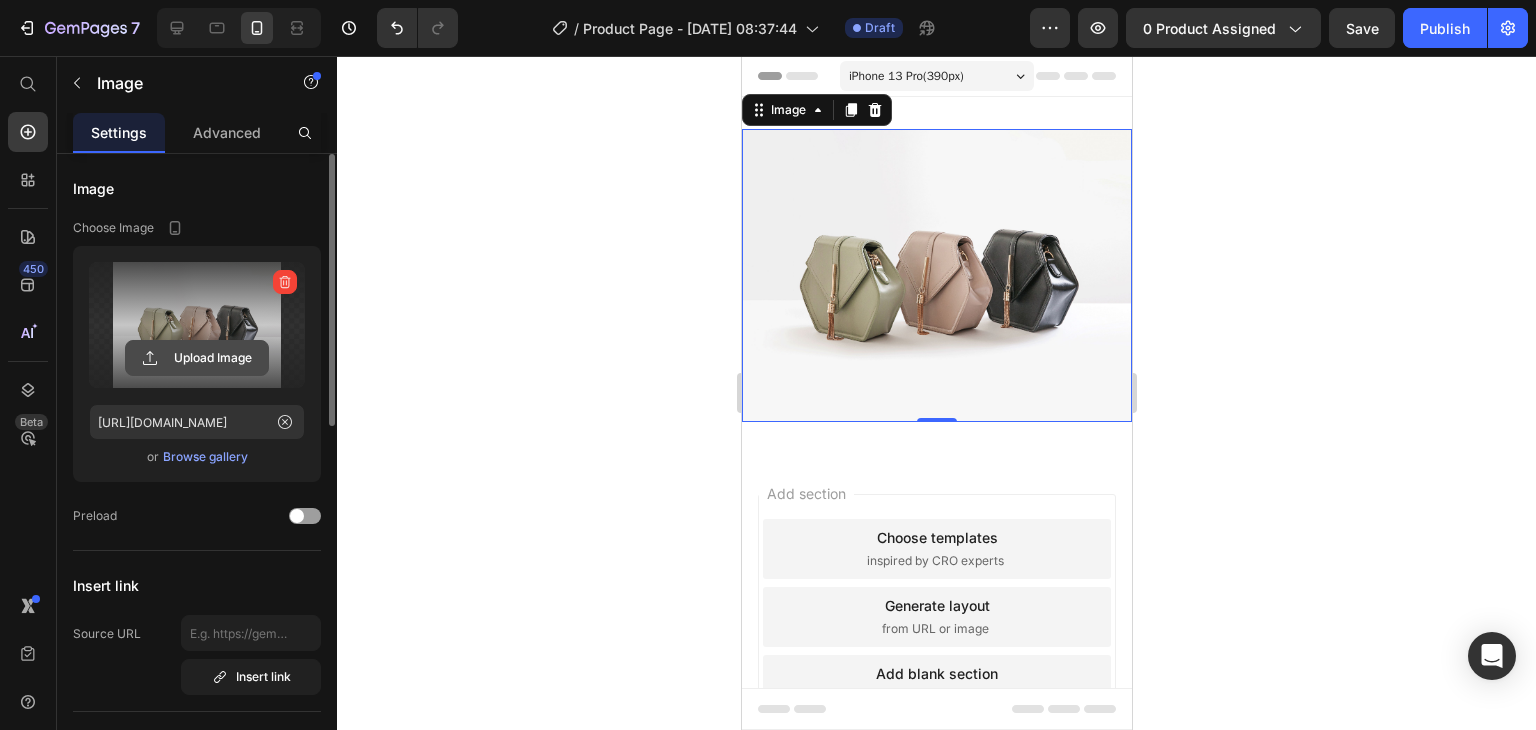 click 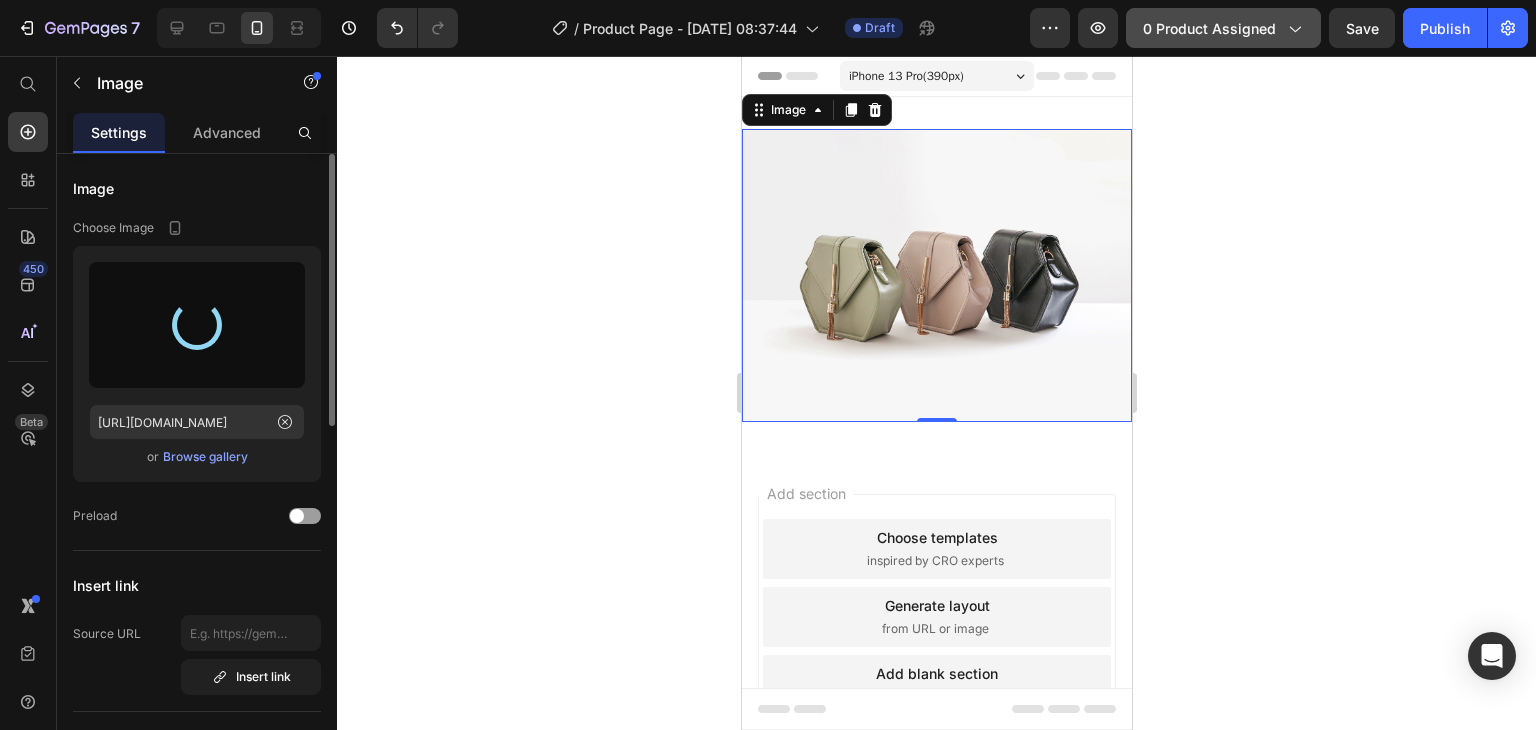 type on "https://cdn.shopify.com/s/files/1/0629/9733/2081/files/gempages_574175316403028761-1923684d-164e-47c9-b305-293fc9ad7e09.webp" 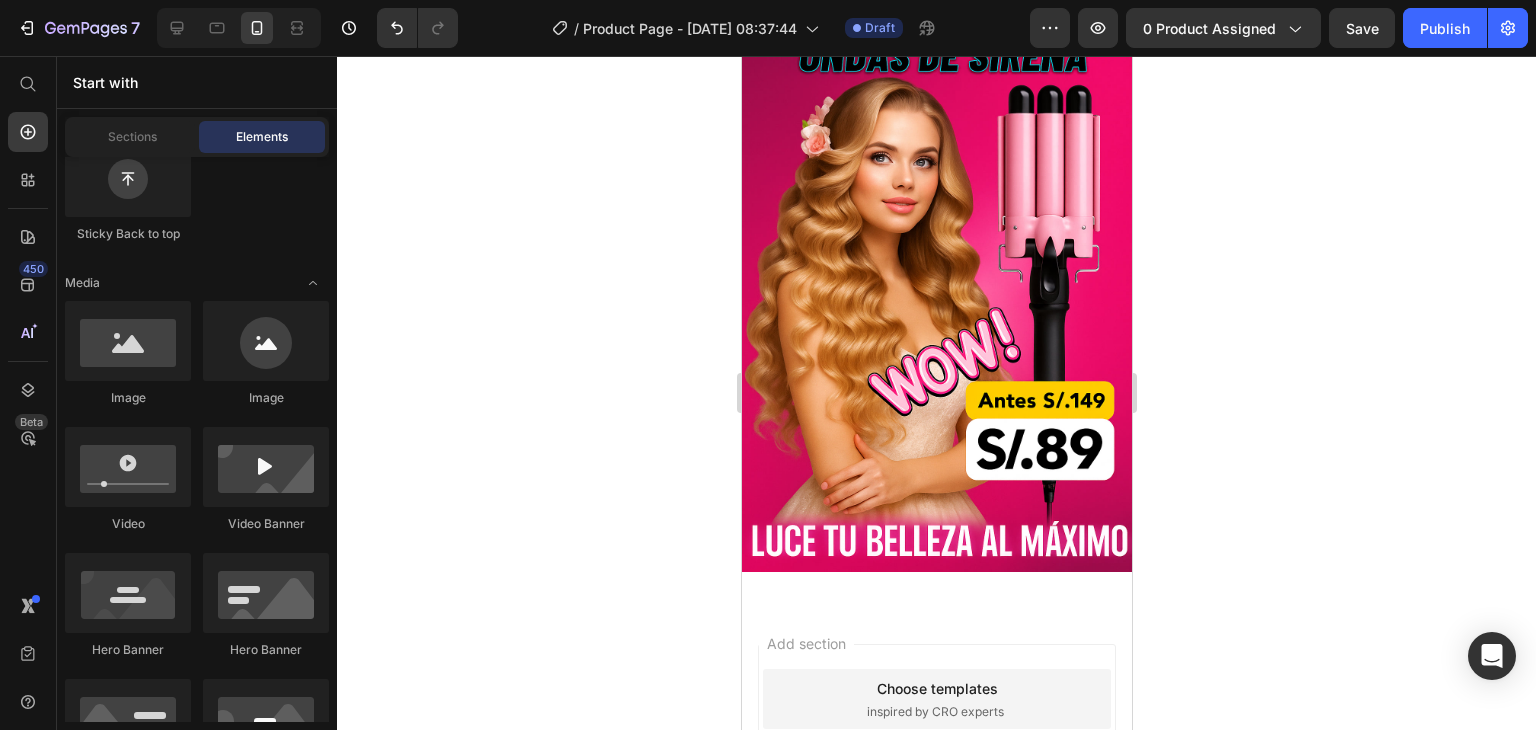 scroll, scrollTop: 152, scrollLeft: 0, axis: vertical 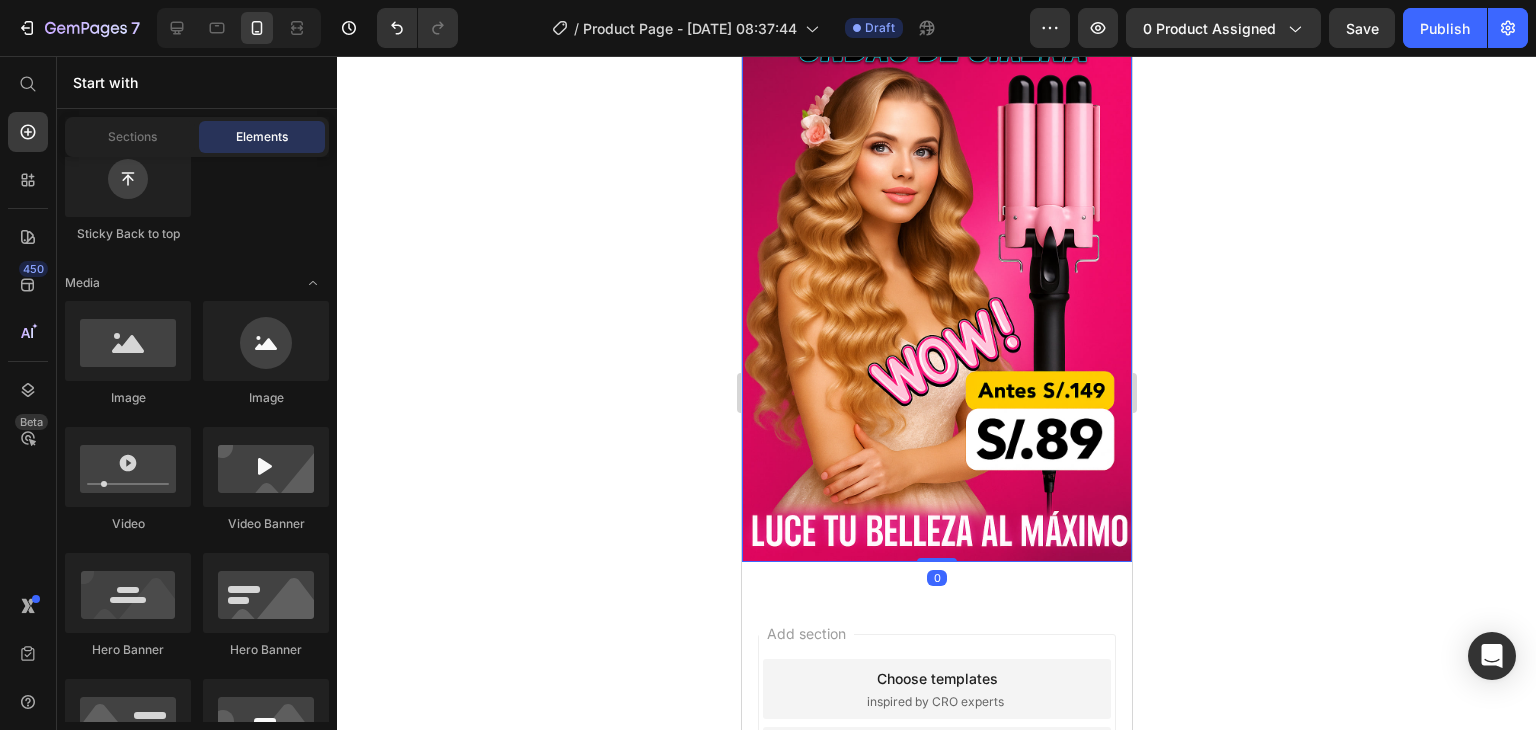 click at bounding box center (936, 269) 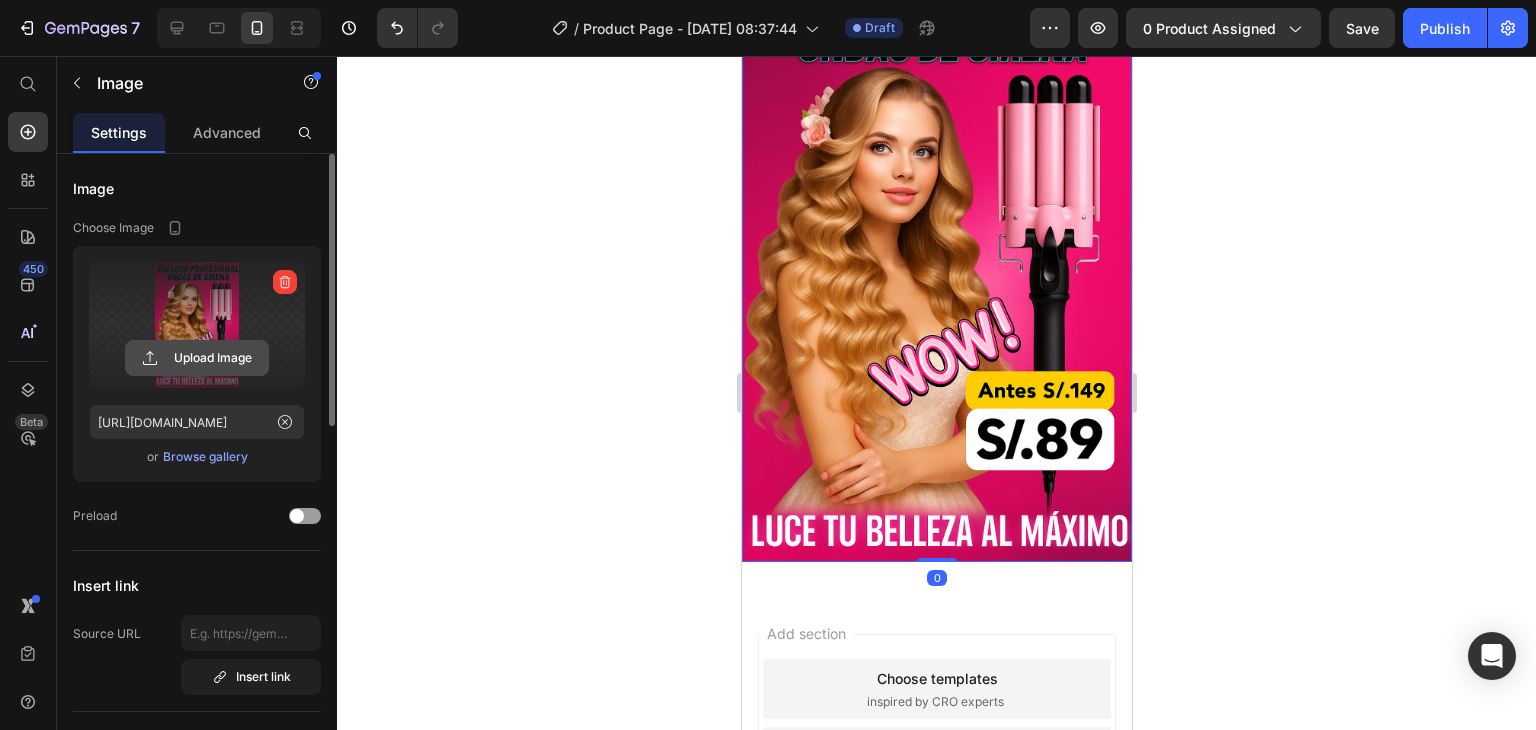 click 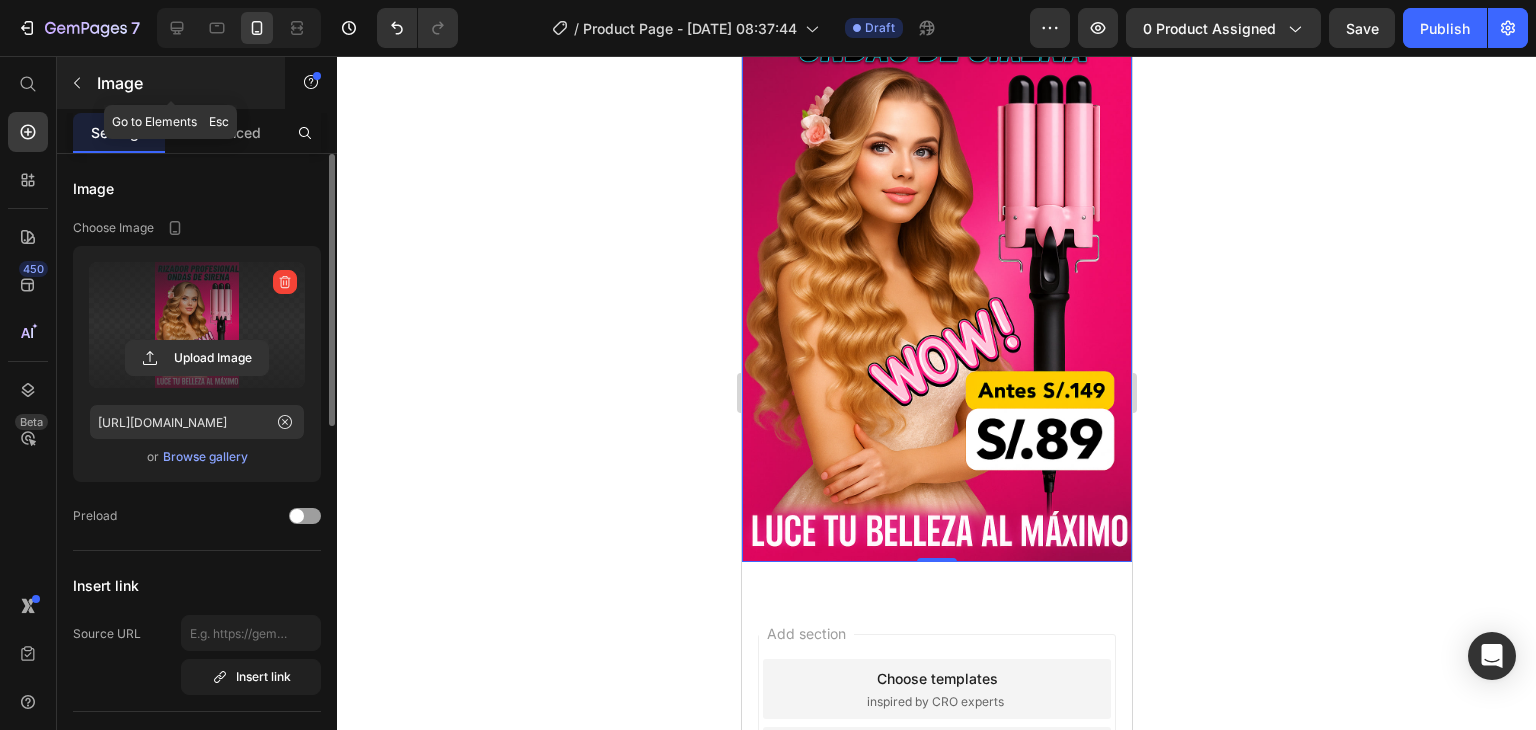 click on "Image" at bounding box center [182, 83] 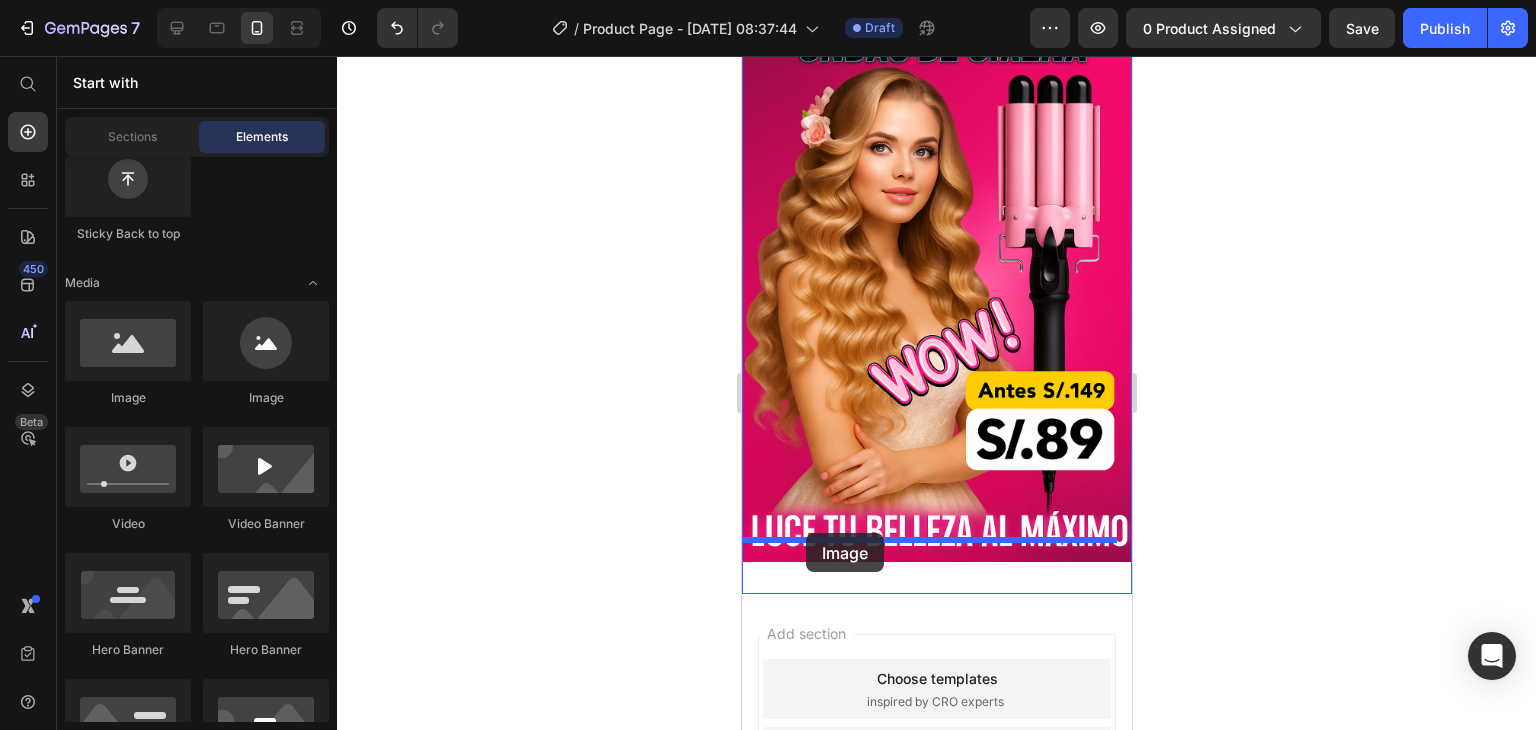 drag, startPoint x: 906, startPoint y: 418, endPoint x: 807, endPoint y: 533, distance: 151.74321 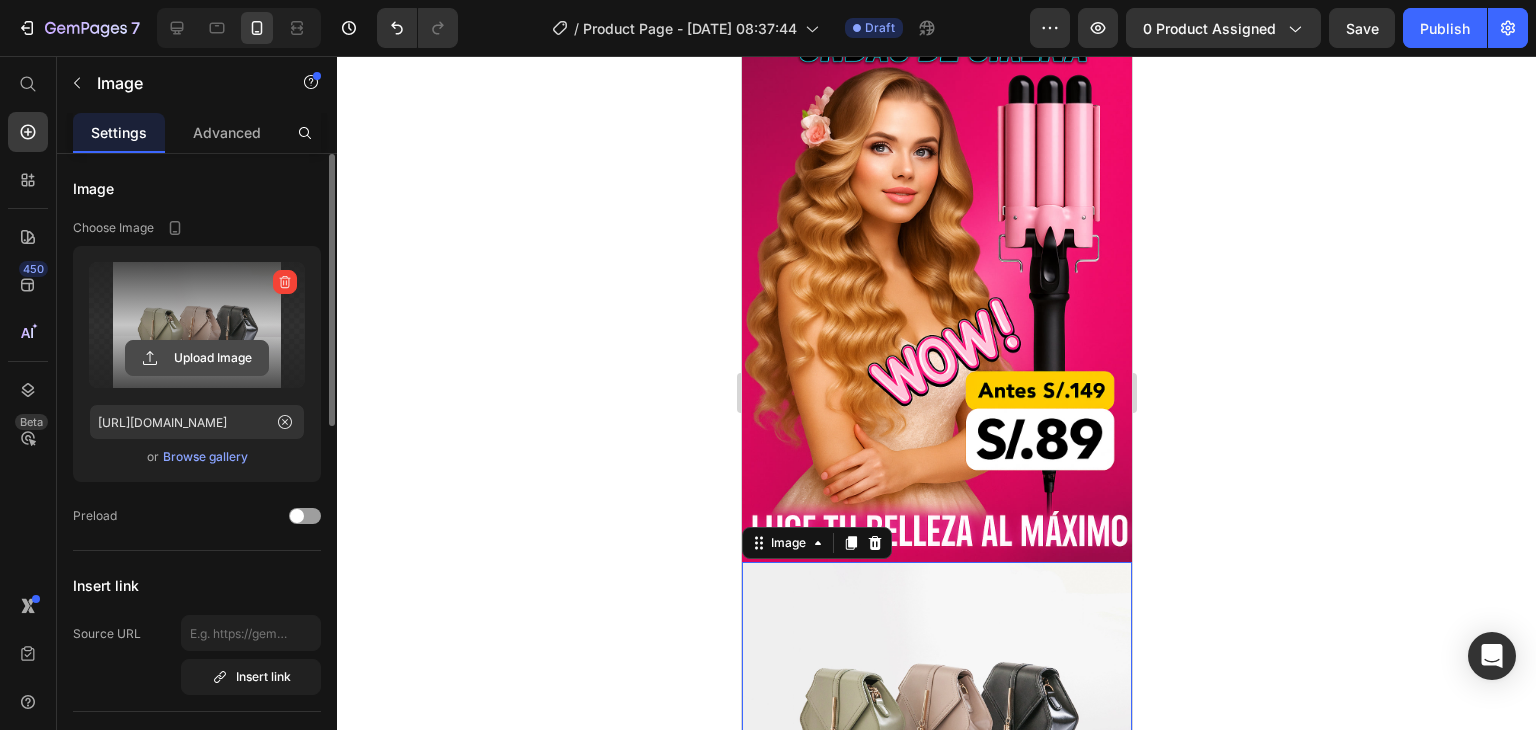 click 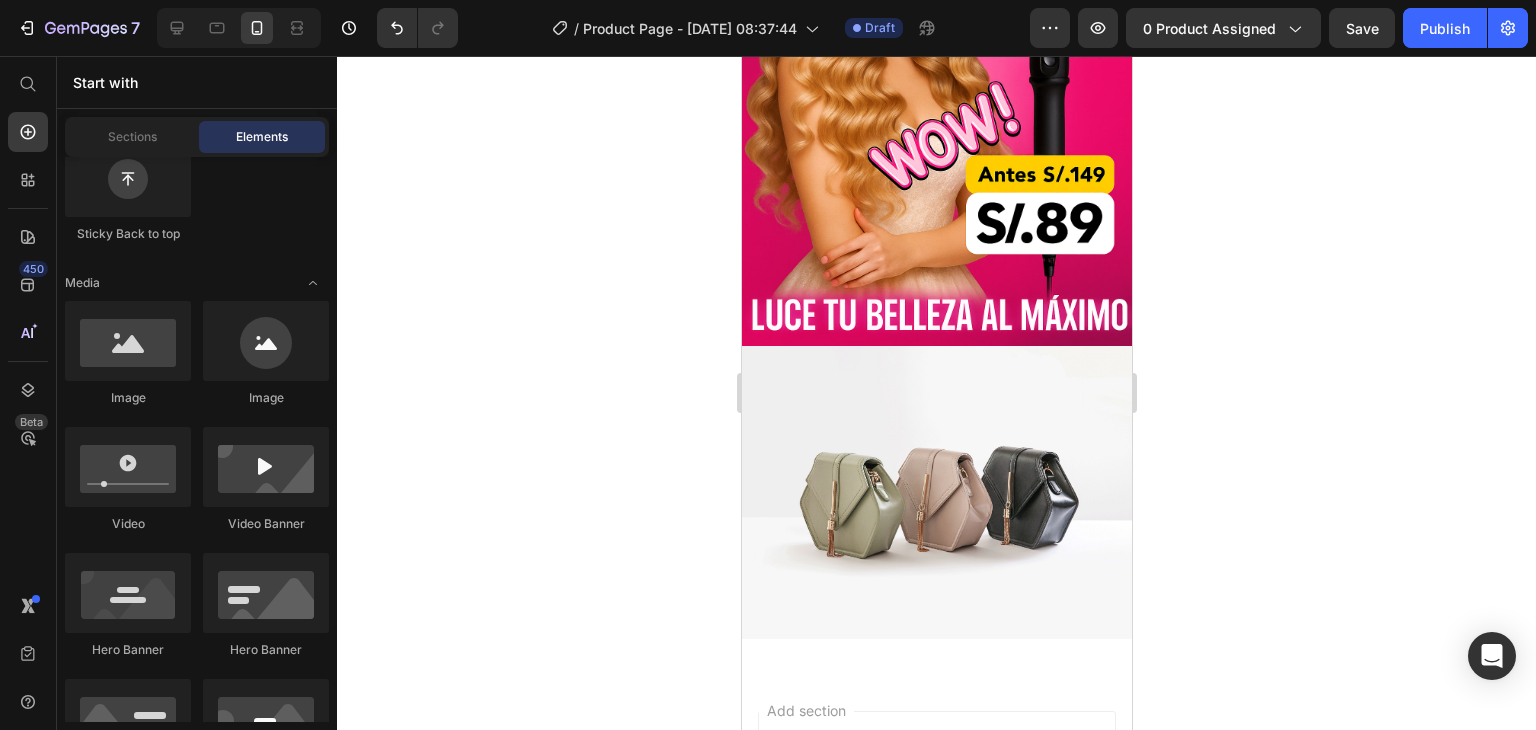drag, startPoint x: 1121, startPoint y: 449, endPoint x: 1872, endPoint y: 610, distance: 768.0638 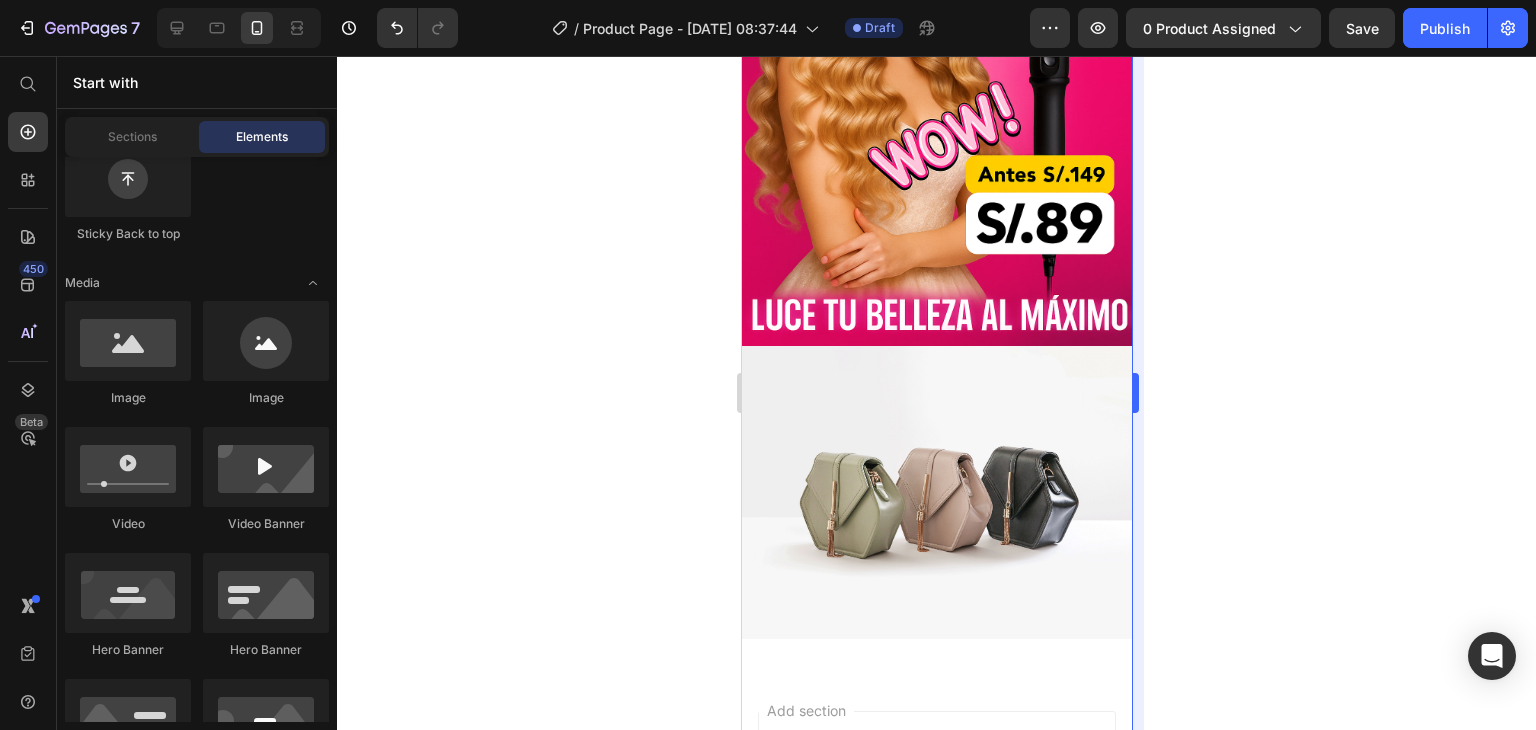 scroll, scrollTop: 379, scrollLeft: 0, axis: vertical 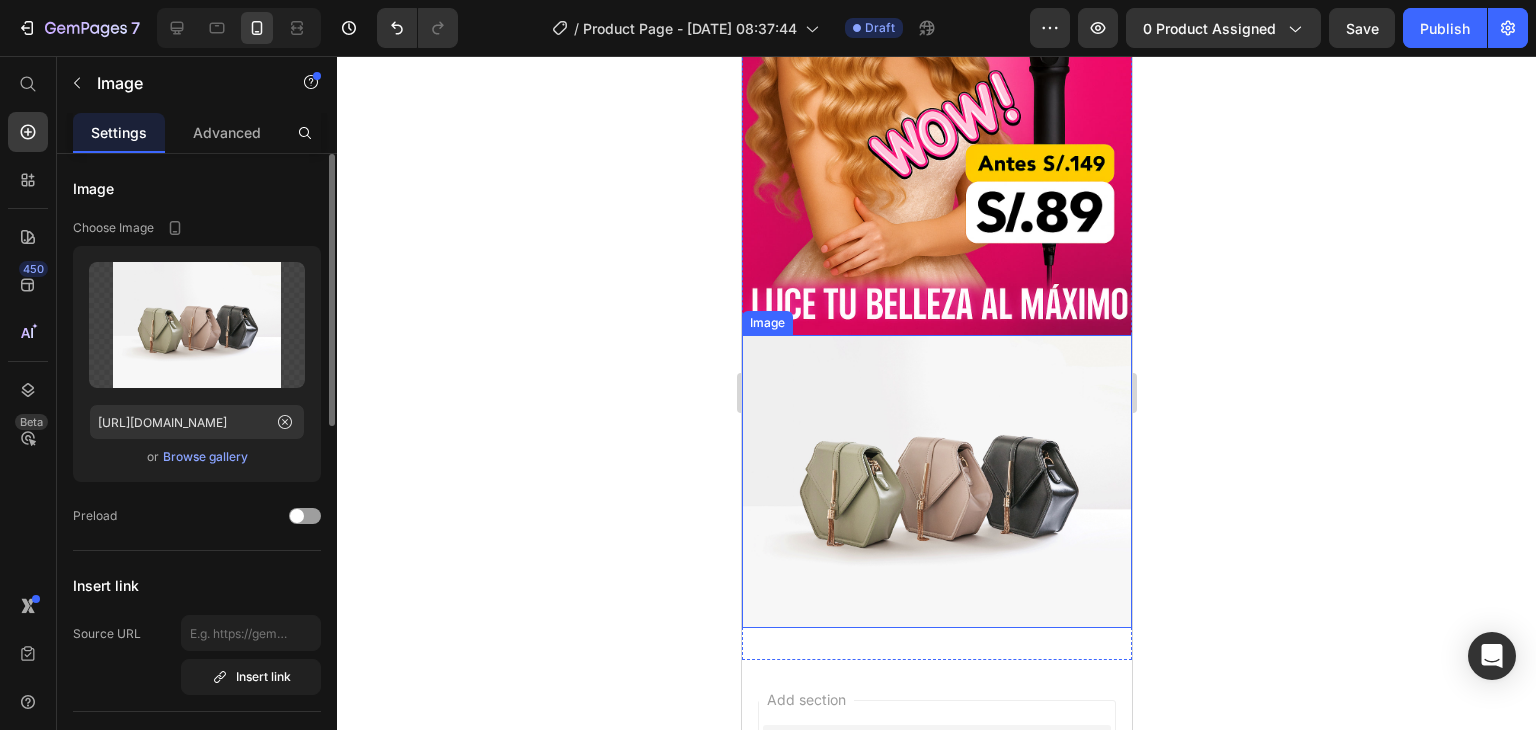 click at bounding box center [936, 481] 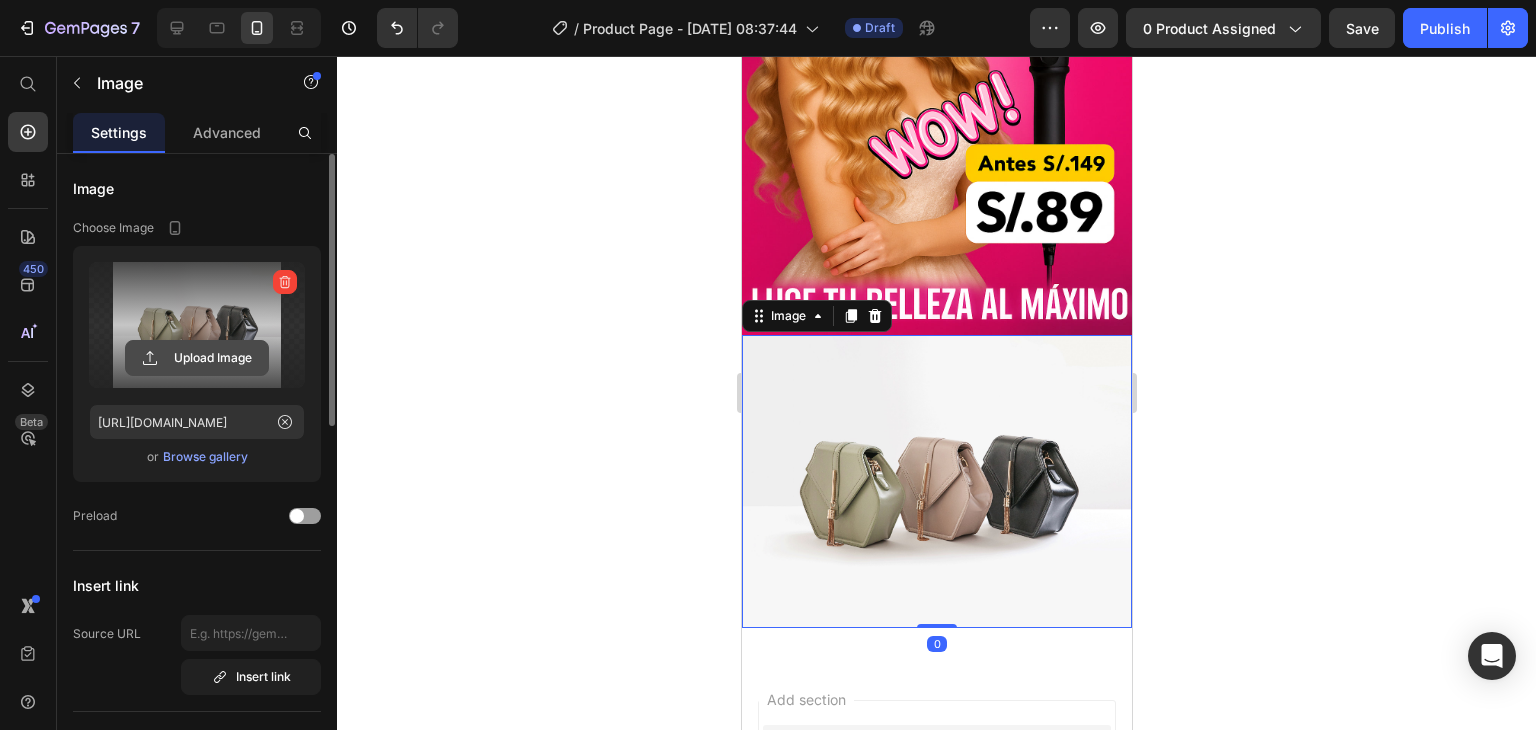 click 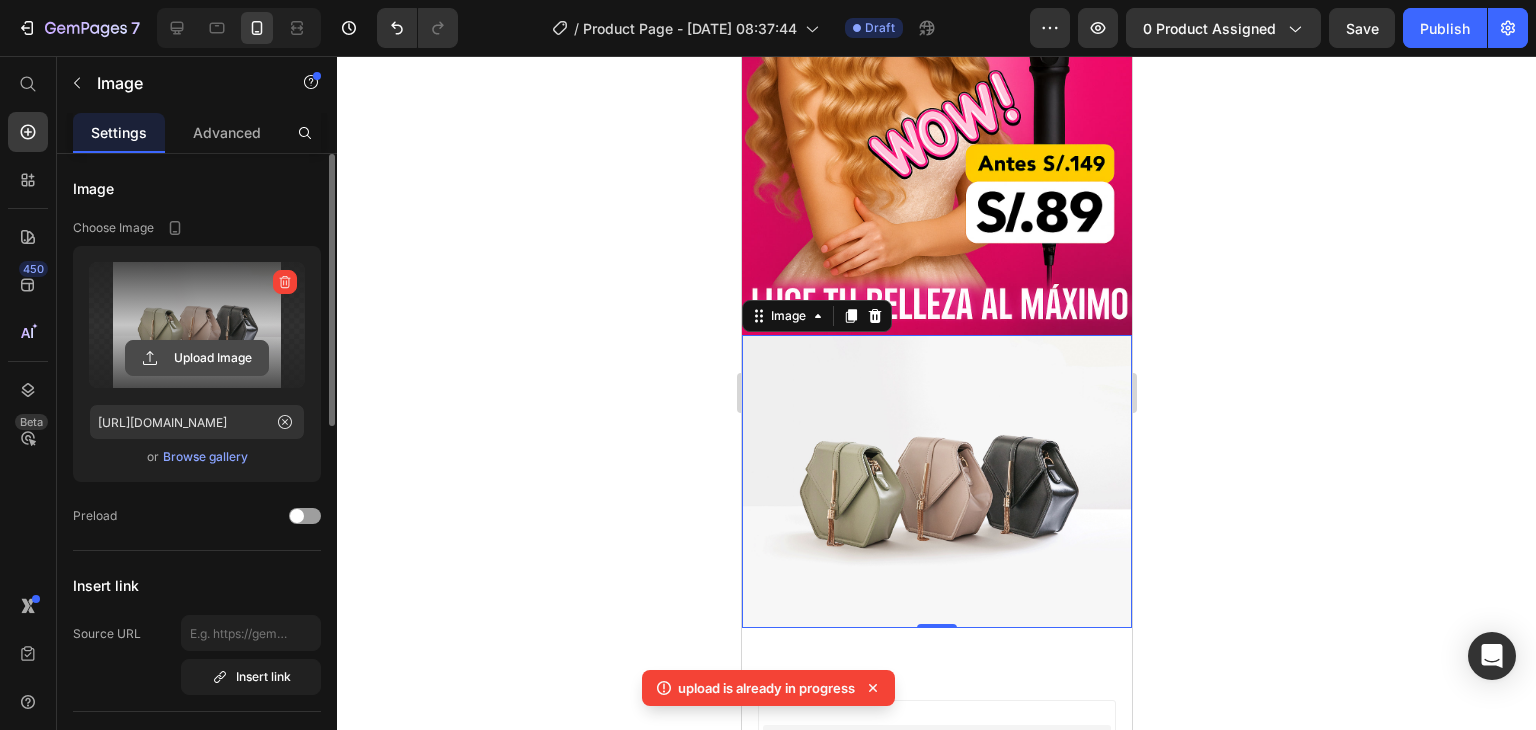 click 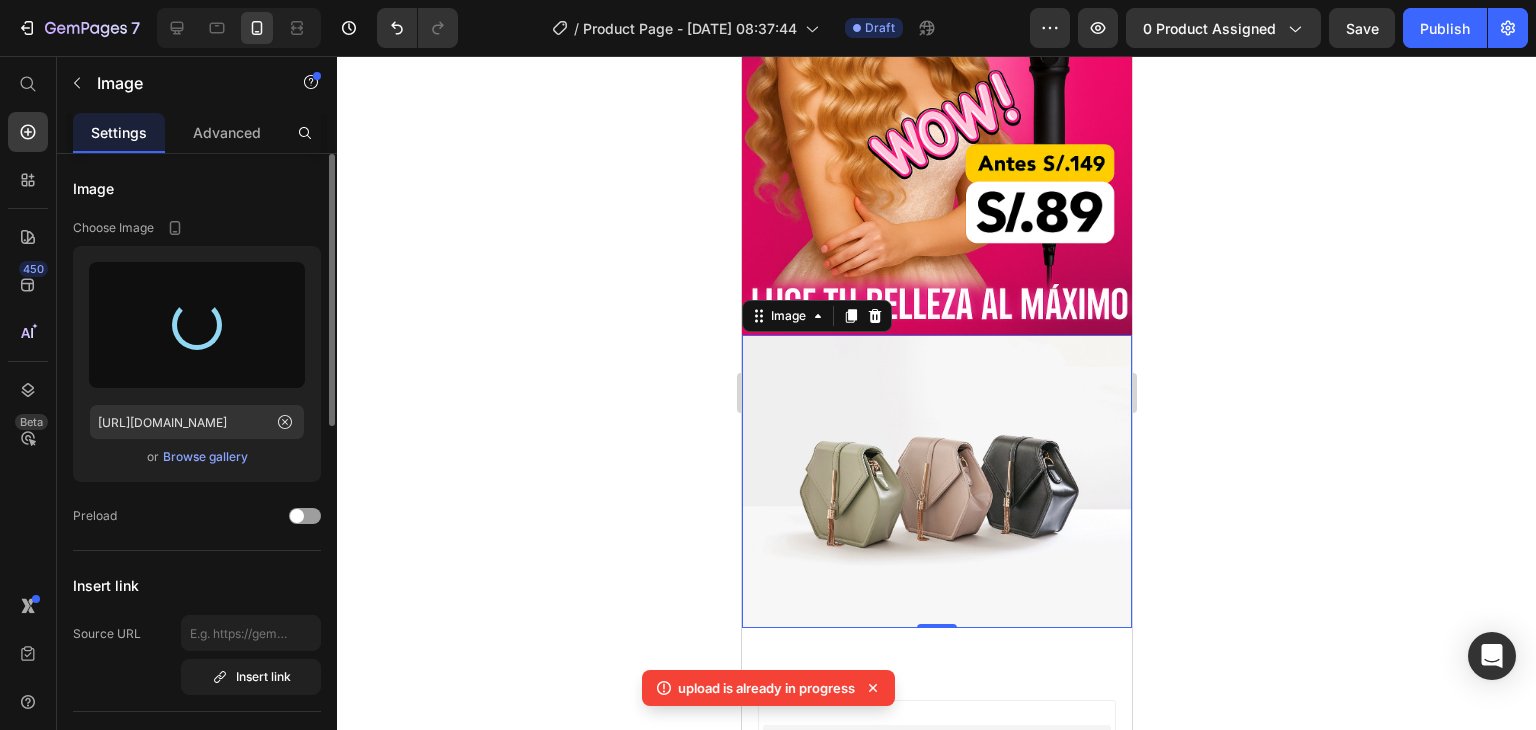 type on "https://cdn.shopify.com/s/files/1/0629/9733/2081/files/gempages_574175316403028761-94d5a214-f85b-4da6-8ad2-f70c55124201.gif" 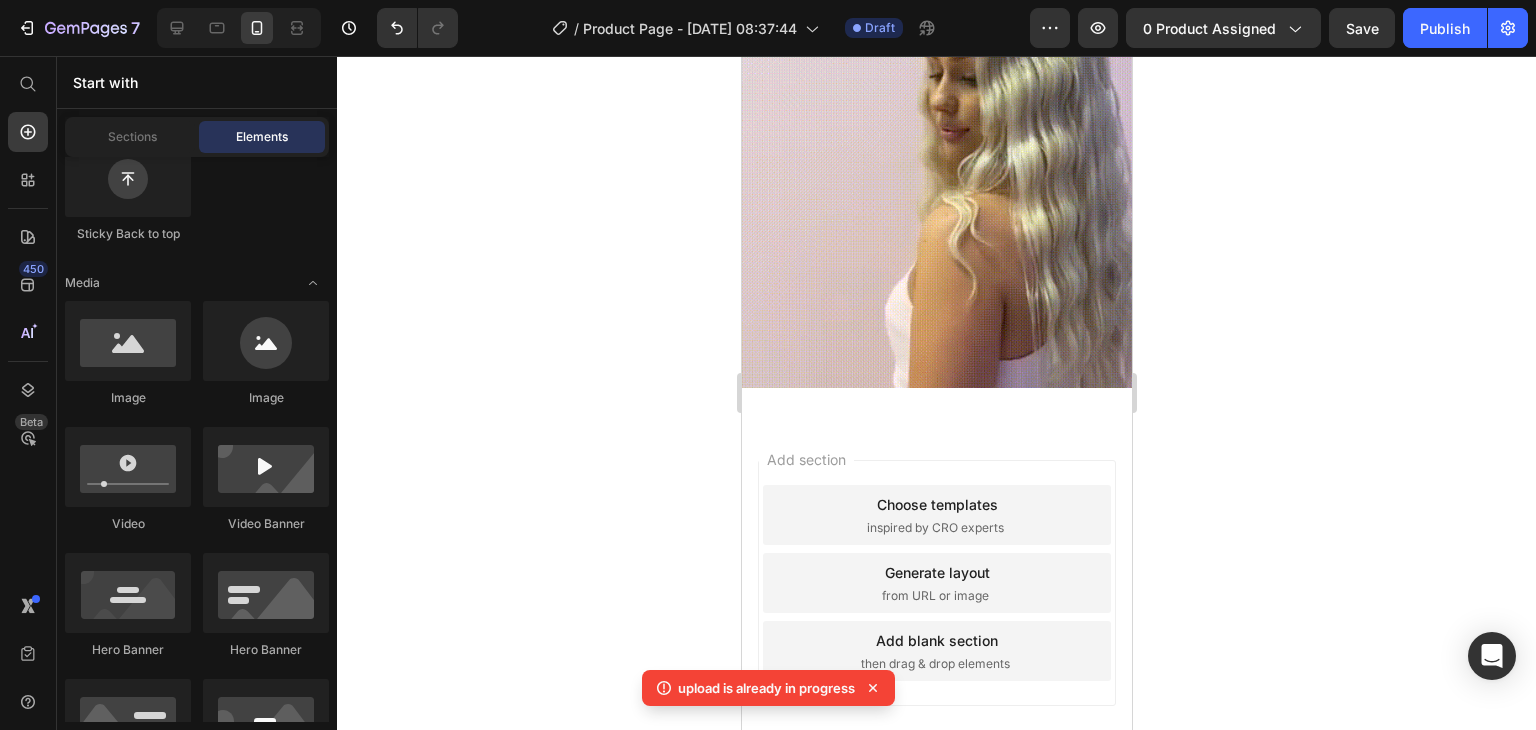 scroll, scrollTop: 767, scrollLeft: 0, axis: vertical 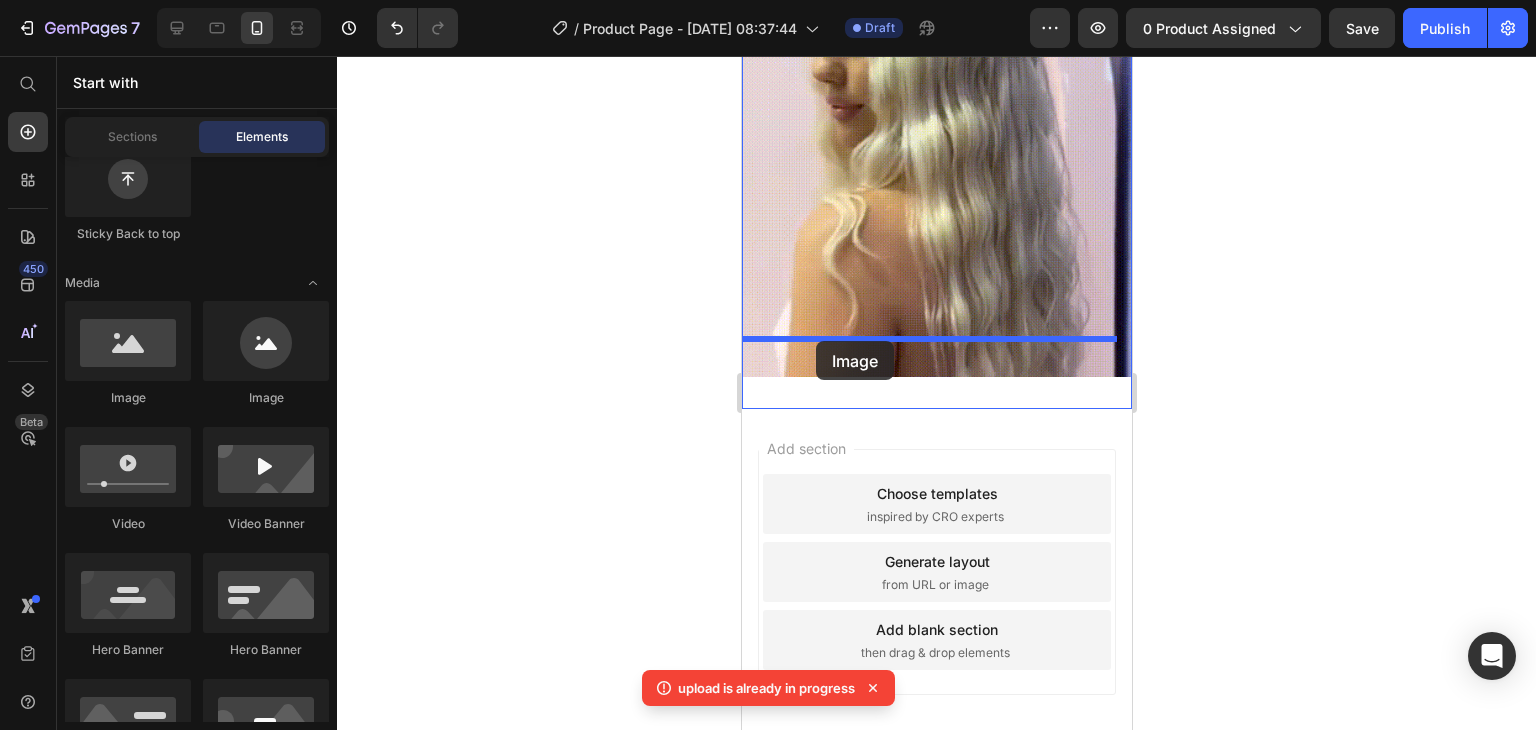 drag, startPoint x: 893, startPoint y: 438, endPoint x: 821, endPoint y: 341, distance: 120.80149 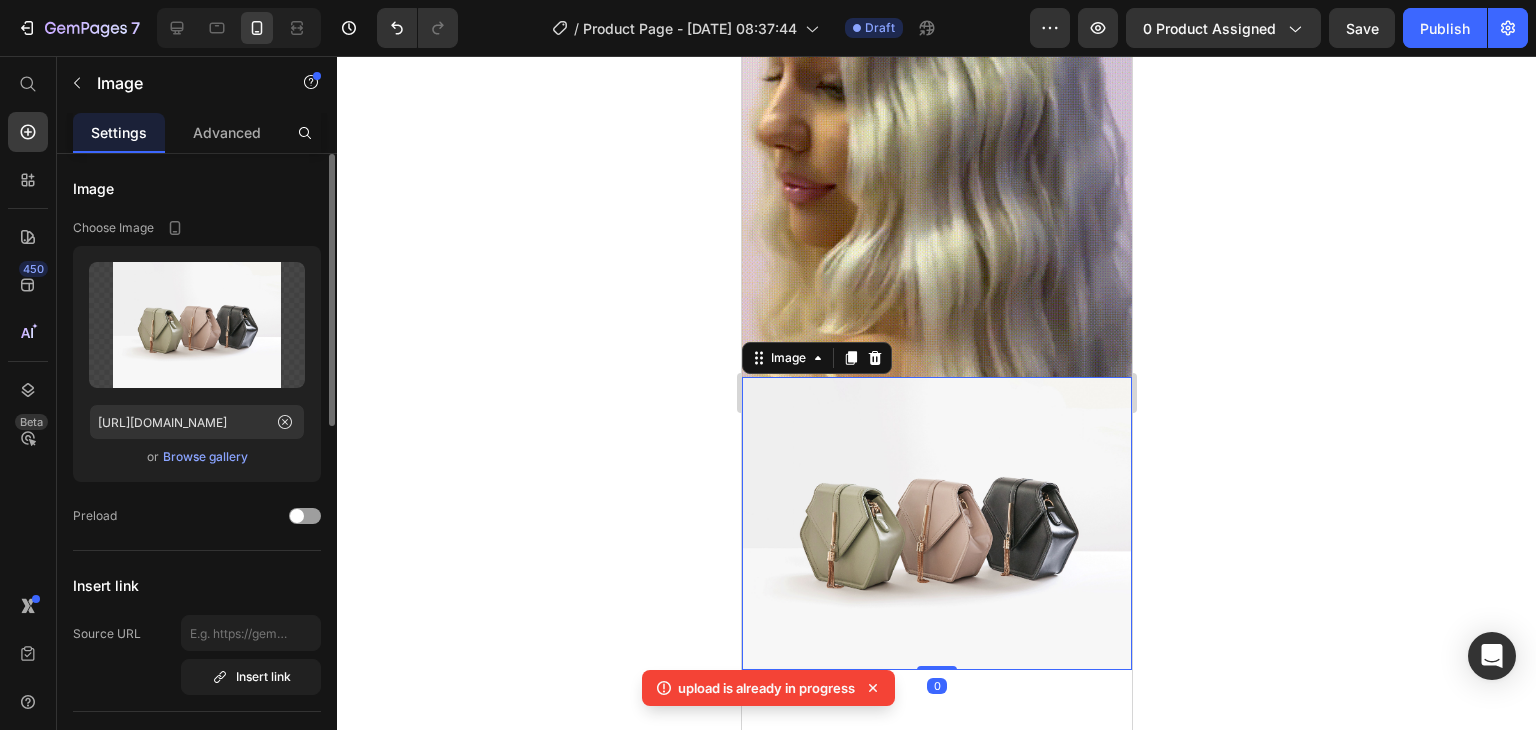 click at bounding box center (936, 523) 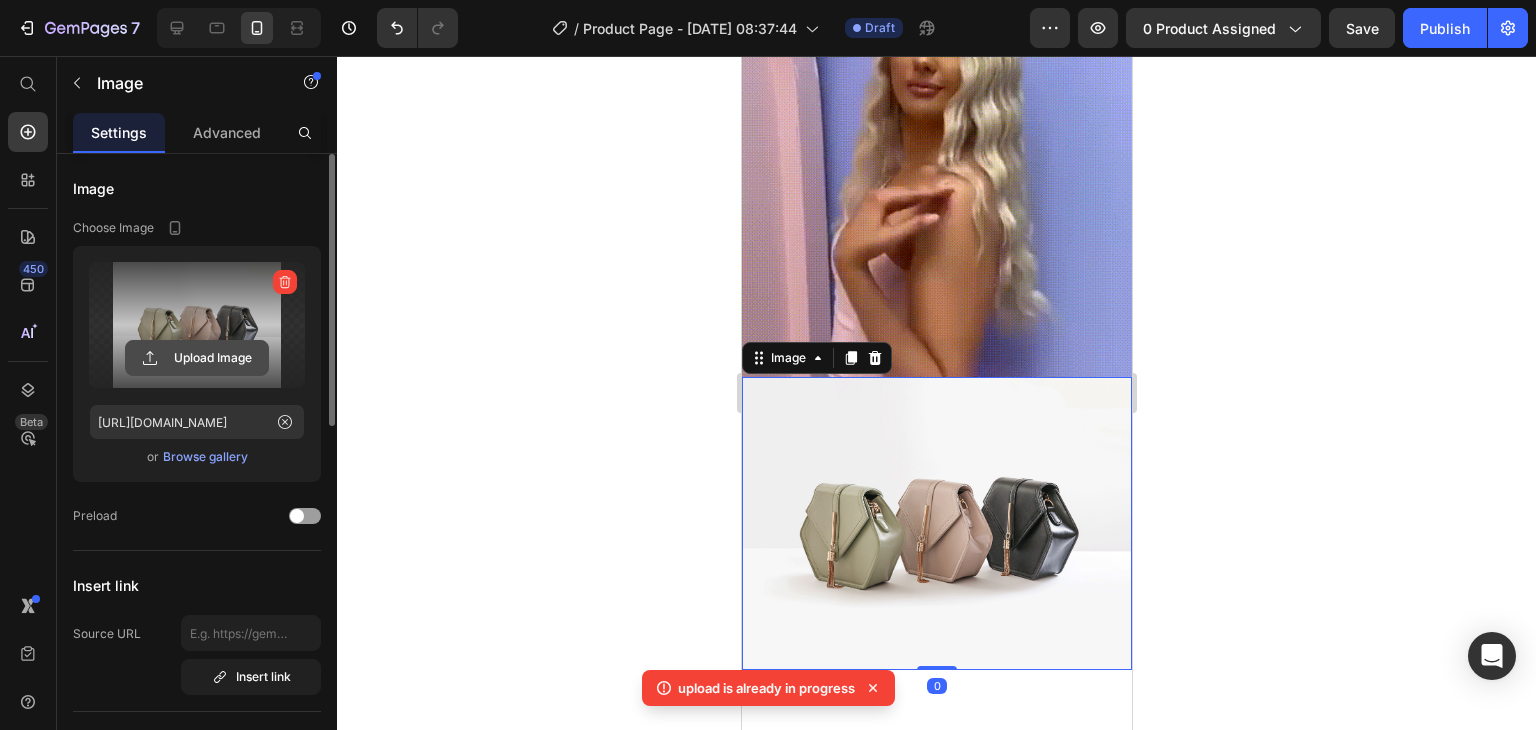 click 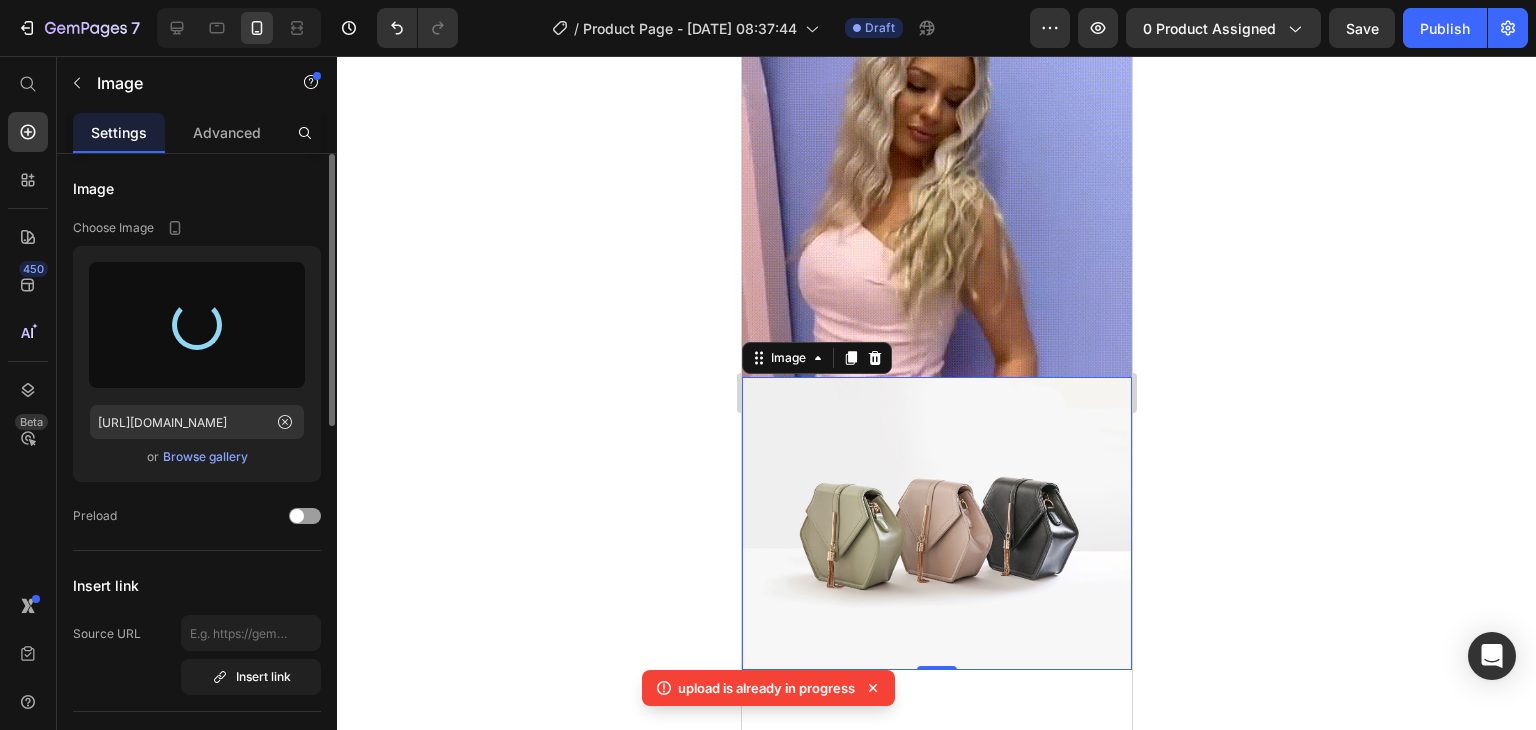 type on "https://cdn.shopify.com/s/files/1/0629/9733/2081/files/gempages_574175316403028761-d088a76c-f63f-40eb-a31c-990c8cae2515.gif" 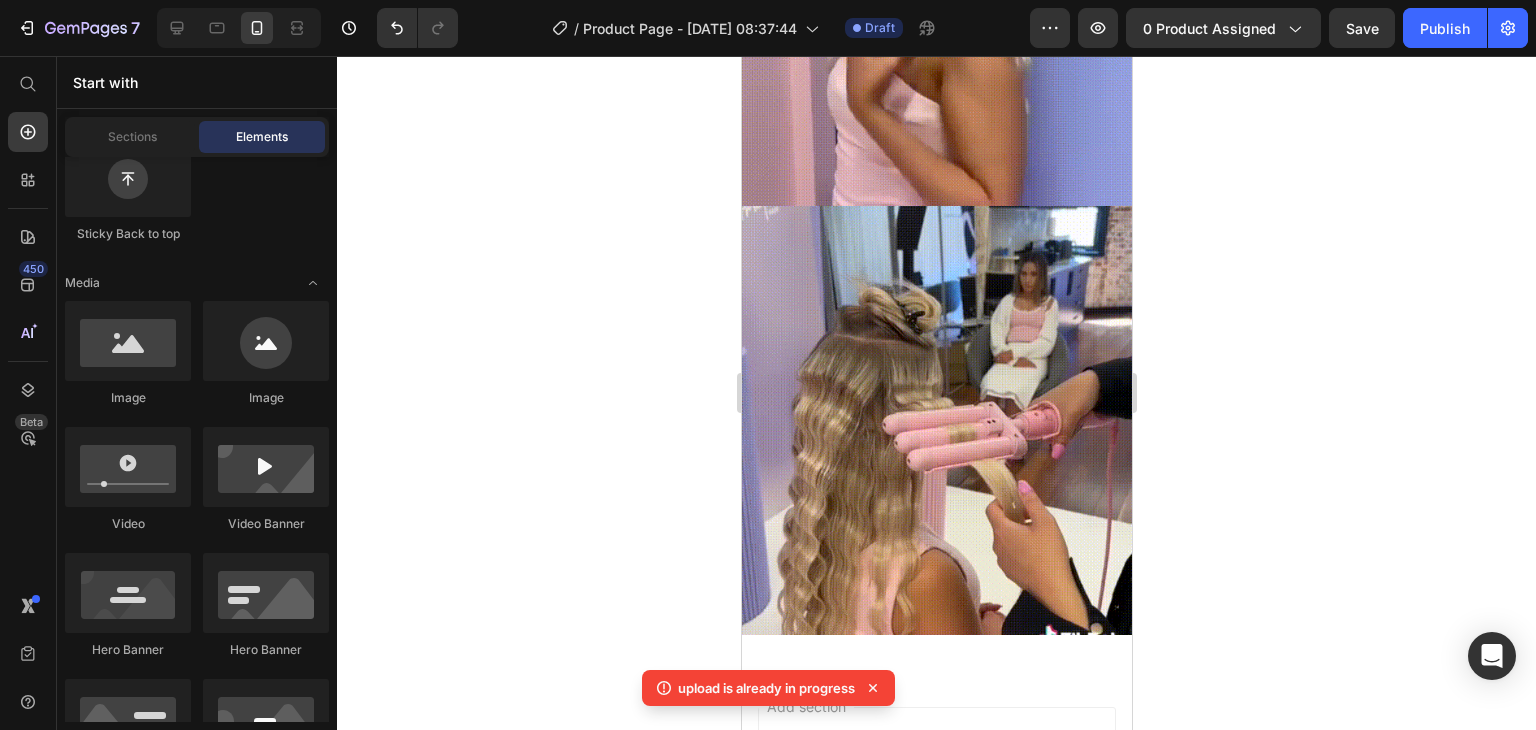scroll, scrollTop: 933, scrollLeft: 0, axis: vertical 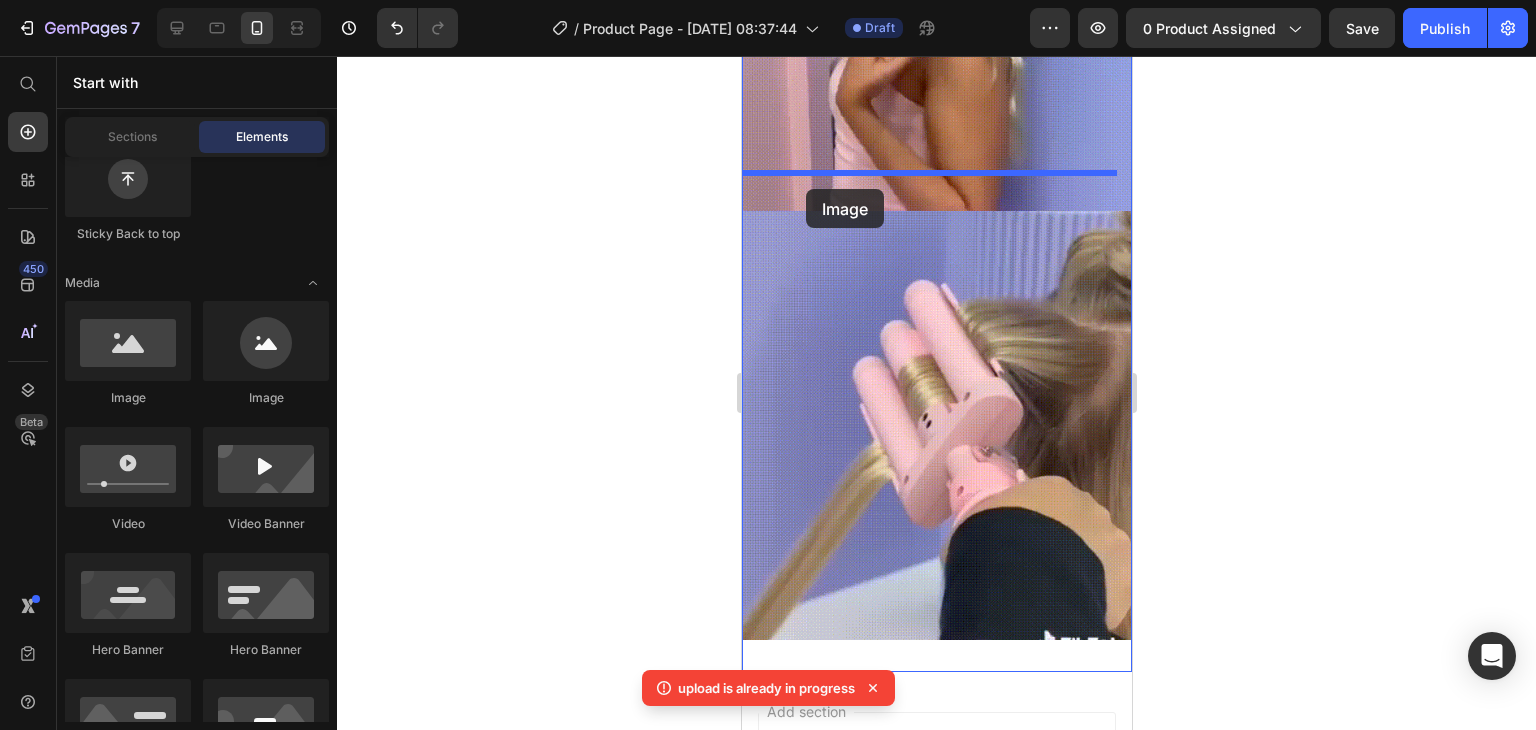 drag, startPoint x: 901, startPoint y: 393, endPoint x: 805, endPoint y: 189, distance: 225.45953 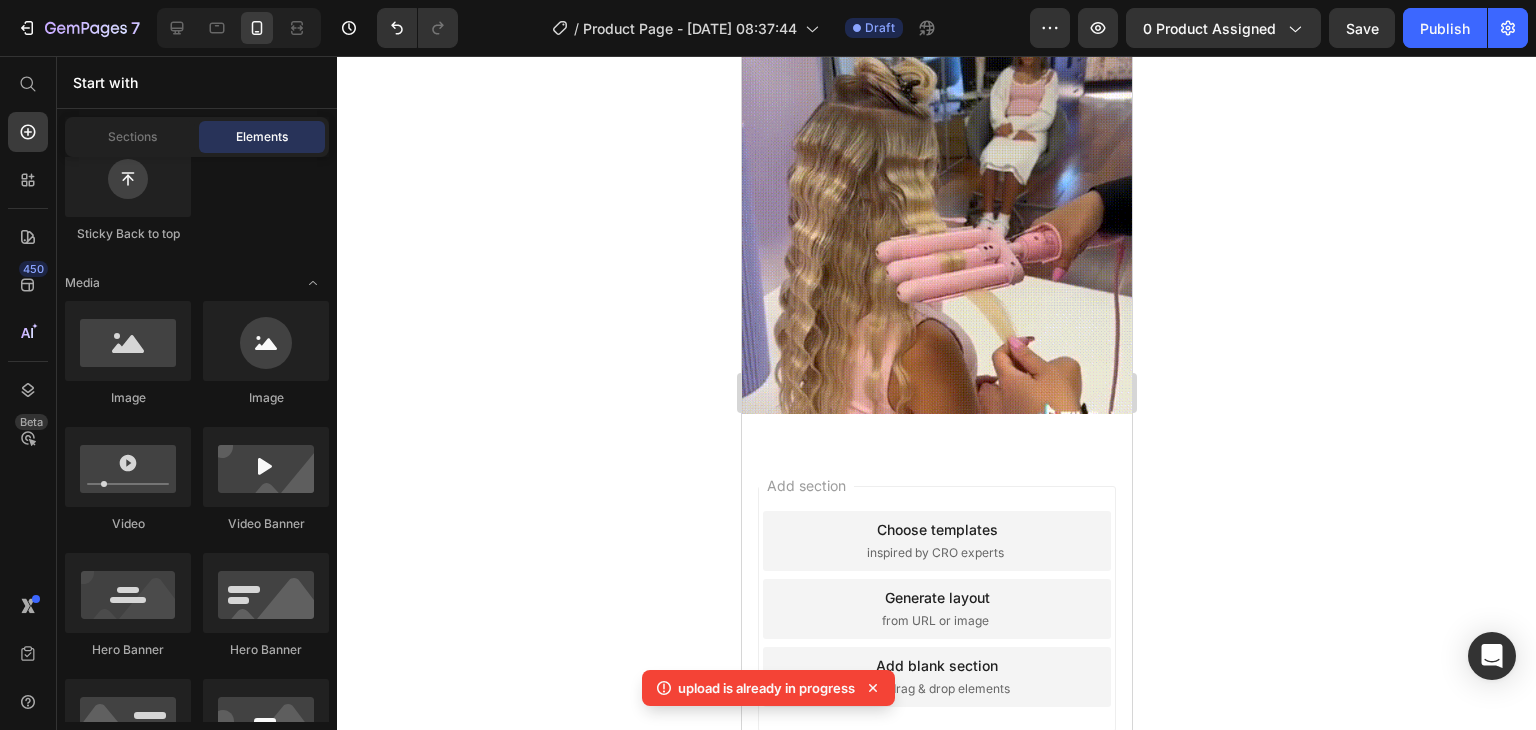 scroll, scrollTop: 1525, scrollLeft: 0, axis: vertical 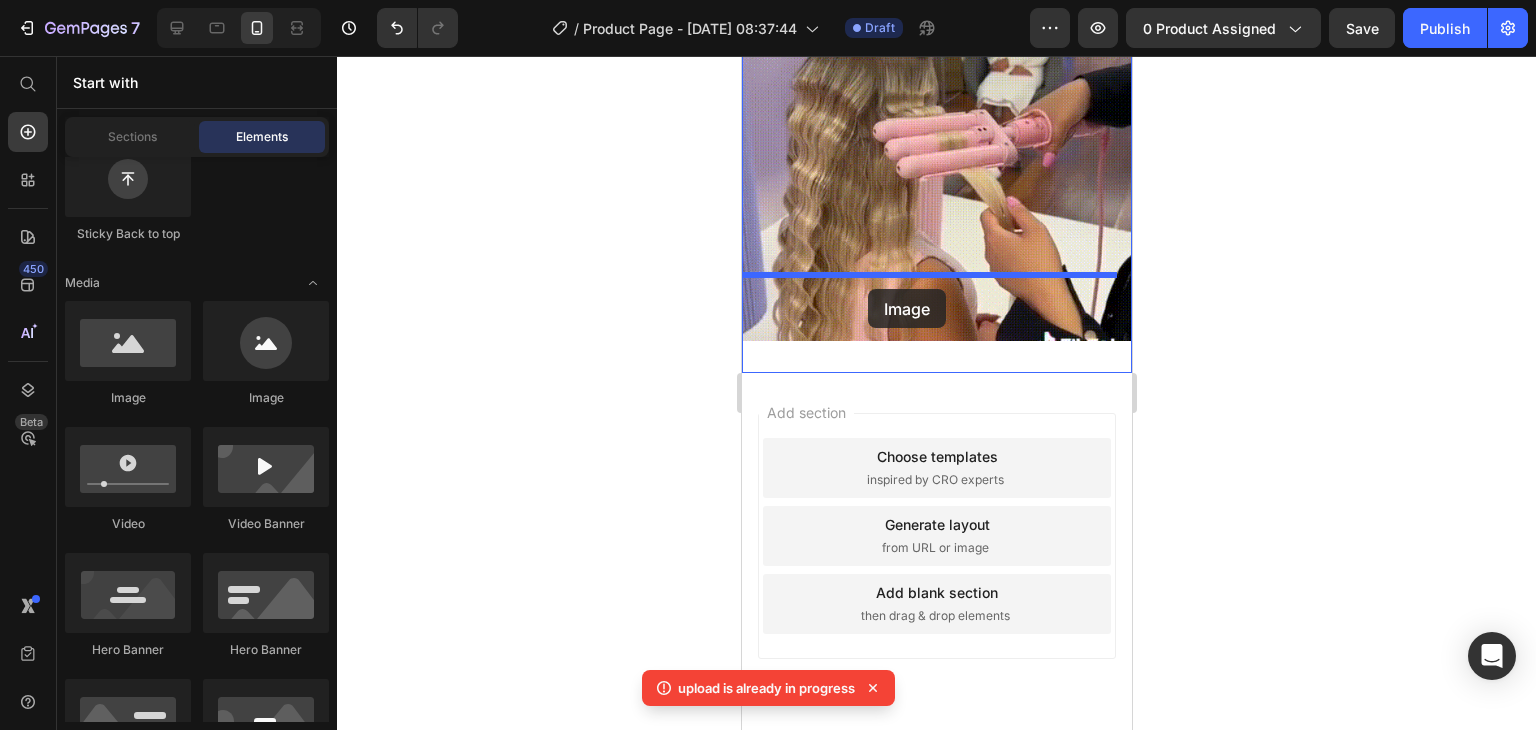 drag, startPoint x: 852, startPoint y: 397, endPoint x: 867, endPoint y: 289, distance: 109.03669 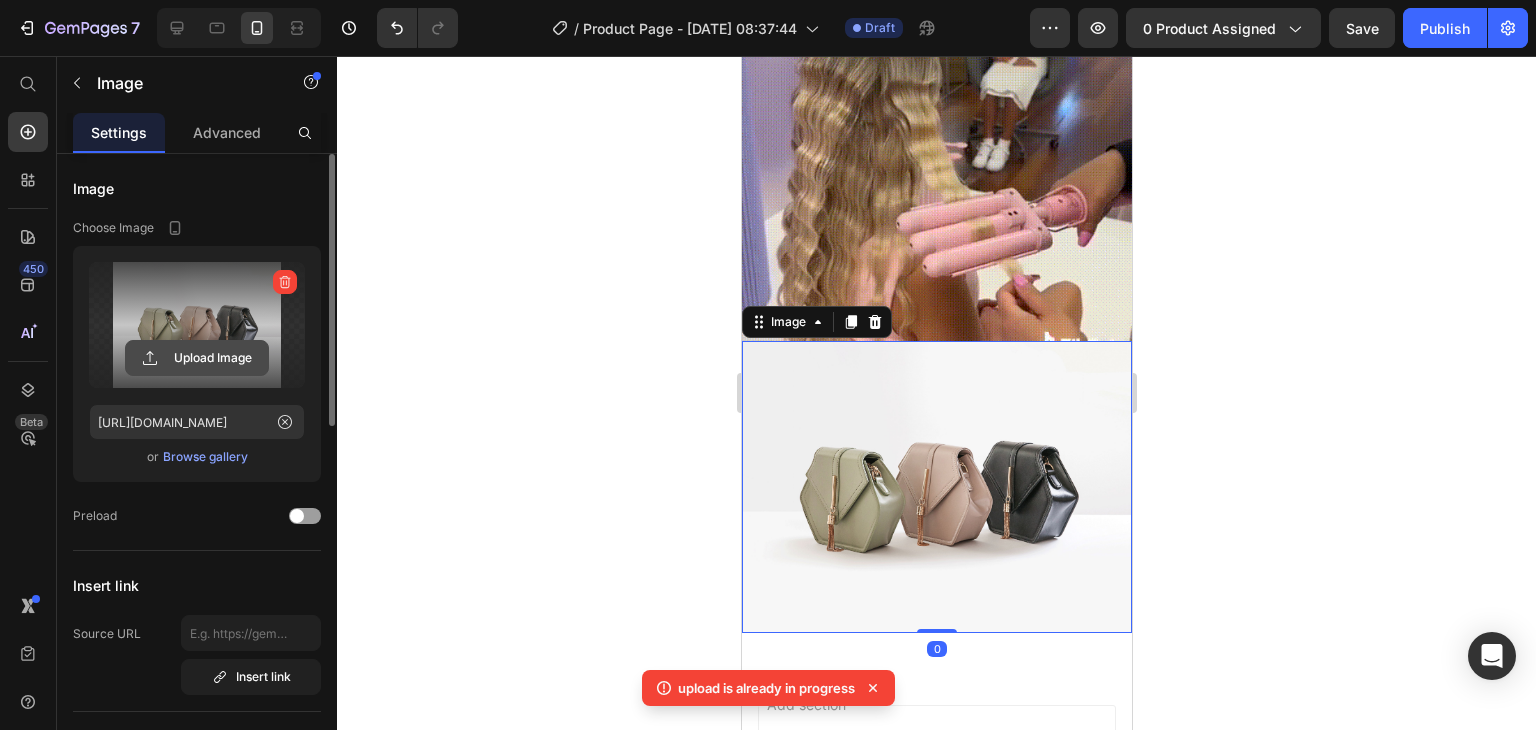 click 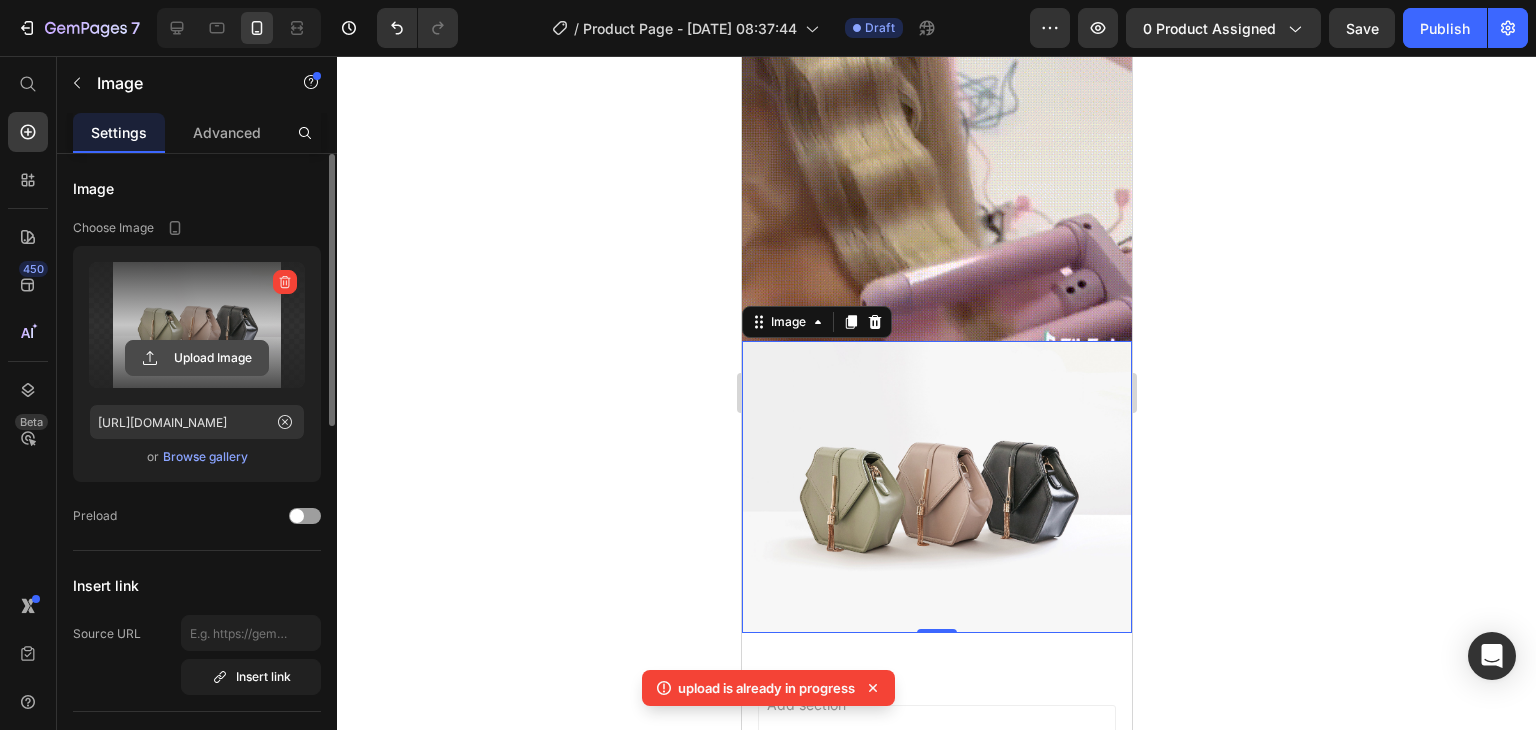 click 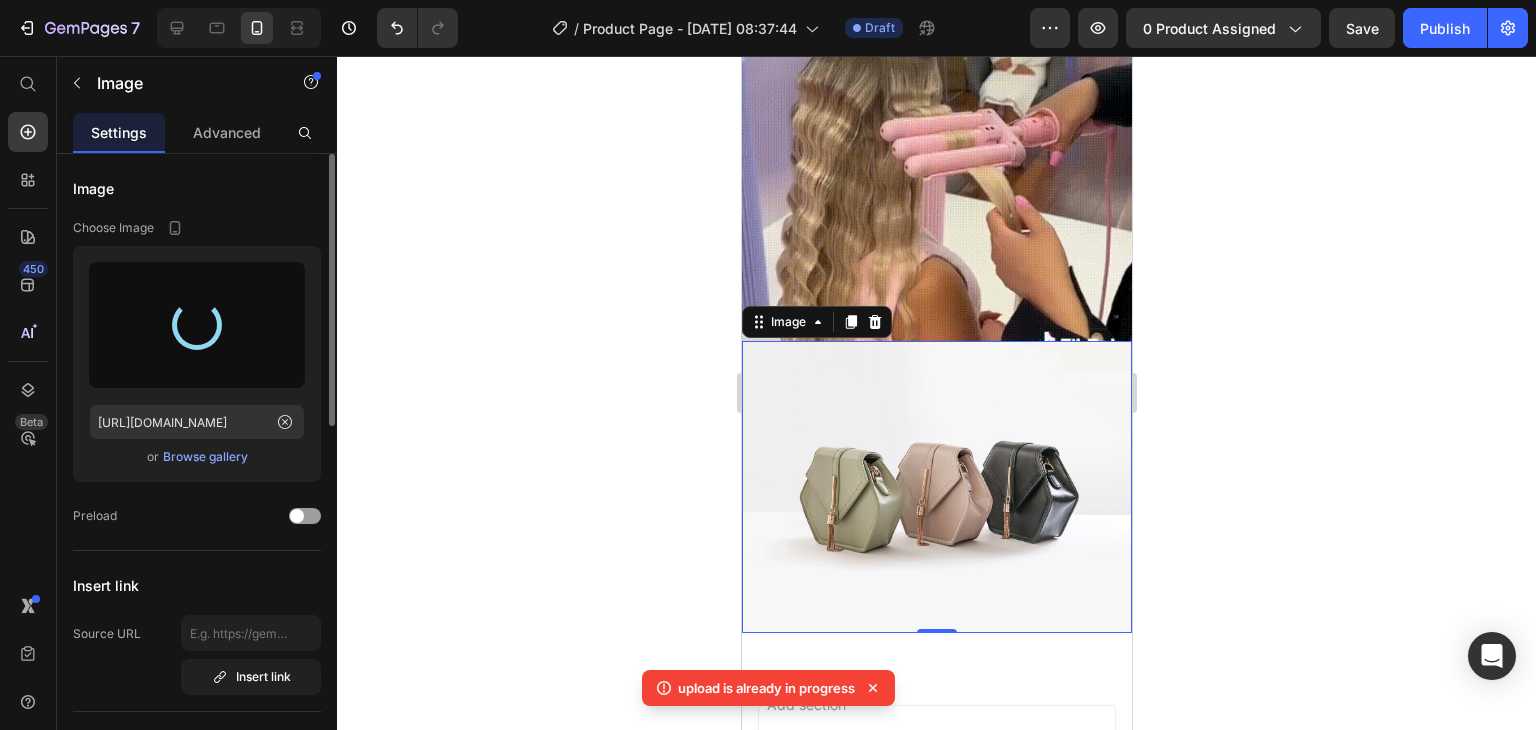type on "https://cdn.shopify.com/s/files/1/0629/9733/2081/files/gempages_574175316403028761-0ac0d90c-538d-4d4c-be4c-e7f59135a8fb.webp" 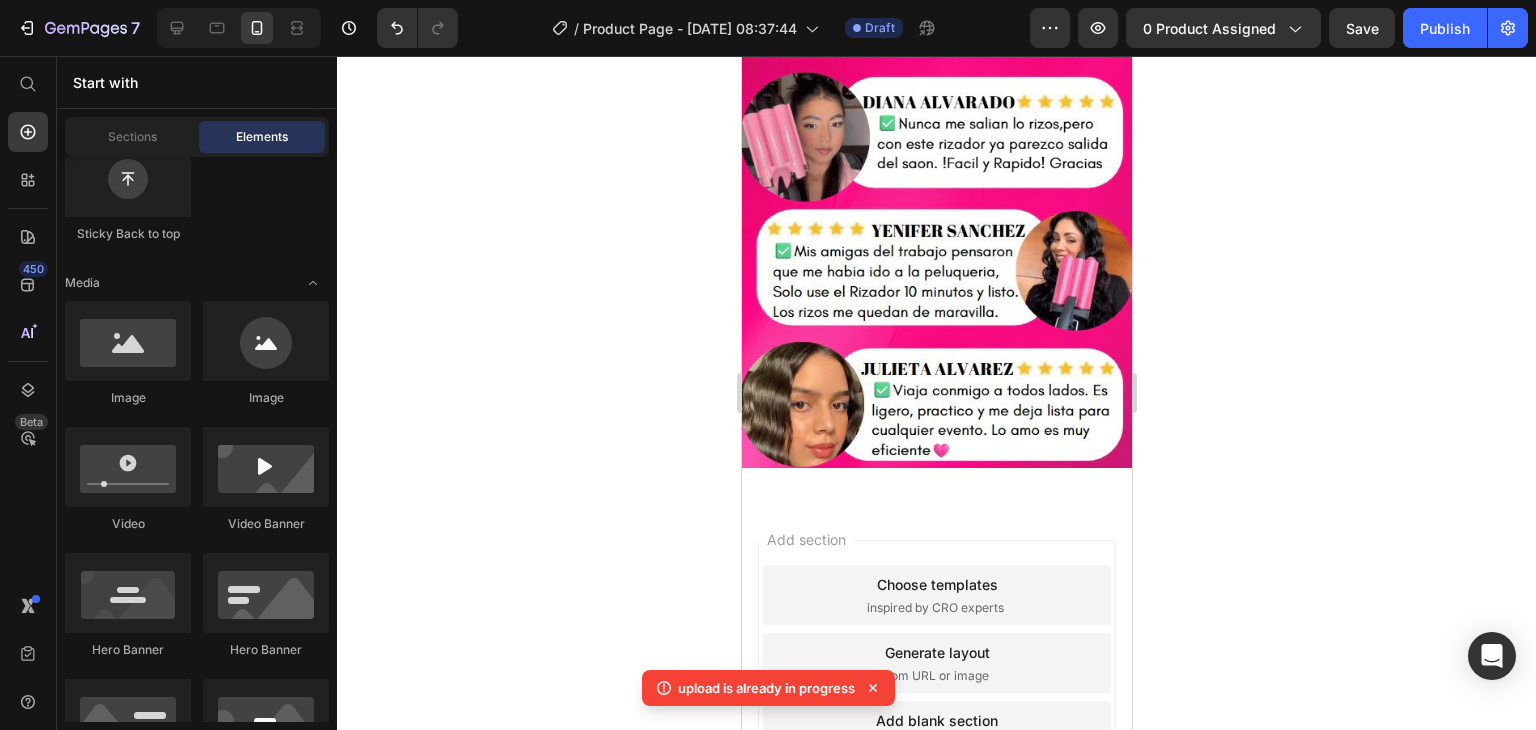 scroll, scrollTop: 1838, scrollLeft: 0, axis: vertical 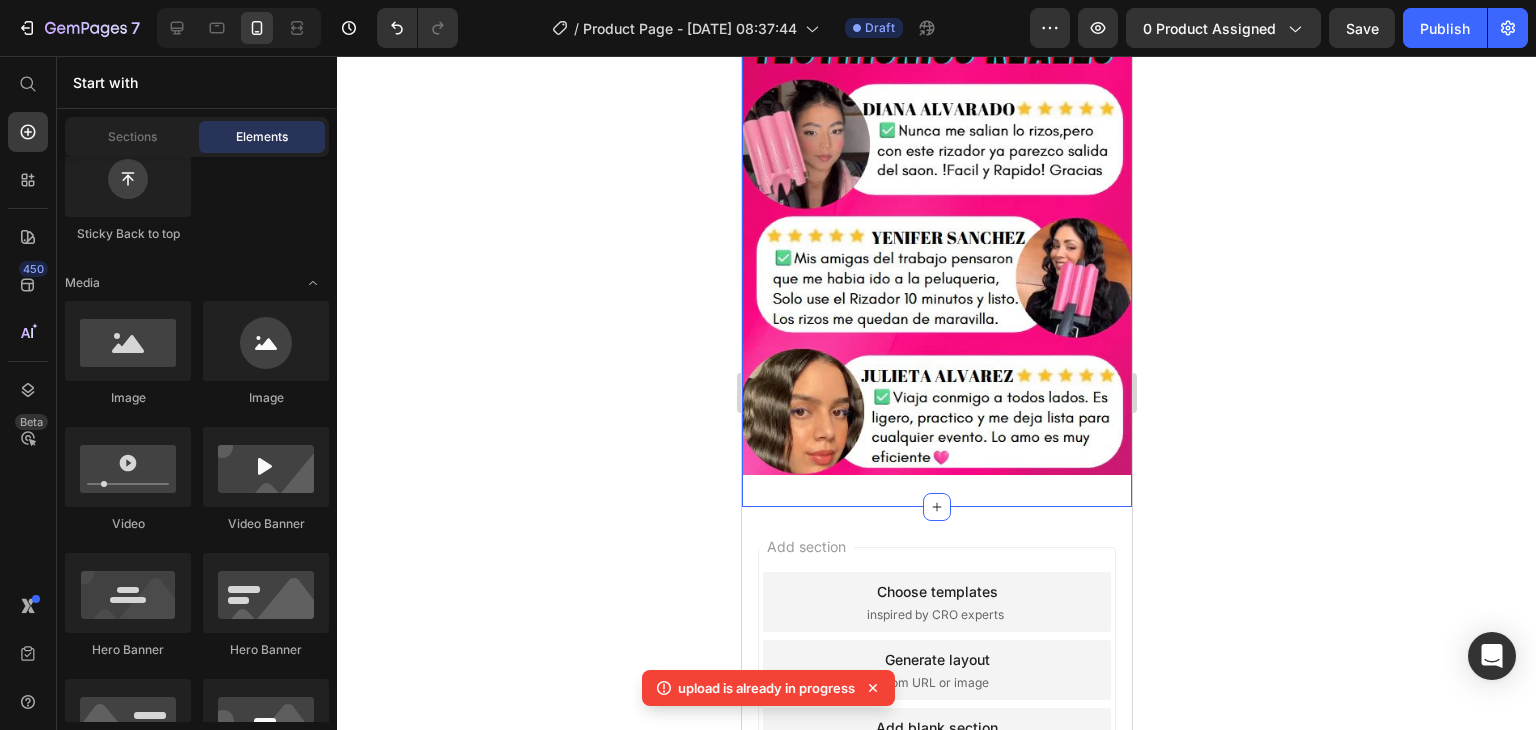 click on "Image Image Image Image Image Section 1   You can create reusable sections Create Theme Section AI Content Write with GemAI What would you like to describe here? Tone and Voice Persuasive Product Getting products... Show more Generate" at bounding box center (936, -617) 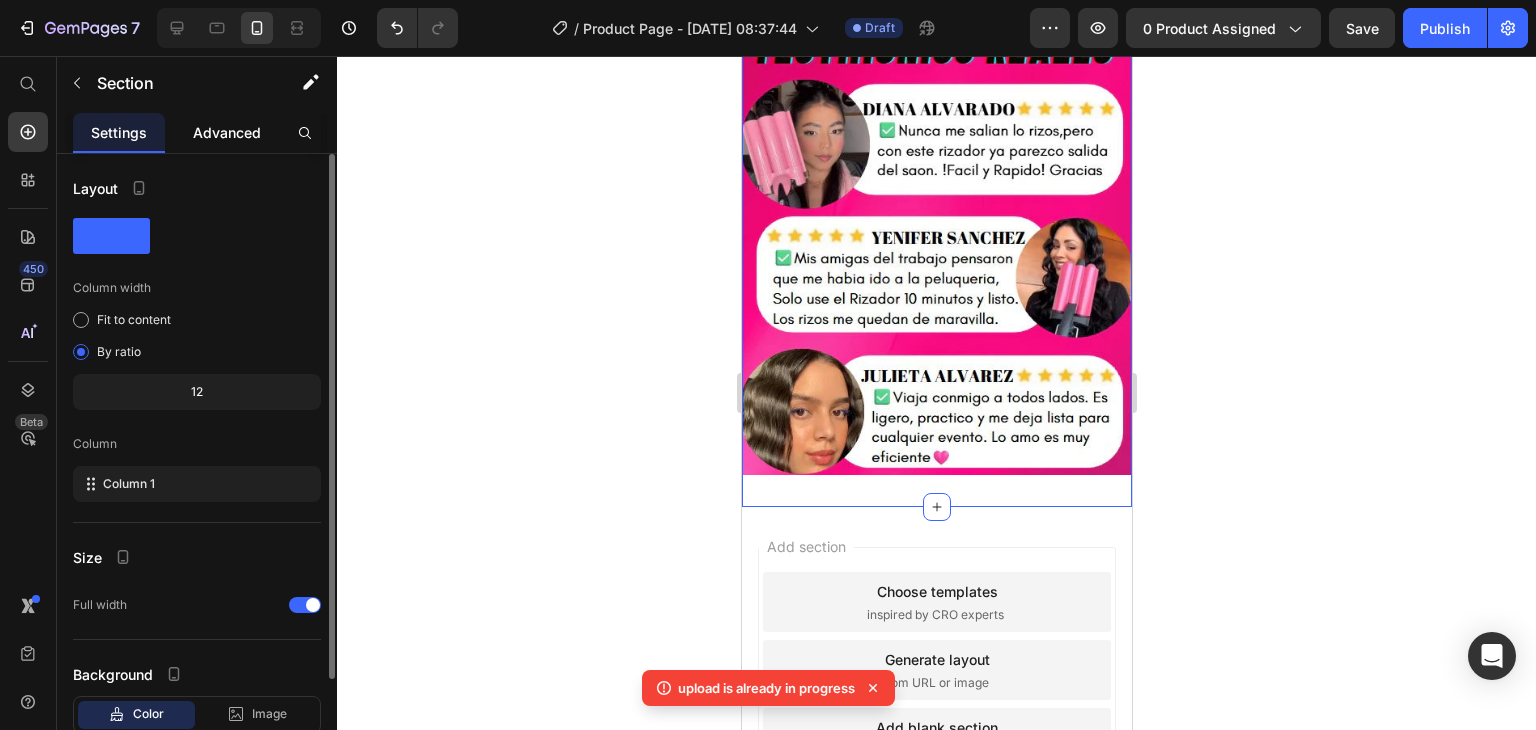 click on "Advanced" 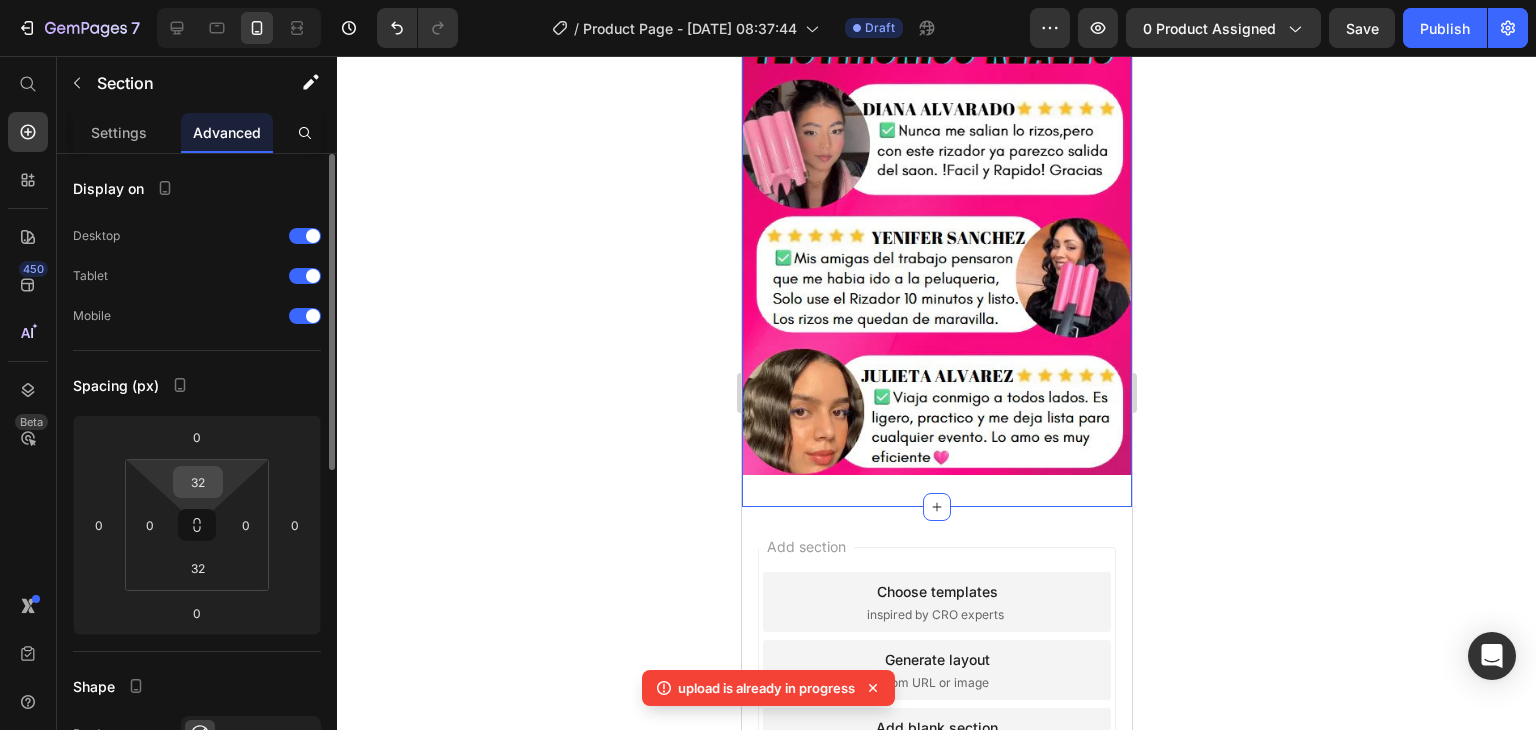 click on "32" at bounding box center [198, 482] 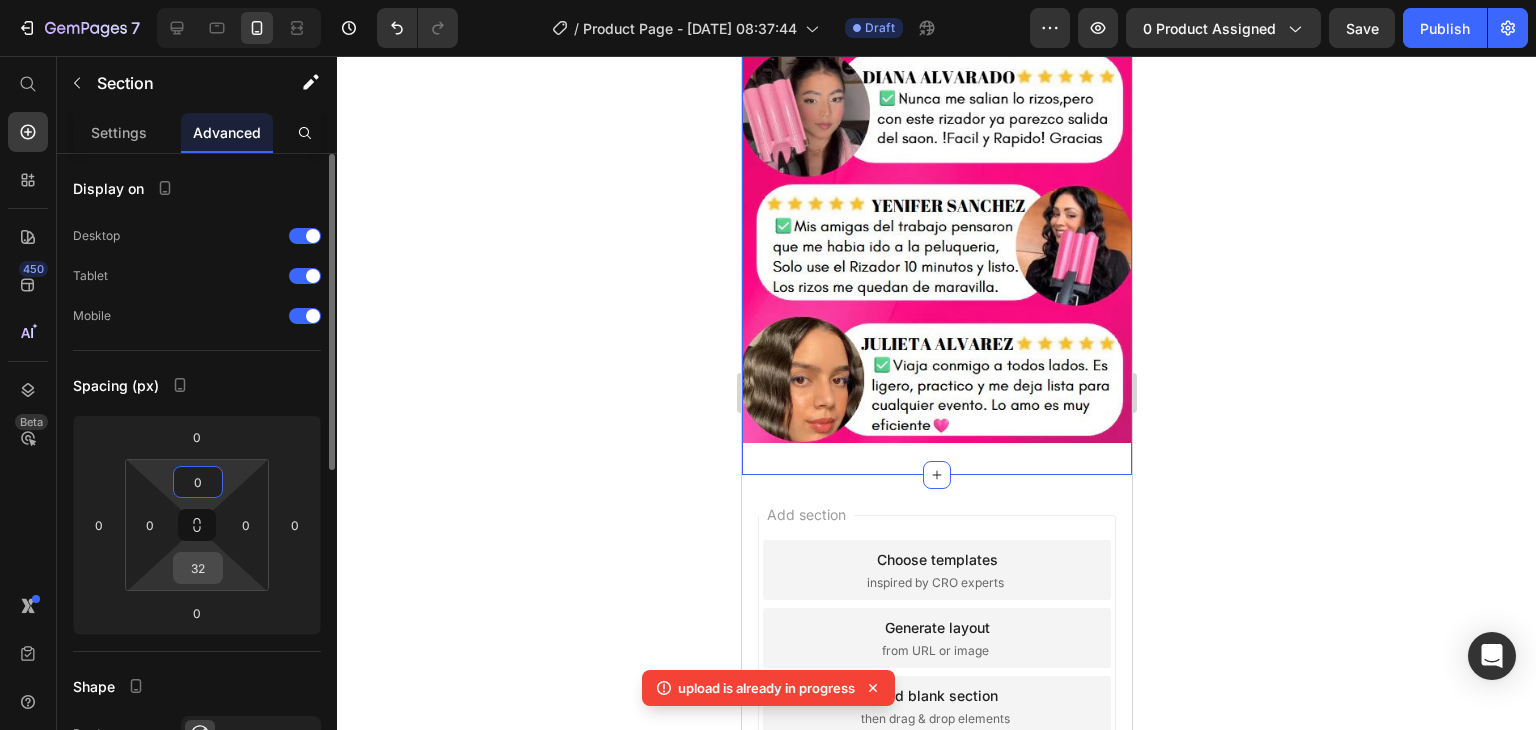 type on "0" 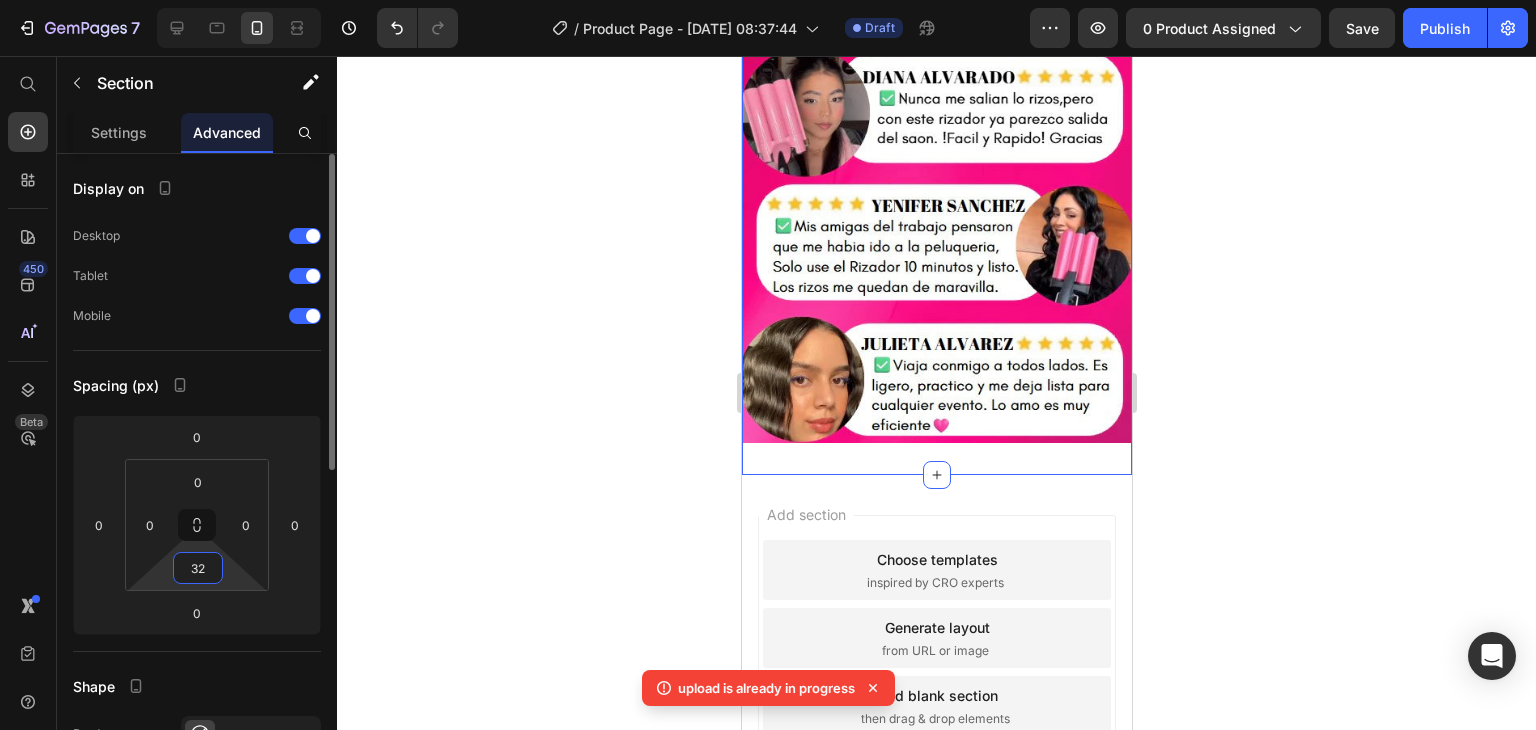 click on "32" at bounding box center [198, 568] 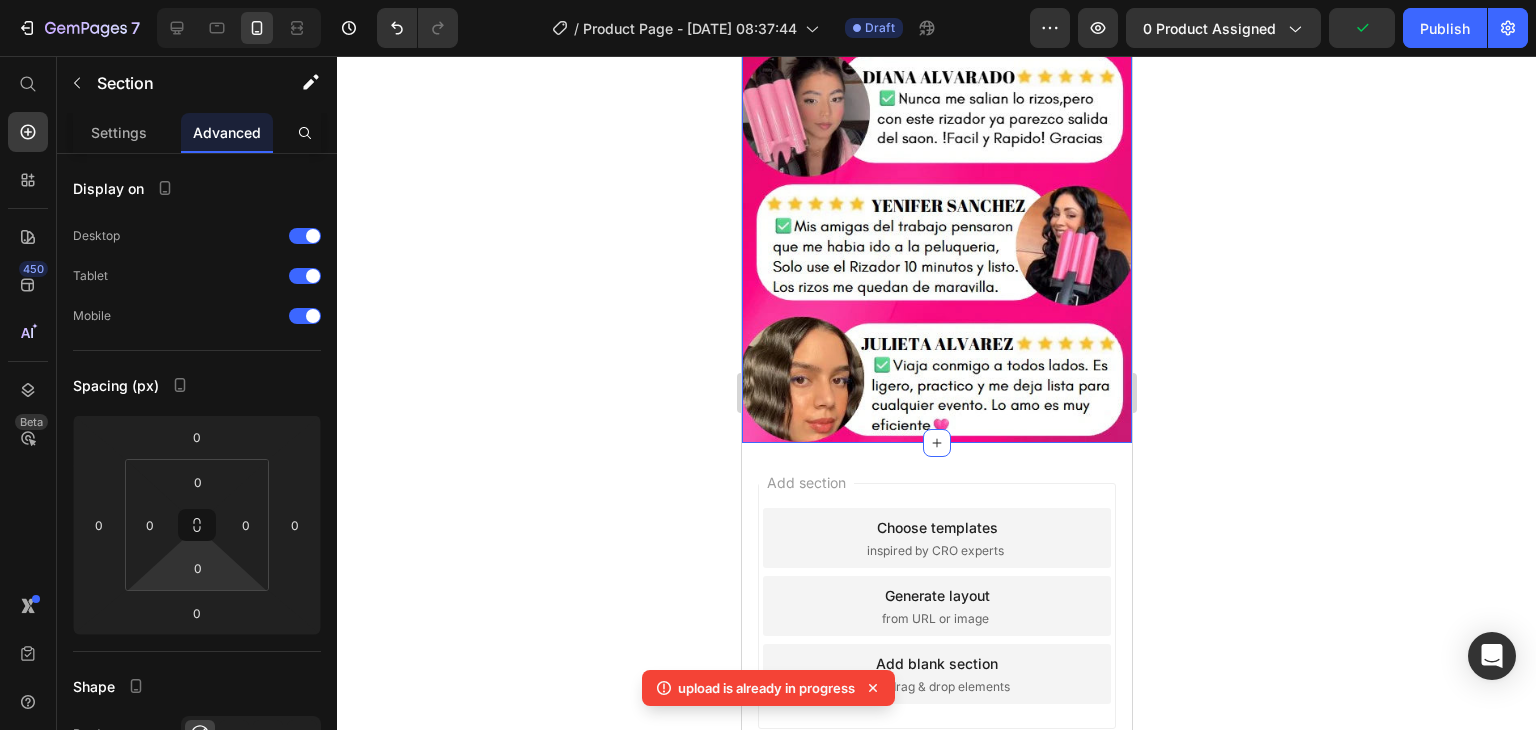 click 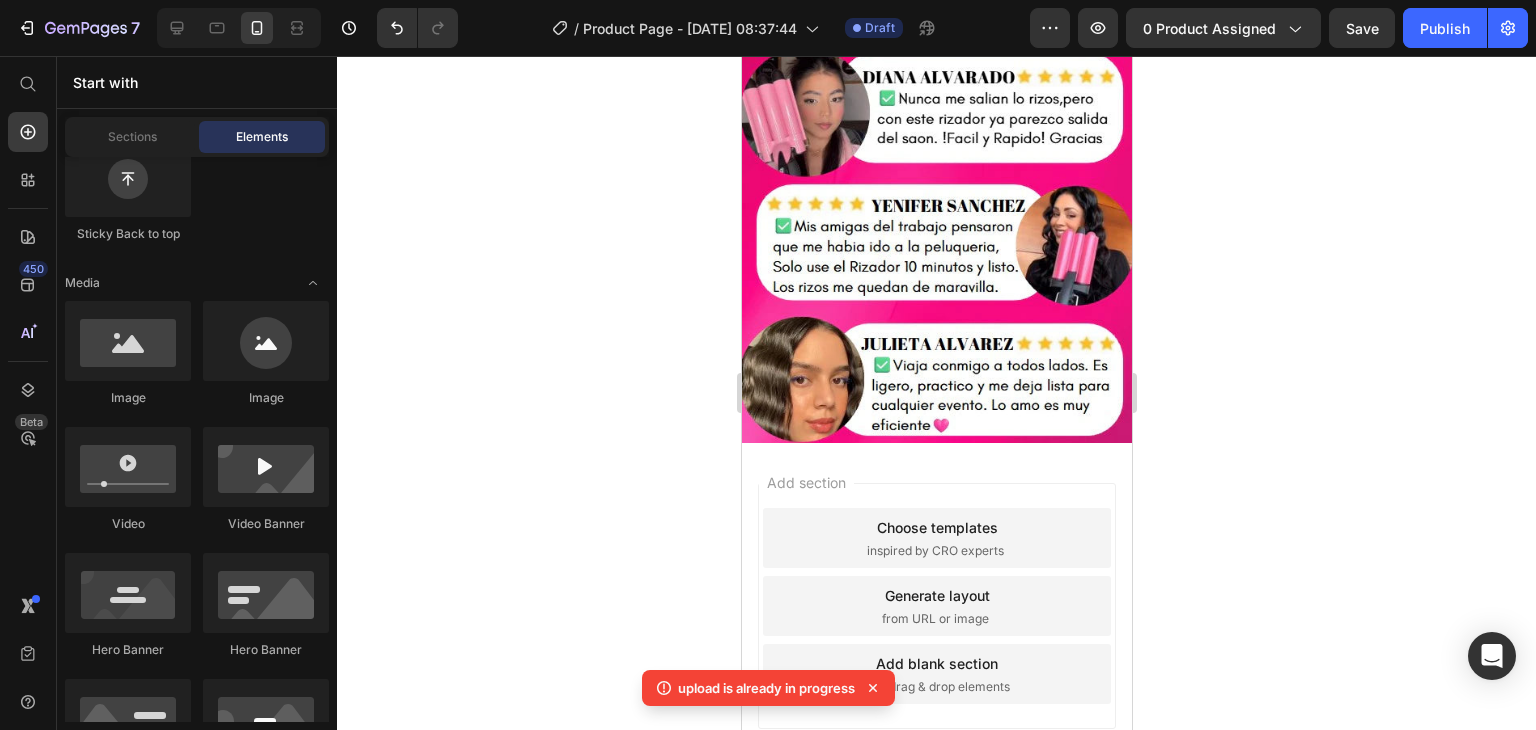 click on "Button
Button
Sticky Back to top" 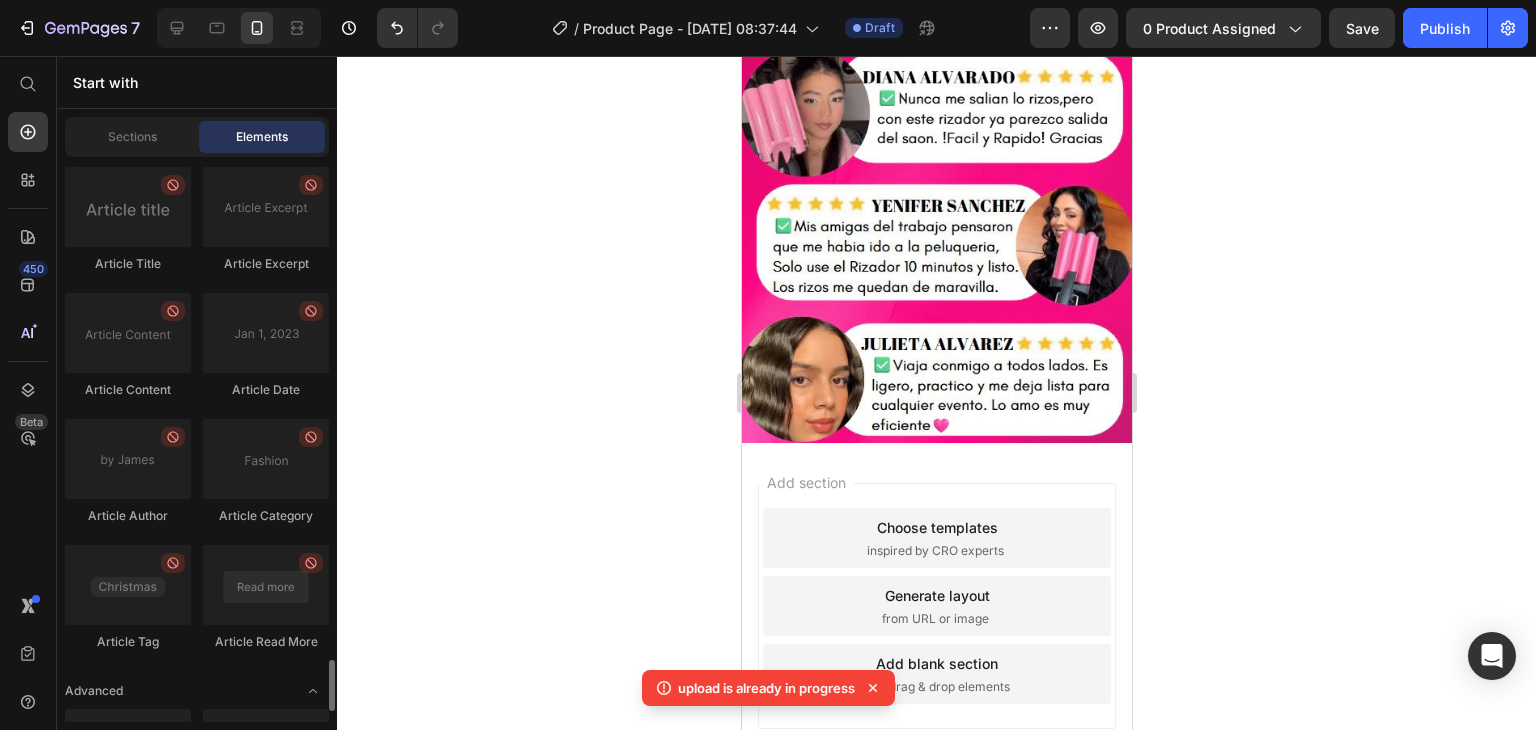 scroll, scrollTop: 5620, scrollLeft: 0, axis: vertical 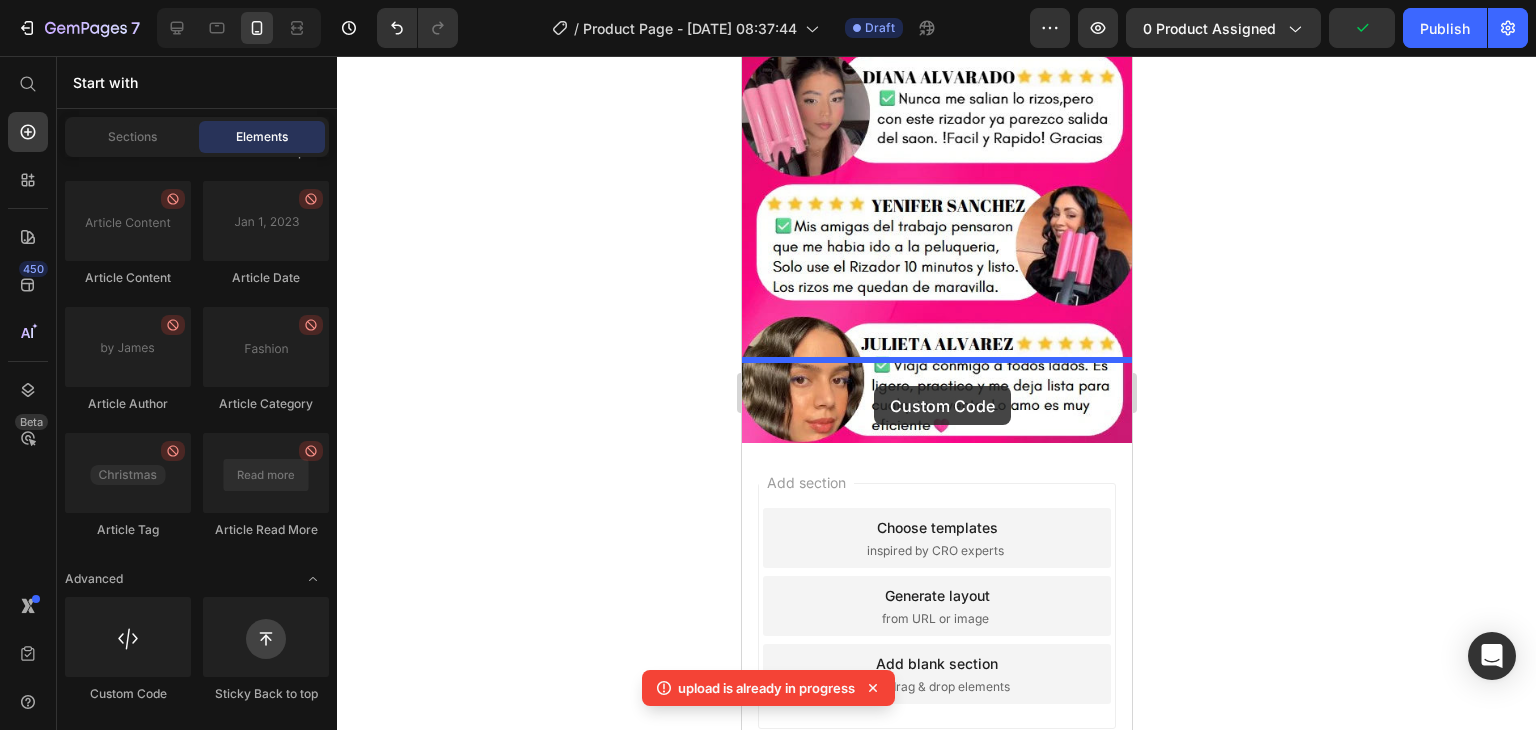 drag, startPoint x: 889, startPoint y: 706, endPoint x: 877, endPoint y: 384, distance: 322.2235 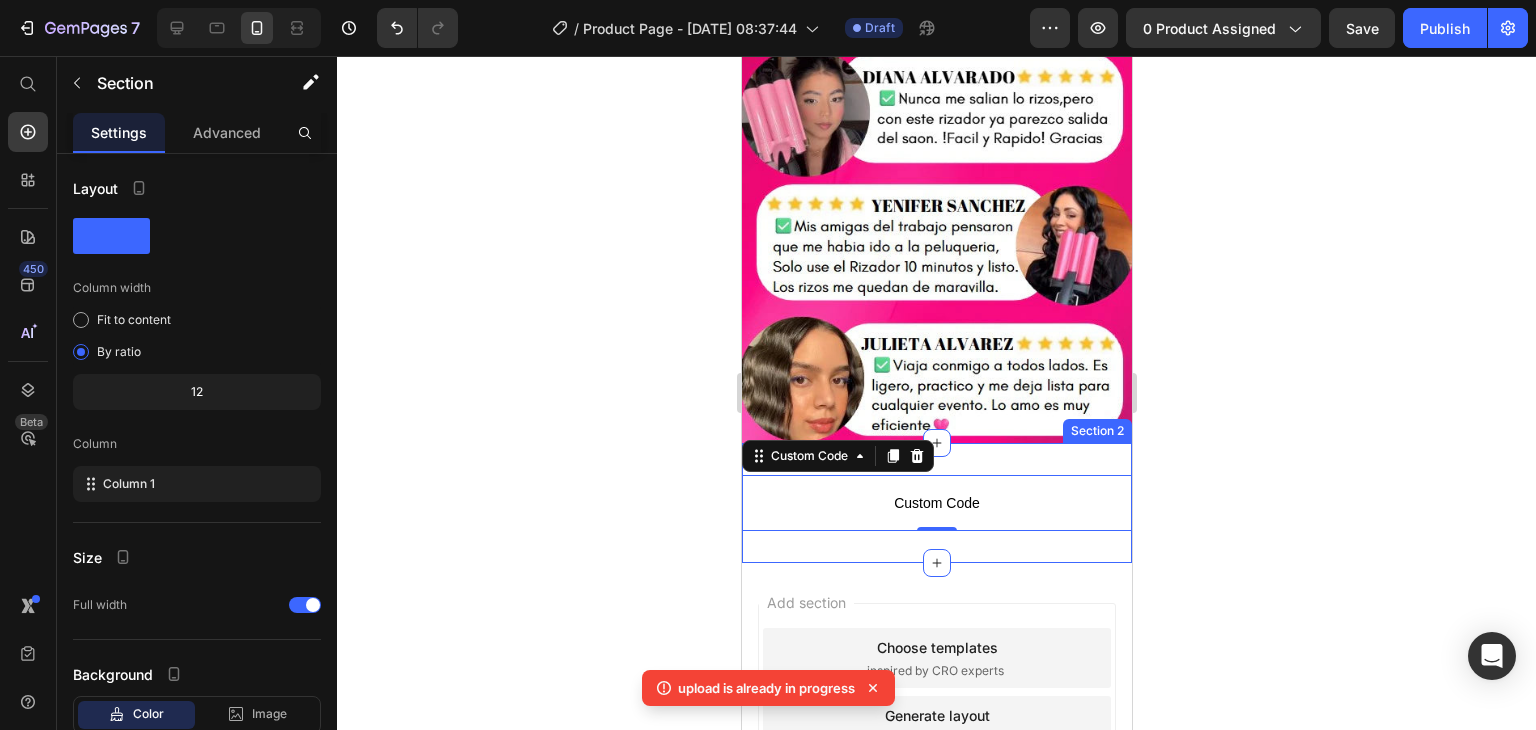 click on "Custom Code
Custom Code   0 Section 2" at bounding box center [936, 503] 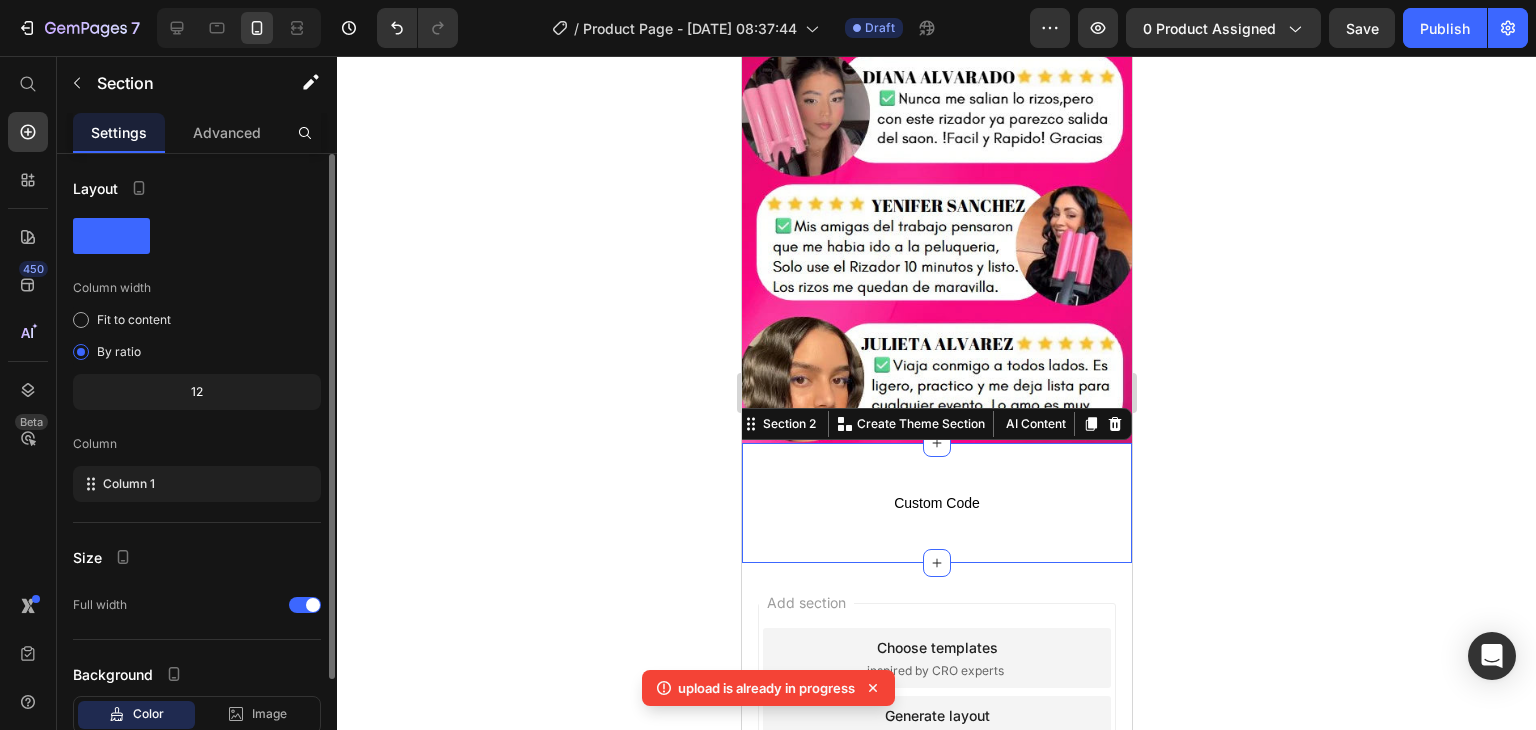 click on "12" 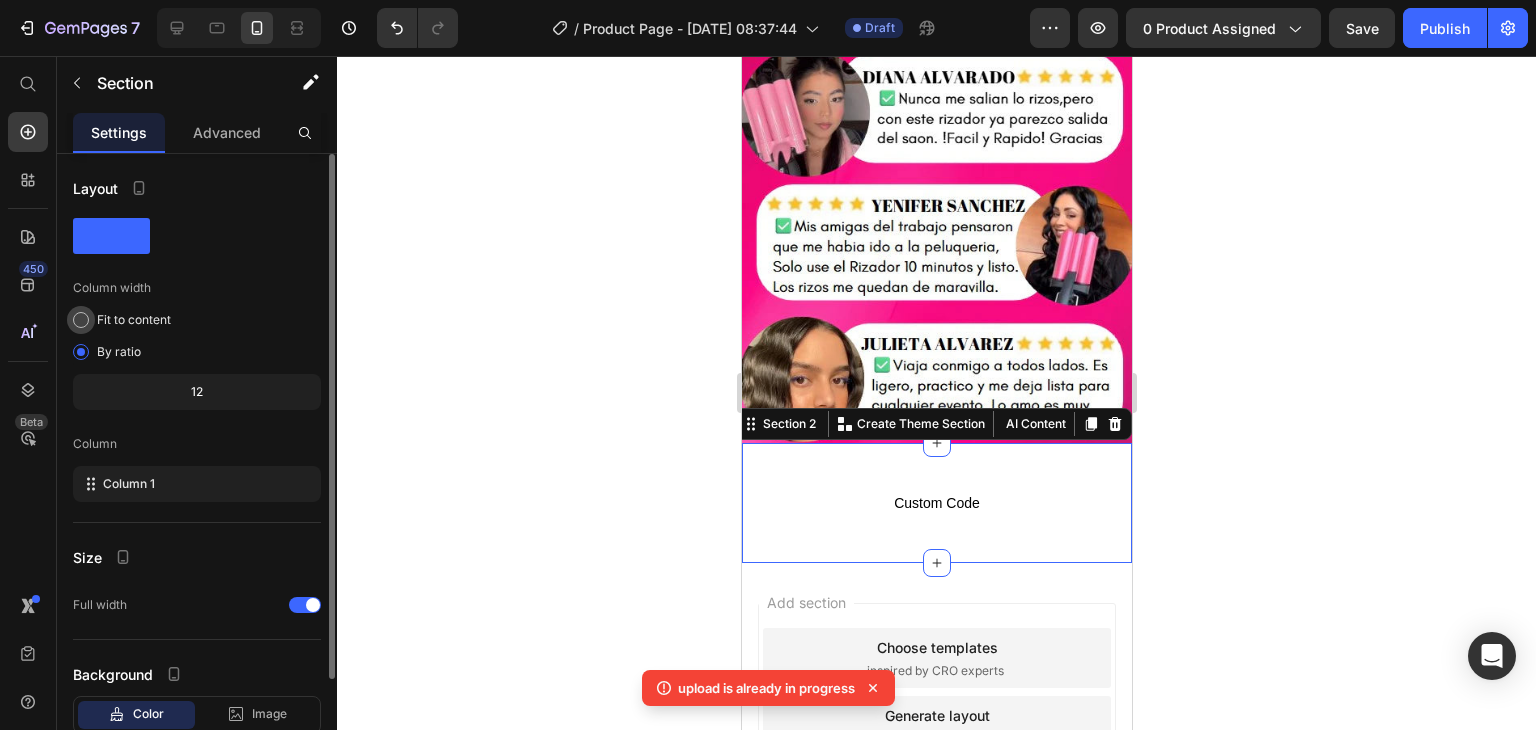 click on "Fit to content" at bounding box center (134, 320) 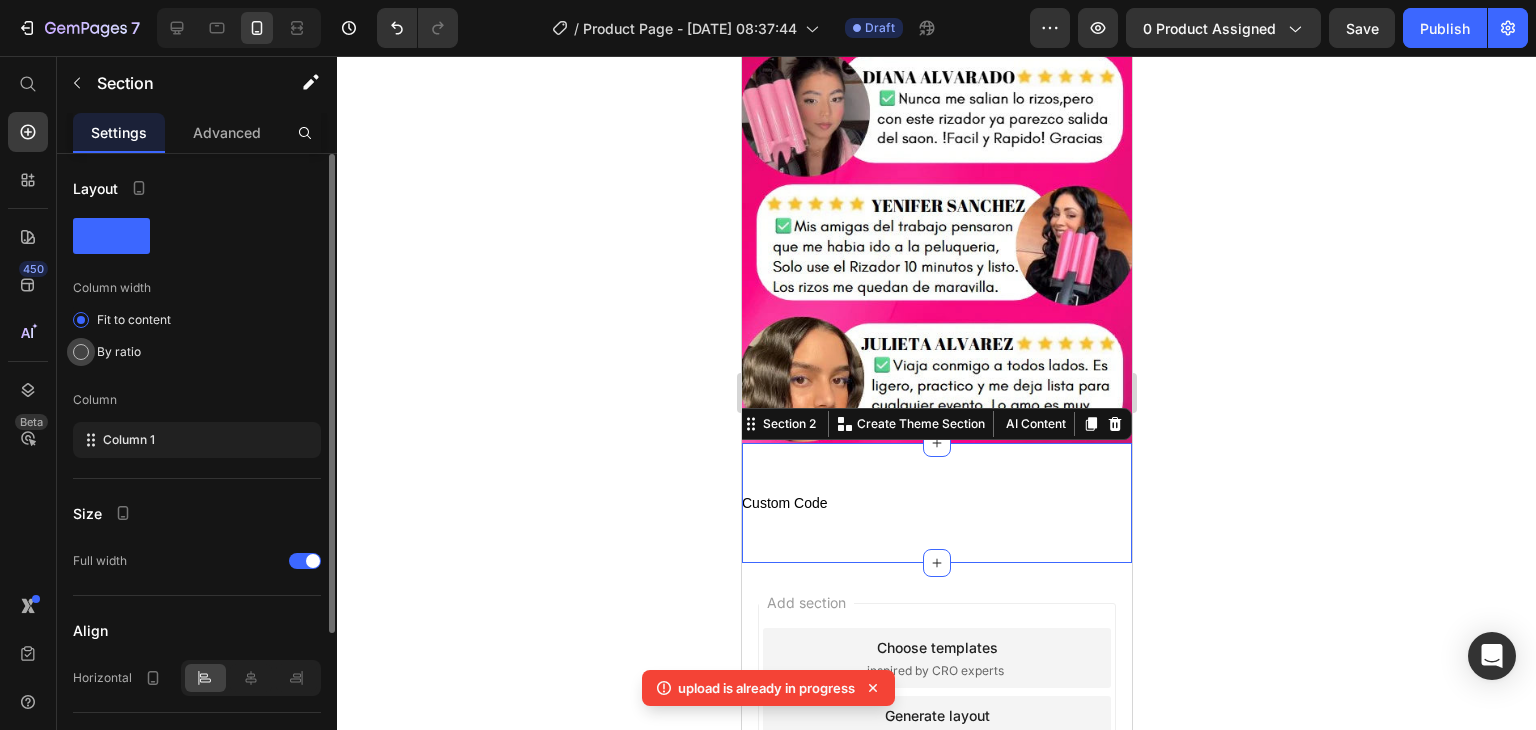click on "By ratio" at bounding box center [119, 352] 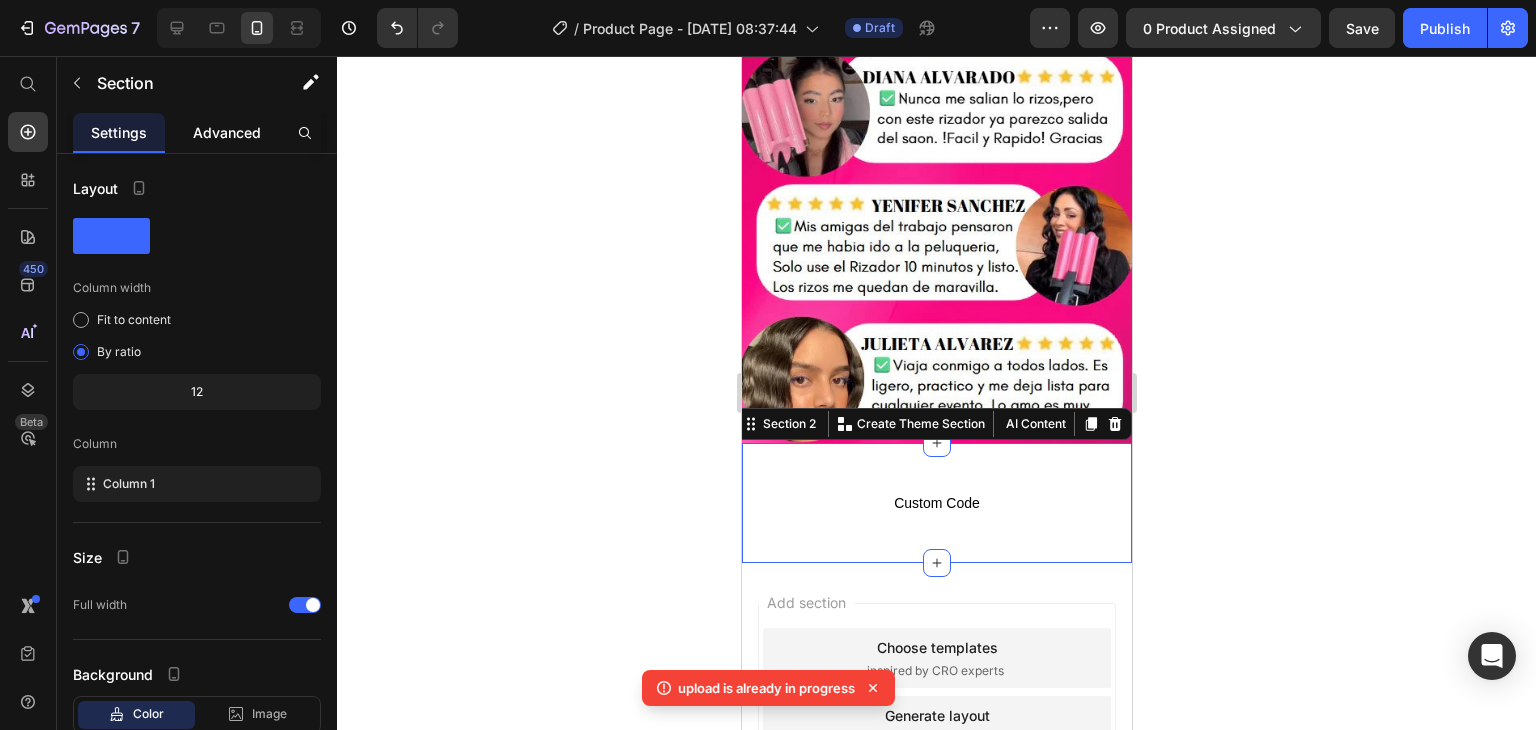 click on "Advanced" 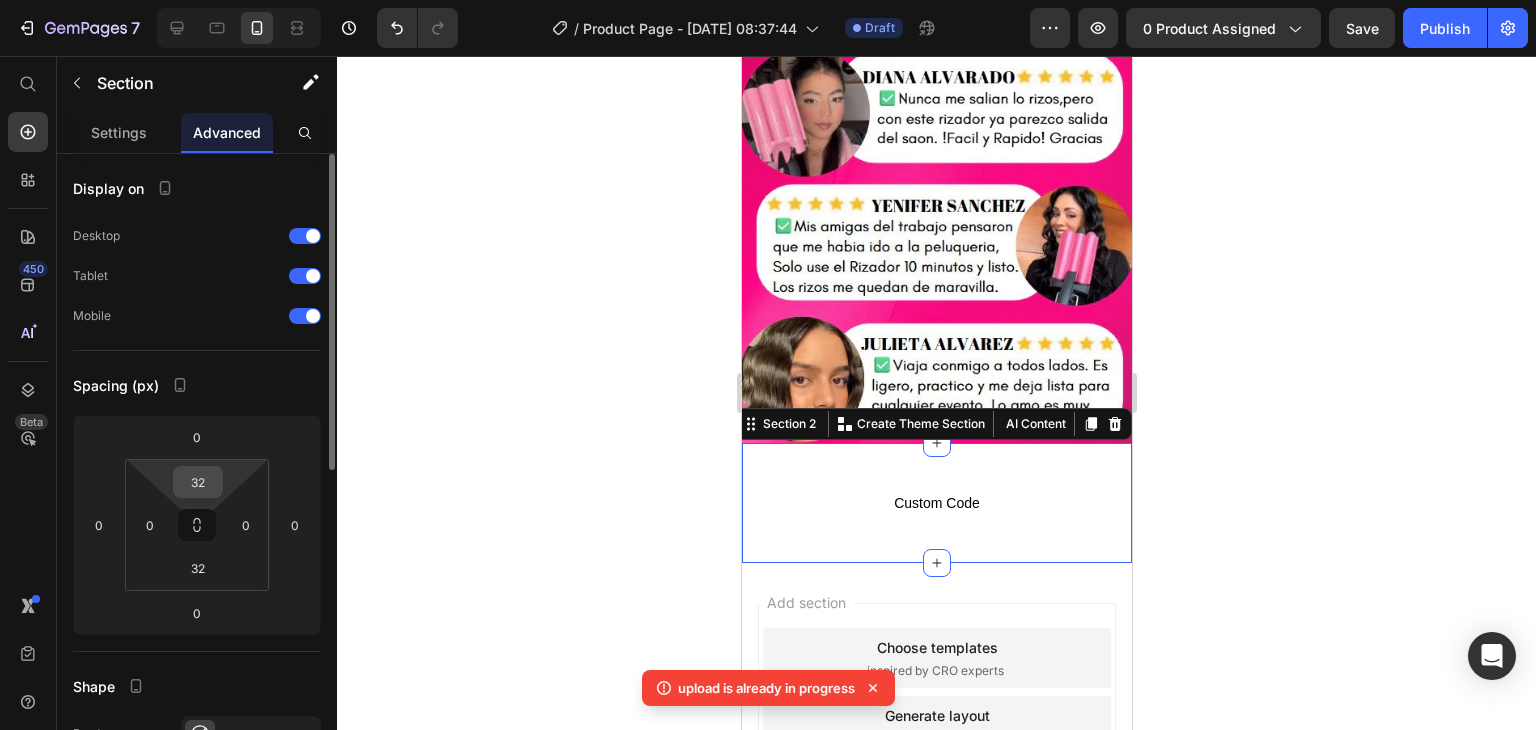 click on "32" at bounding box center (198, 482) 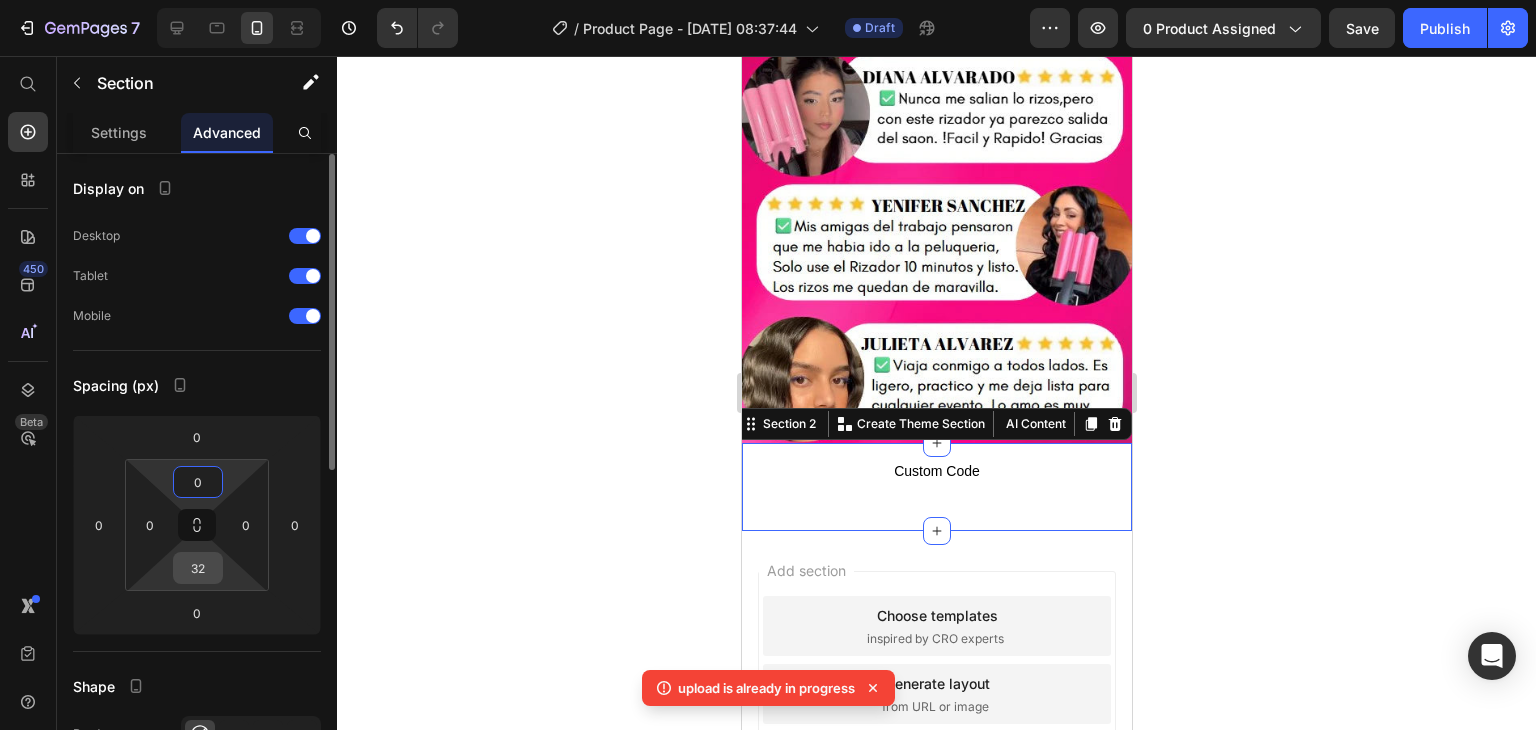 type on "0" 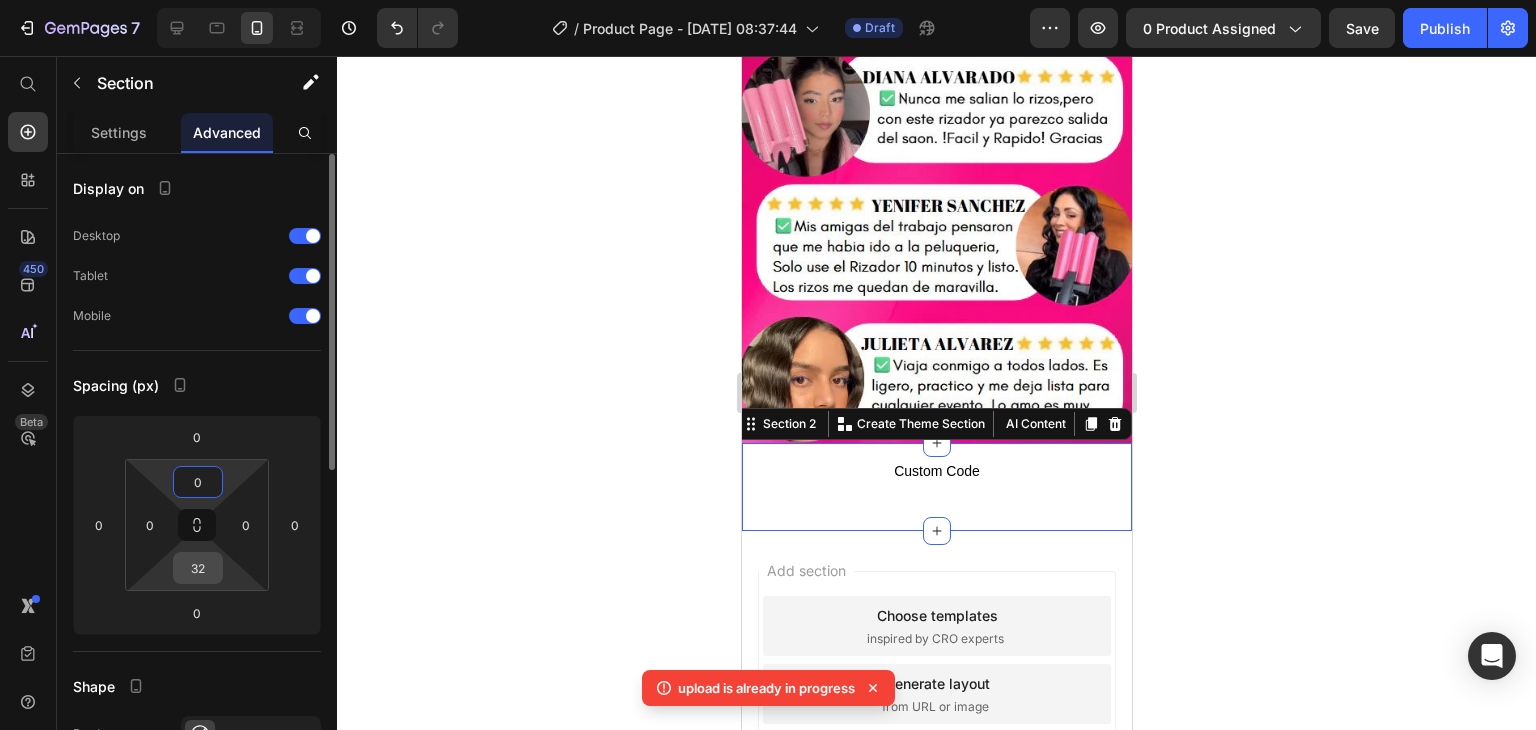 click on "32" at bounding box center (198, 568) 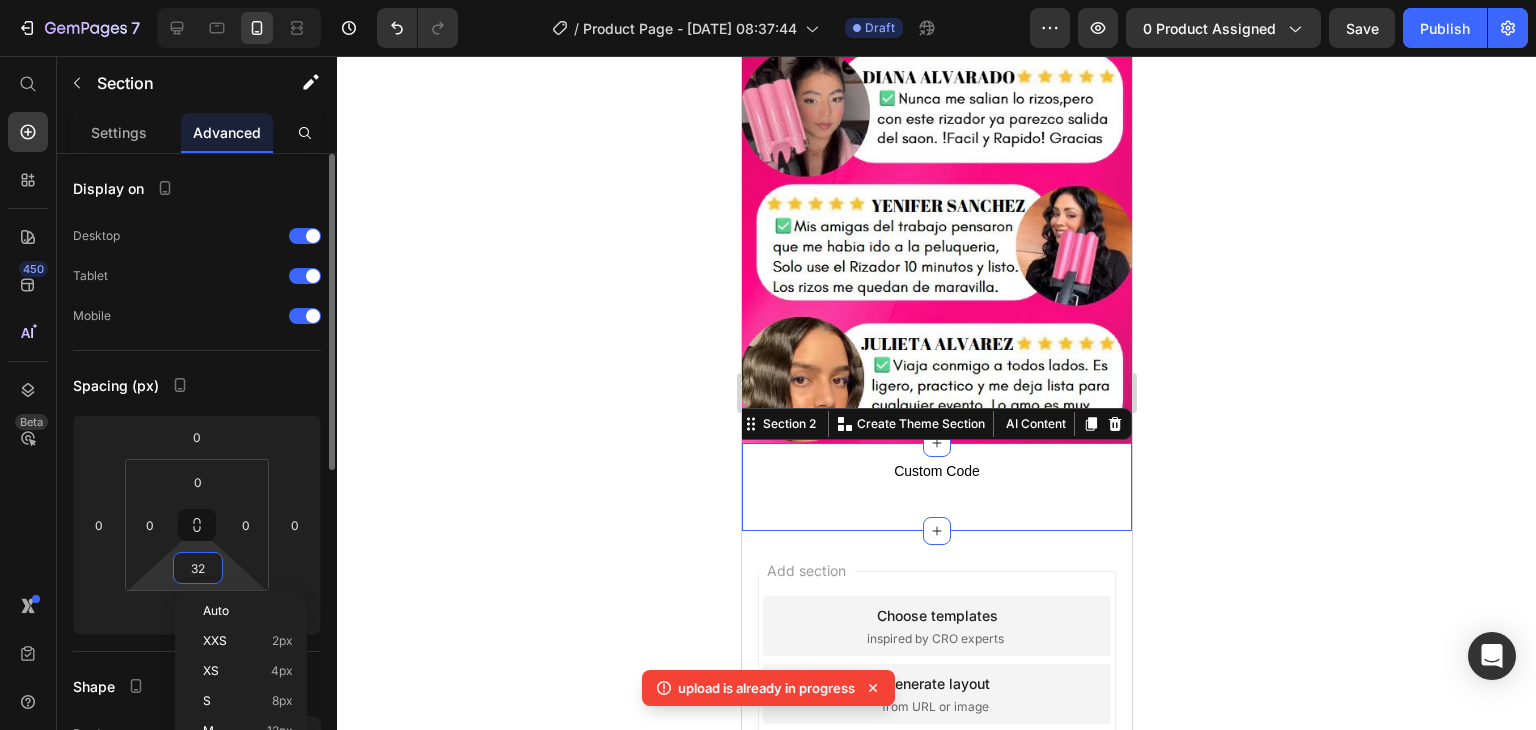 type on "0" 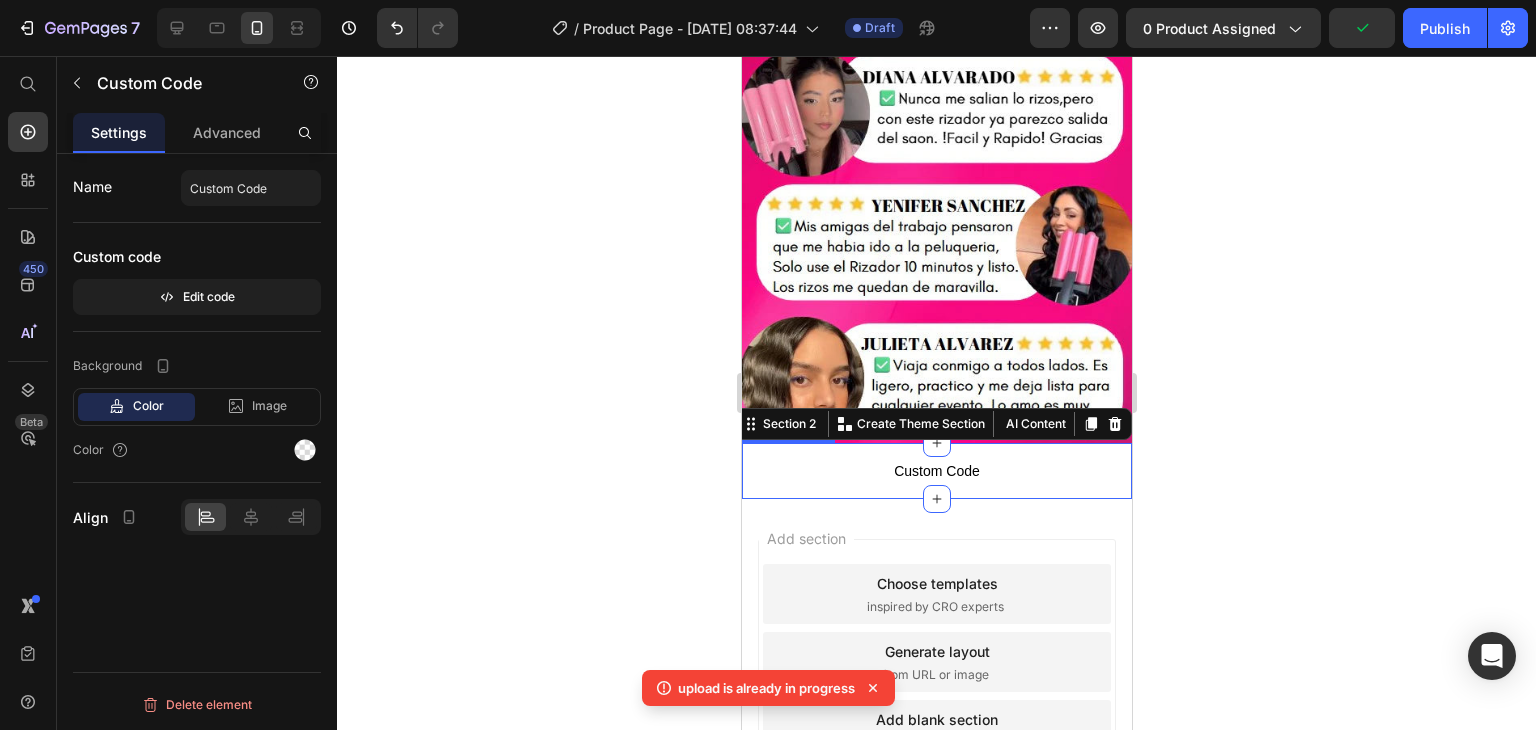 click on "Custom Code" at bounding box center (936, 471) 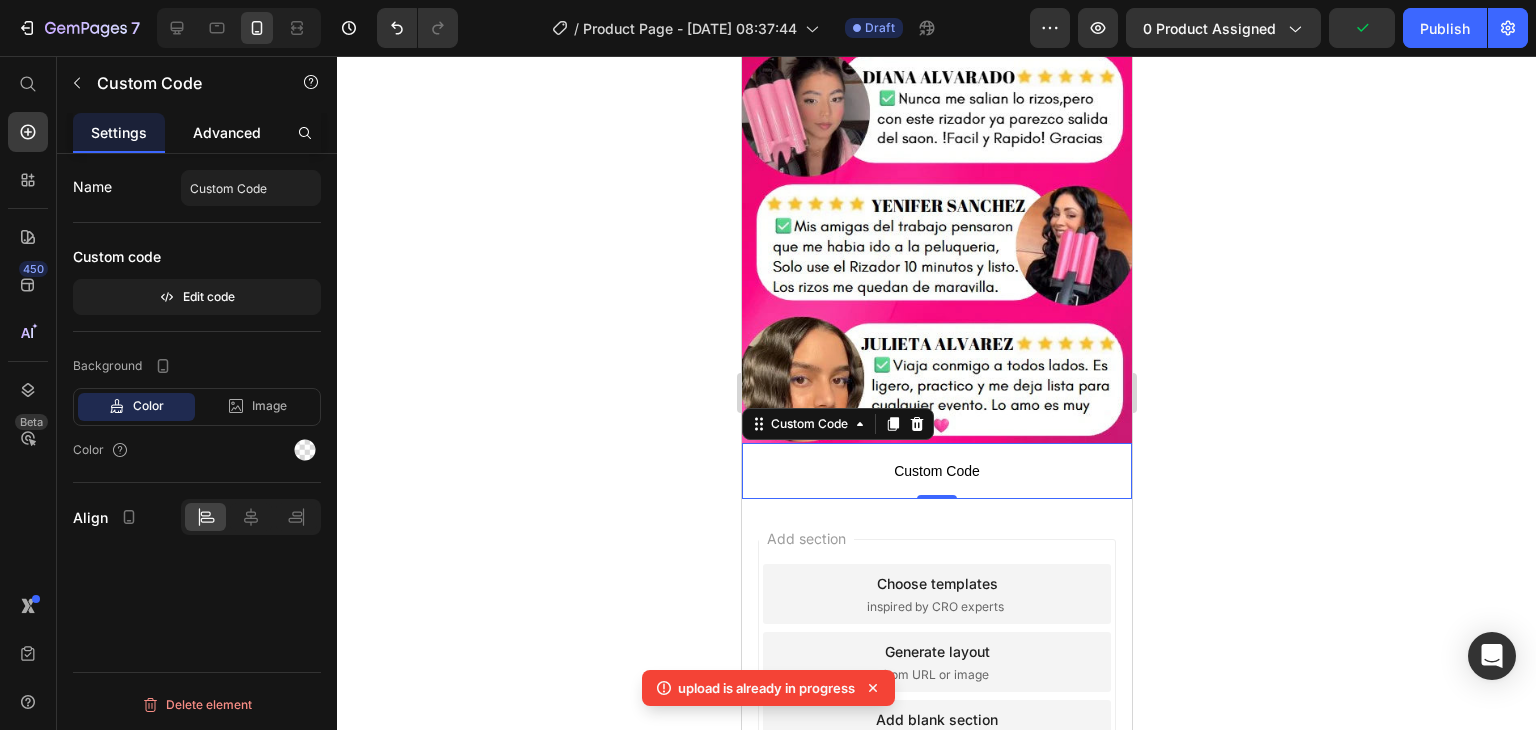 click on "Advanced" at bounding box center [227, 132] 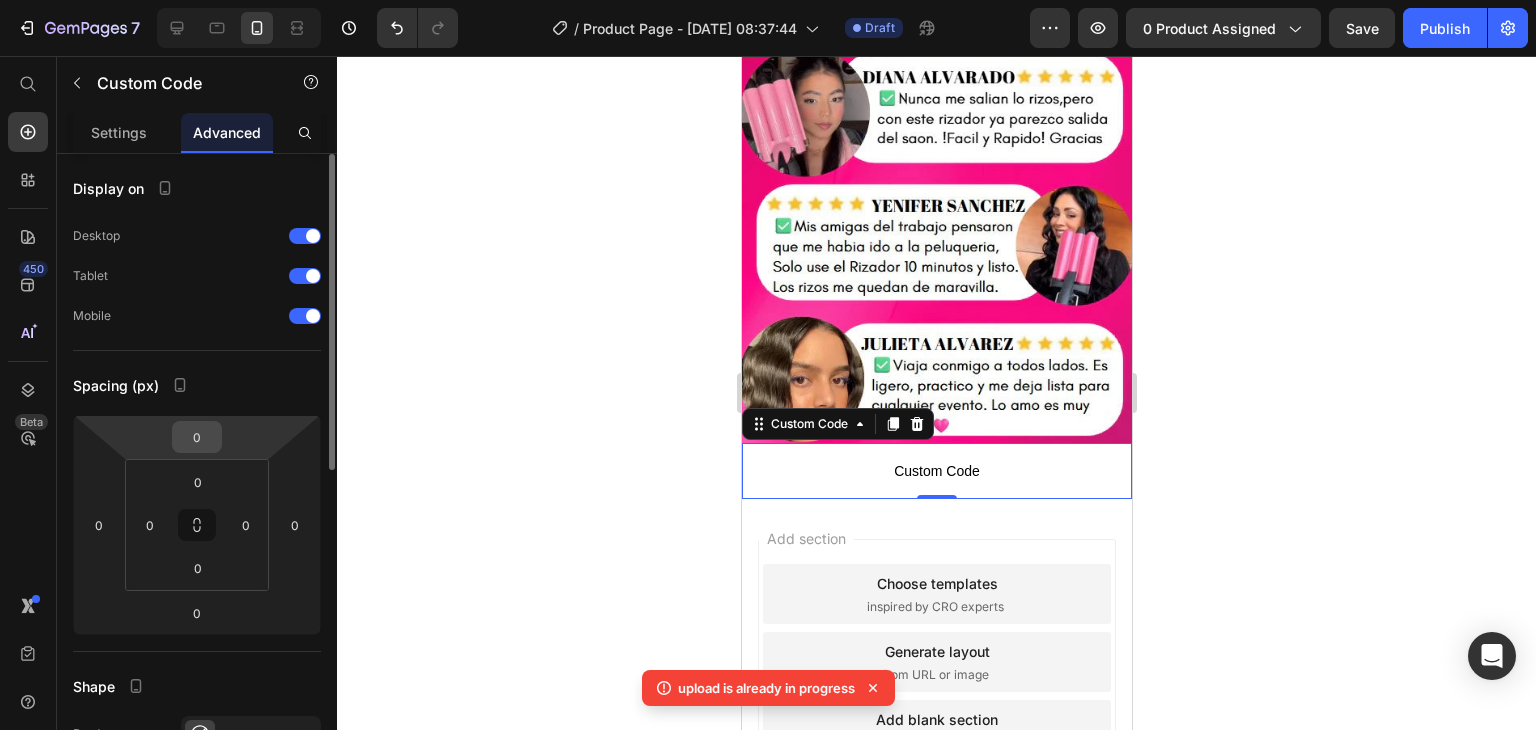 click on "0" at bounding box center [197, 437] 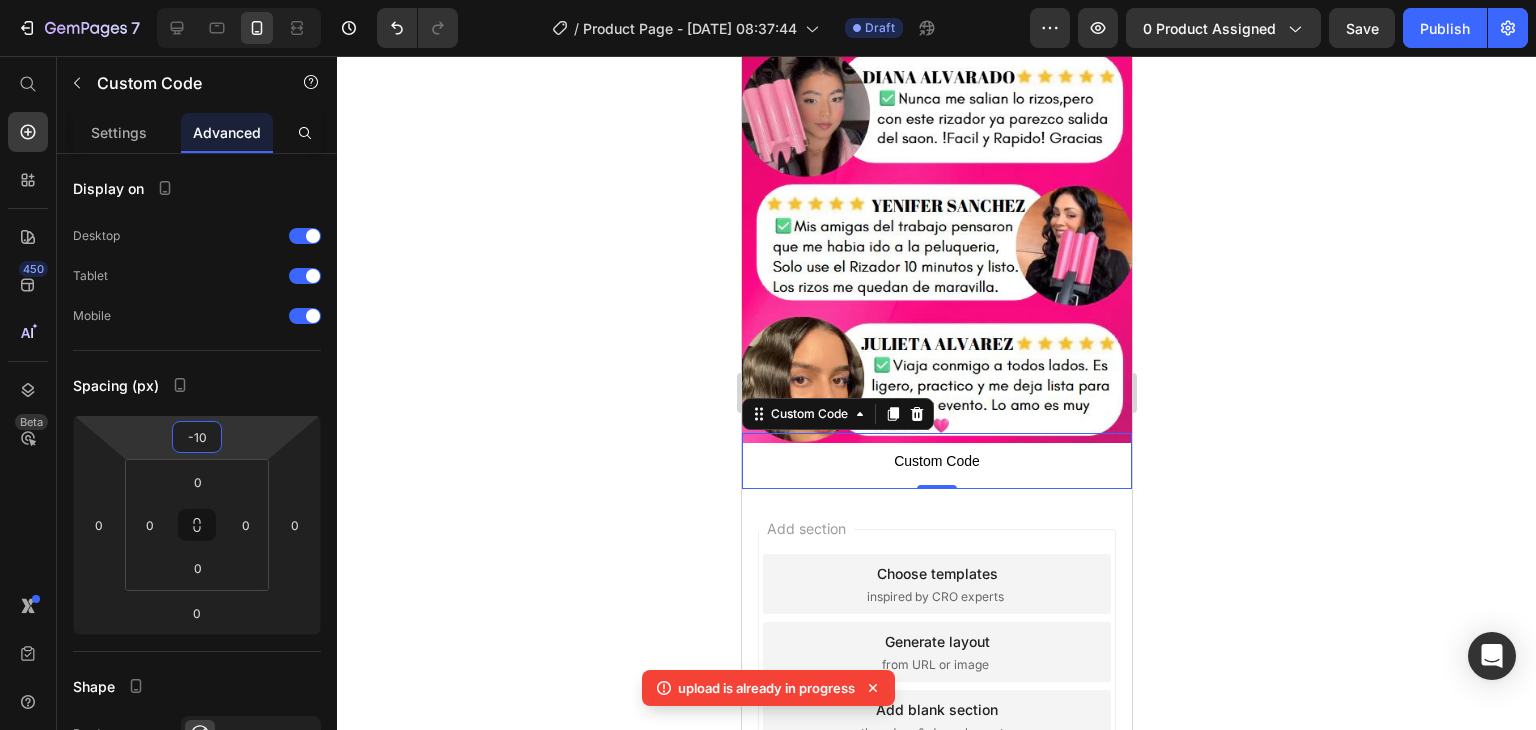 type on "-10" 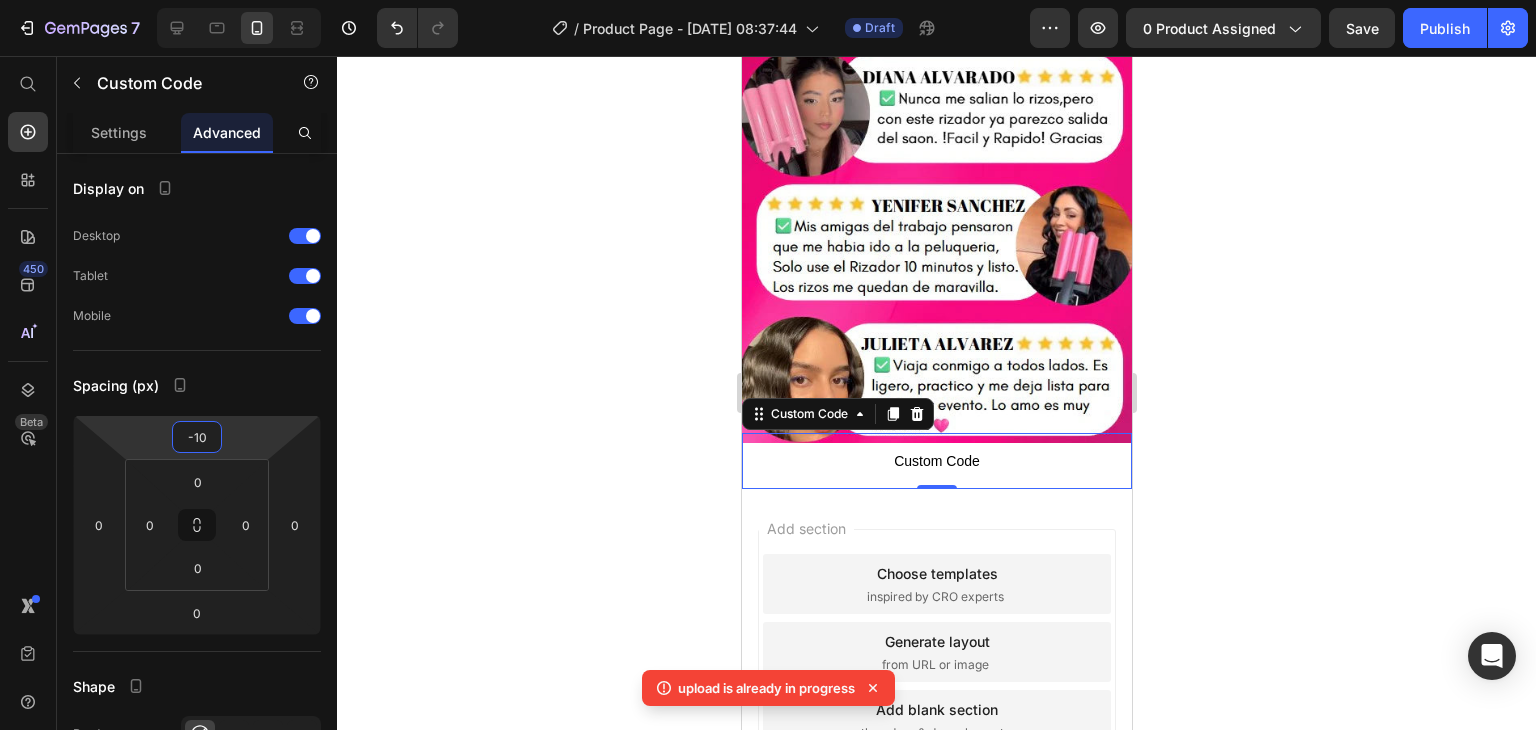 click on "Custom Code" at bounding box center (936, 461) 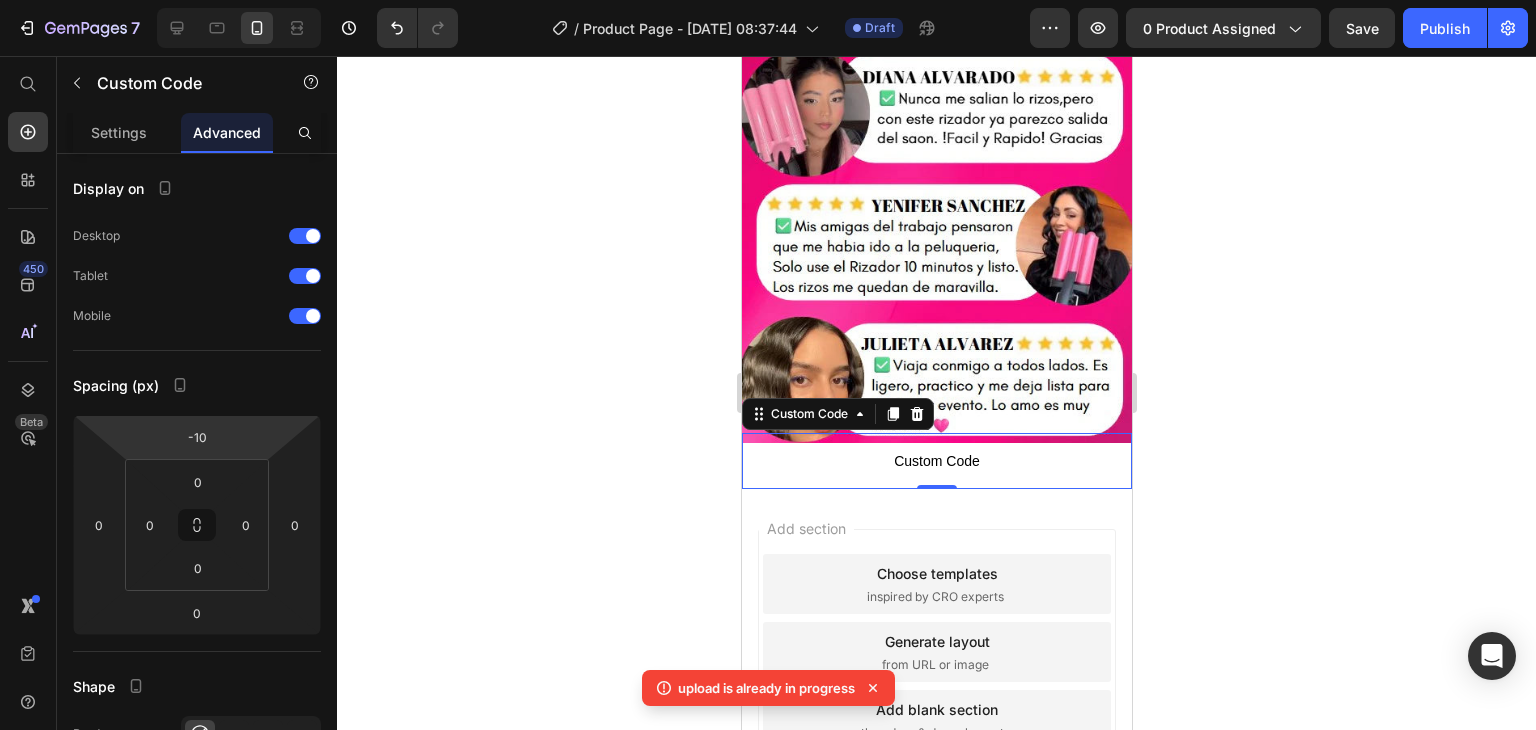 click on "Custom Code" at bounding box center [936, 461] 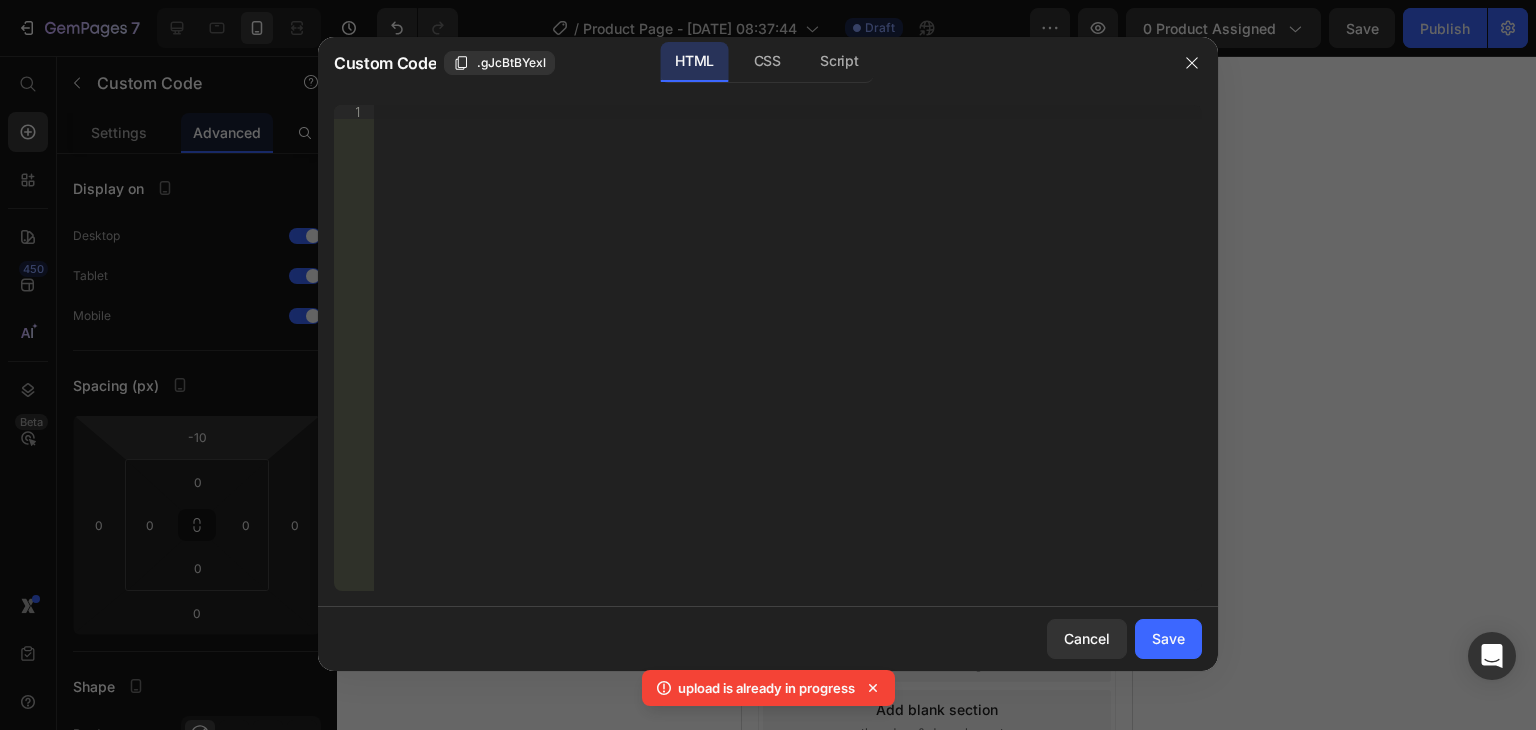 click on "Insert the 3rd-party installation code, HTML code, or Liquid code to display custom content." at bounding box center (788, 362) 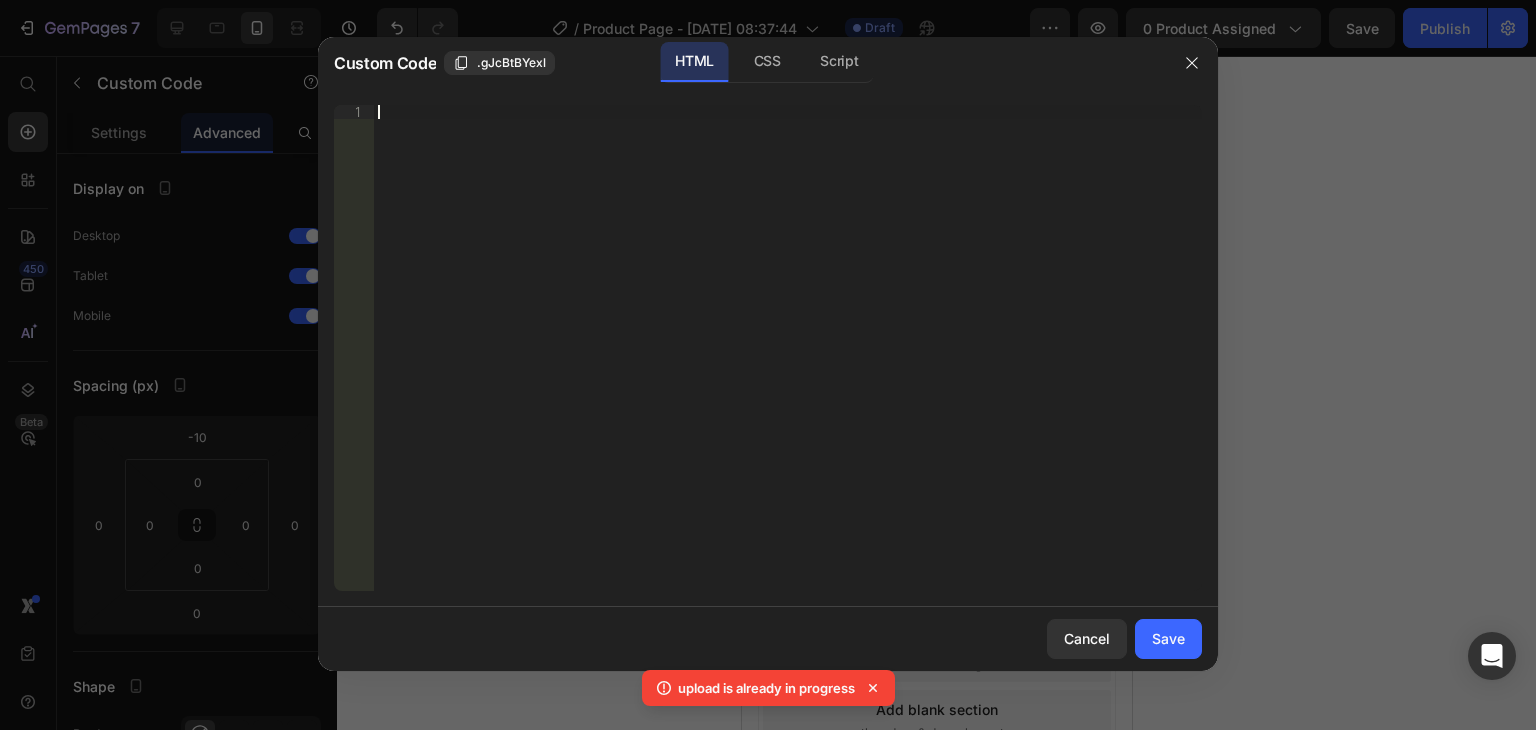 paste on "<span id="es-form-hook" ></span>" 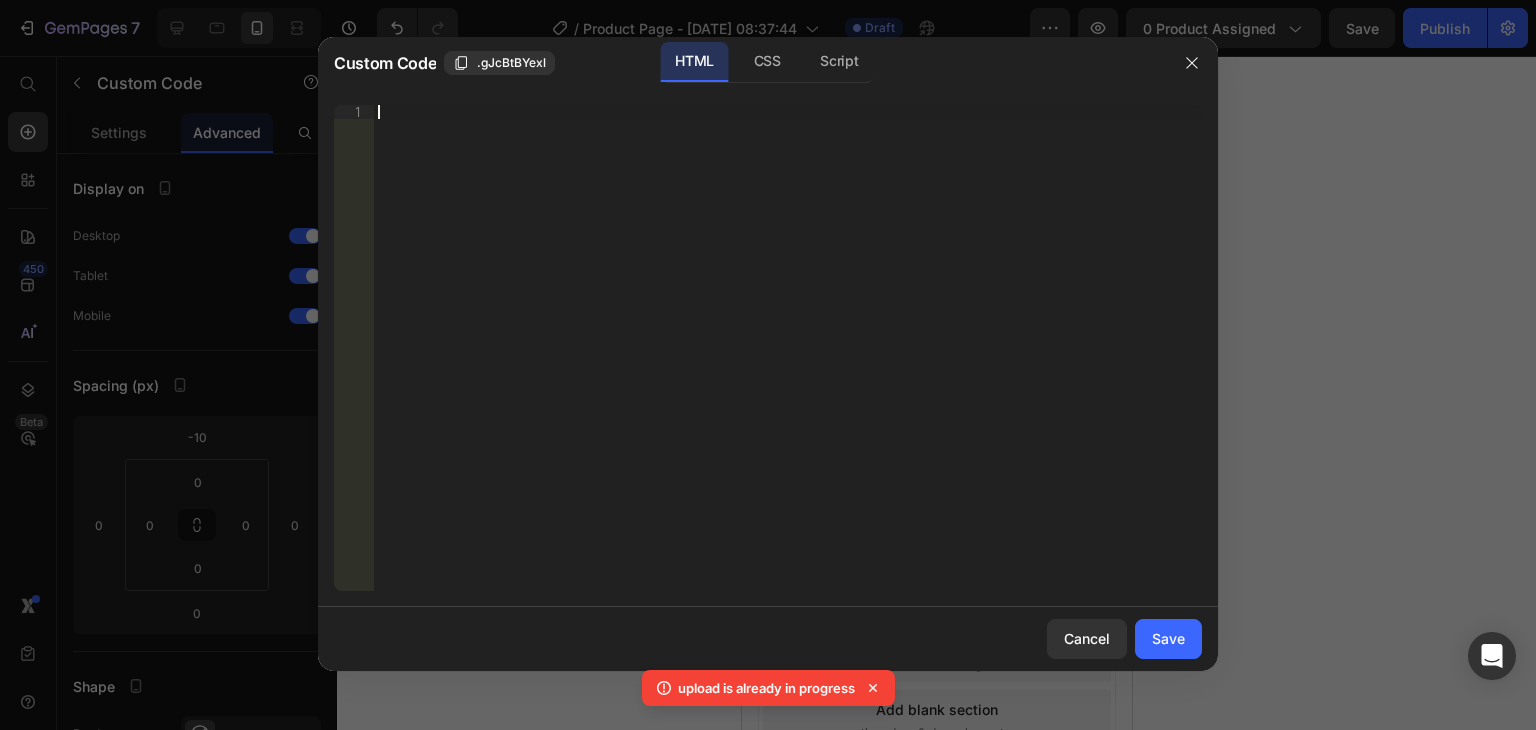 type on "<span id="es-form-hook" ></span>" 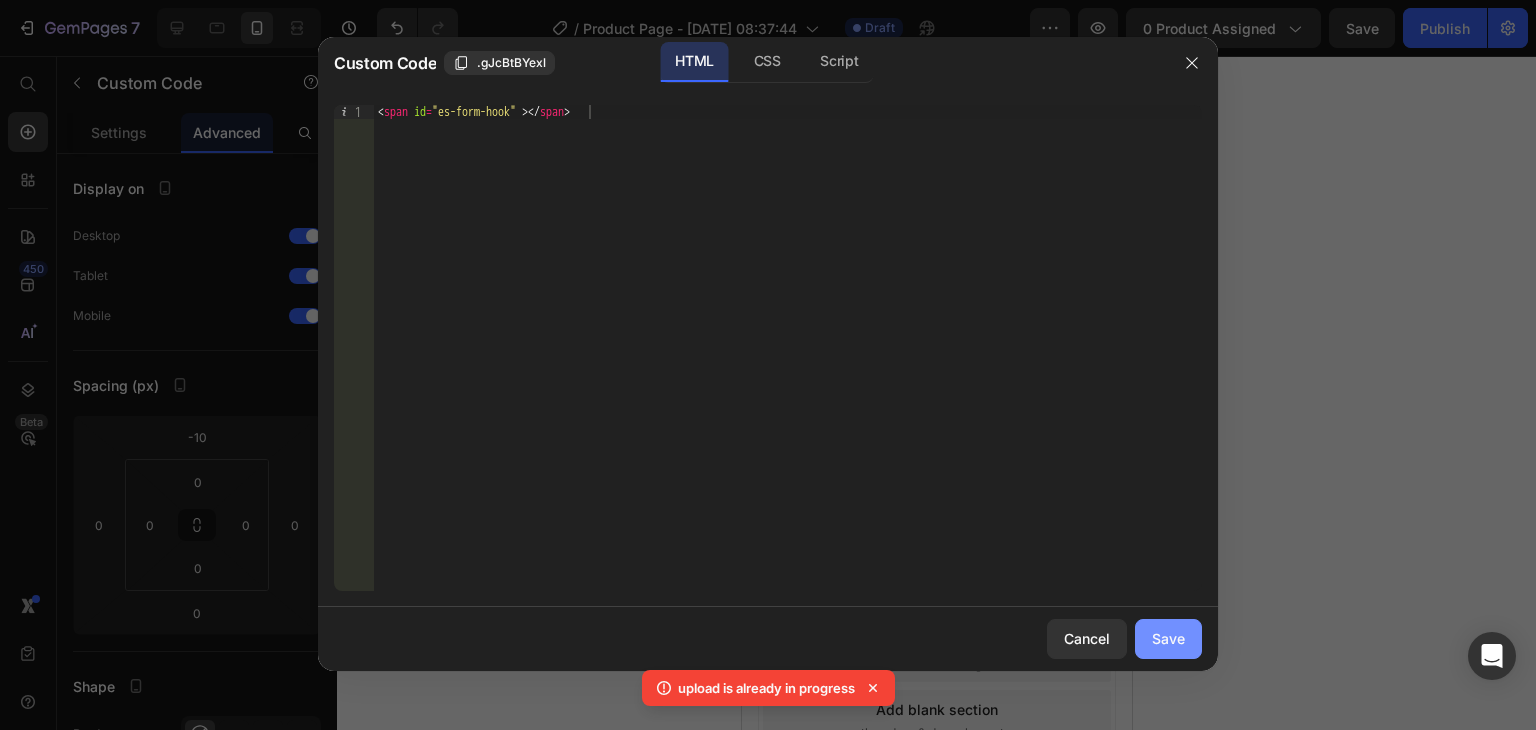 click on "Save" at bounding box center [1168, 638] 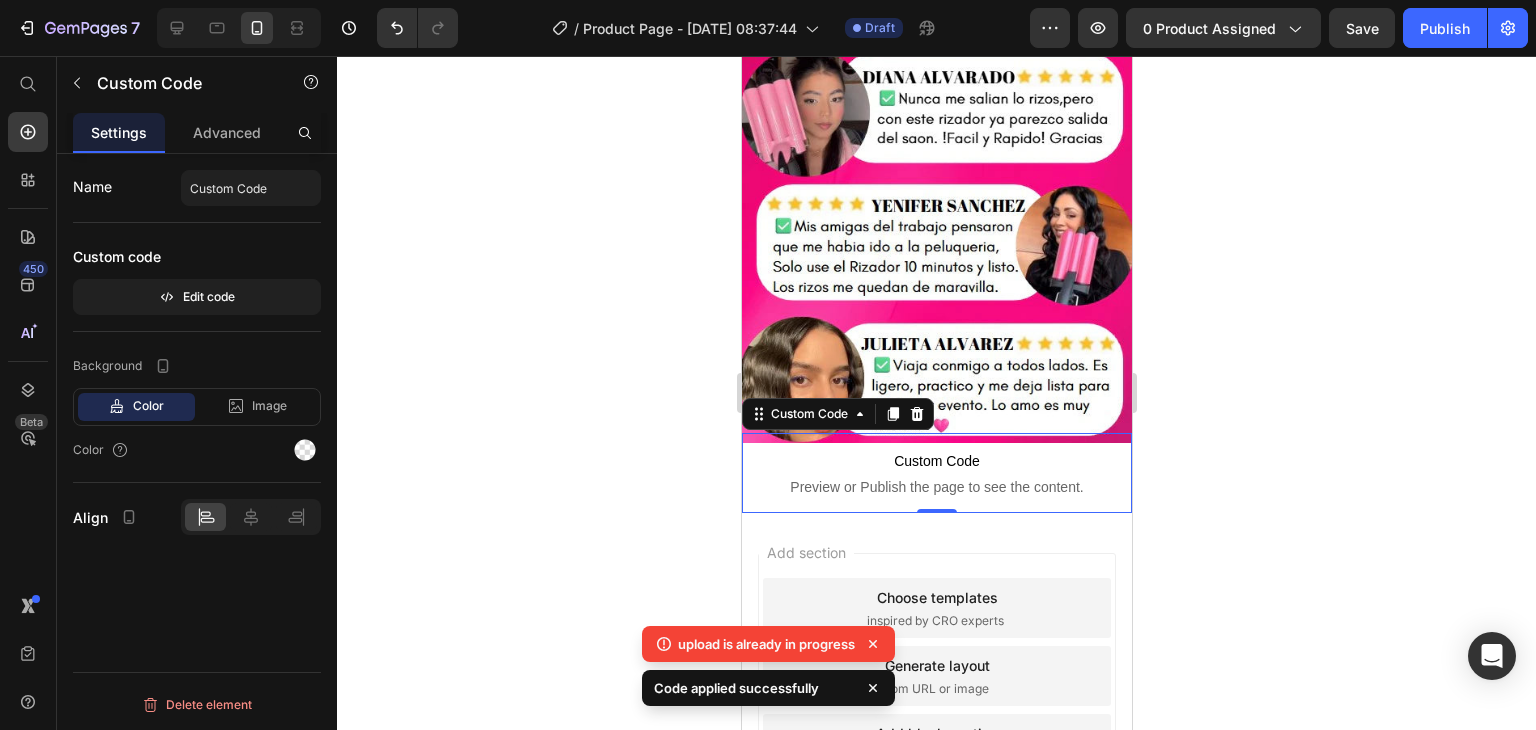 click on "Custom Code" at bounding box center [936, 461] 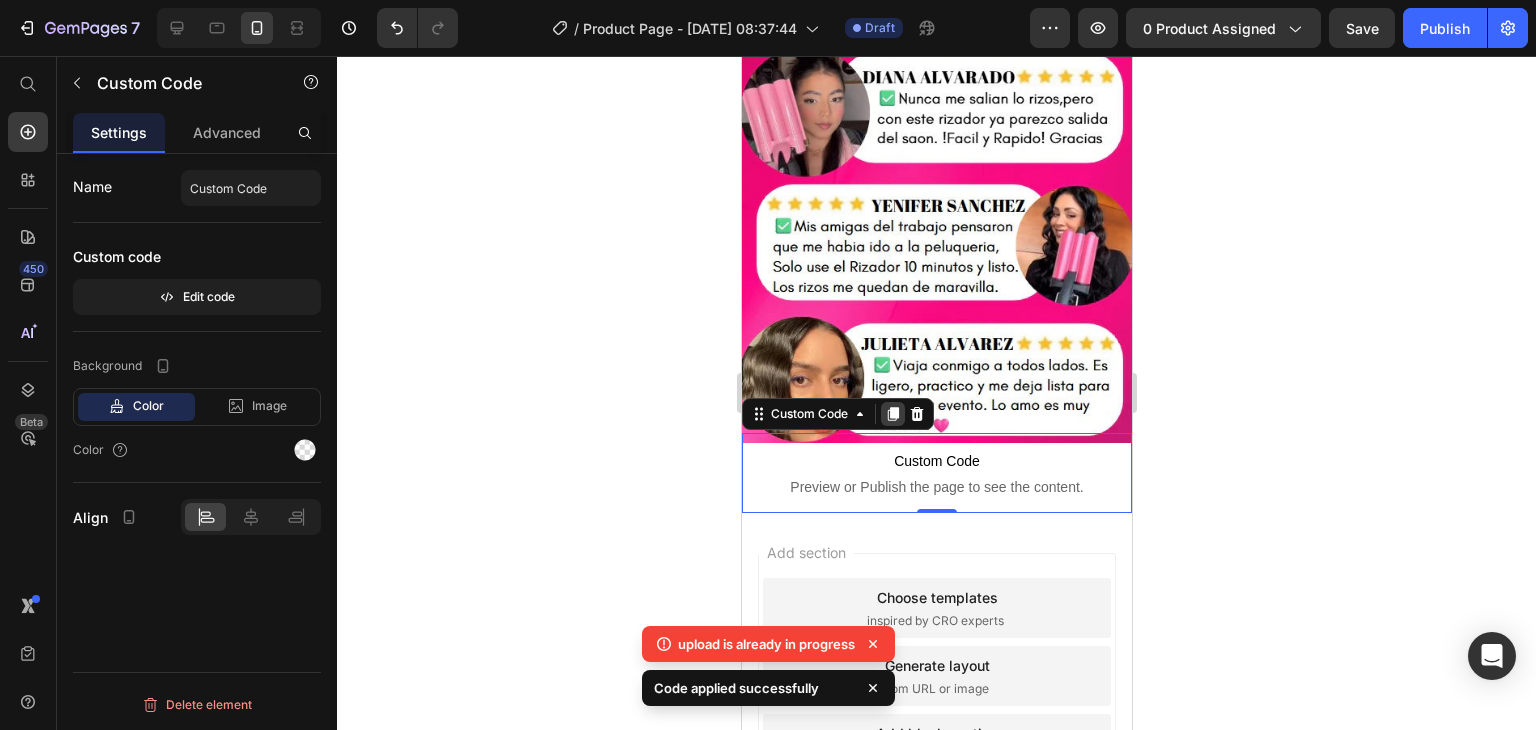 click 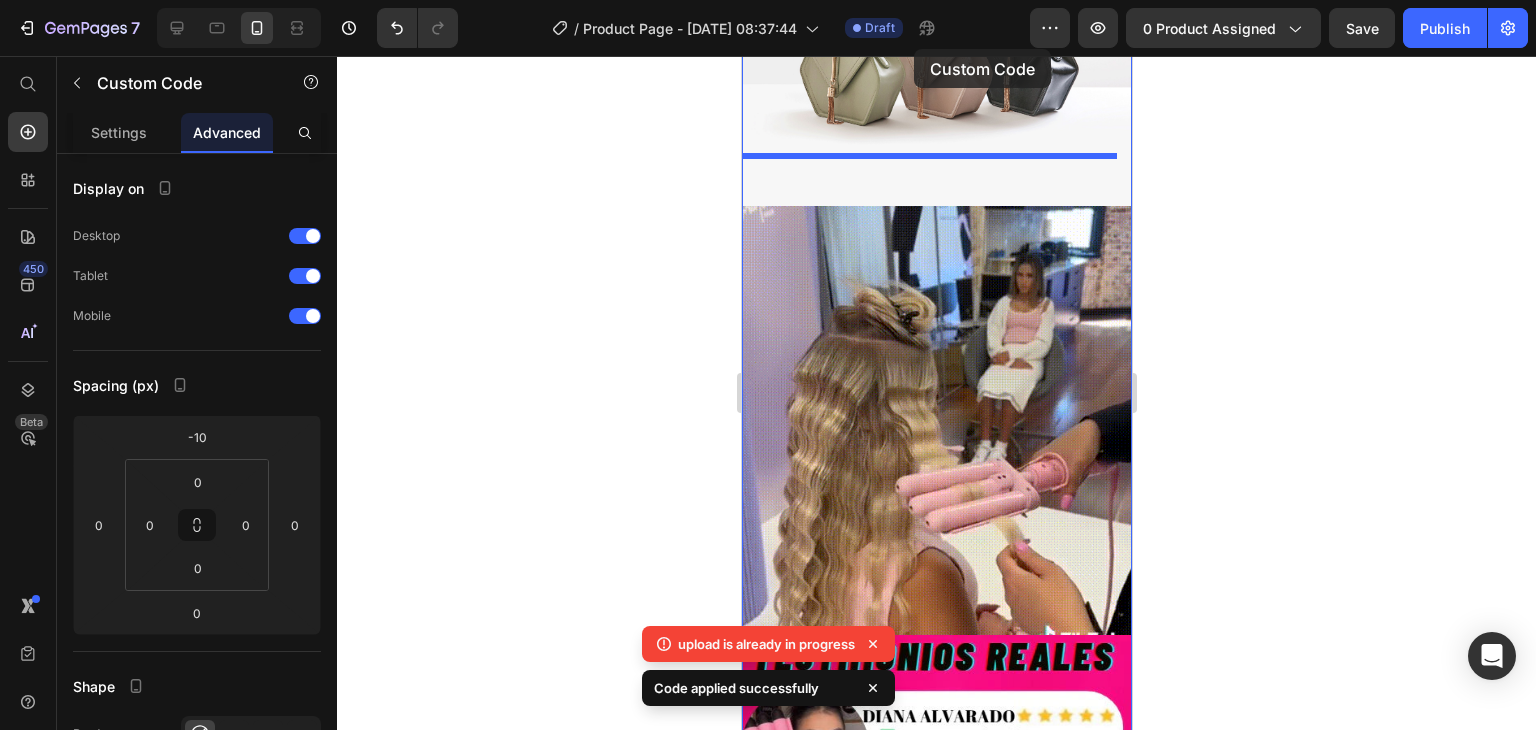 scroll, scrollTop: 1180, scrollLeft: 0, axis: vertical 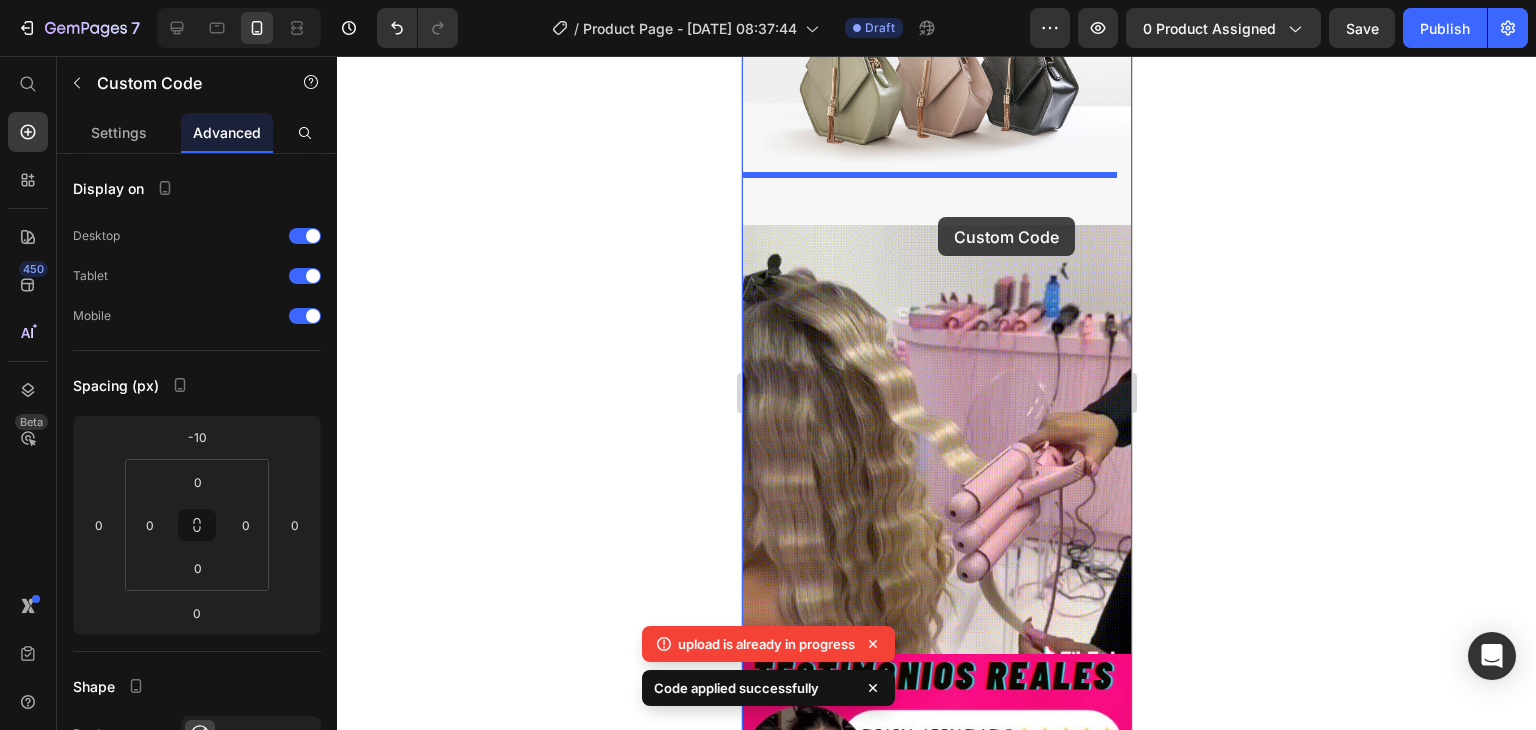 drag, startPoint x: 949, startPoint y: 431, endPoint x: 937, endPoint y: 210, distance: 221.32555 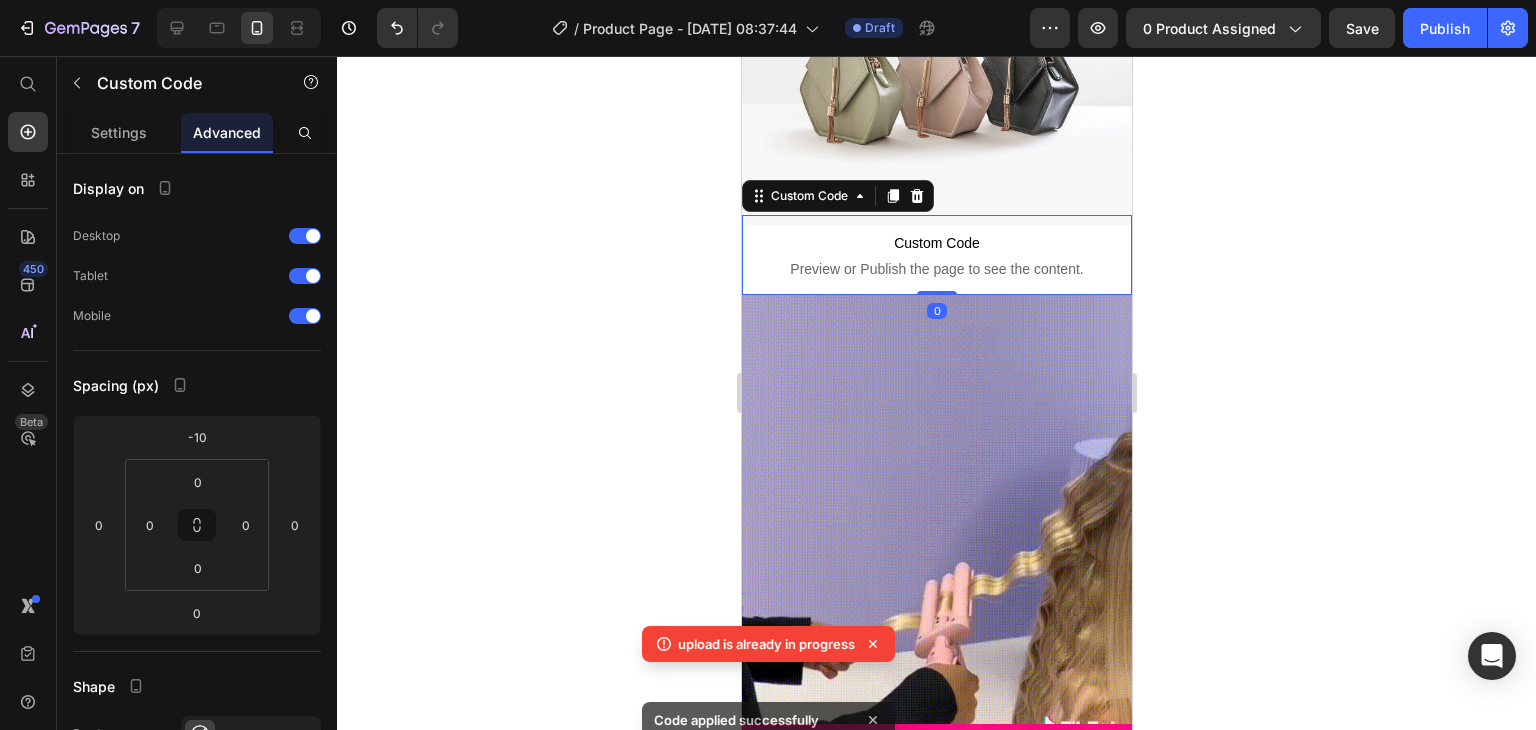 click on "Custom Code" at bounding box center [936, 243] 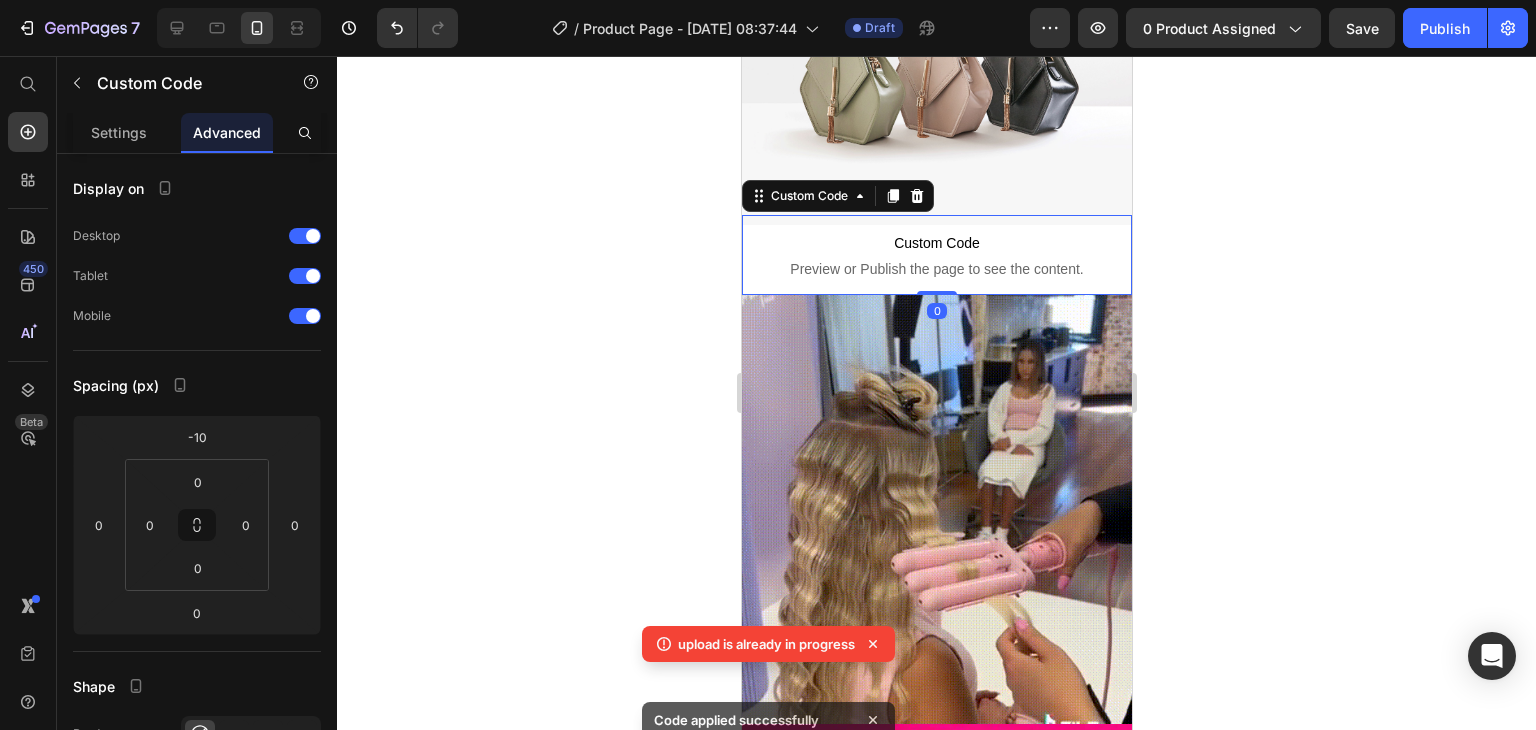 click on "Custom Code" at bounding box center (936, 243) 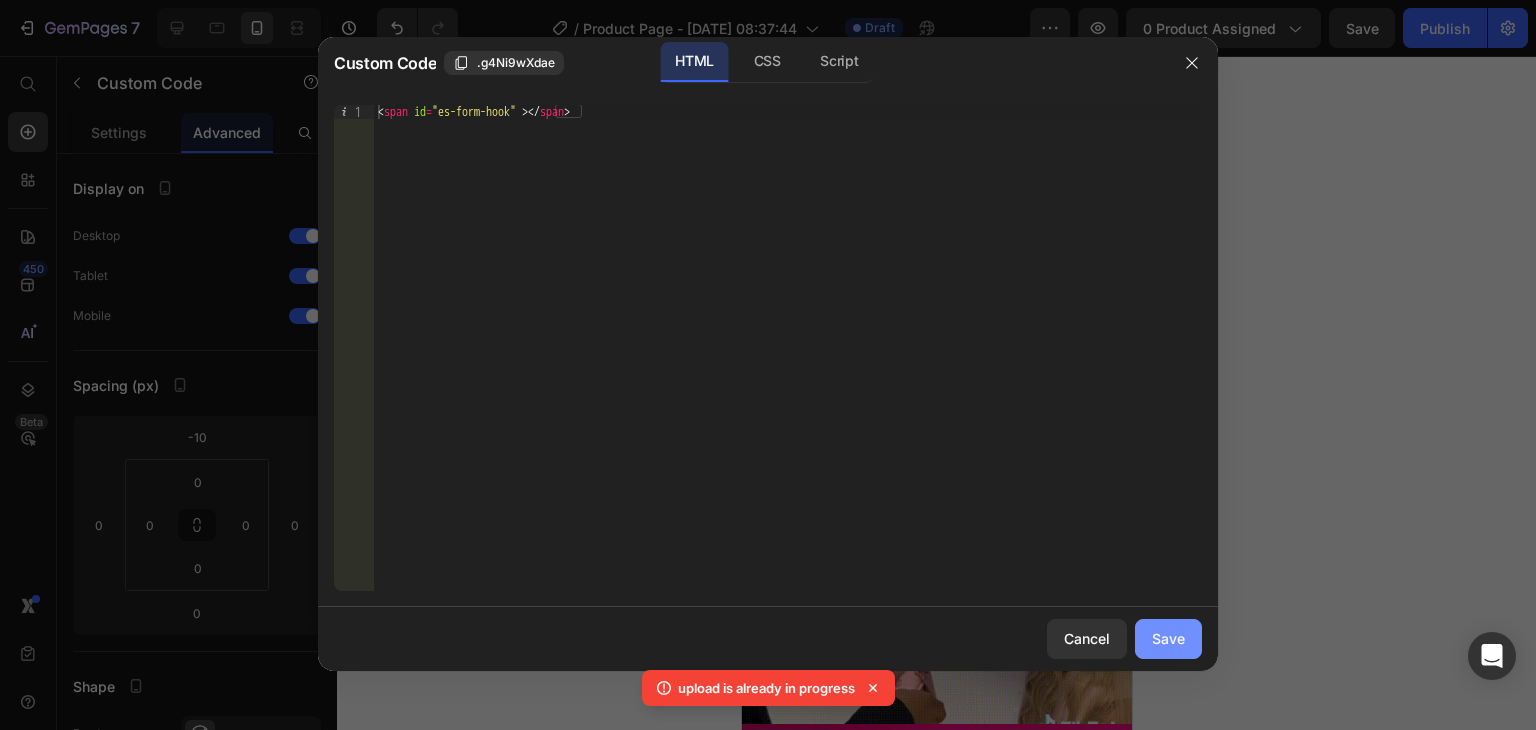 click on "Save" 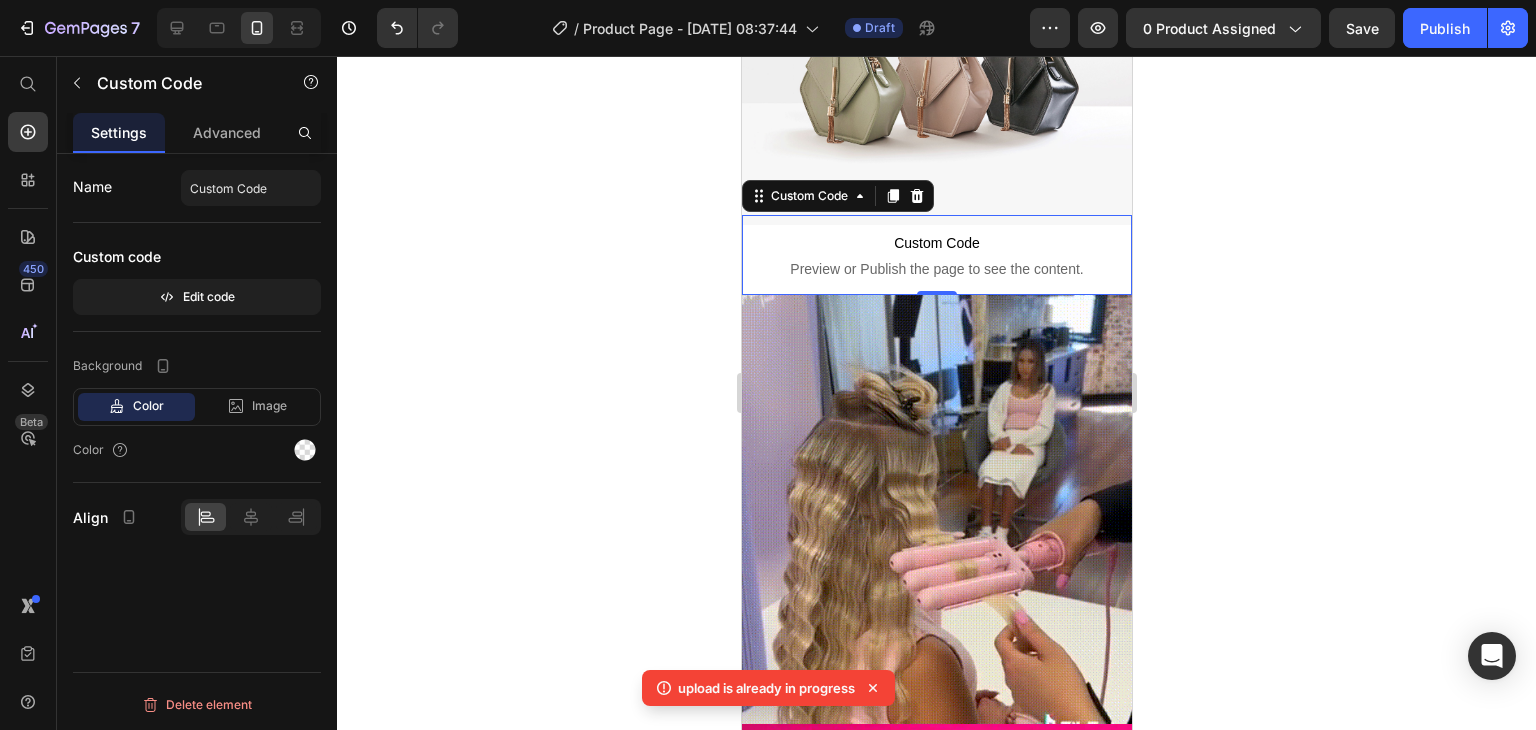 click on "Preview or Publish the page to see the content." at bounding box center (936, 269) 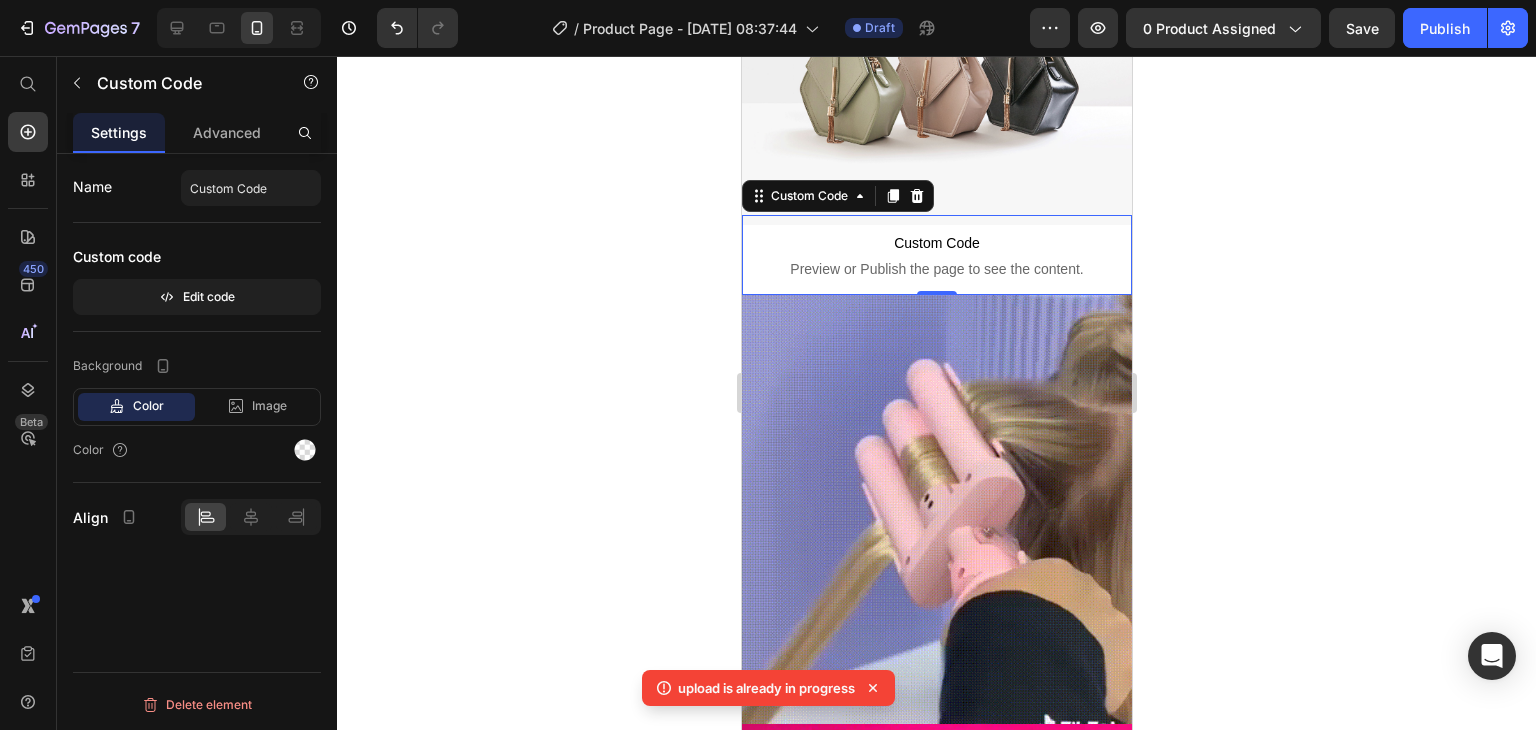click on "Preview or Publish the page to see the content." at bounding box center (936, 269) 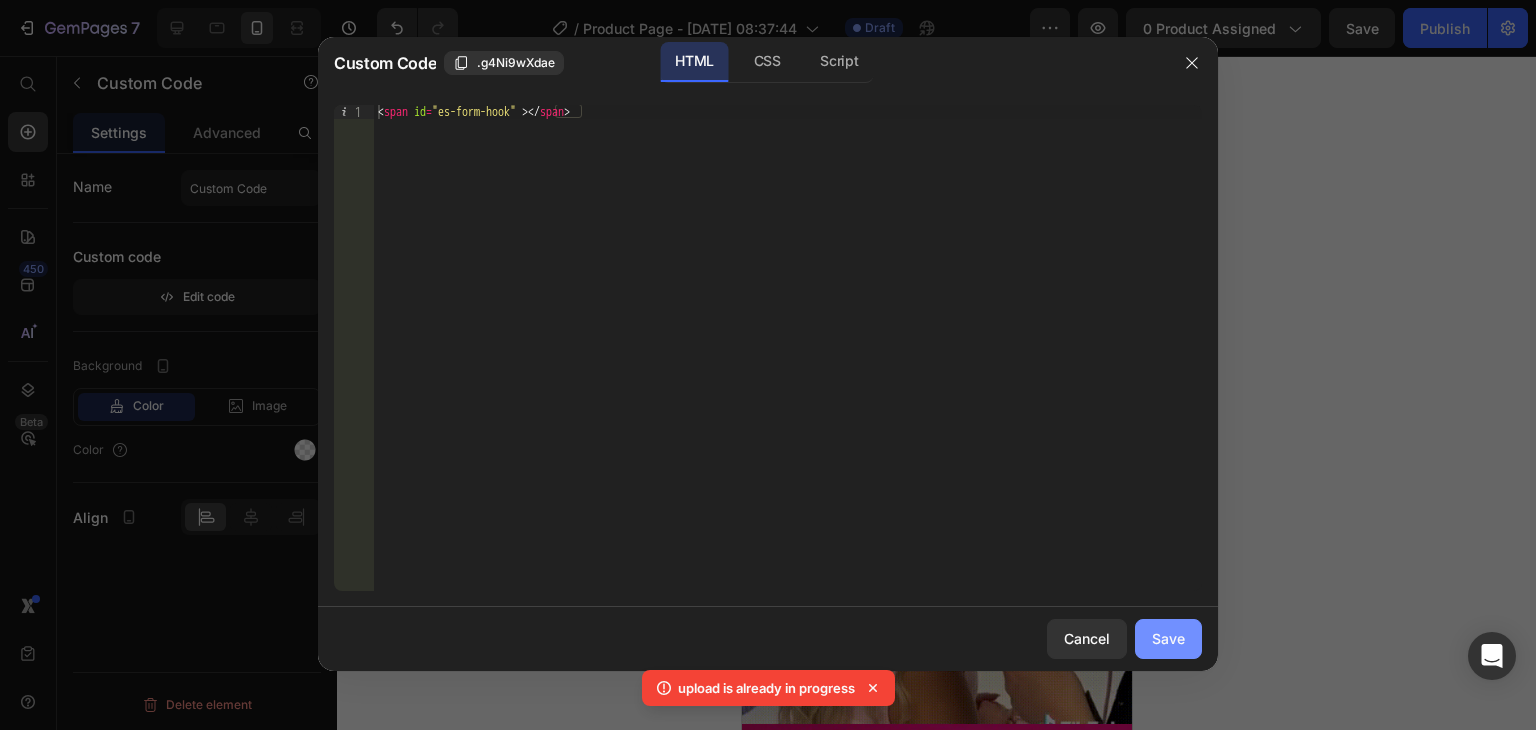 click on "Save" 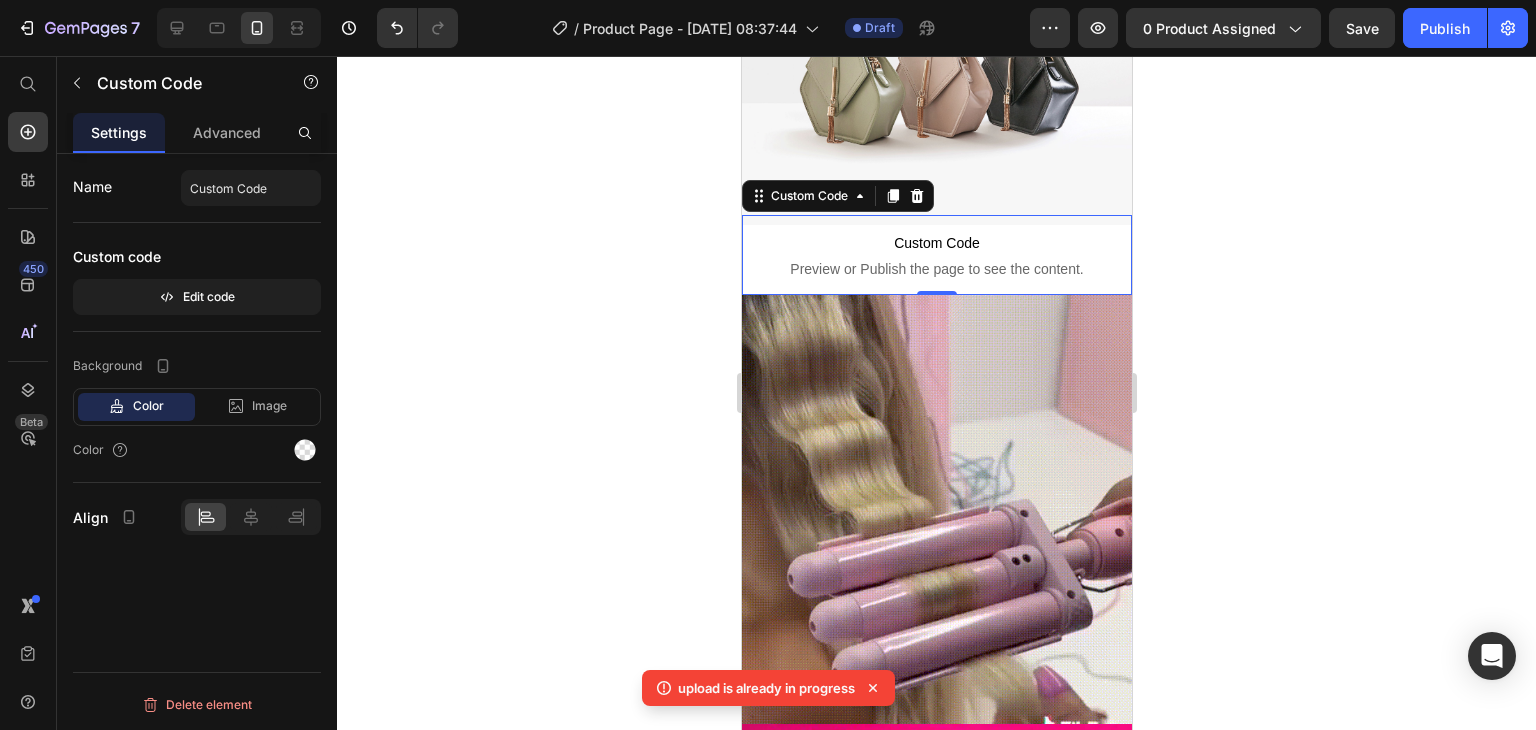click 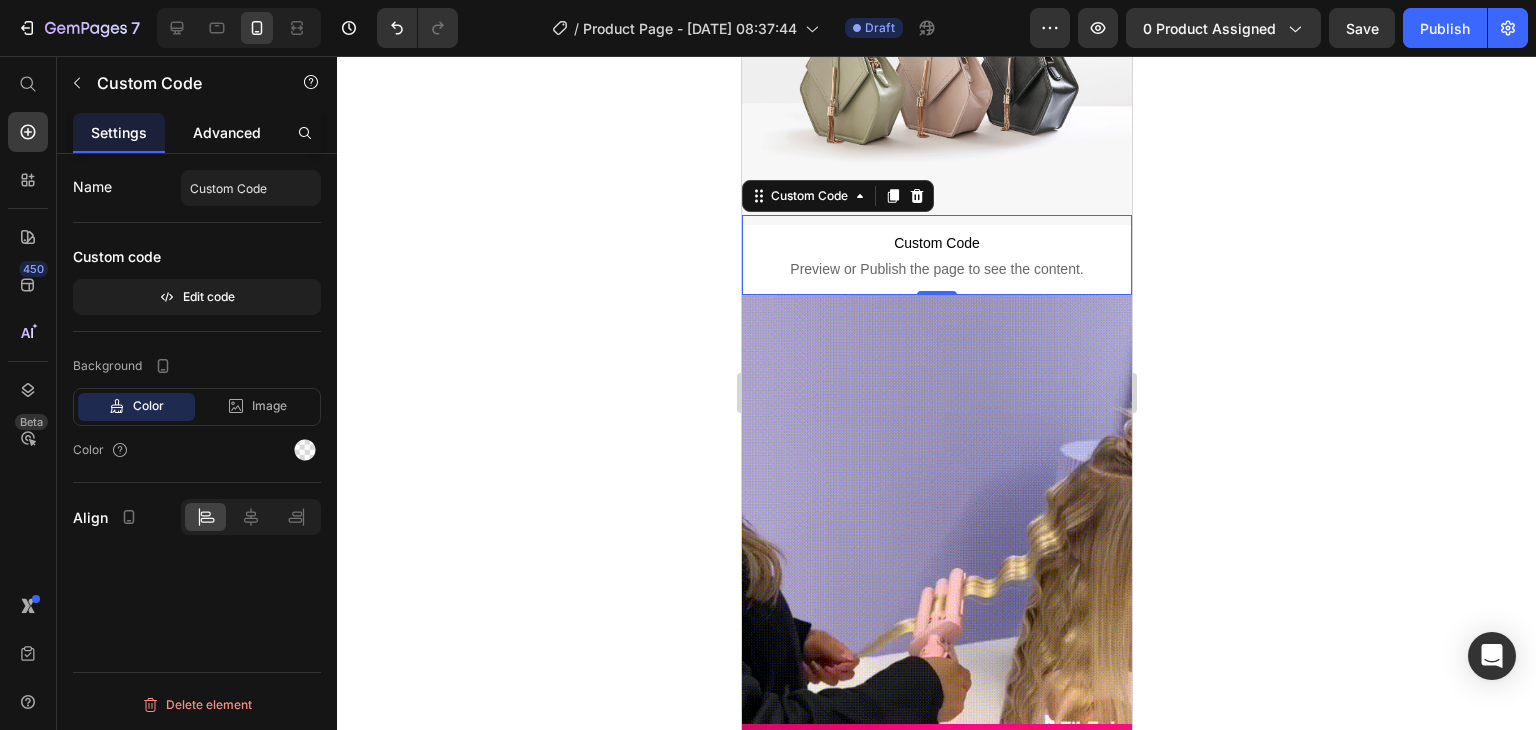 click on "Advanced" 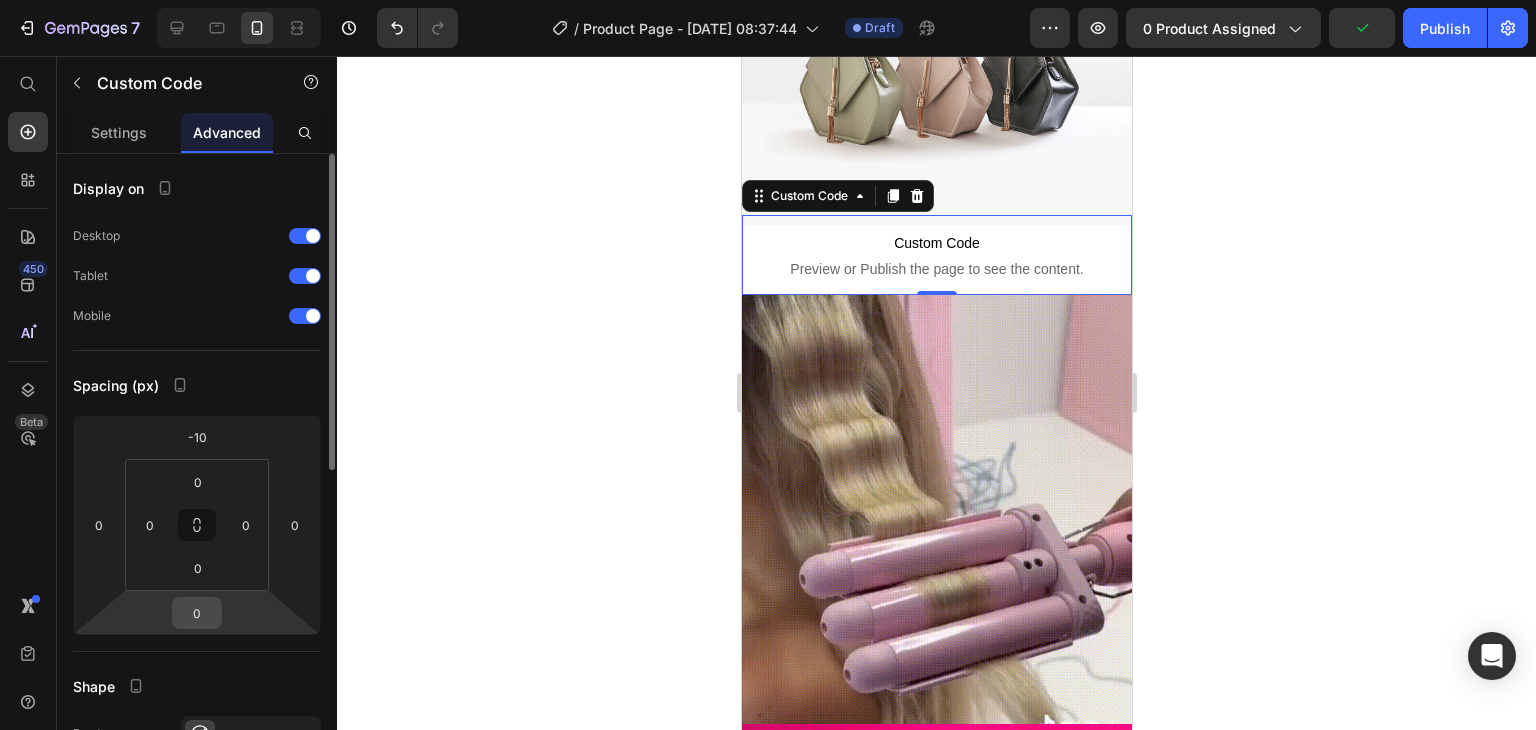 click on "0" at bounding box center (197, 613) 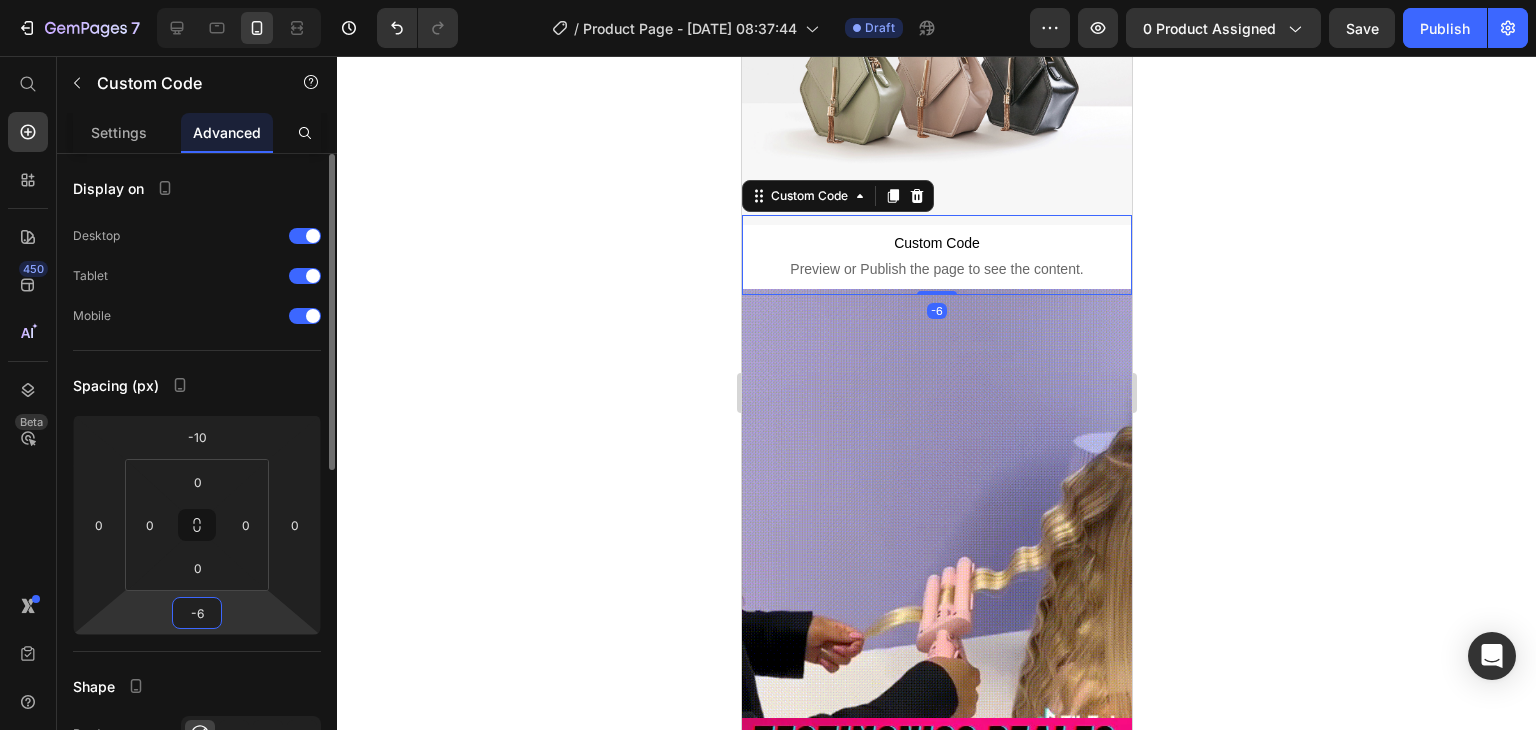 type on "-6" 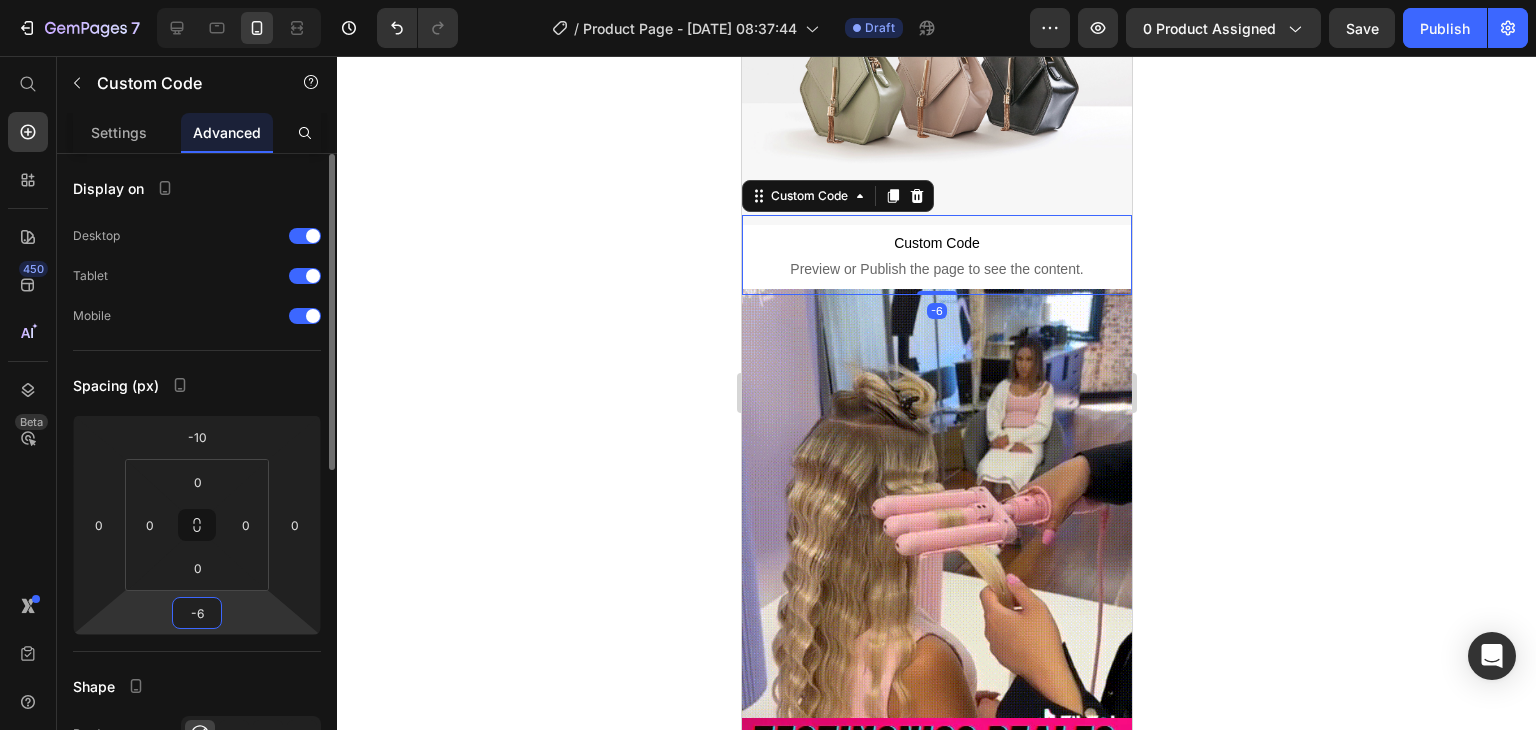 click on "Spacing (px) -10 0 -6 0 0 0 0 0" 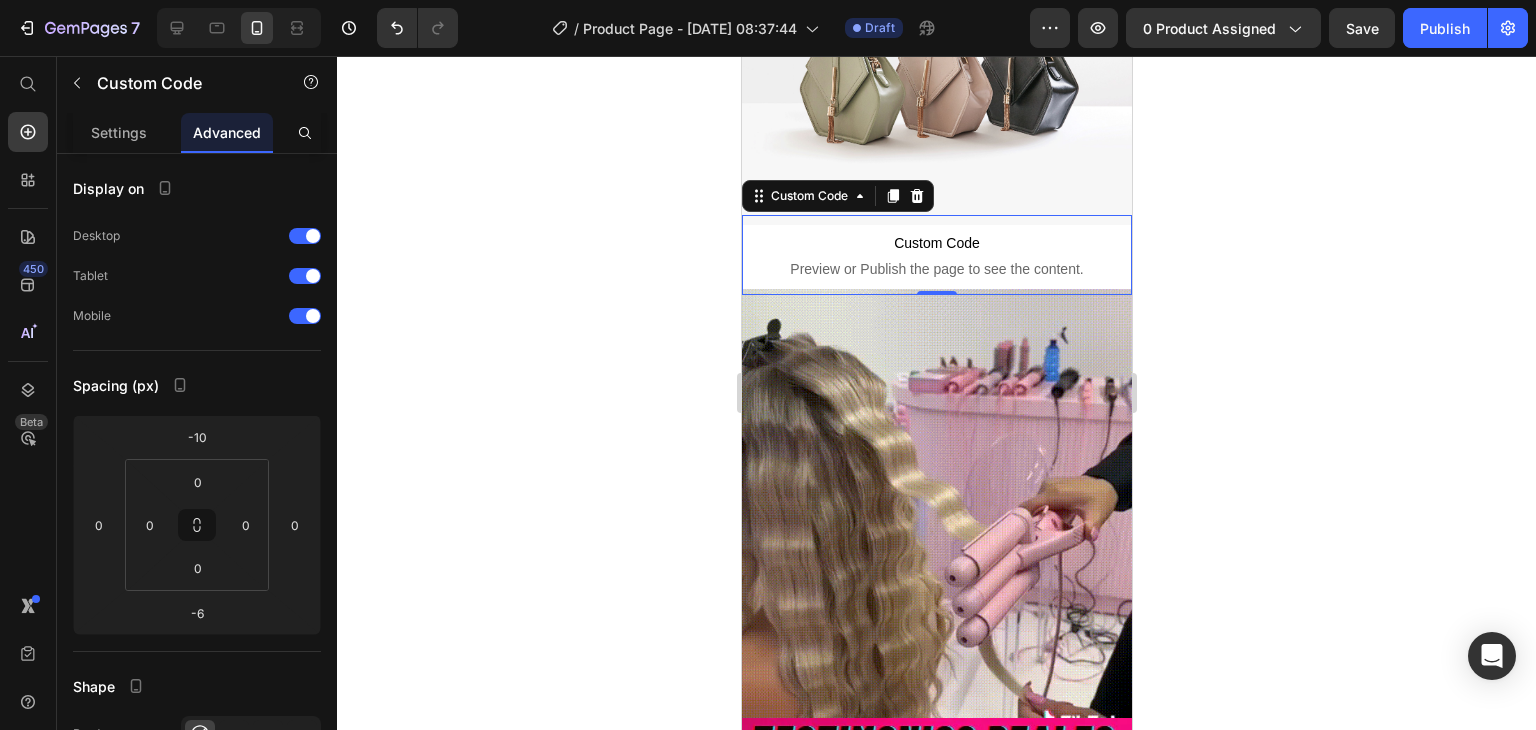 click 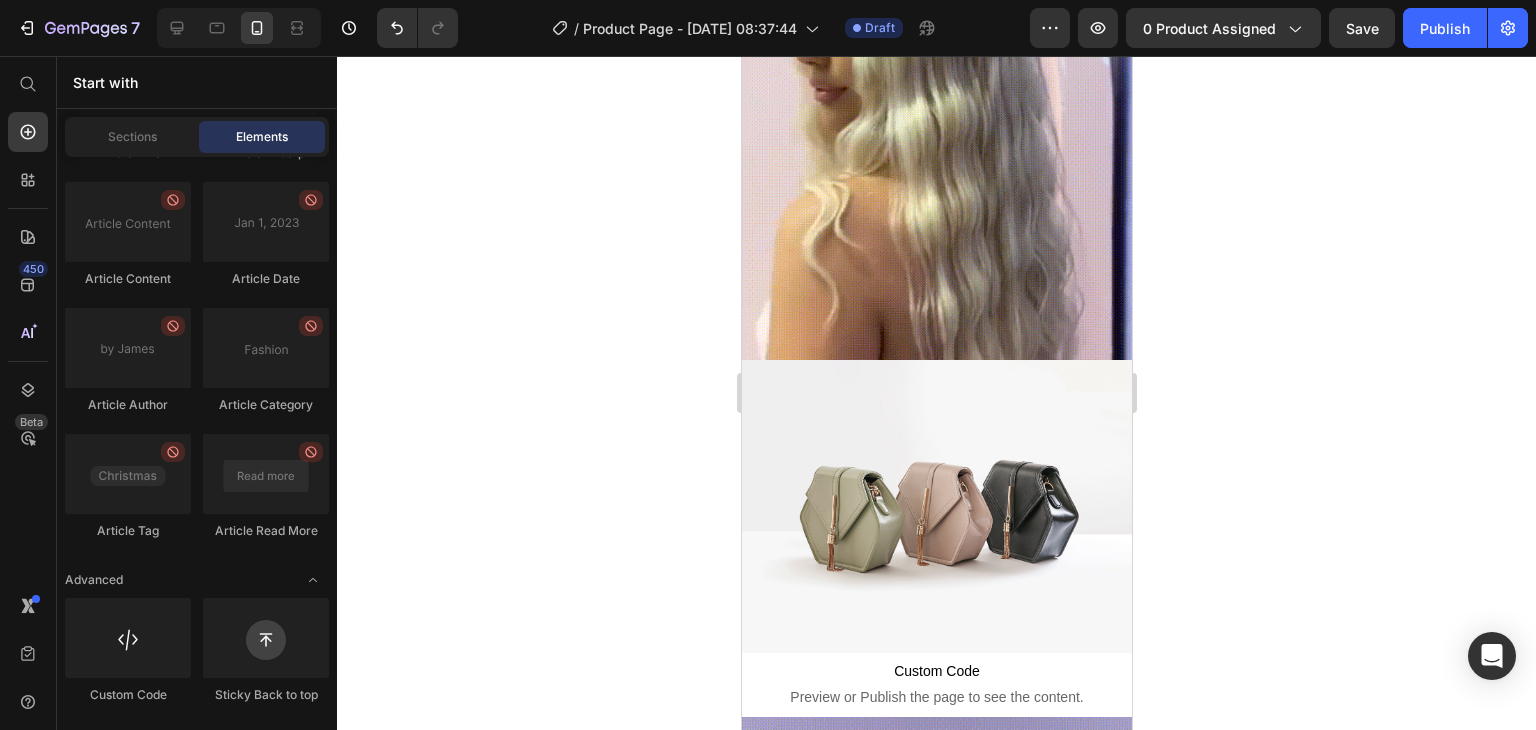 scroll, scrollTop: 755, scrollLeft: 0, axis: vertical 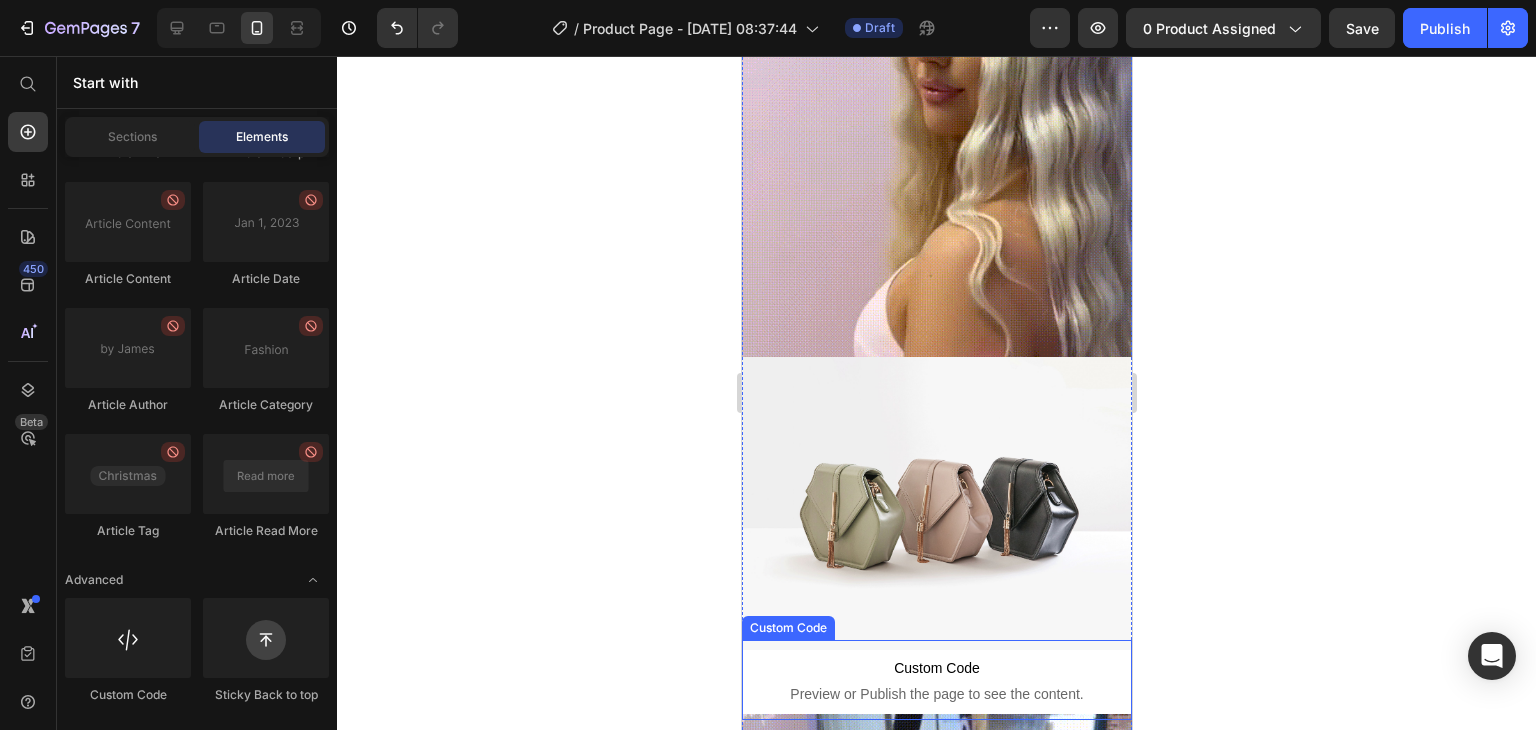 click on "Custom Code" at bounding box center [936, 668] 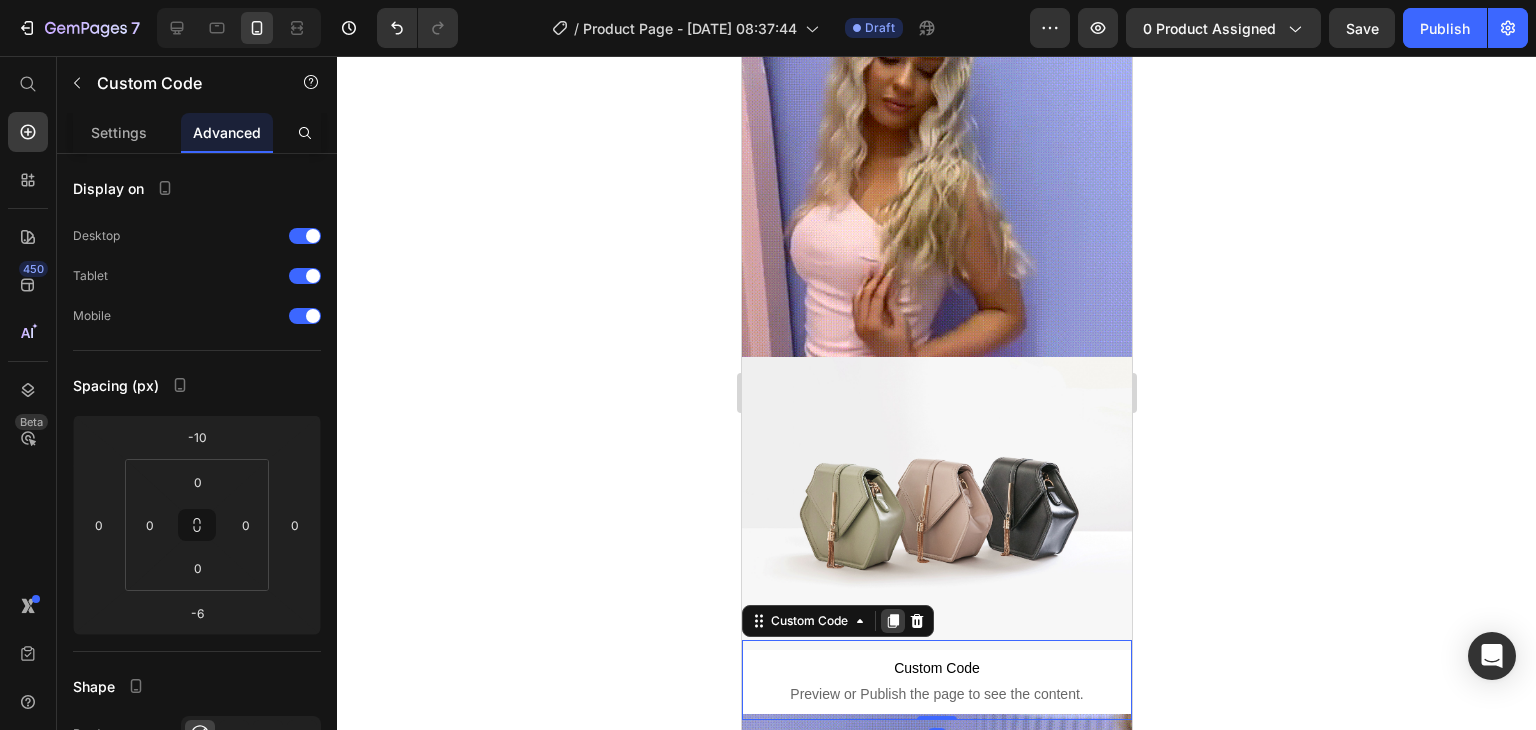 click 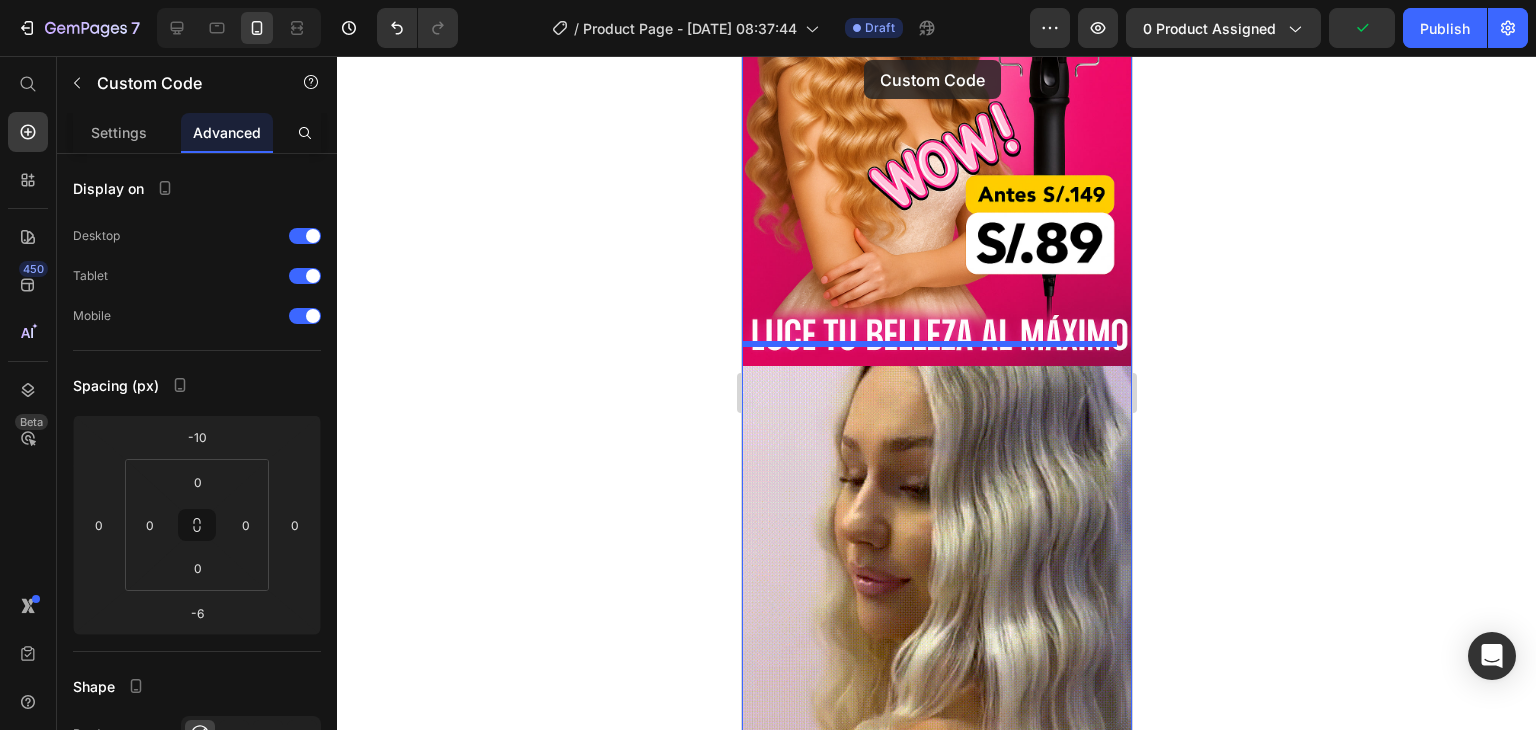 scroll, scrollTop: 302, scrollLeft: 0, axis: vertical 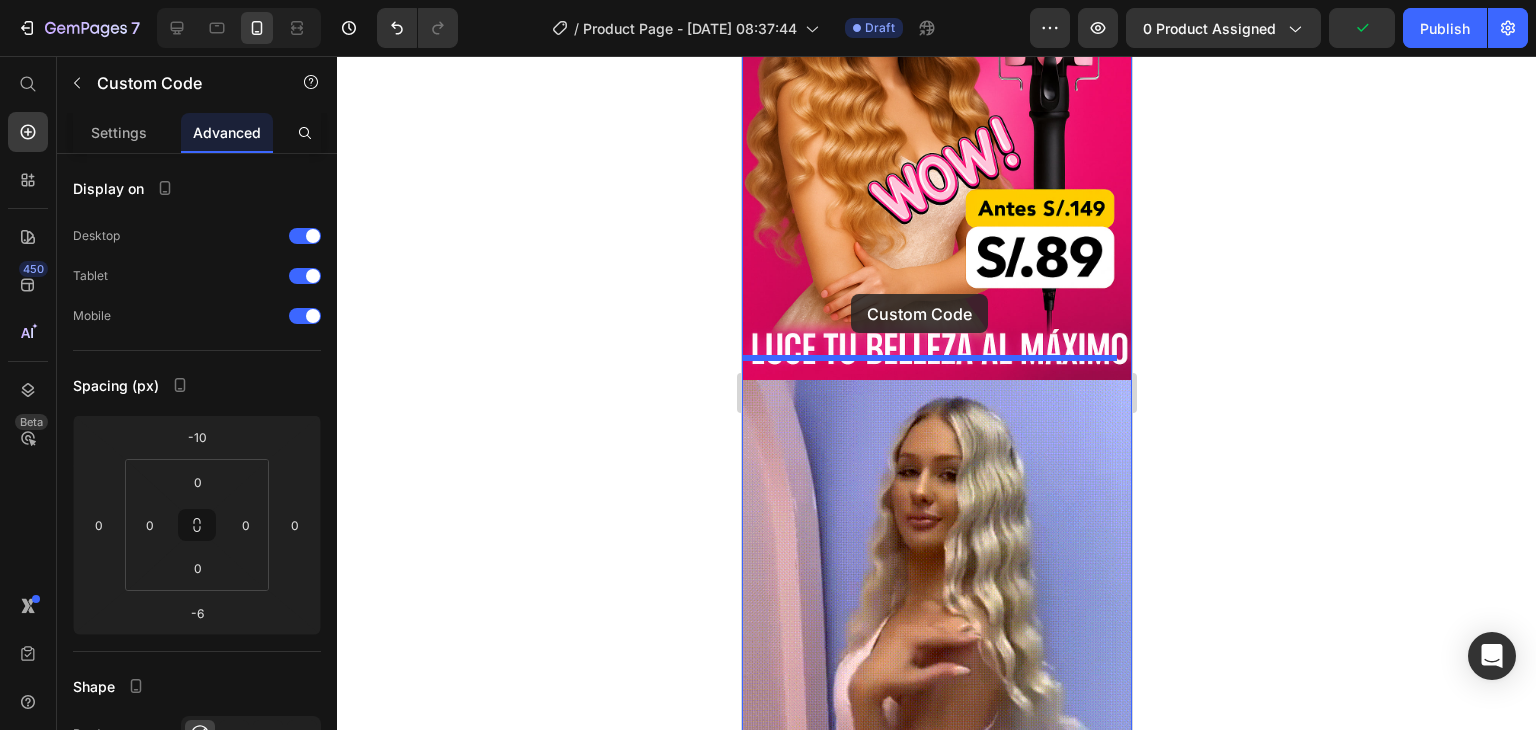 drag, startPoint x: 852, startPoint y: 676, endPoint x: 849, endPoint y: 303, distance: 373.01205 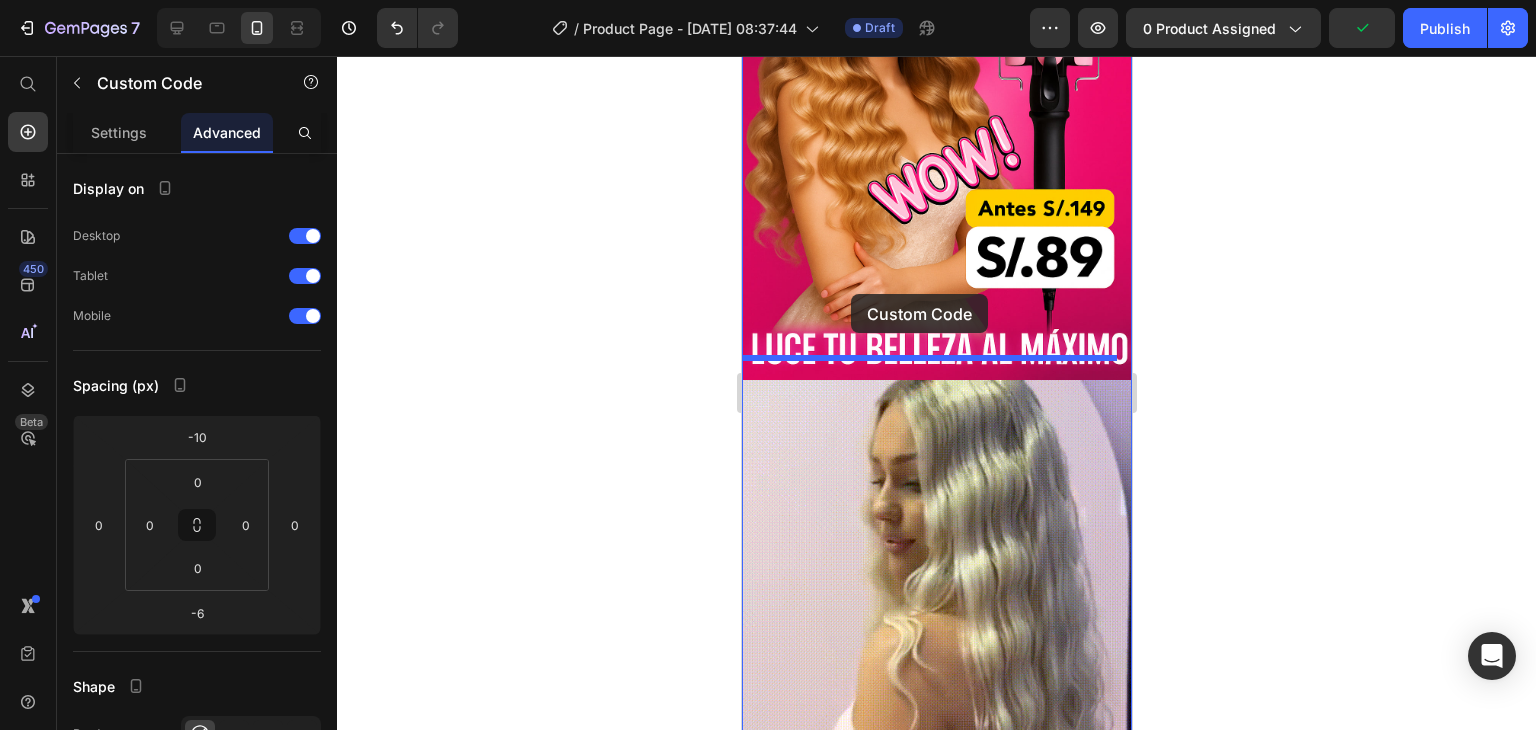 click on "iPhone 13 Pro  ( 390 px) iPhone 13 Mini iPhone 13 Pro iPhone 11 Pro Max iPhone 15 Pro Max Pixel 7 Galaxy S8+ Galaxy S20 Ultra iPad Mini iPad Air iPad Pro Header Image Image Image
Custom Code
Preview or Publish the page to see the content. Custom Code
Custom Code
Preview or Publish the page to see the content. Custom Code   -6
Custom Code
Preview or Publish the page to see the content. Custom Code   -6 Image Image Section 1 Root Start with Sections from sidebar Add sections Add elements Start with Generating from URL or image Add section Choose templates inspired by CRO experts Generate layout from URL or image Add blank section then drag & drop elements Footer" at bounding box center (936, 1177) 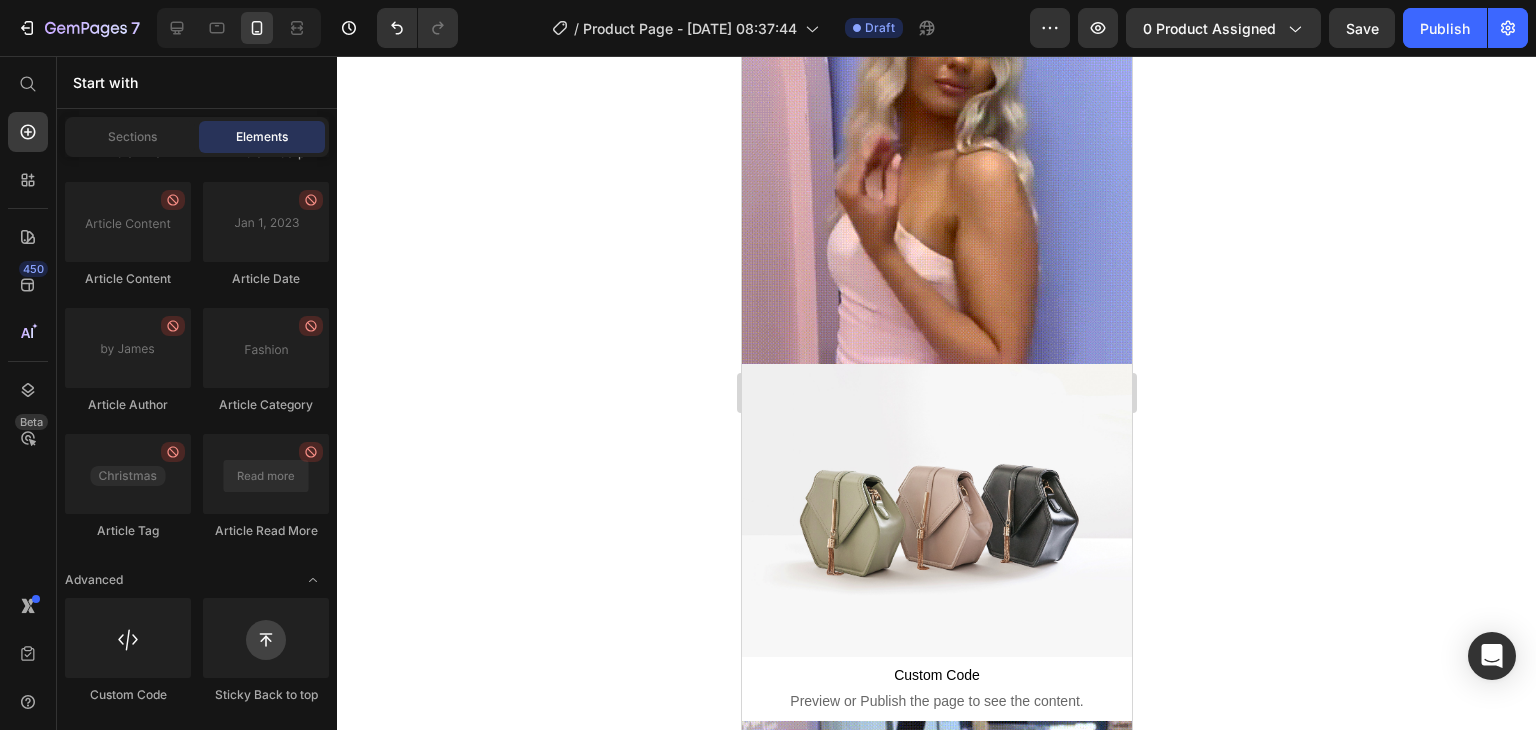 scroll, scrollTop: 822, scrollLeft: 0, axis: vertical 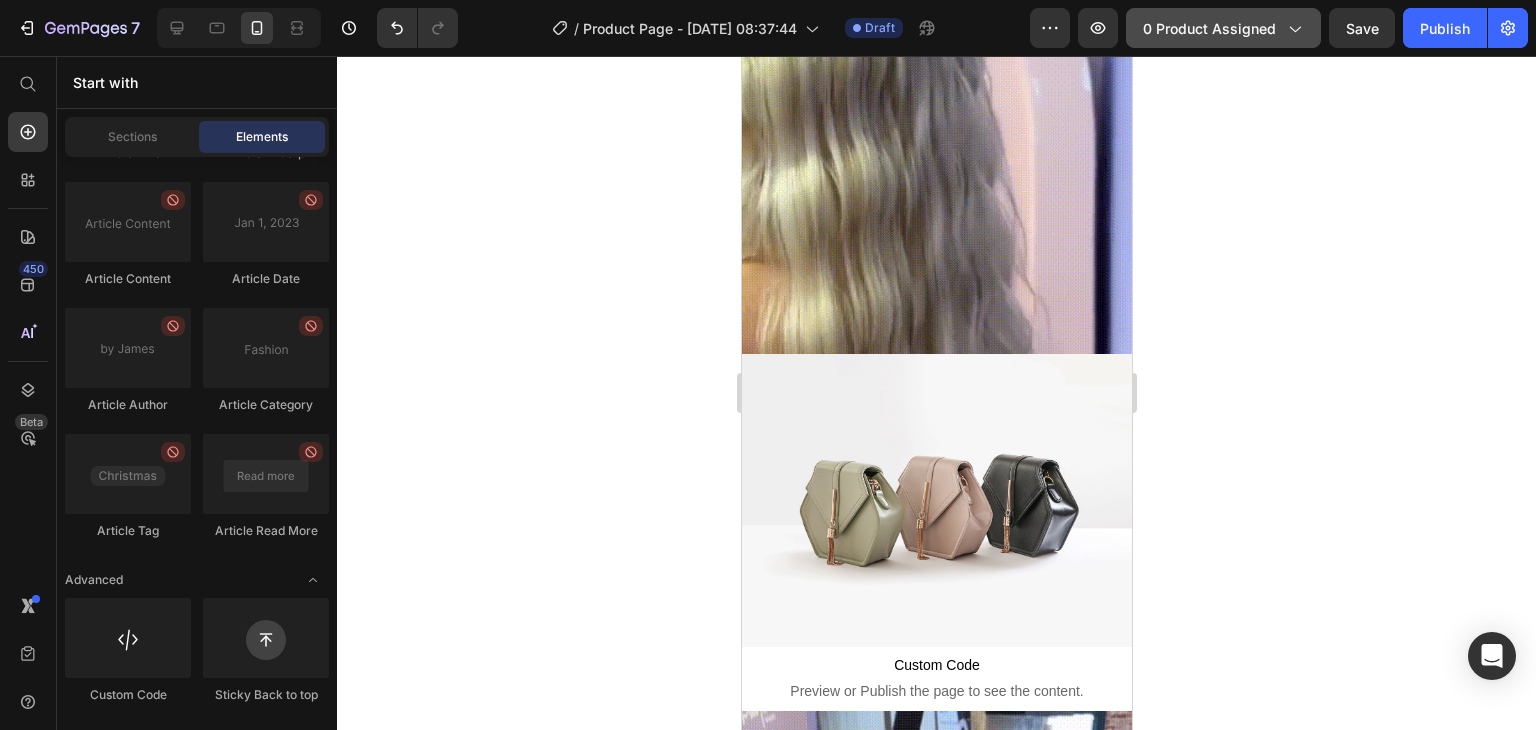 click 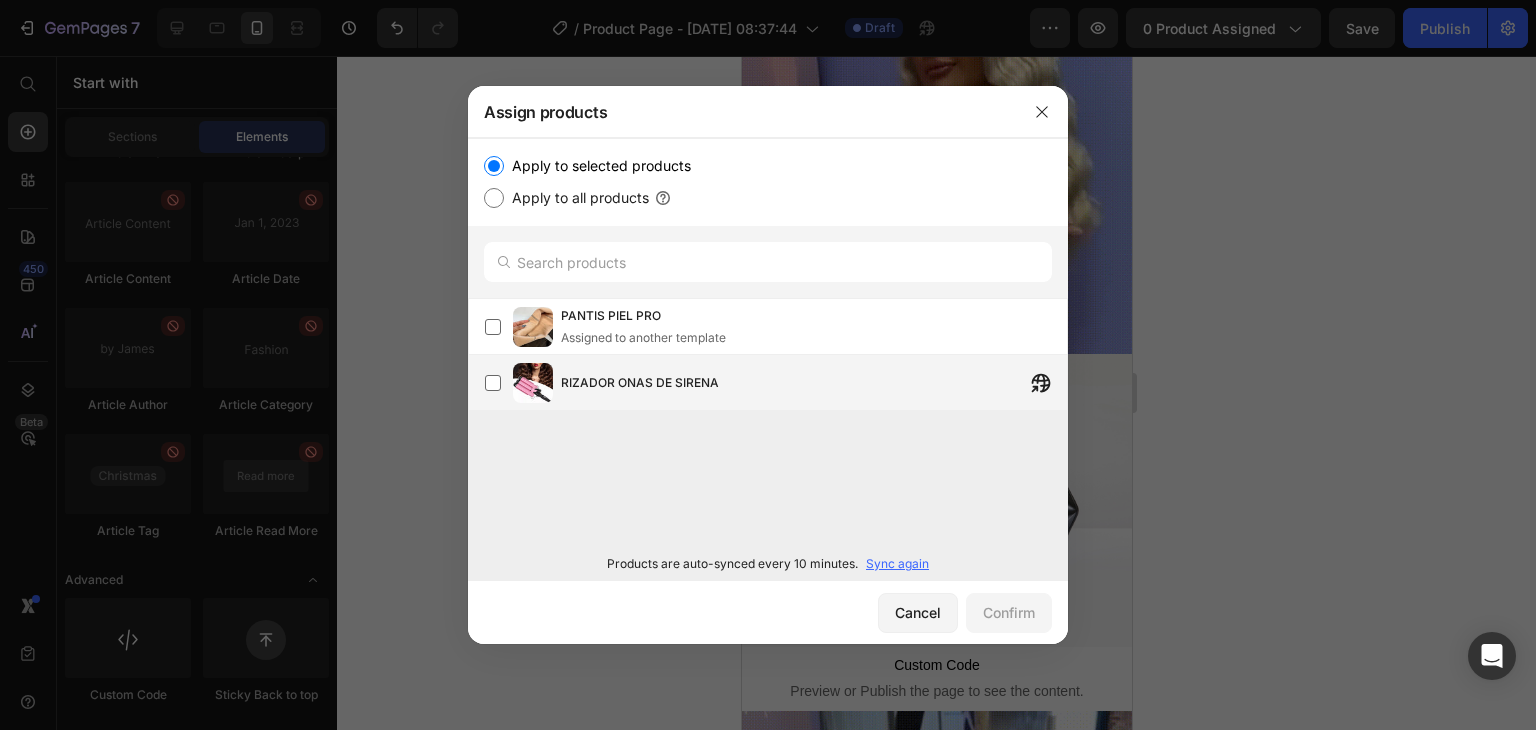 click on "RIZADOR ONAS DE SIRENA" at bounding box center [814, 383] 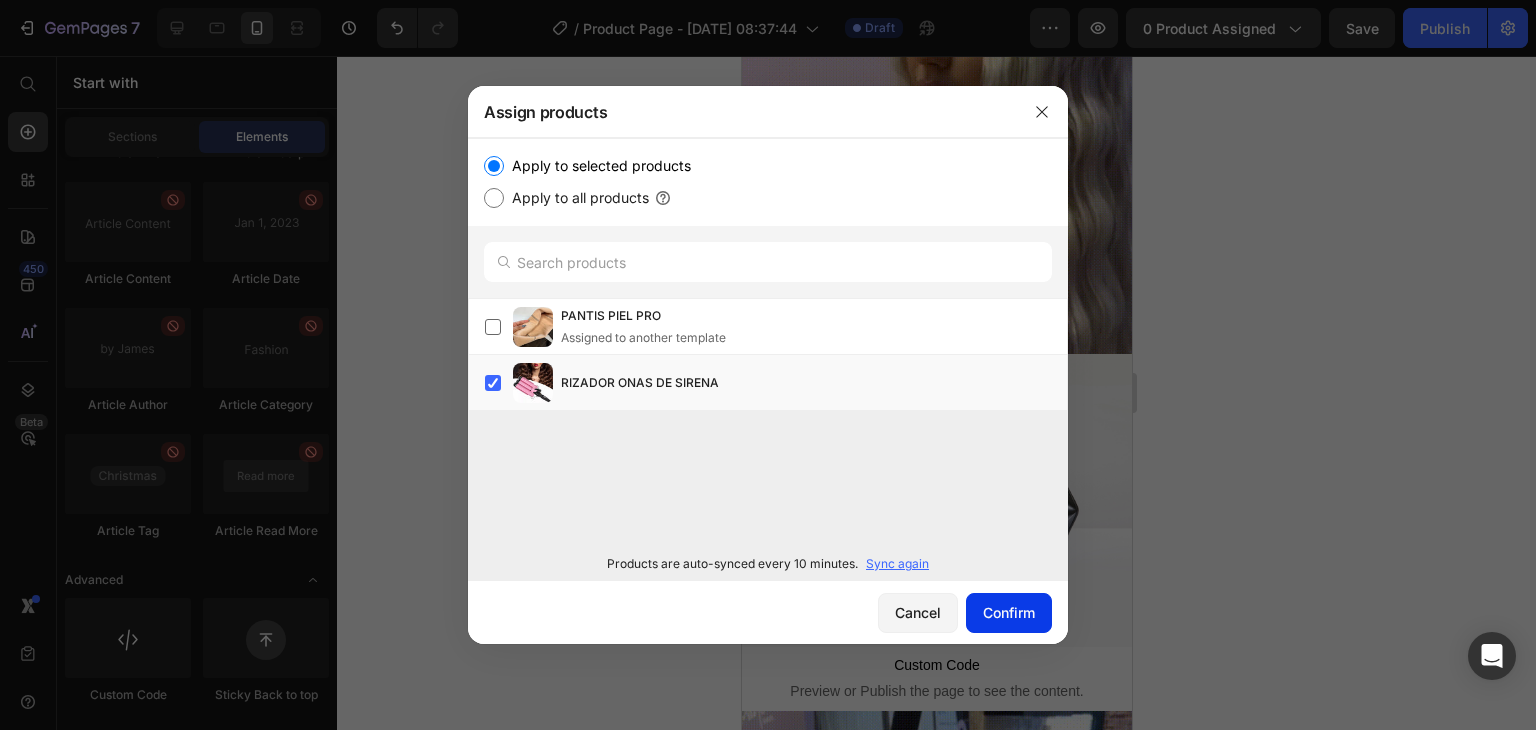 click on "Confirm" at bounding box center (1009, 612) 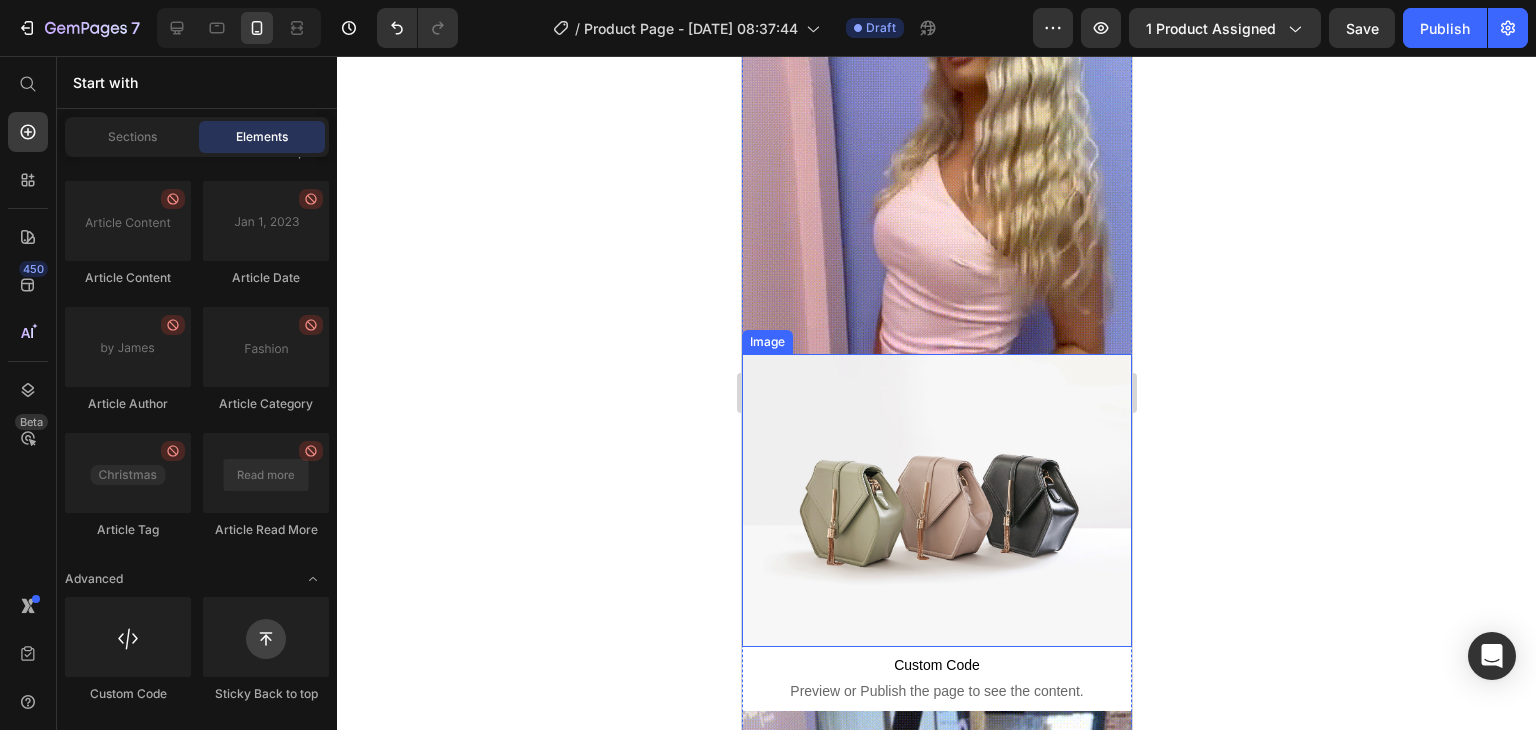 click at bounding box center [936, 500] 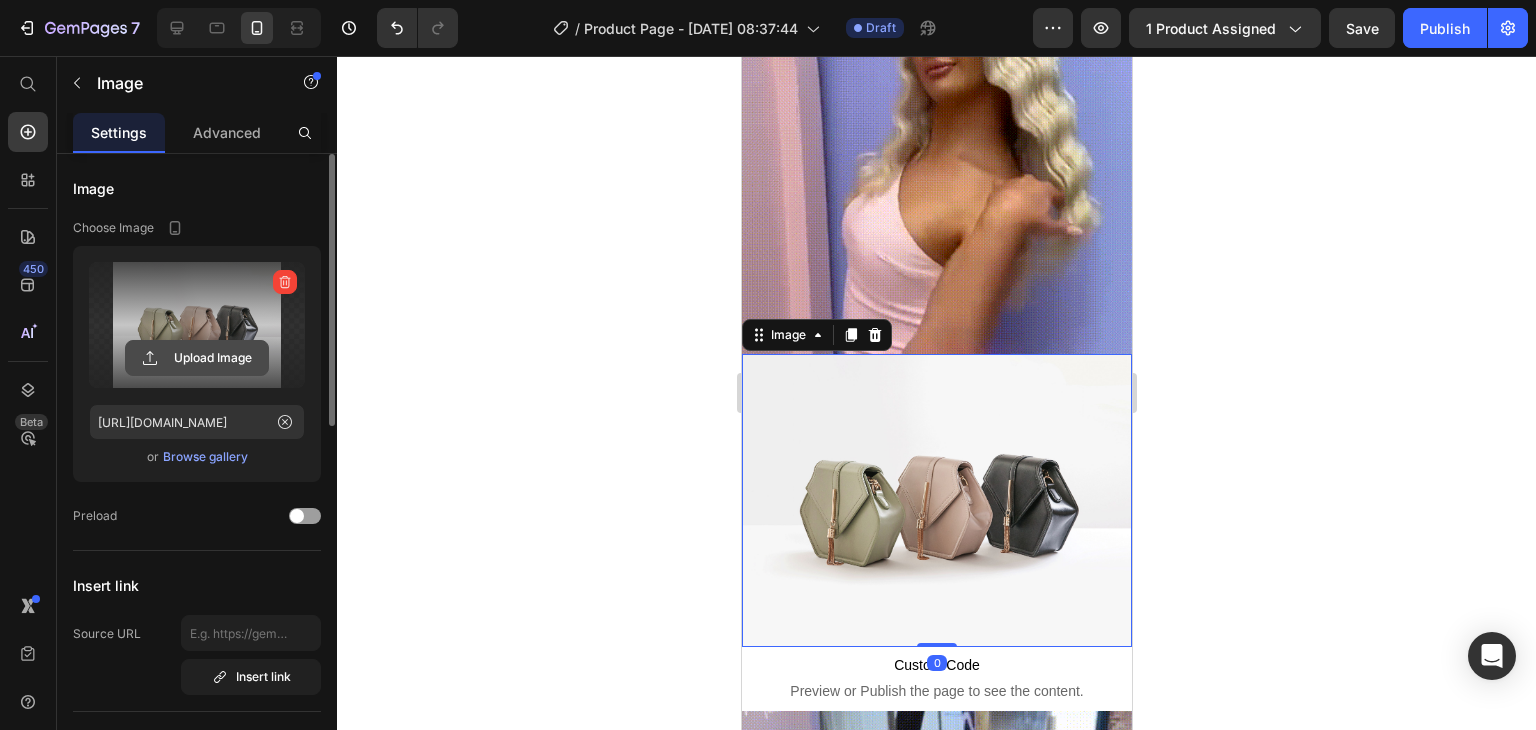 click 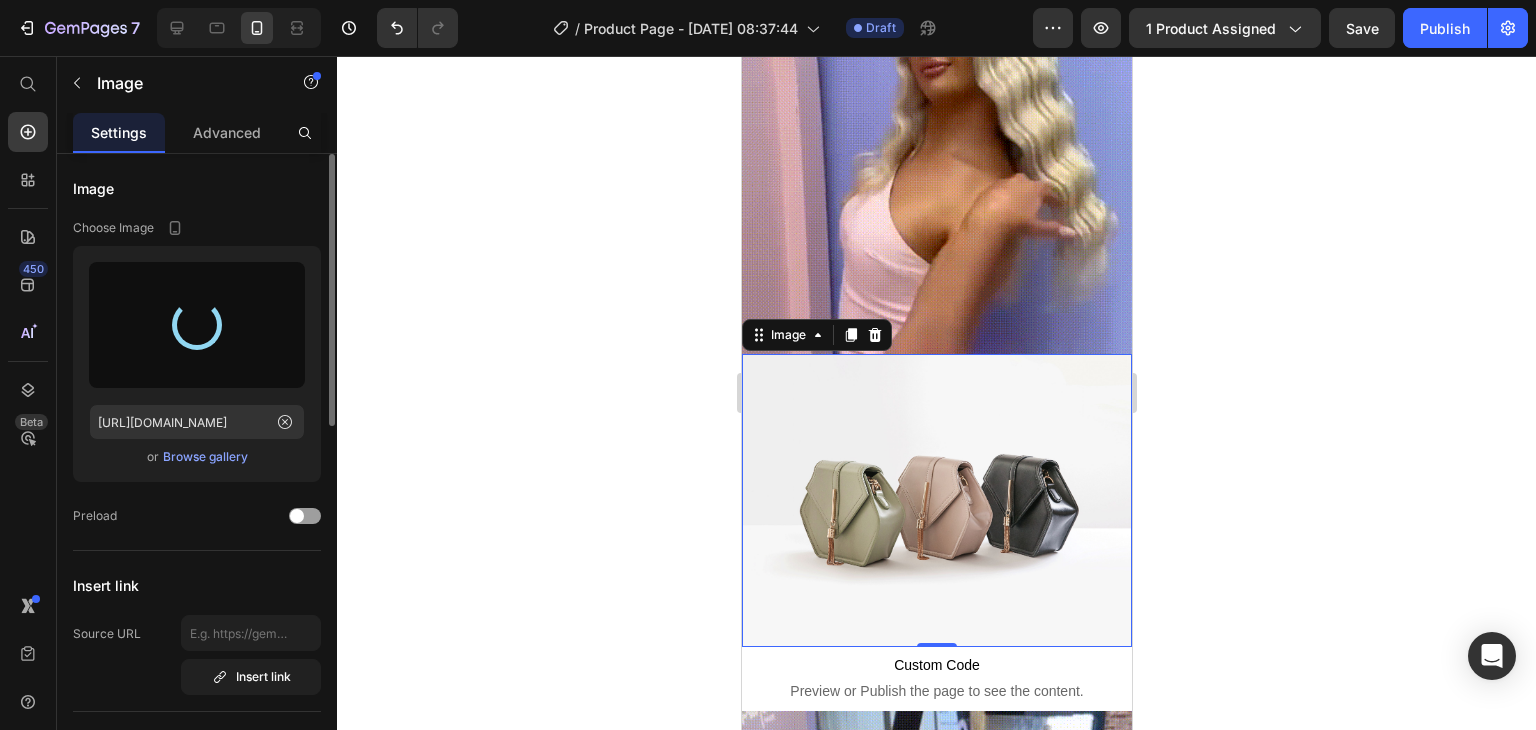 type on "https://cdn.shopify.com/s/files/1/0629/9733/2081/files/gempages_574175316403028761-e0ec8d3e-391c-4f8e-9bd6-bdf92021aa98.webp" 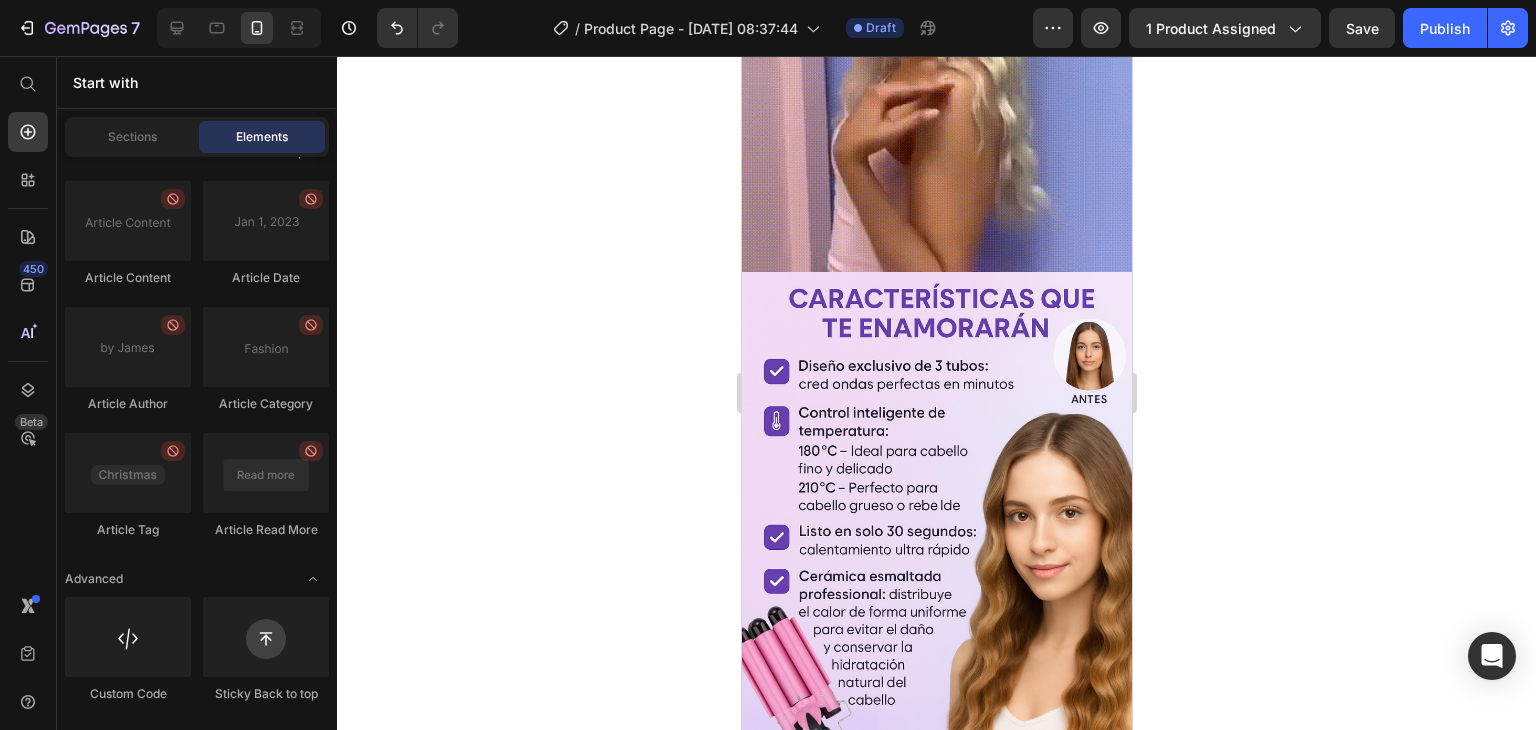 scroll, scrollTop: 962, scrollLeft: 0, axis: vertical 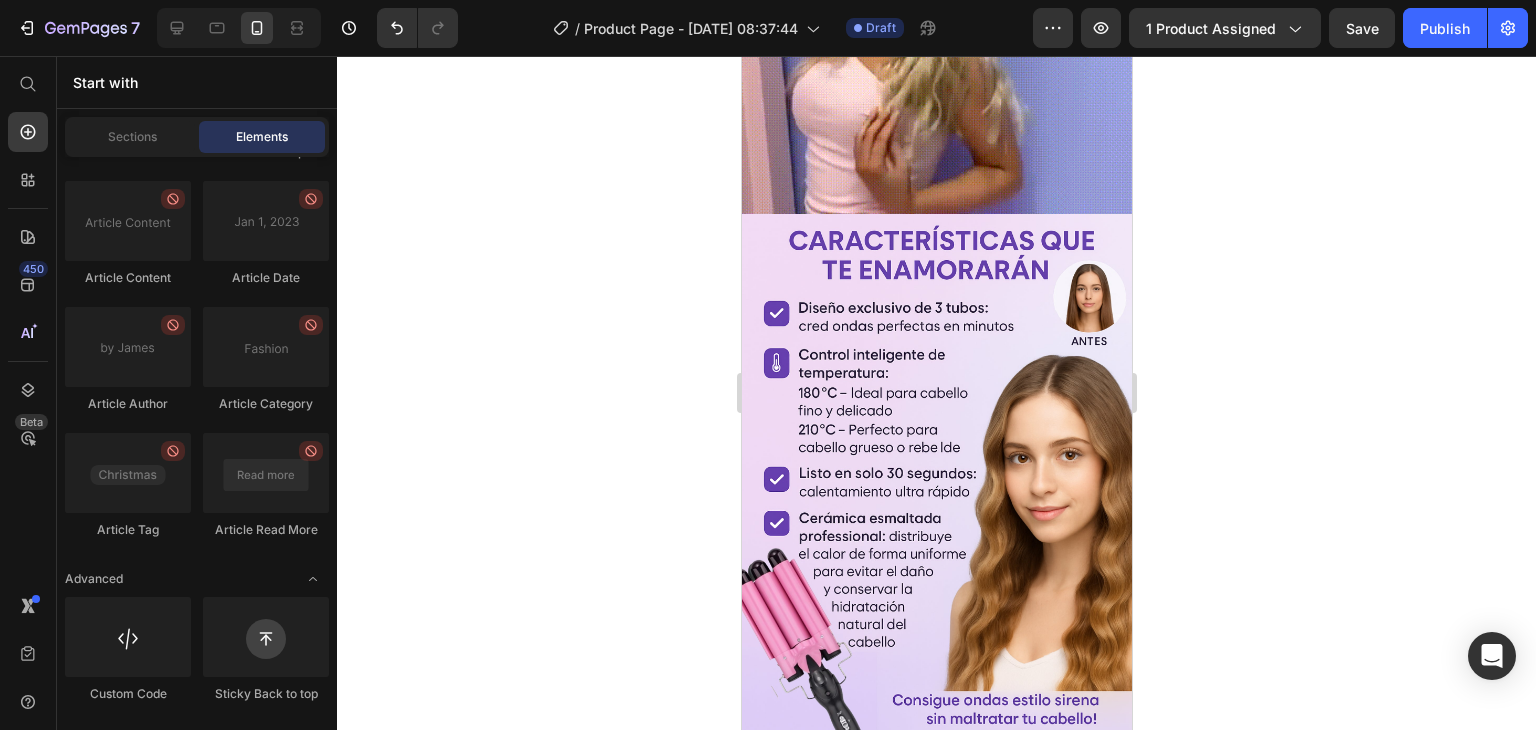 drag, startPoint x: 1124, startPoint y: 367, endPoint x: 1896, endPoint y: 537, distance: 790.49603 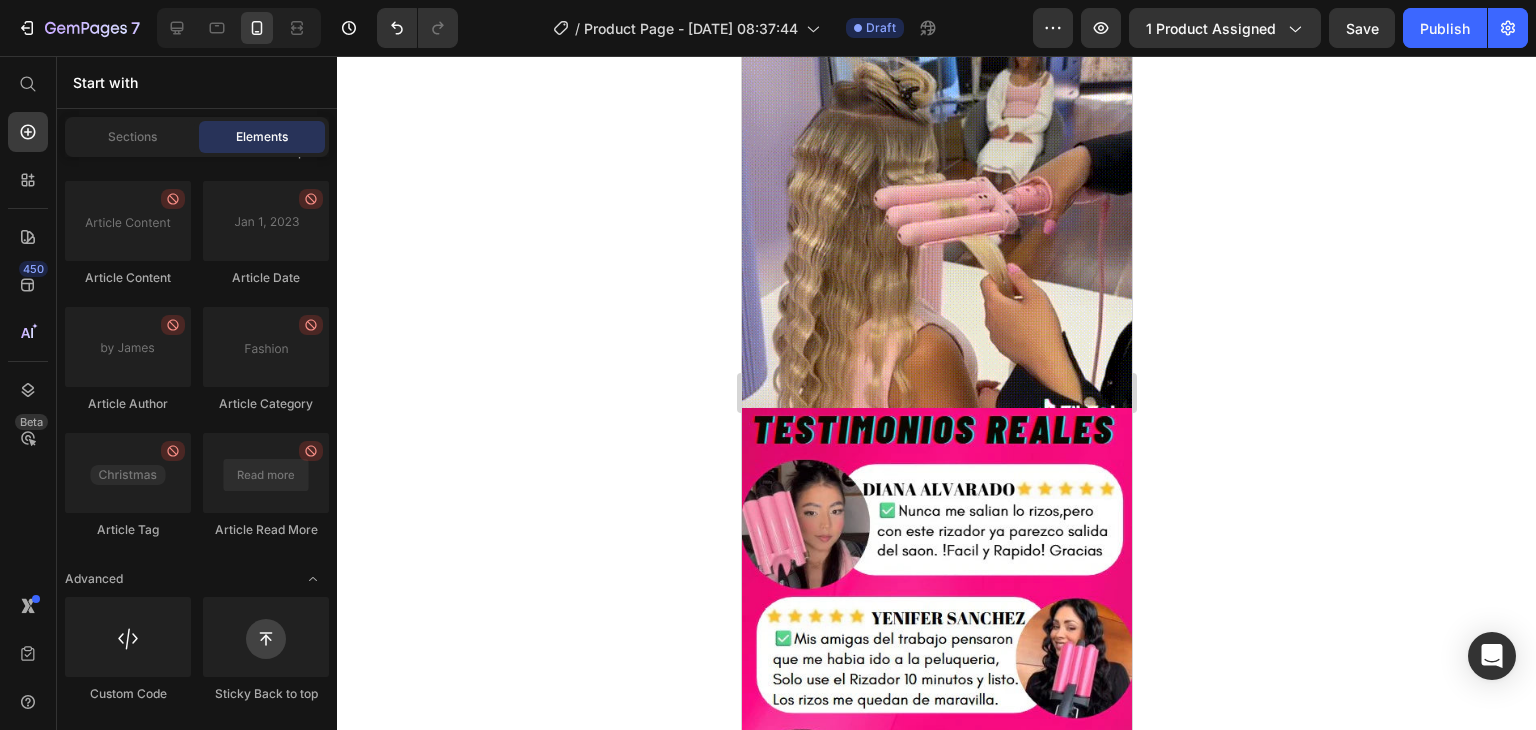 scroll, scrollTop: 1837, scrollLeft: 0, axis: vertical 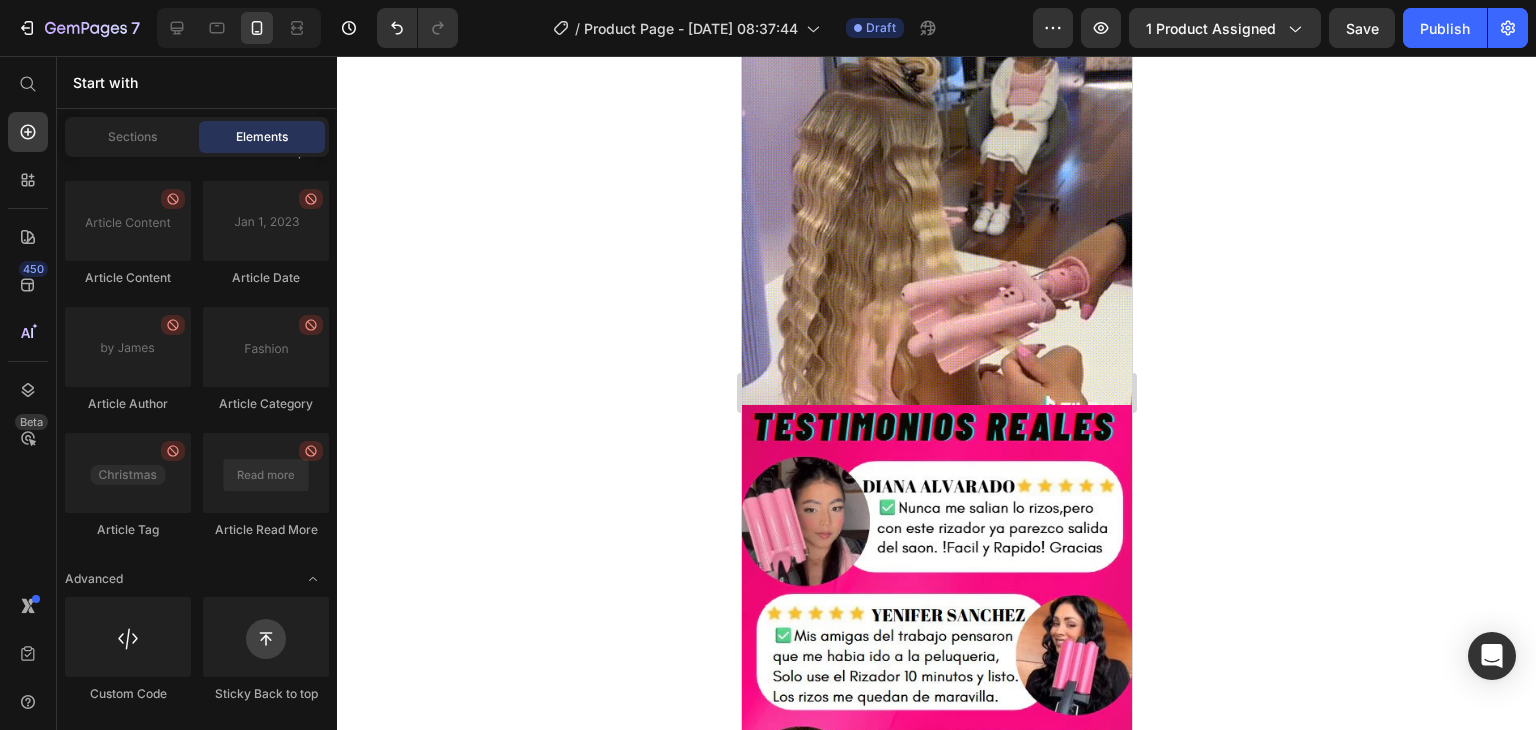 drag, startPoint x: 1125, startPoint y: 400, endPoint x: 1875, endPoint y: 640, distance: 787.4643 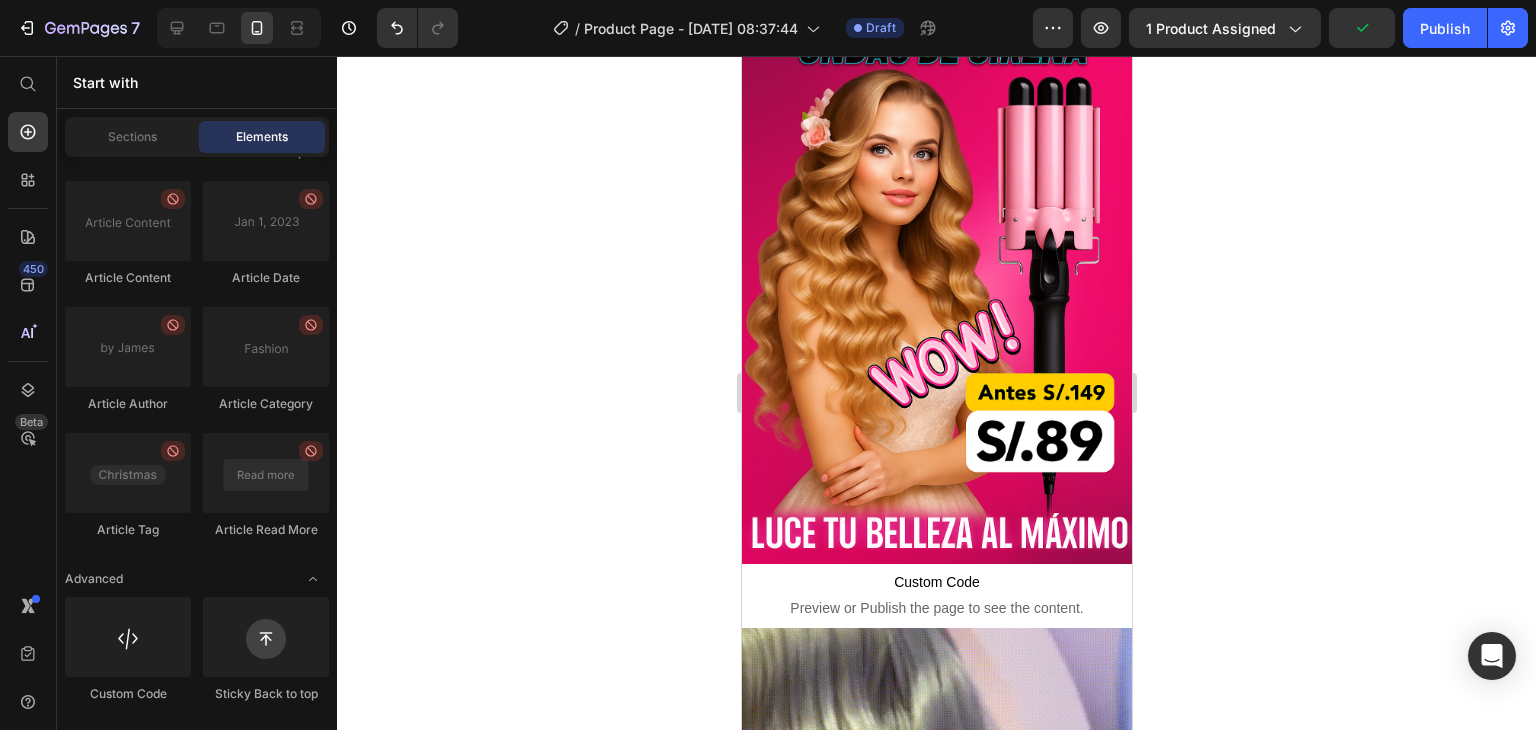 scroll, scrollTop: 99, scrollLeft: 0, axis: vertical 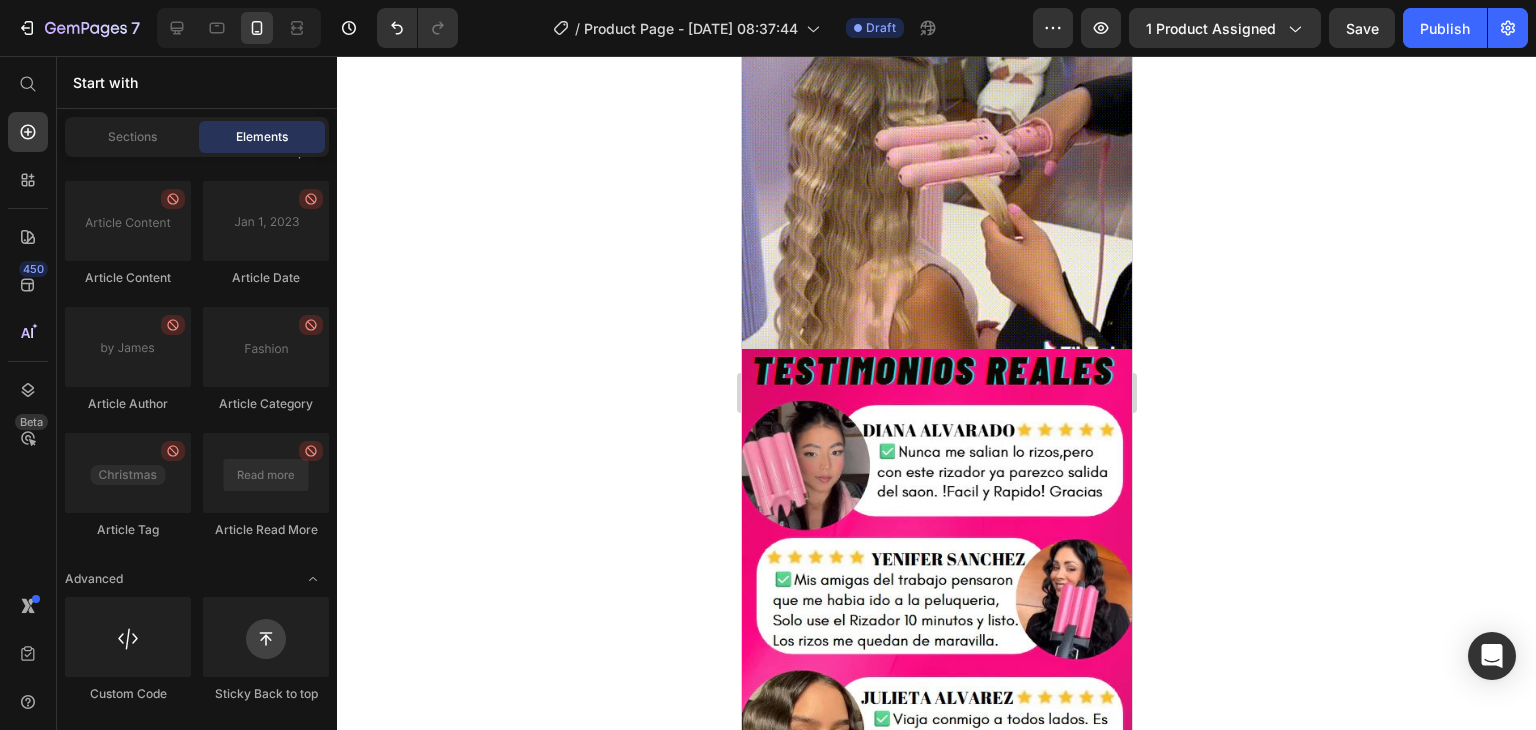 drag, startPoint x: 1128, startPoint y: 119, endPoint x: 1896, endPoint y: 573, distance: 892.1547 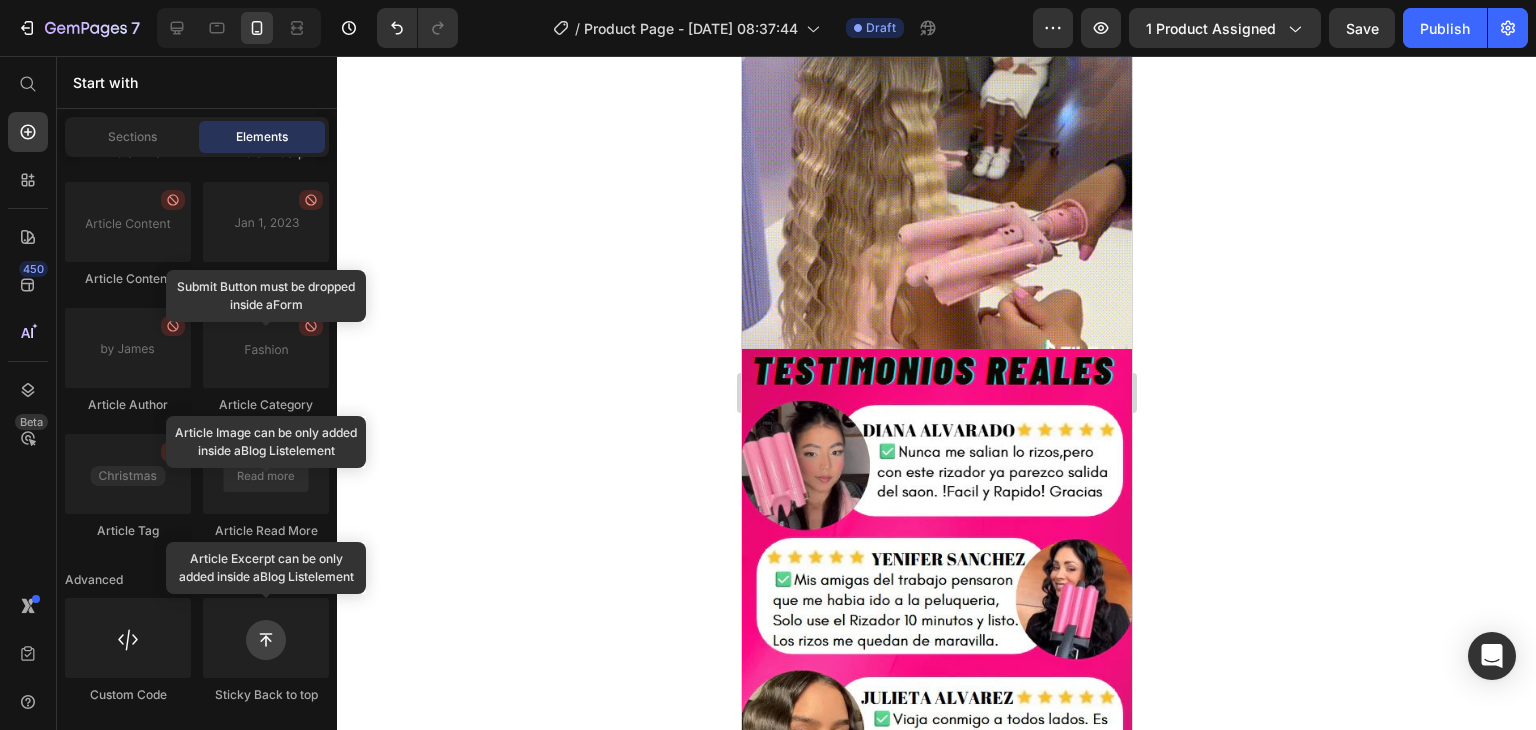 click at bounding box center [329, -124] 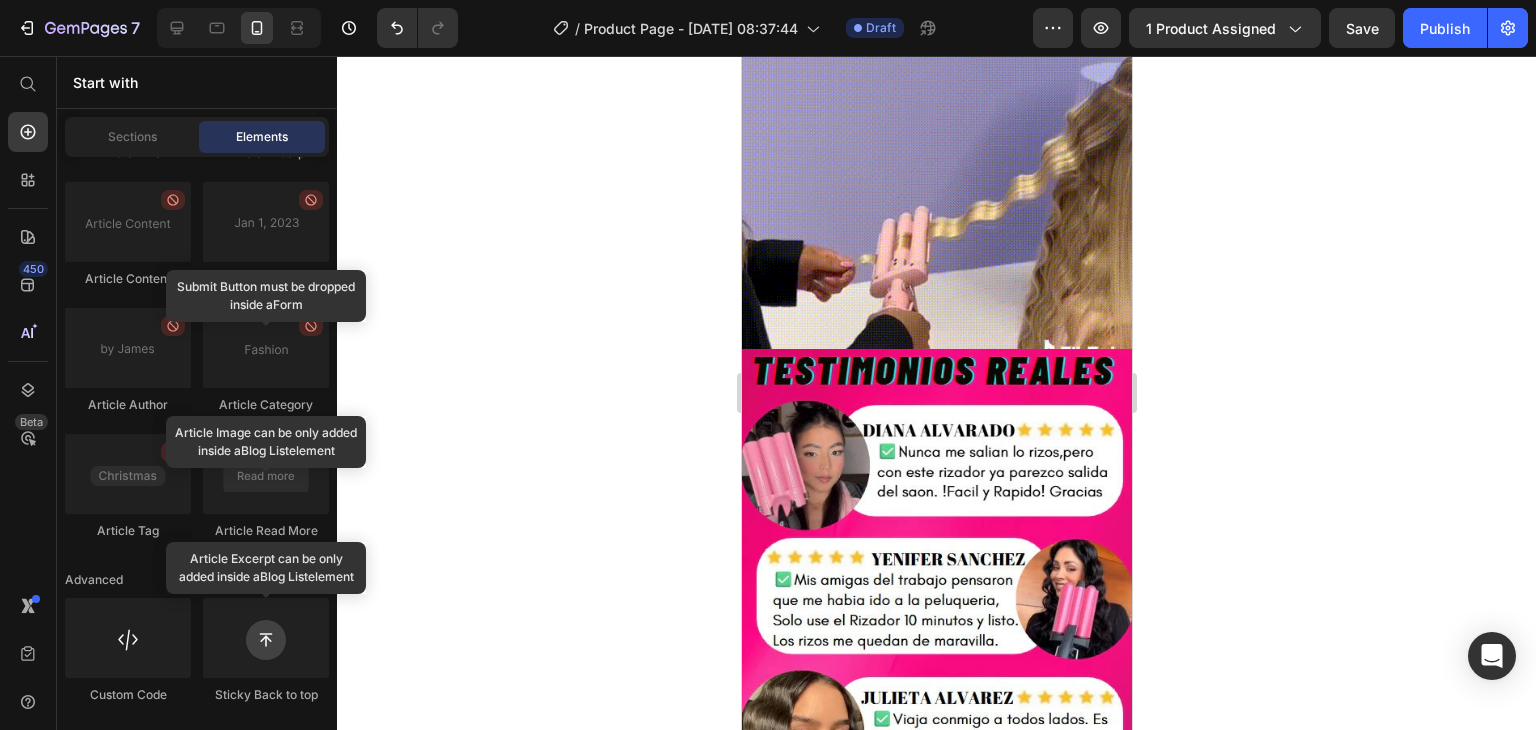 scroll, scrollTop: 5056, scrollLeft: 0, axis: vertical 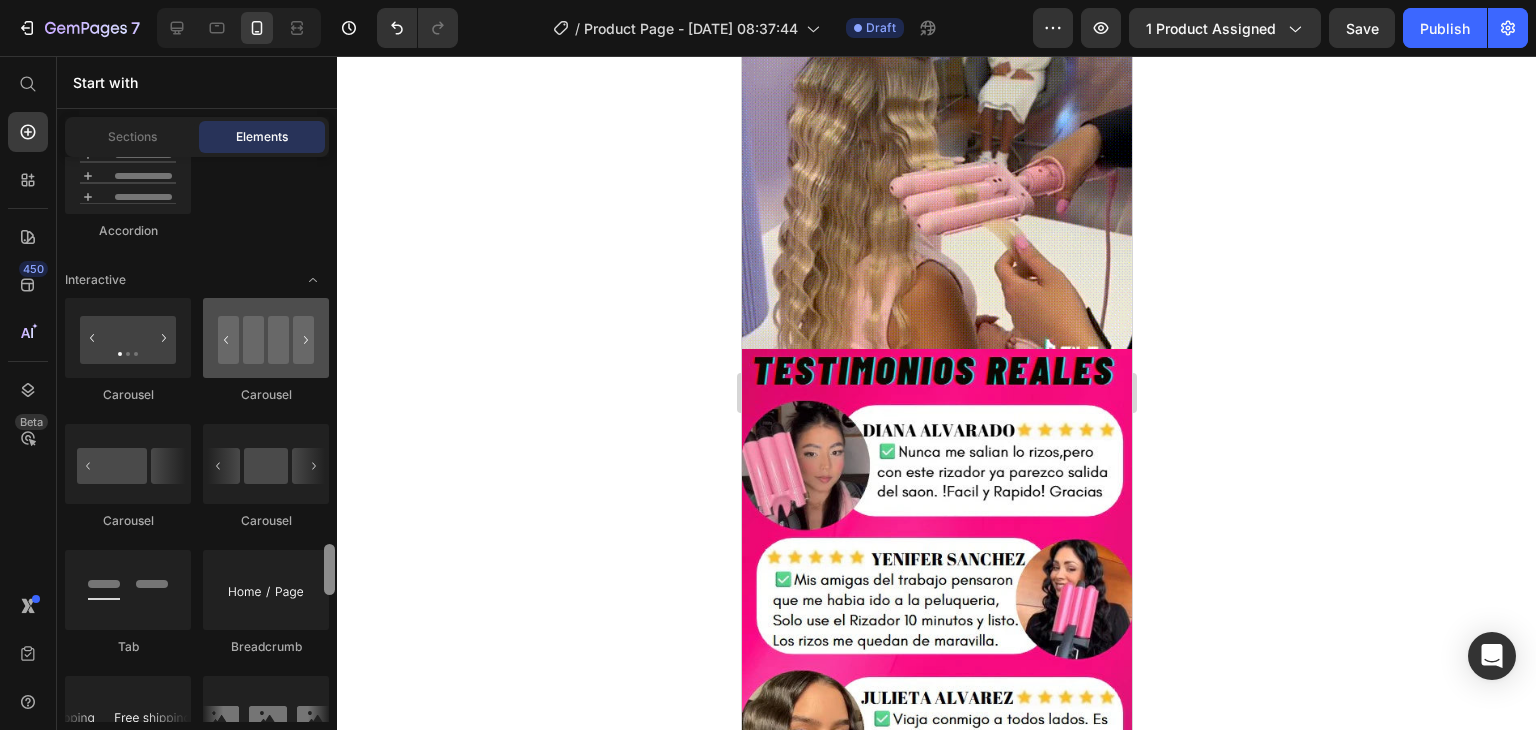 drag, startPoint x: 325, startPoint y: 597, endPoint x: 318, endPoint y: 356, distance: 241.10164 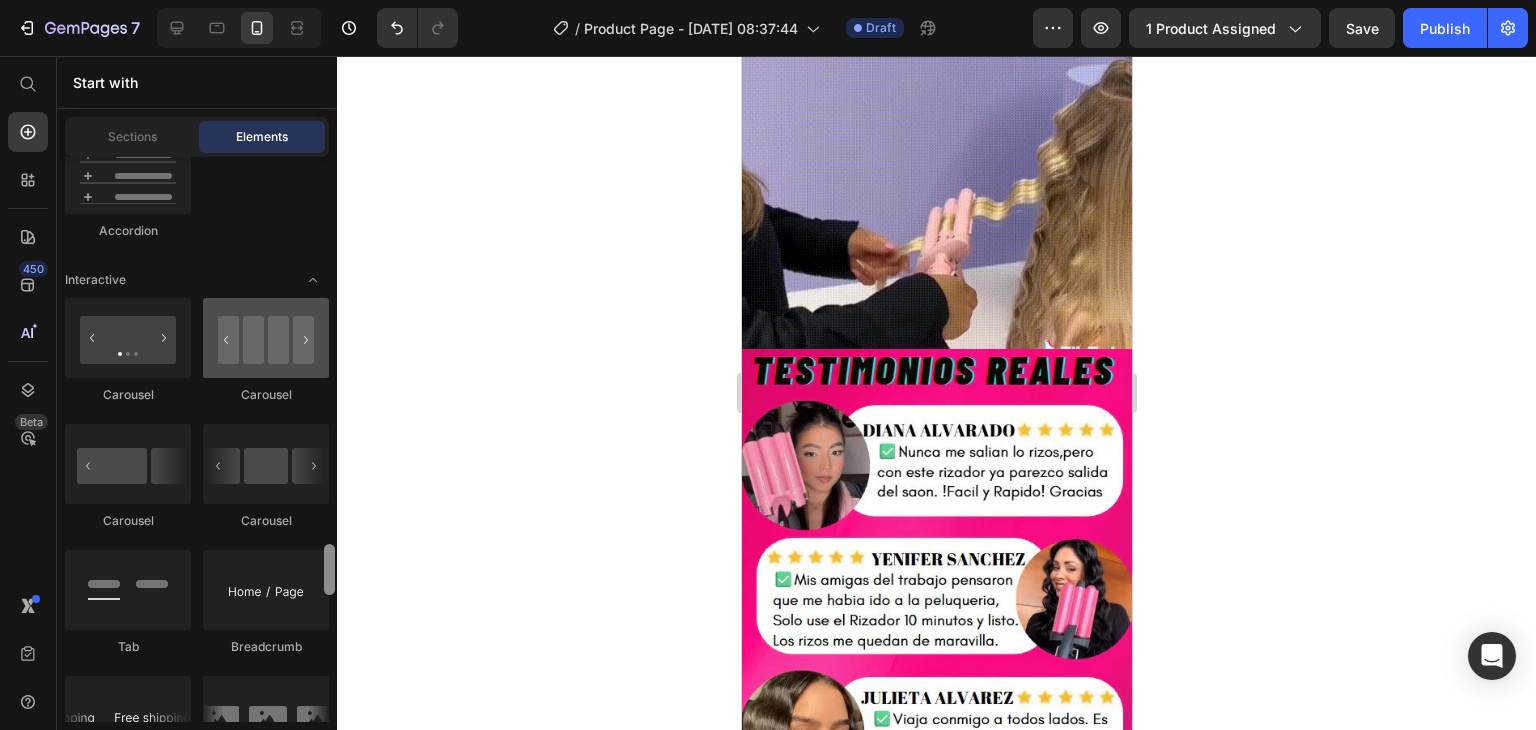 click on "Layout
Row
Row
Row
Row Text
Heading
Text Block Button
Button
Button
Sticky Back to top Media
Image
Image
Video
Video Banner" at bounding box center (197, 439) 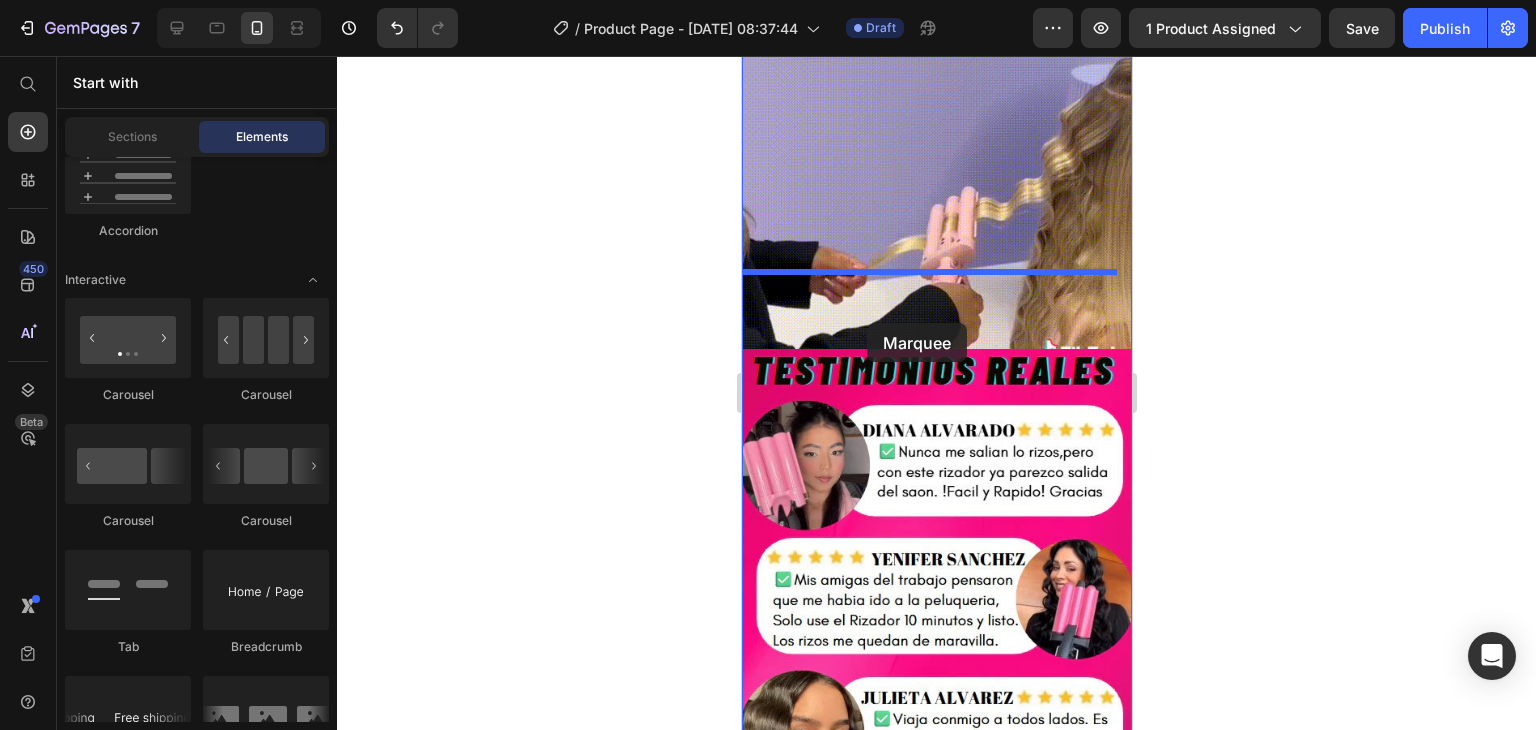 drag, startPoint x: 1014, startPoint y: 766, endPoint x: 887, endPoint y: 295, distance: 487.8217 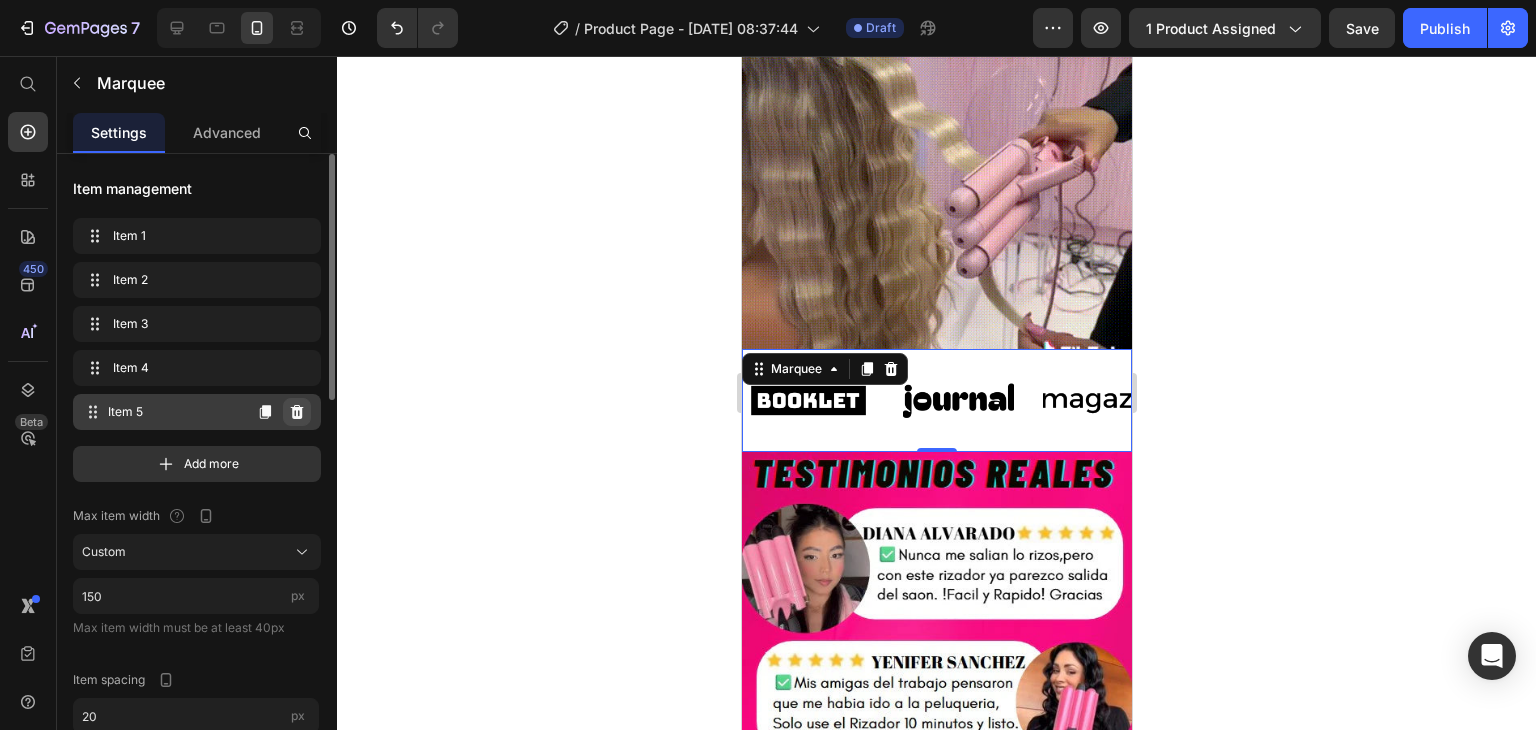 click 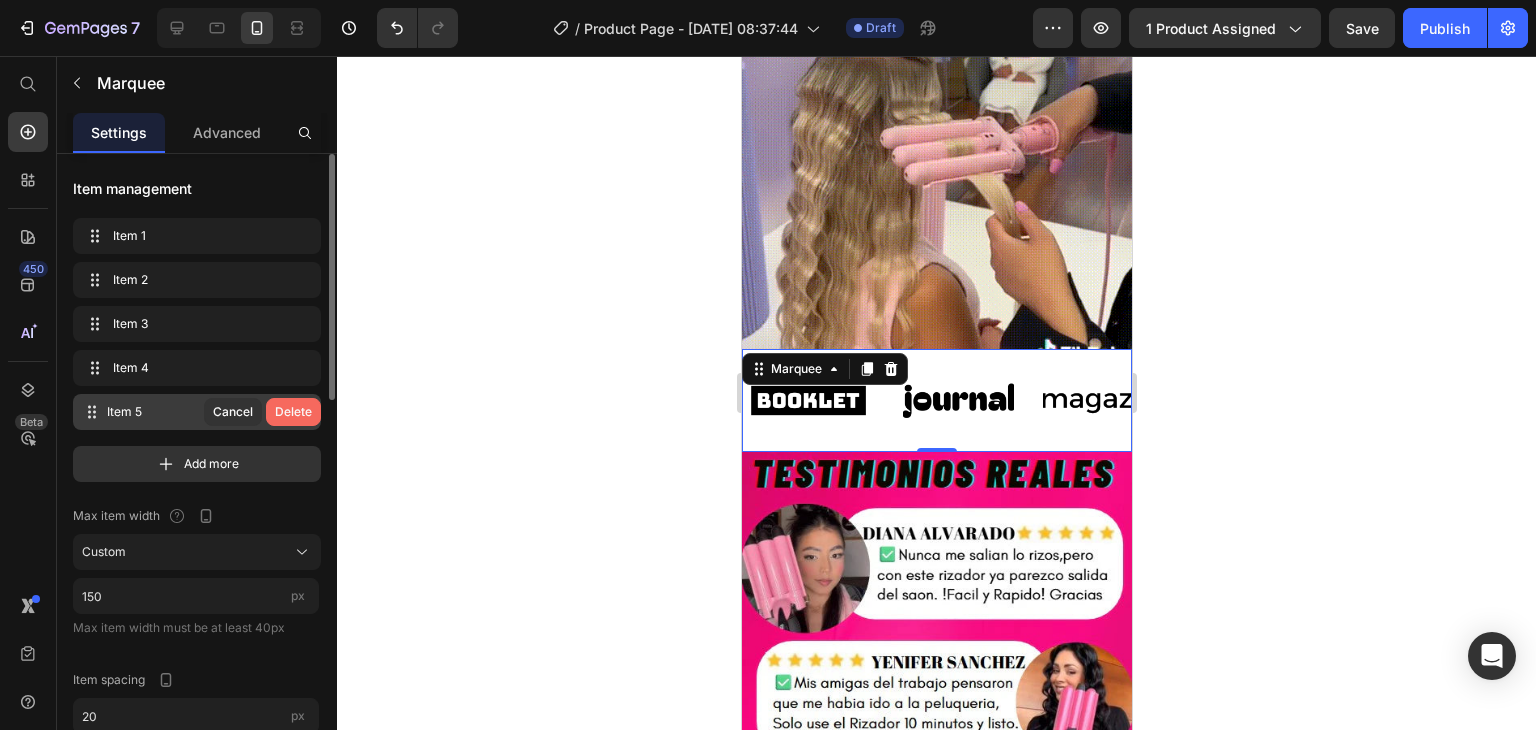 click on "Delete" at bounding box center (293, 412) 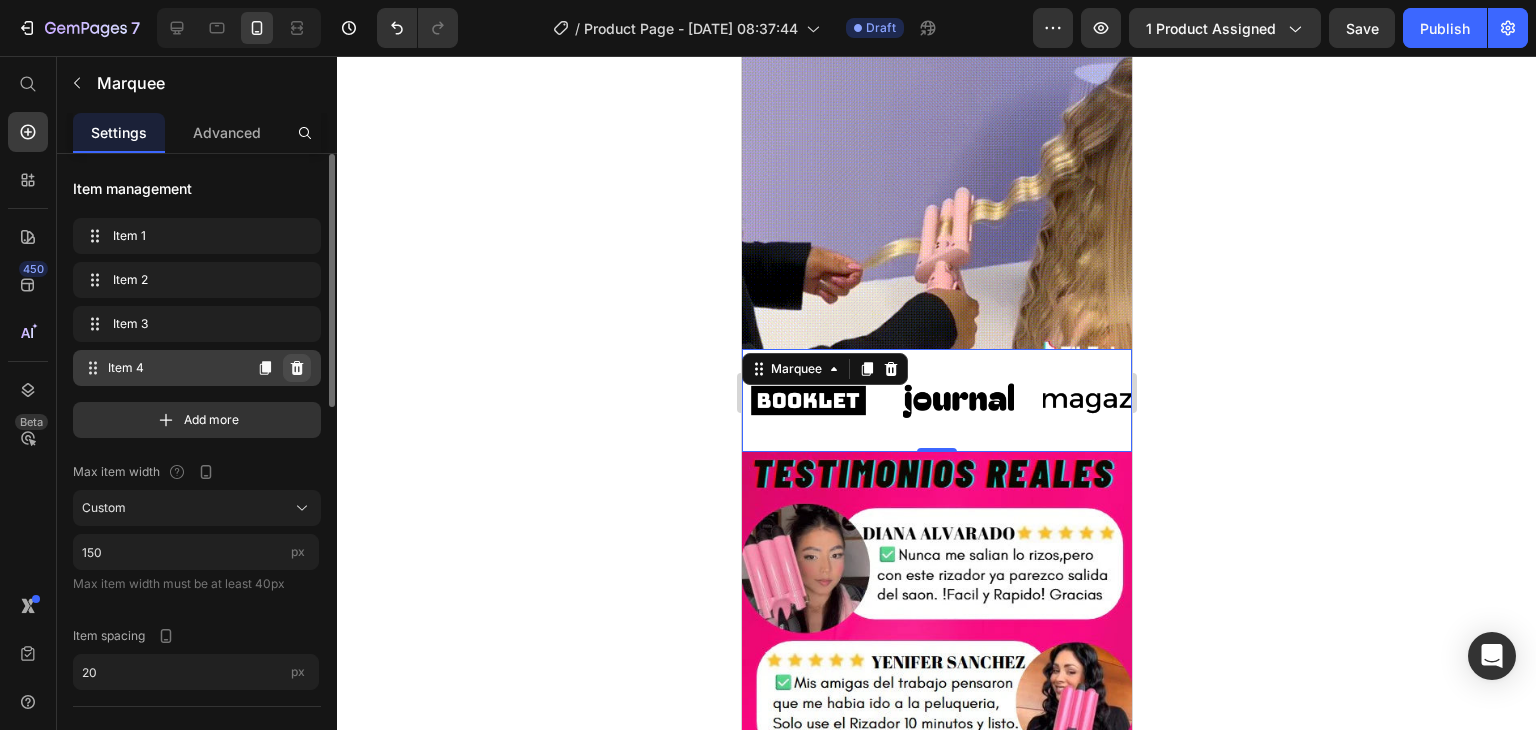 click 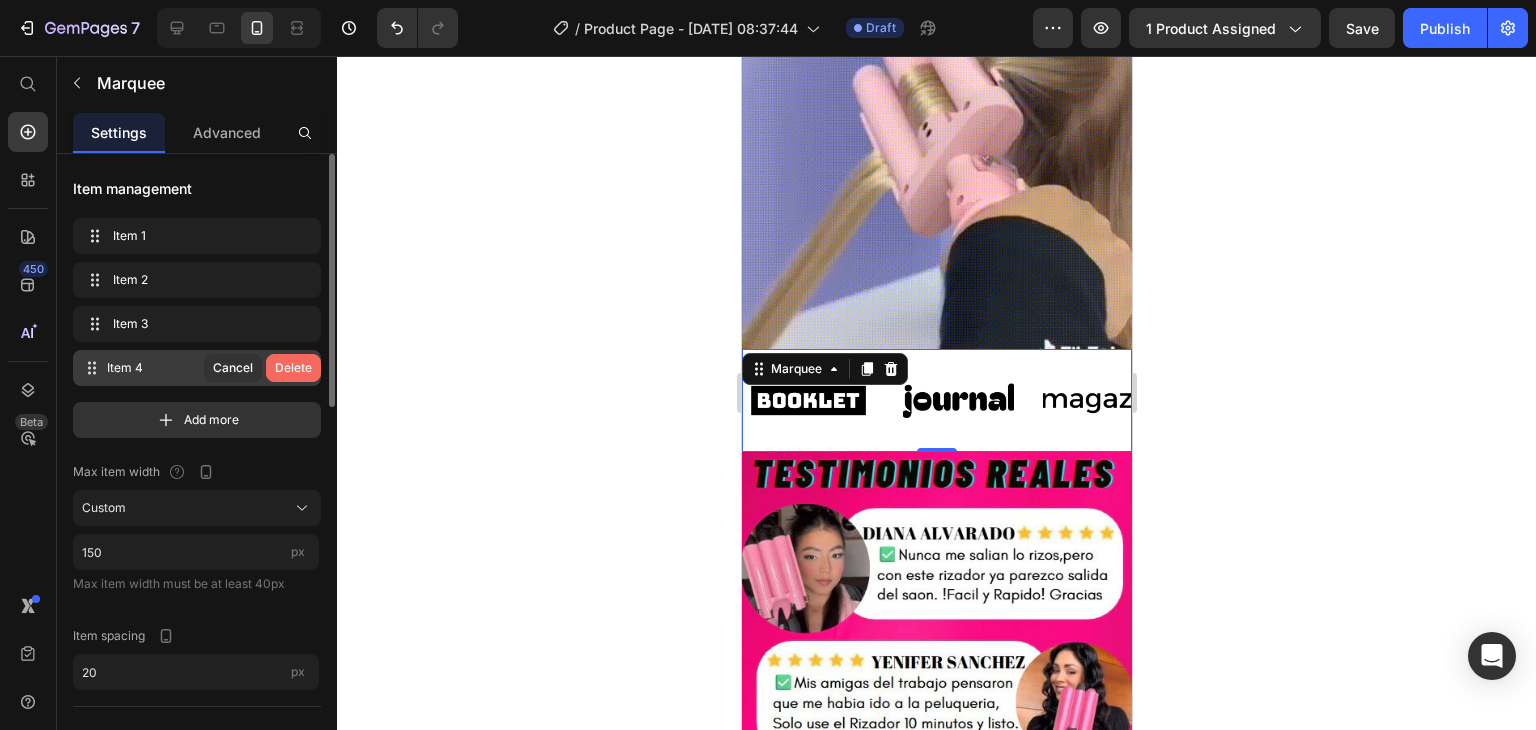 click on "Delete" at bounding box center [293, 368] 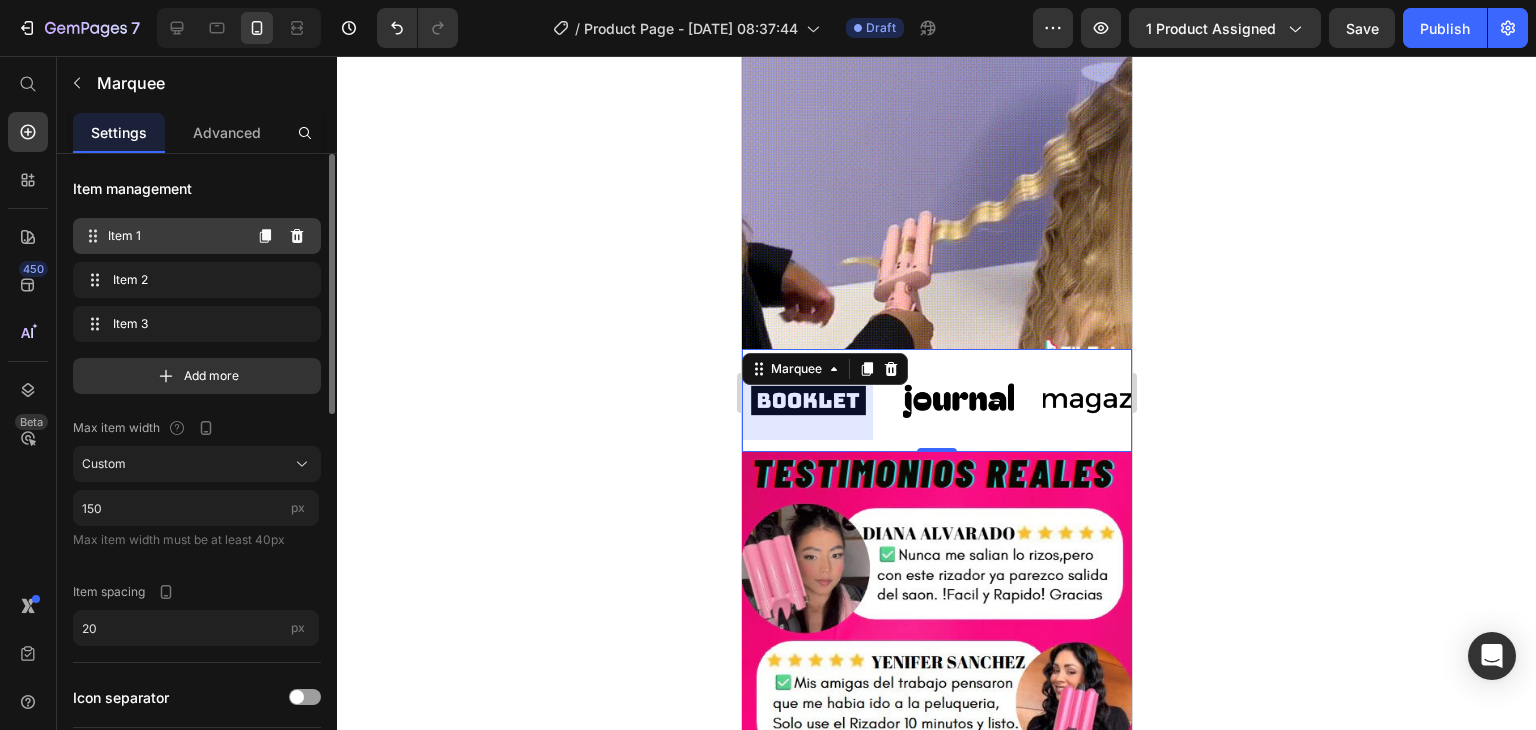 click on "Item 1" at bounding box center (174, 236) 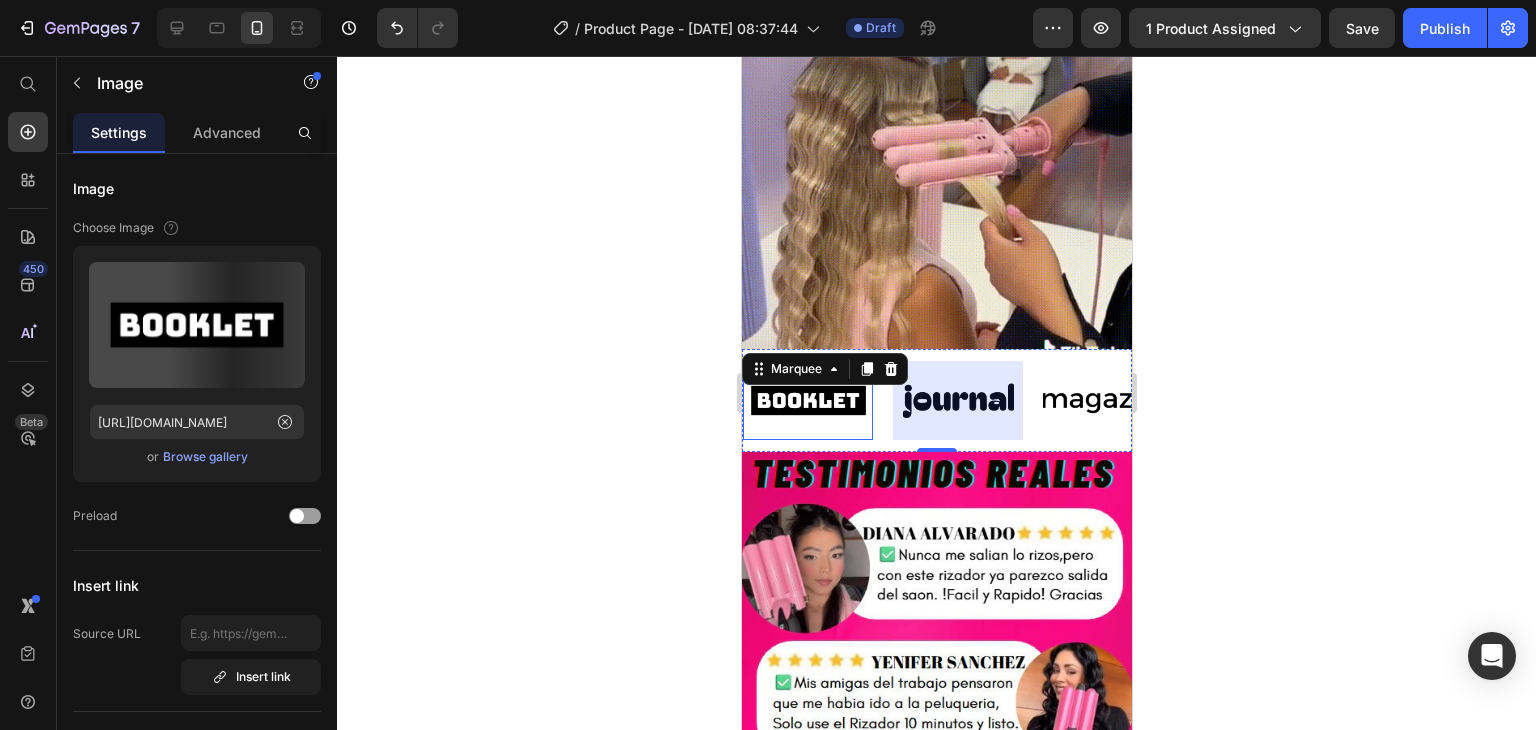 click at bounding box center (807, 400) 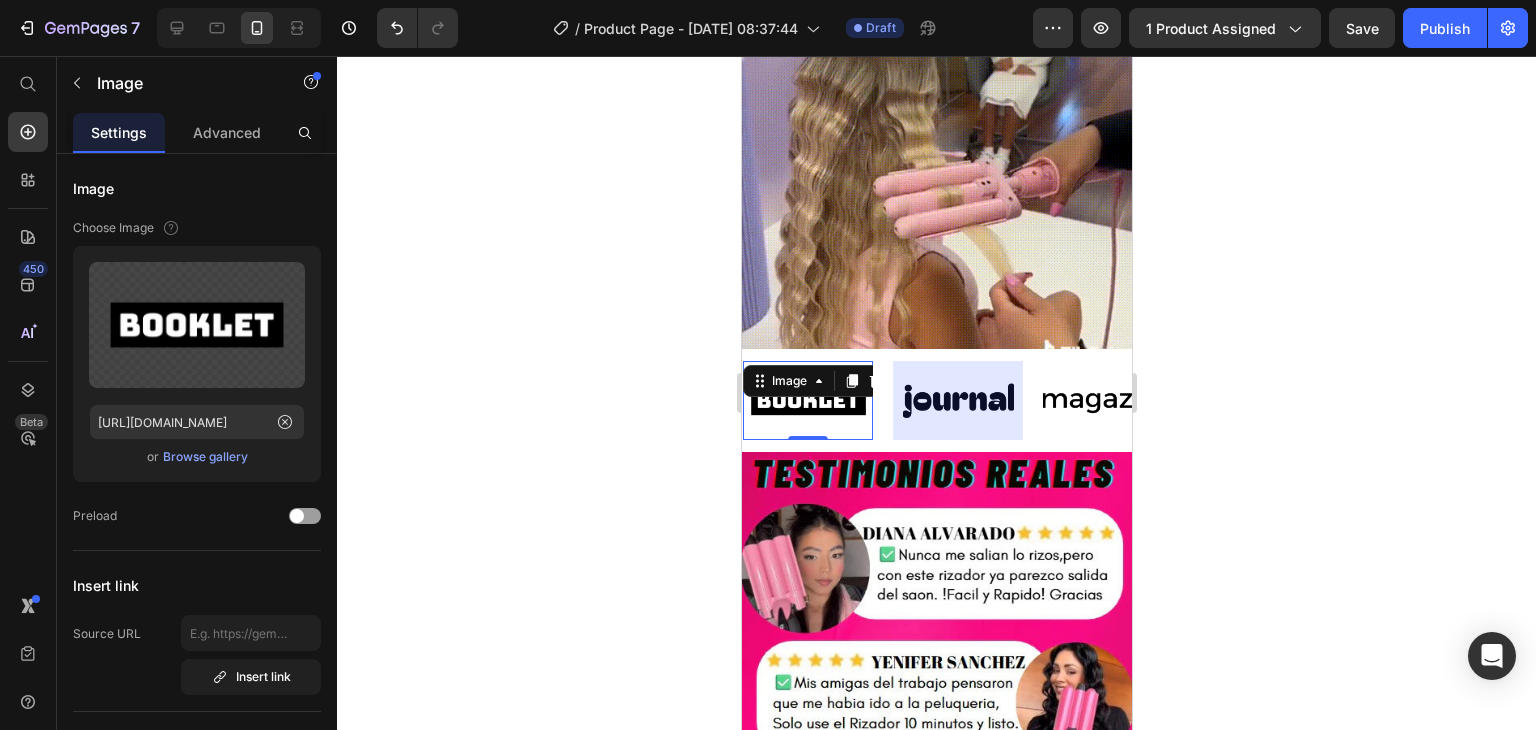 click at bounding box center (807, 400) 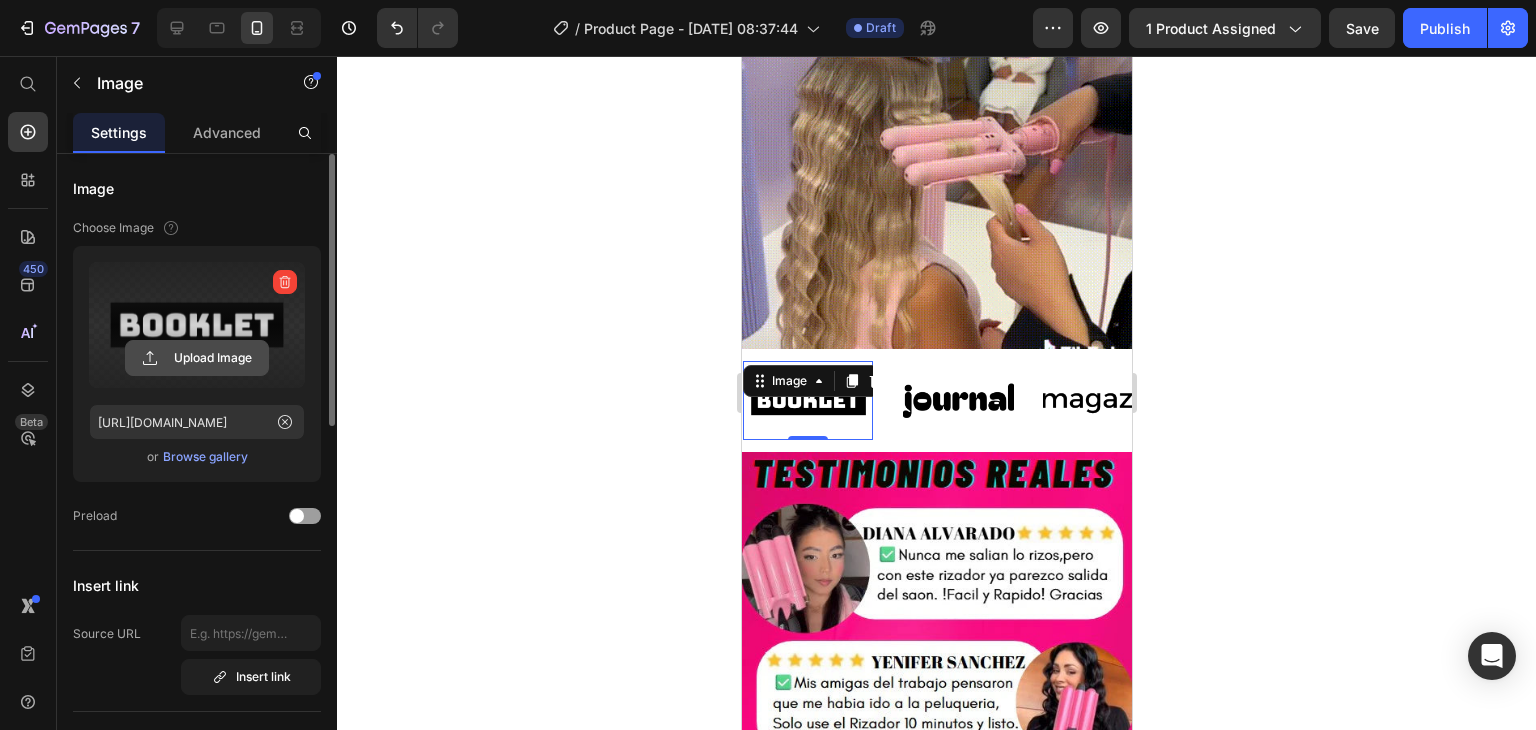 click 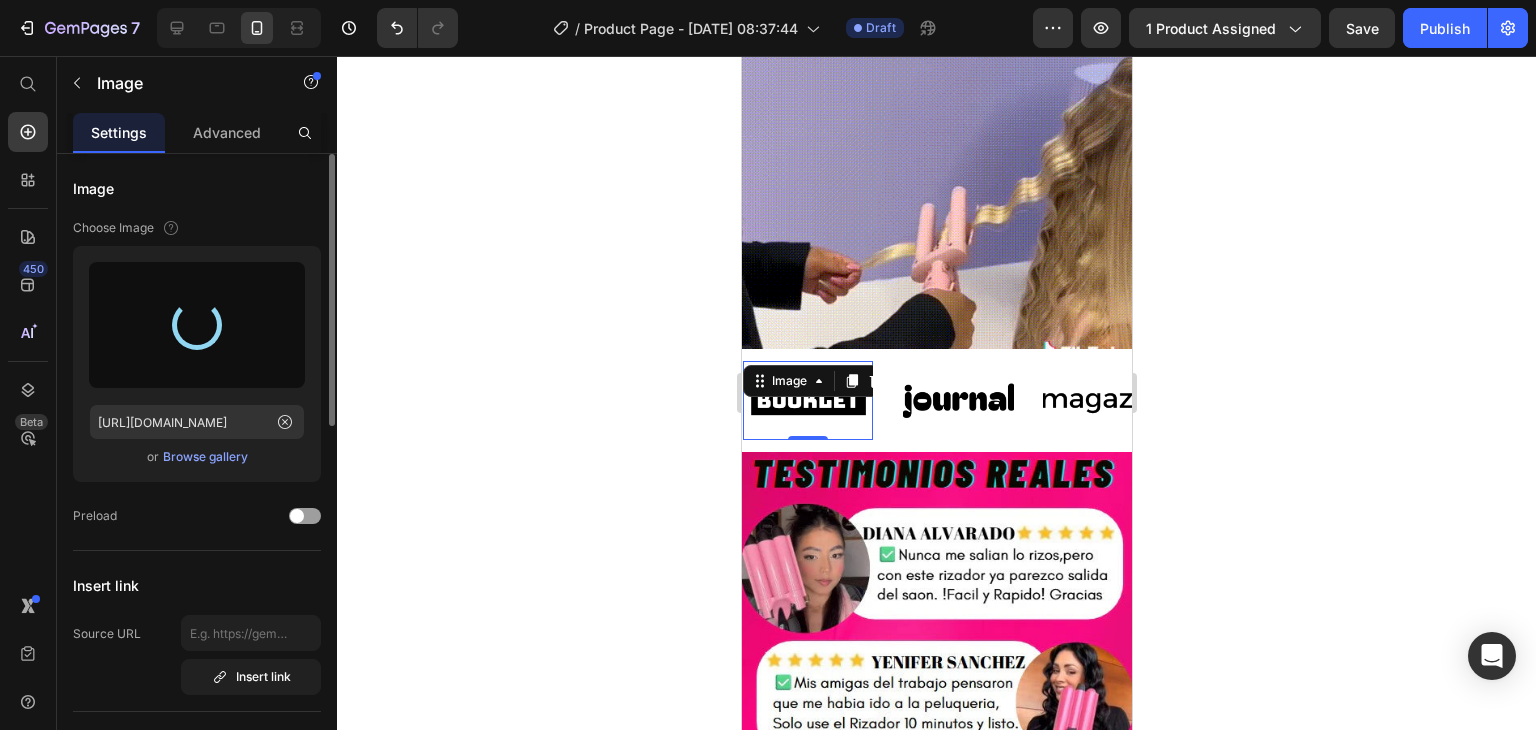 type on "https://cdn.shopify.com/s/files/1/0629/9733/2081/files/gempages_574175316403028761-0293d960-4e40-4bf1-be87-8114c163b23b.webp" 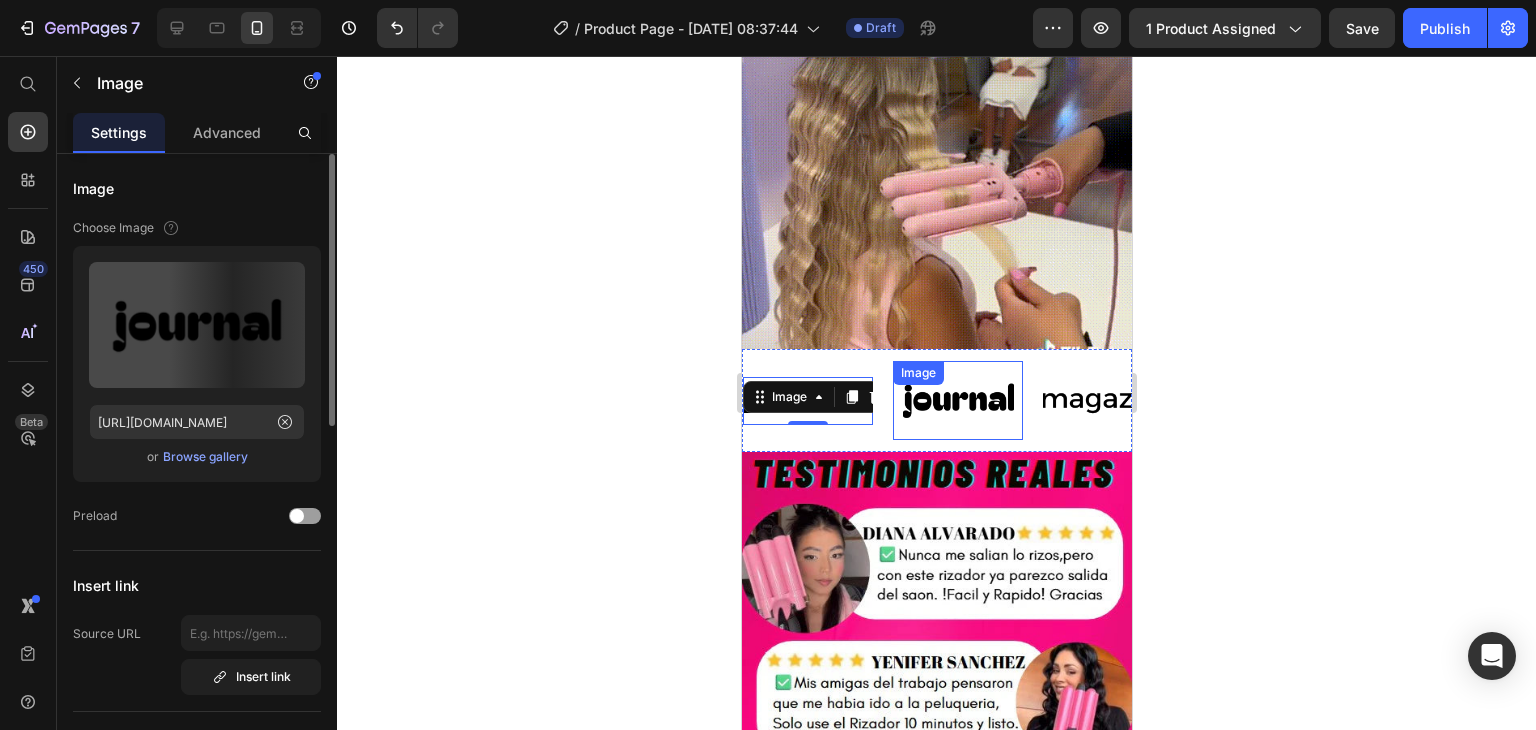click at bounding box center (957, 400) 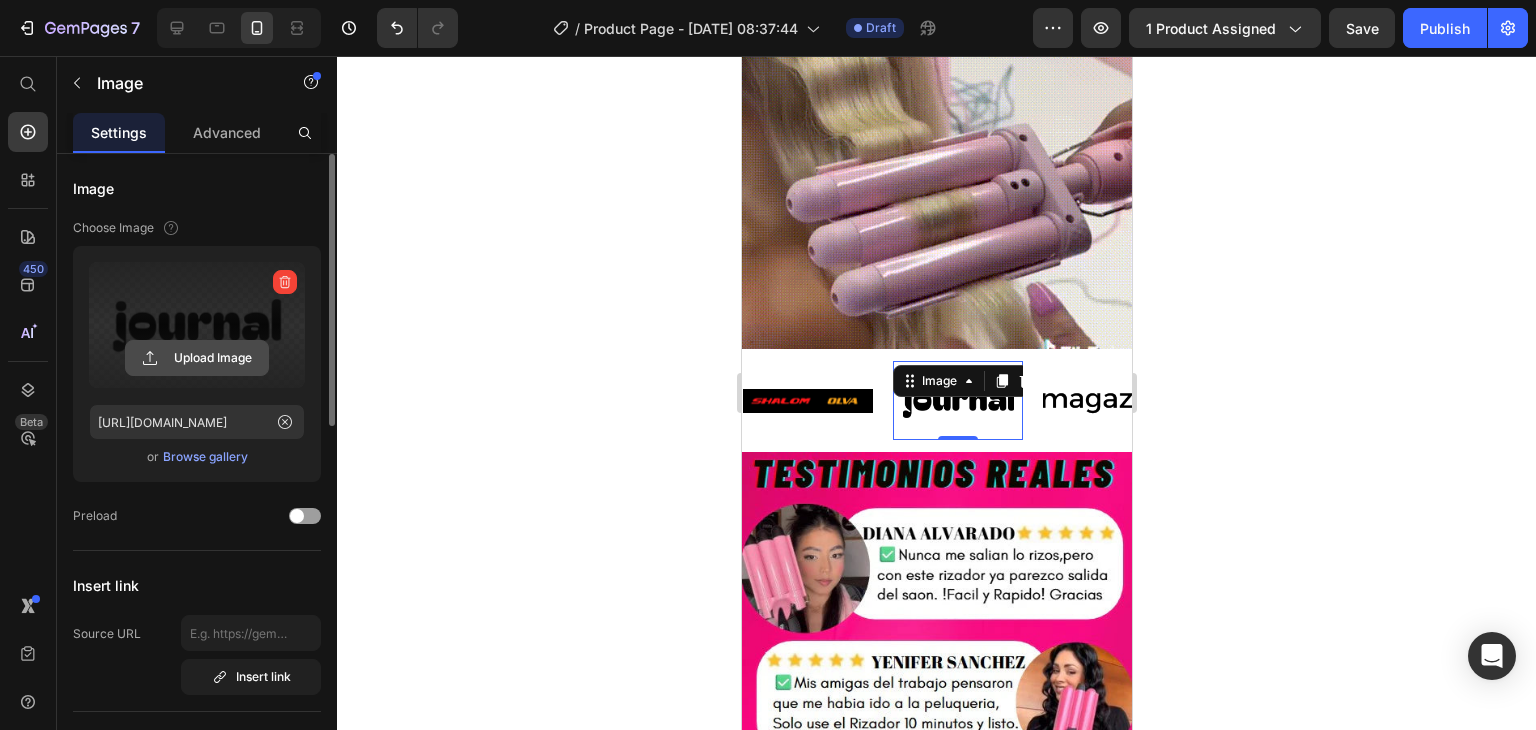 click 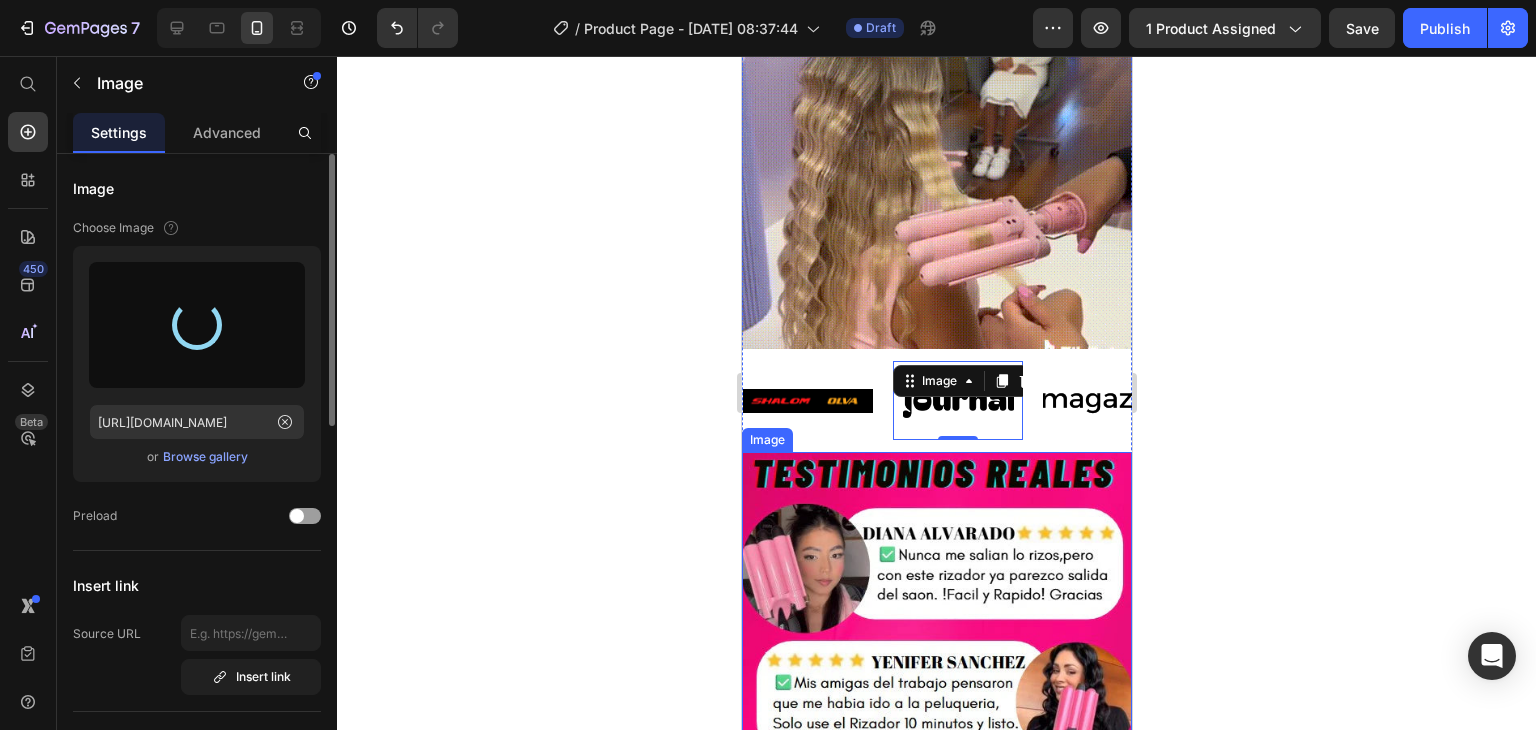 type on "https://cdn.shopify.com/s/files/1/0629/9733/2081/files/gempages_574175316403028761-0293d960-4e40-4bf1-be87-8114c163b23b.webp" 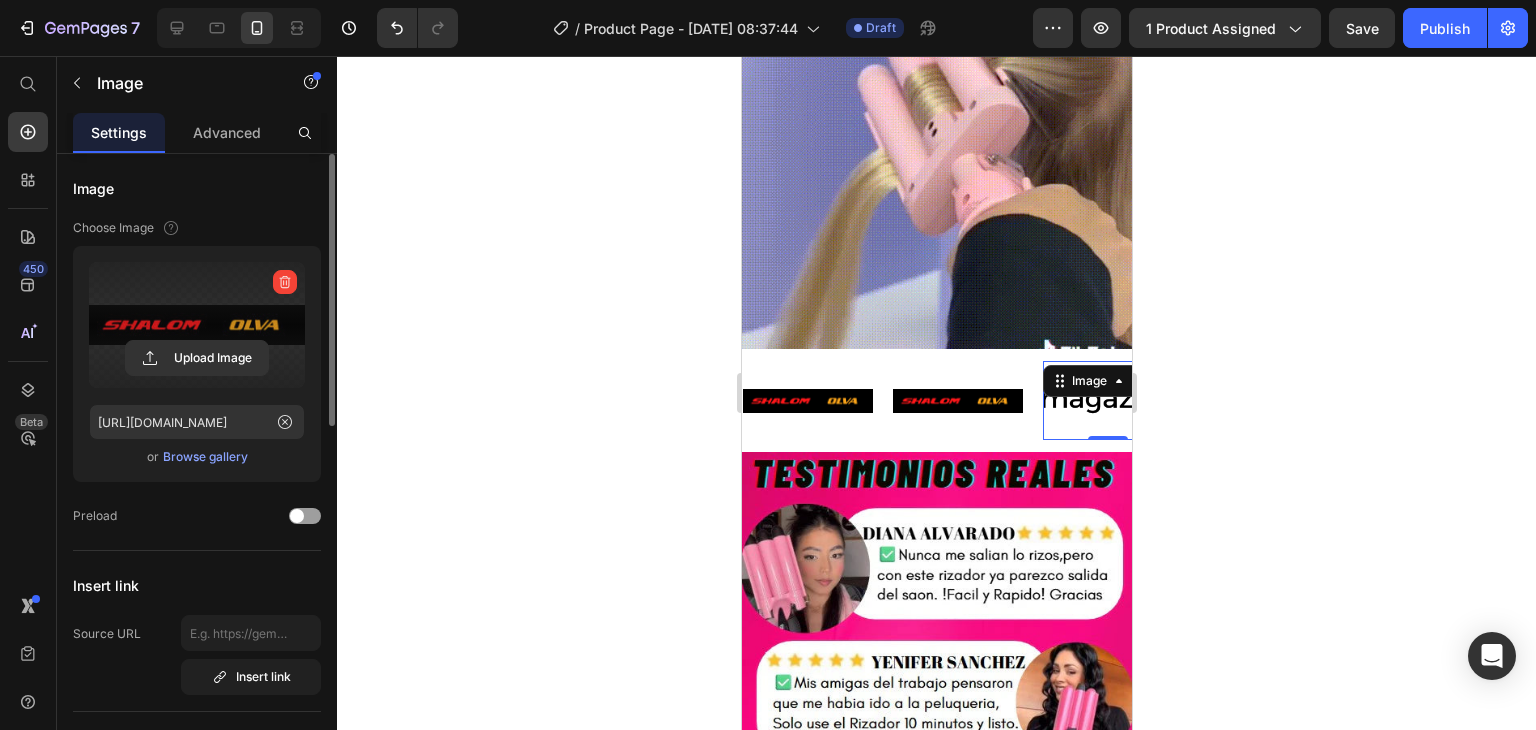 click at bounding box center [1107, 400] 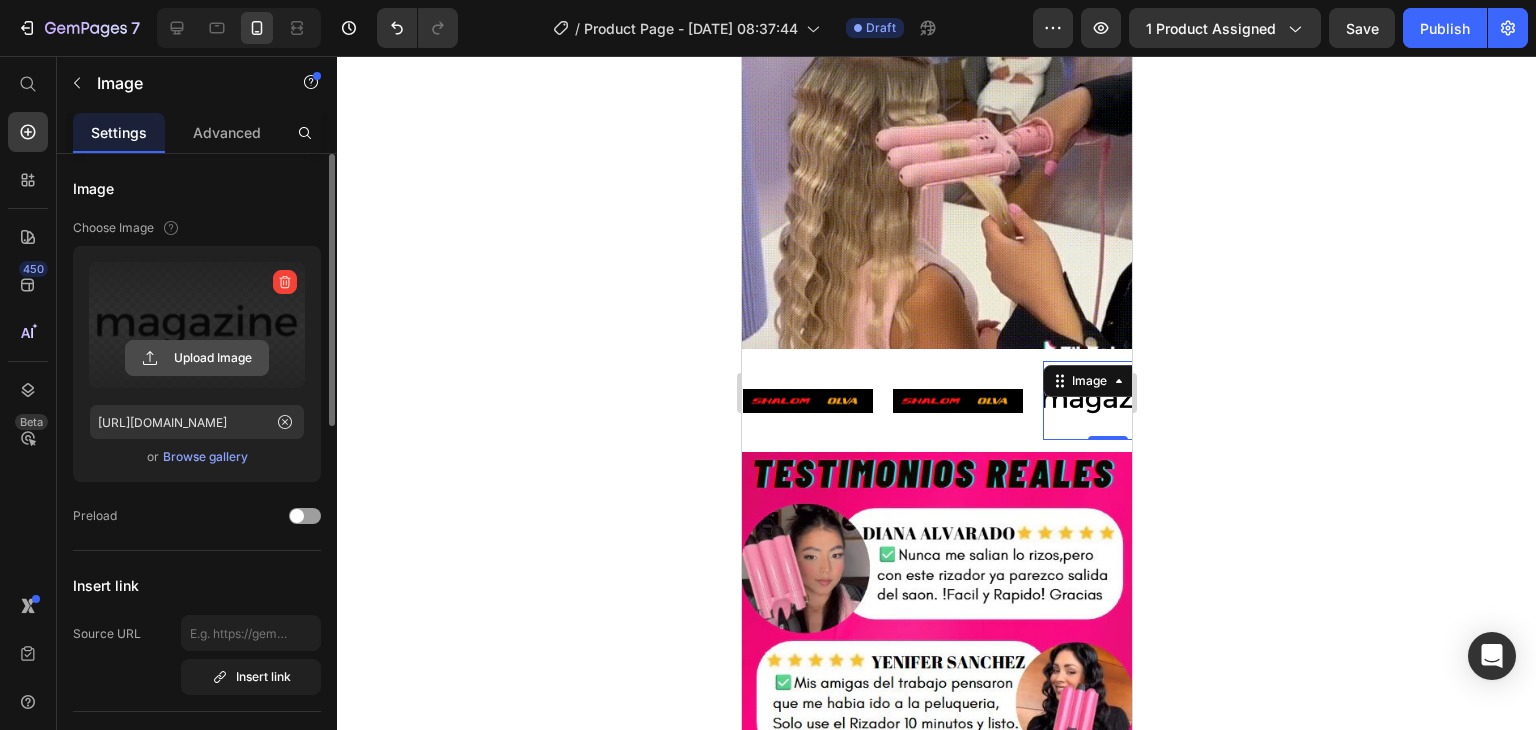 click 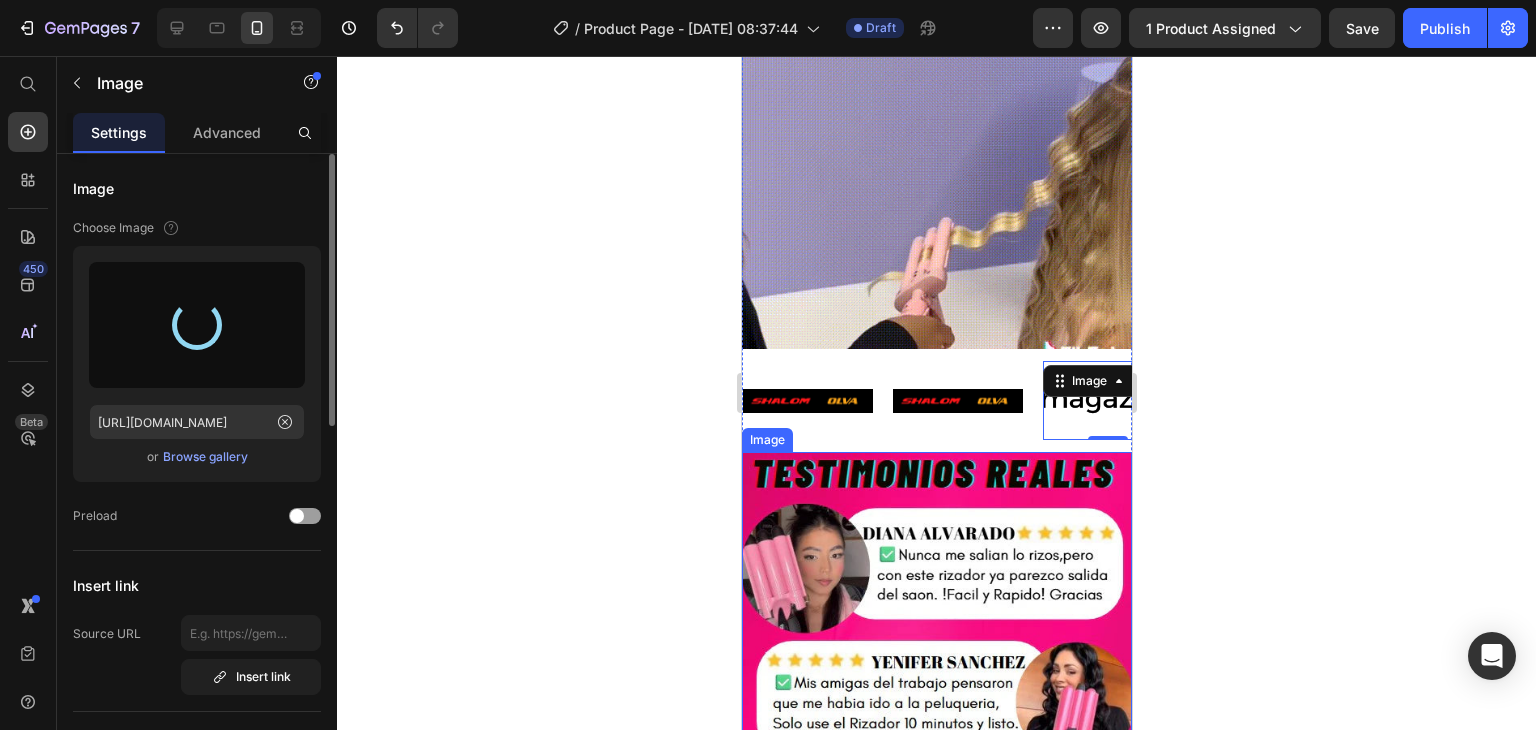 type on "https://cdn.shopify.com/s/files/1/0629/9733/2081/files/gempages_574175316403028761-0293d960-4e40-4bf1-be87-8114c163b23b.webp" 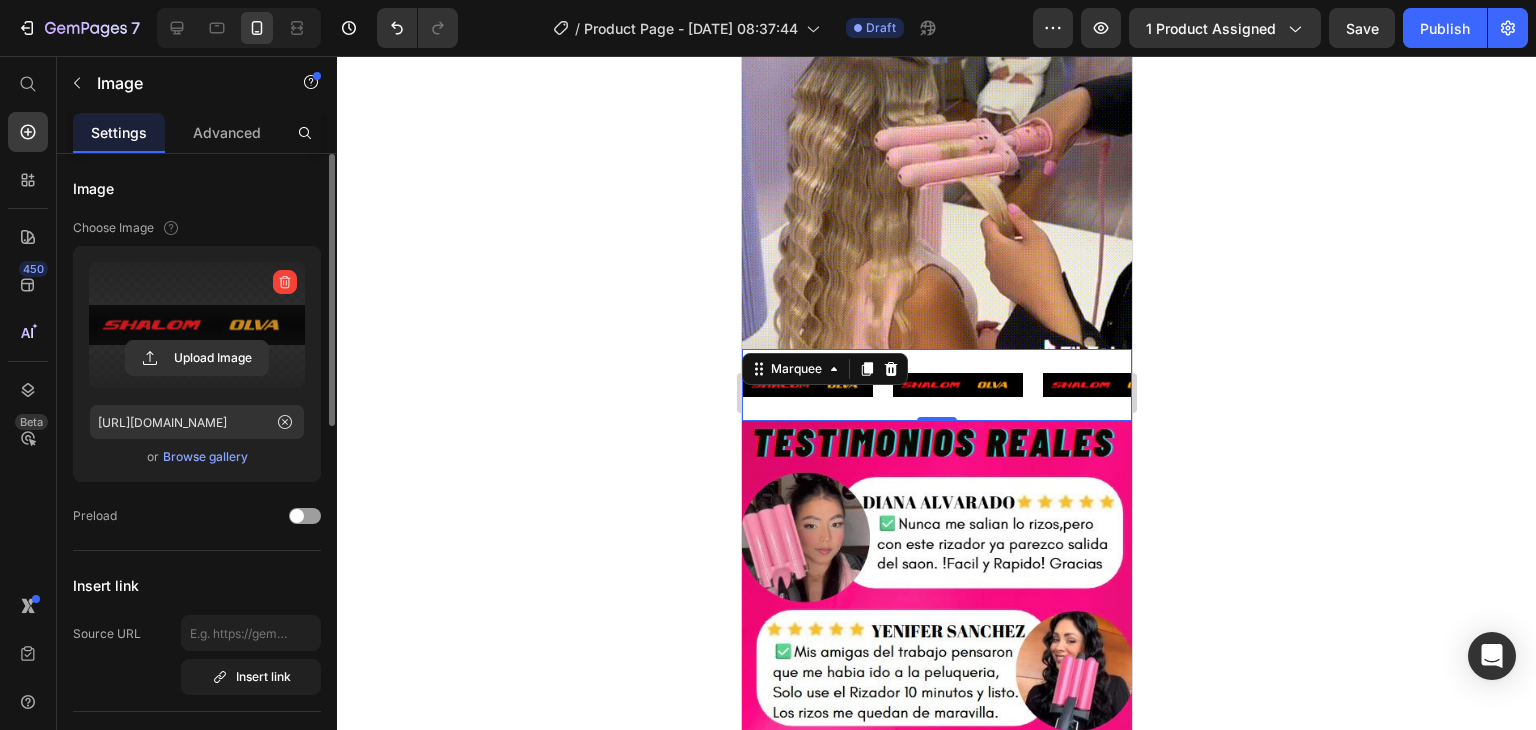 click on "Image" at bounding box center (817, 385) 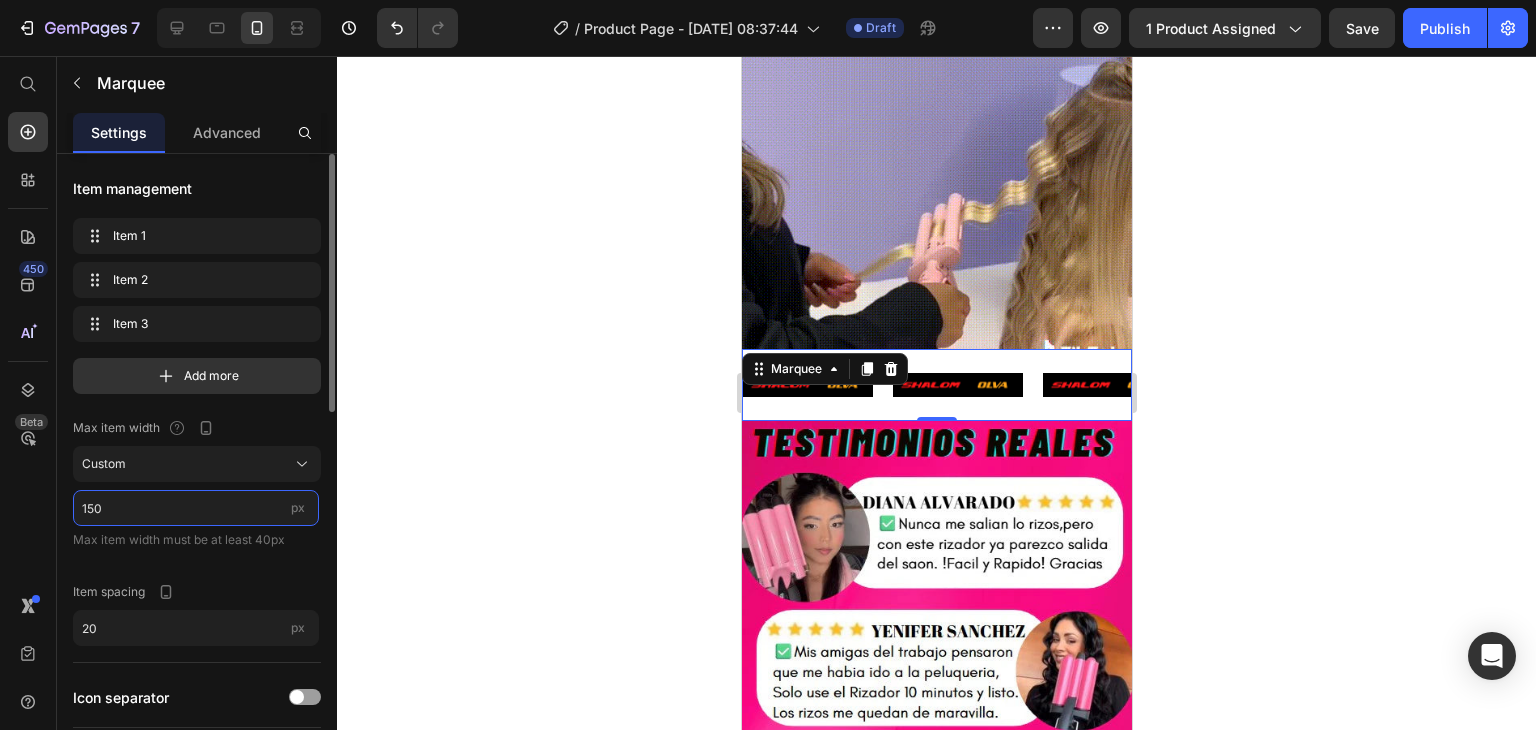 click on "150" at bounding box center [196, 508] 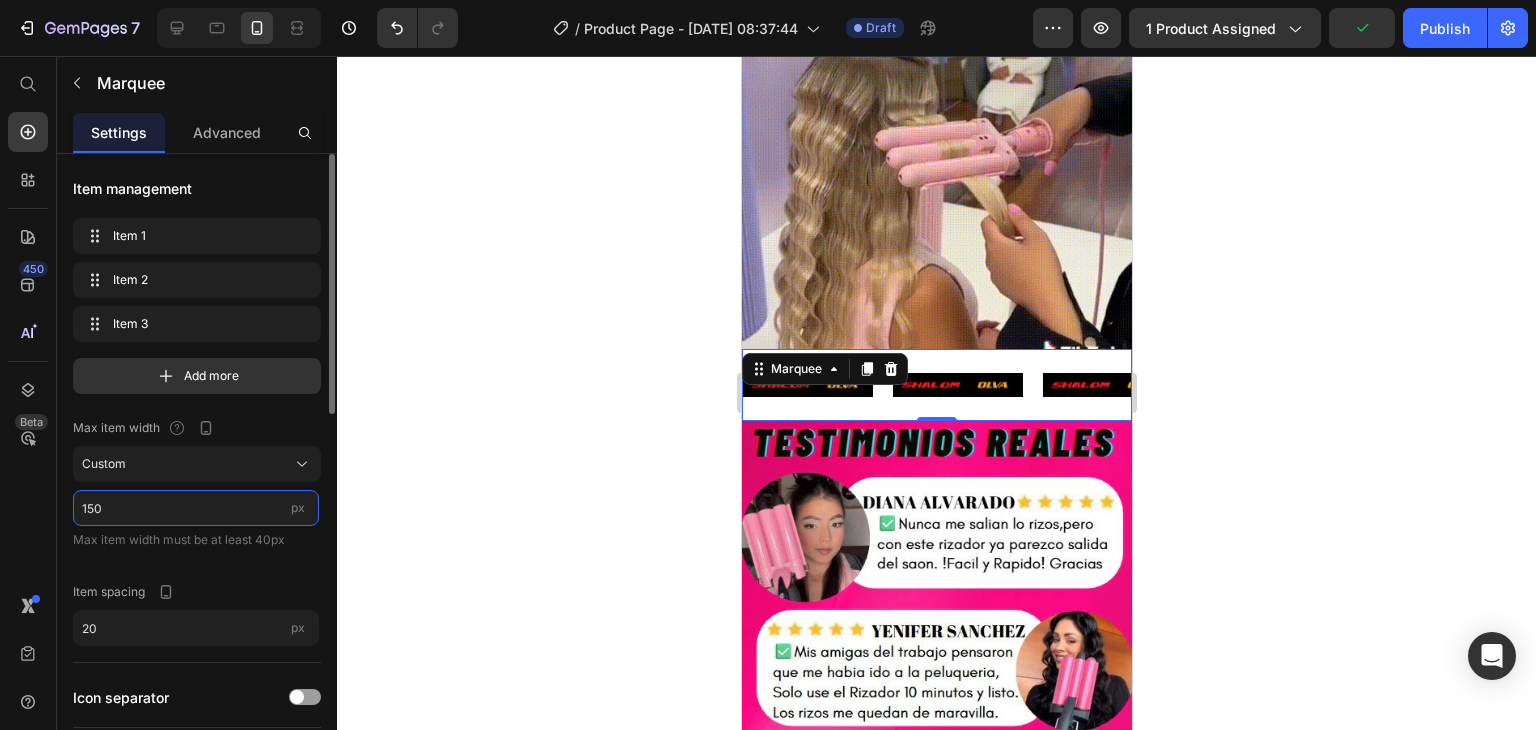 type on "0" 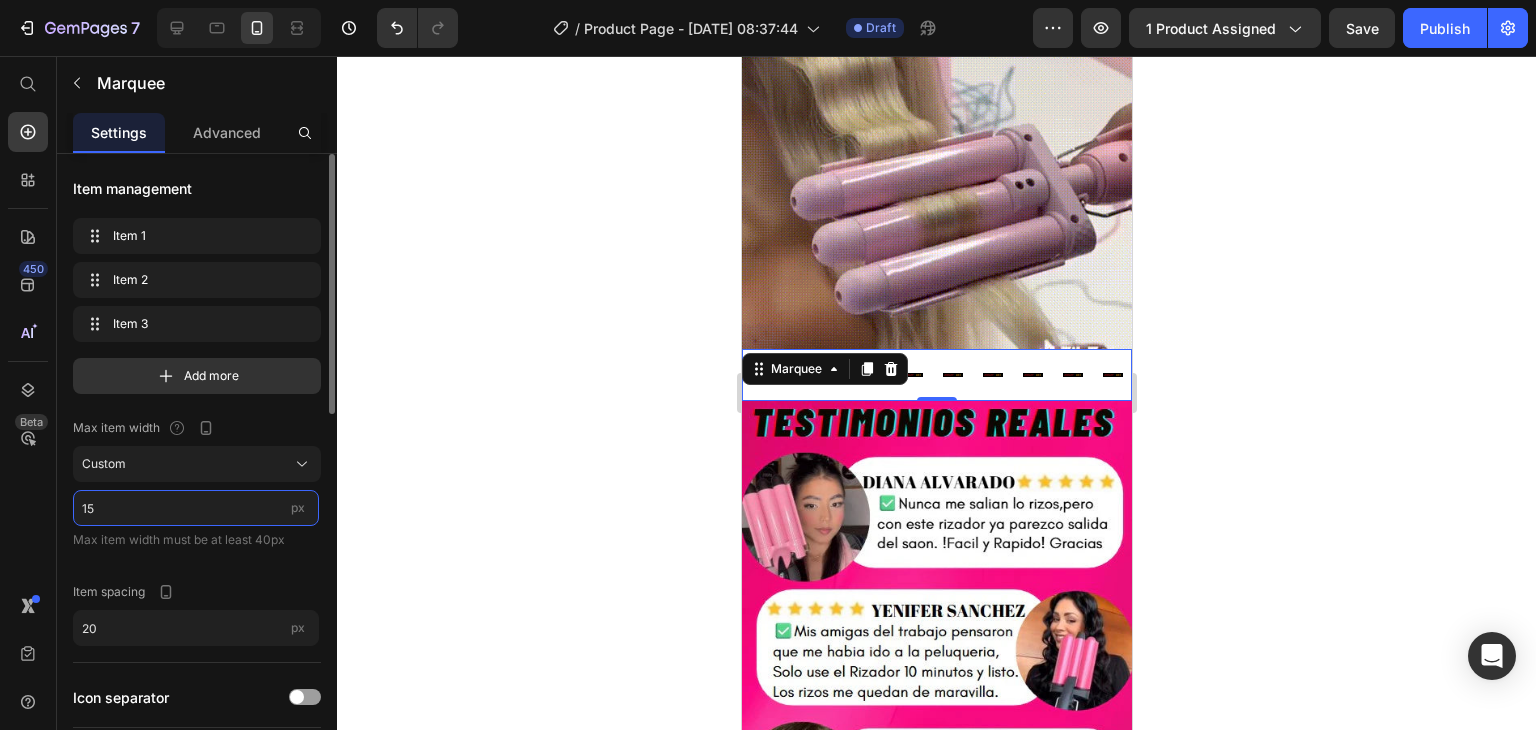 type on "150" 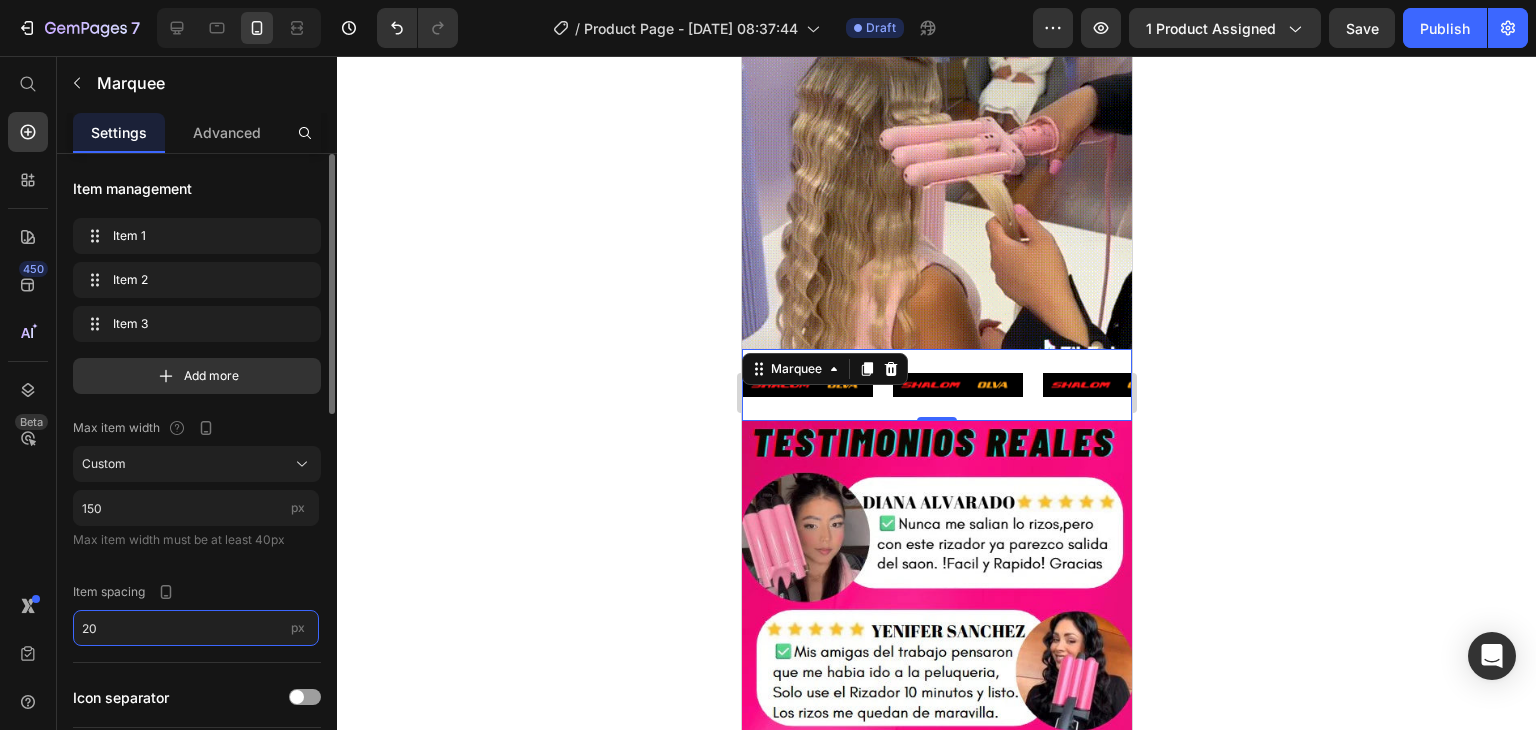 click on "20" at bounding box center (196, 628) 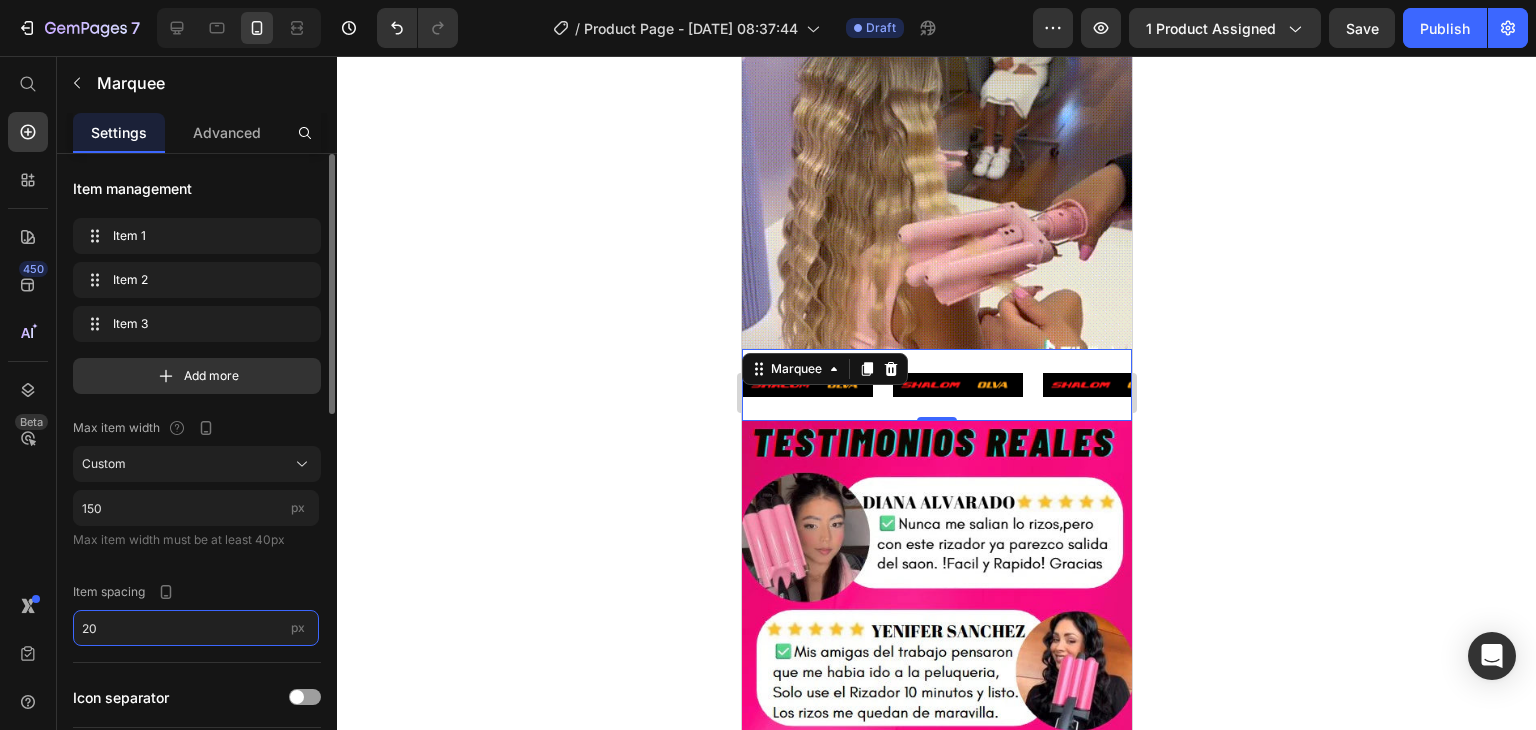 type on "0" 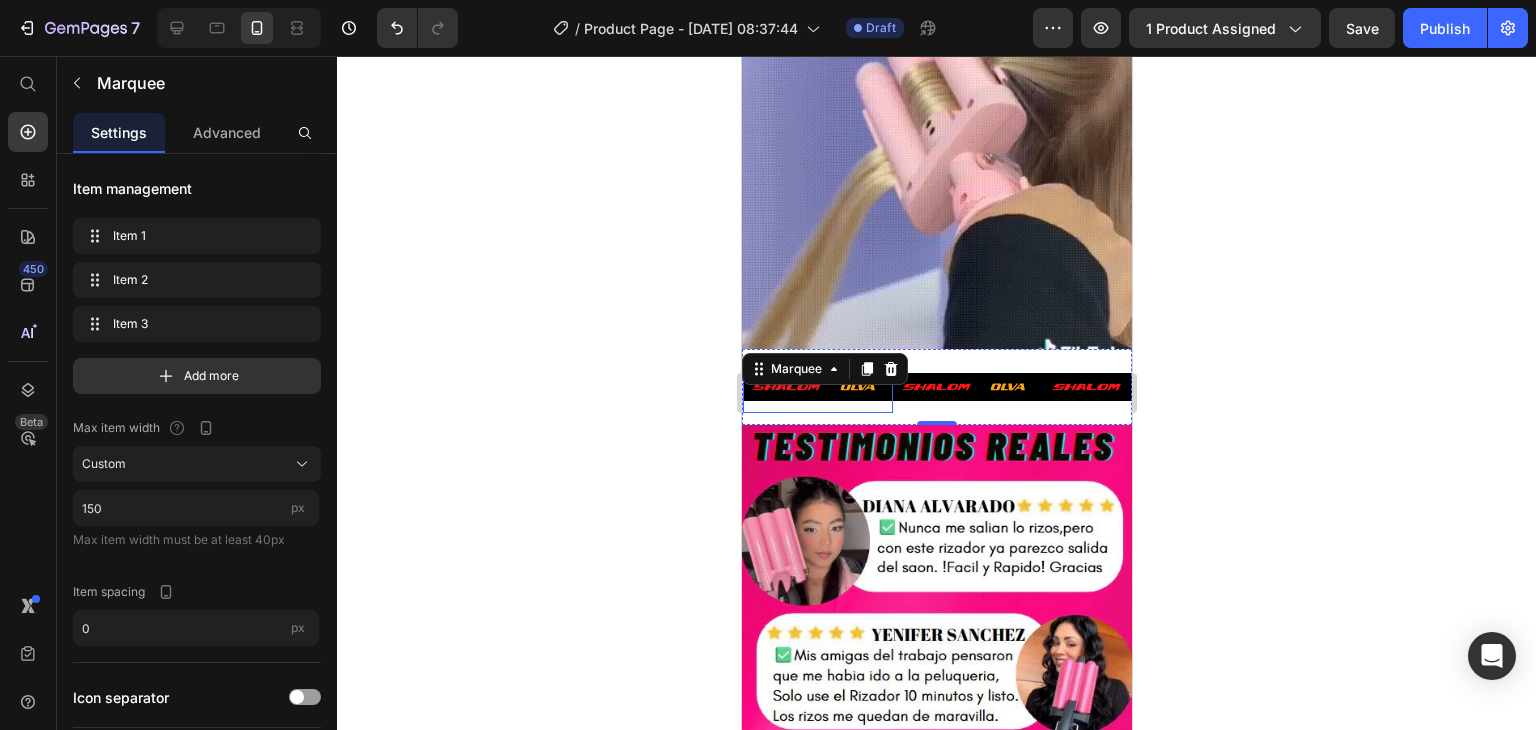 click at bounding box center (817, 387) 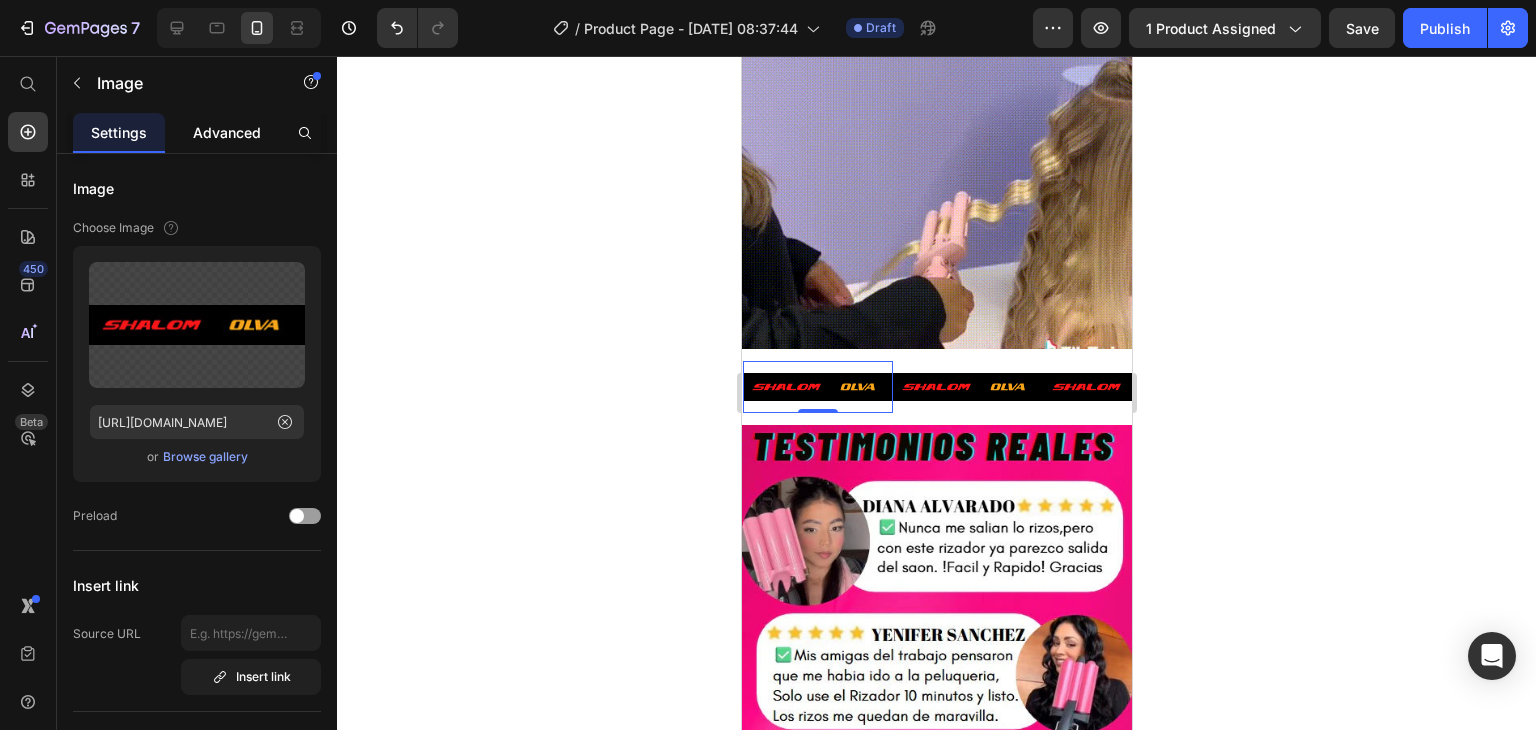 click on "Advanced" 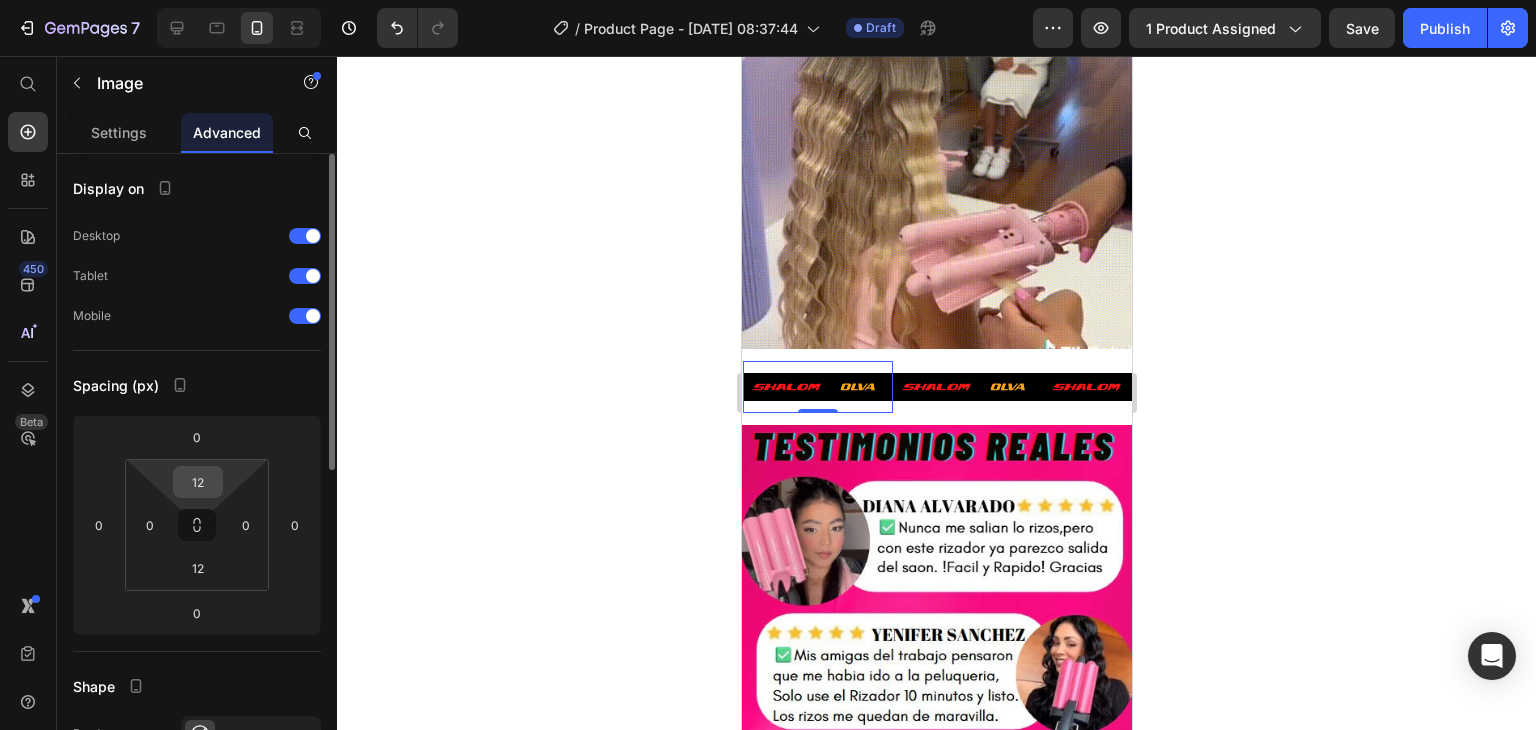 click on "12" at bounding box center (198, 482) 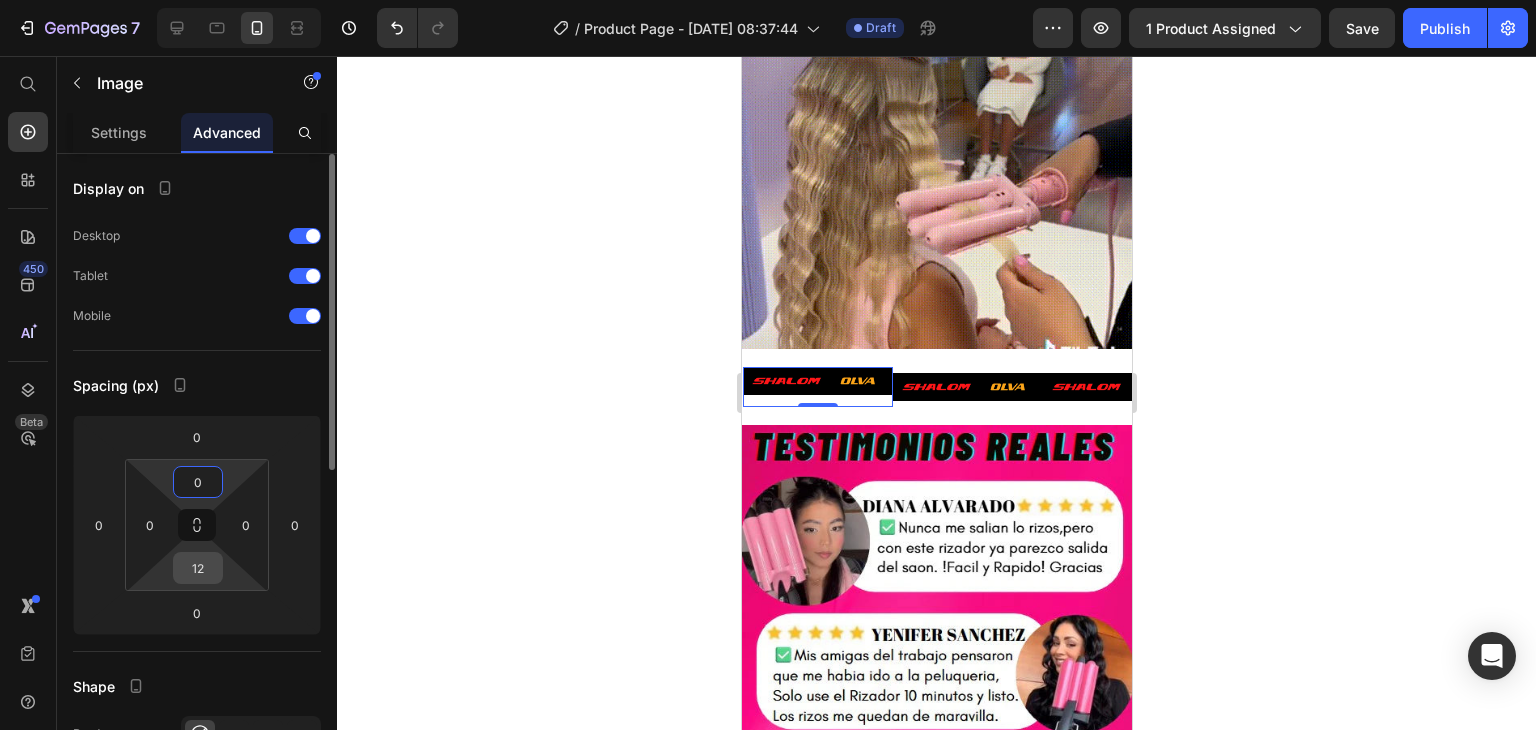 type on "0" 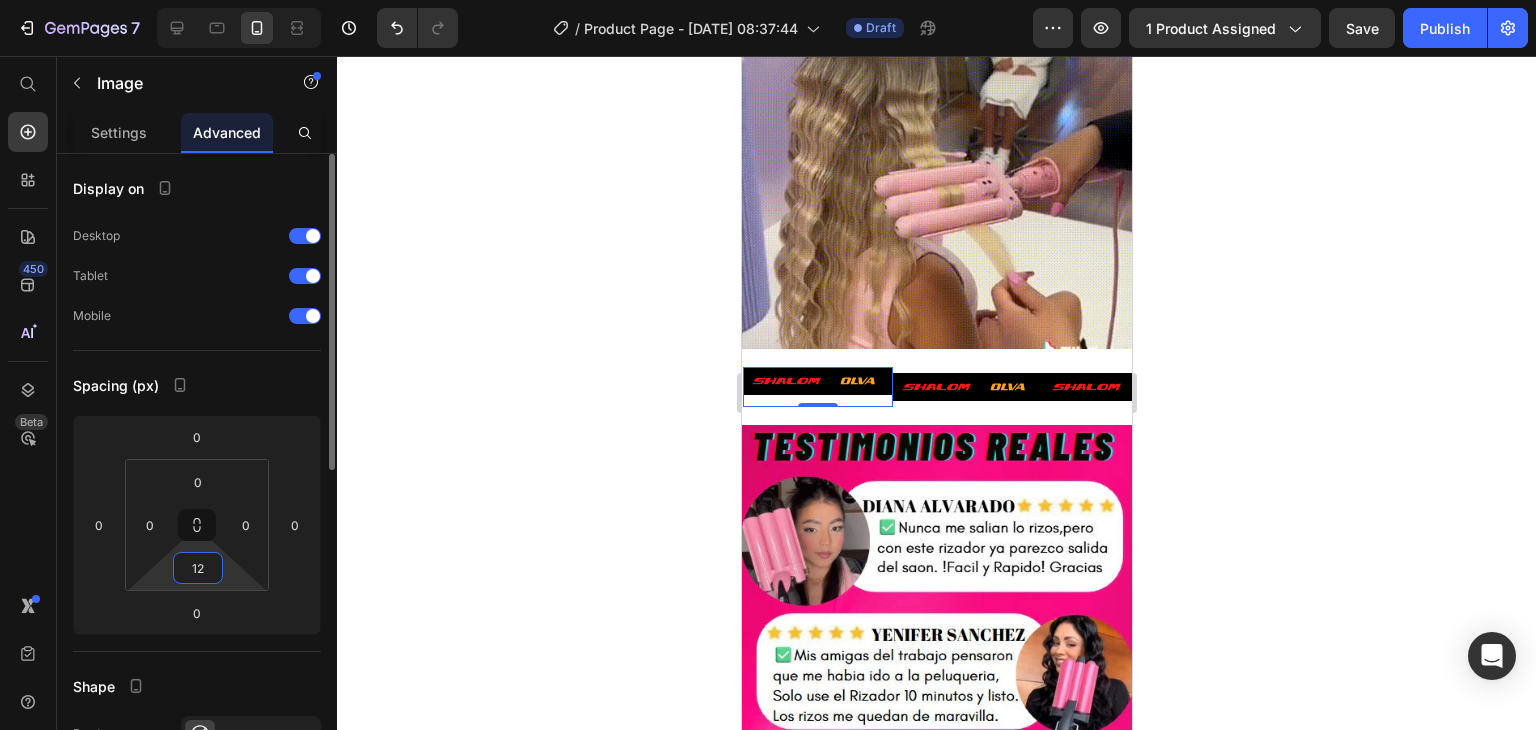 click on "12" at bounding box center [198, 568] 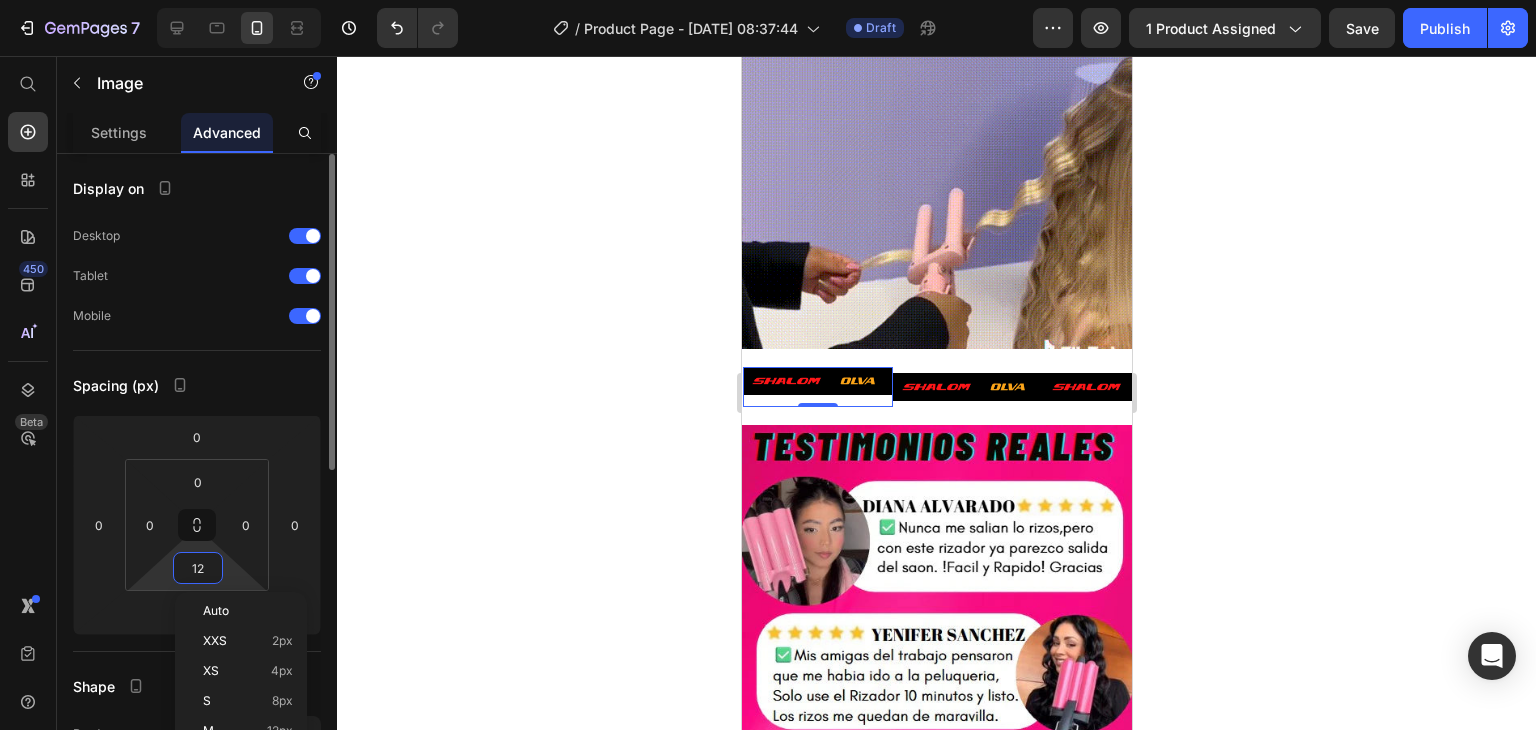type on "0" 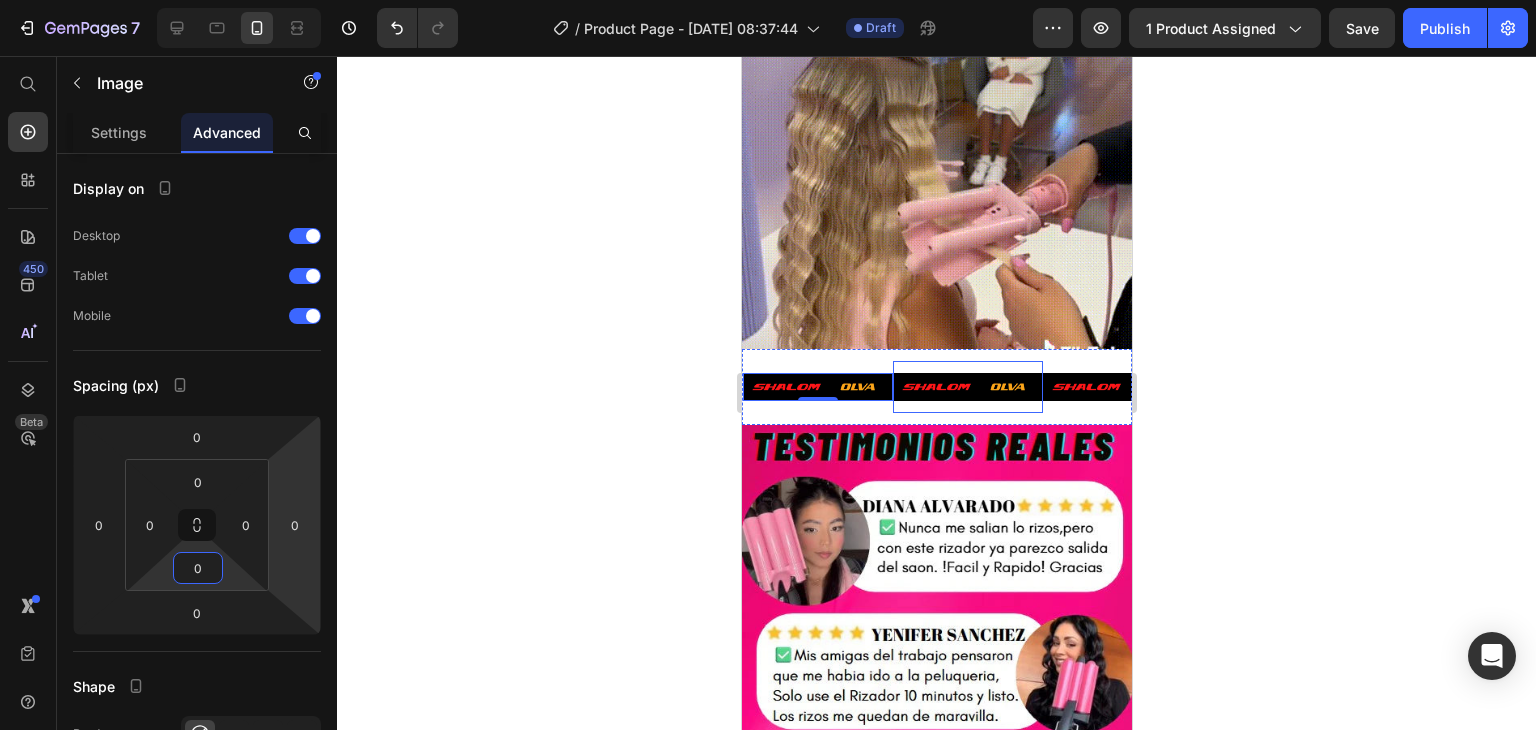 click at bounding box center (967, 387) 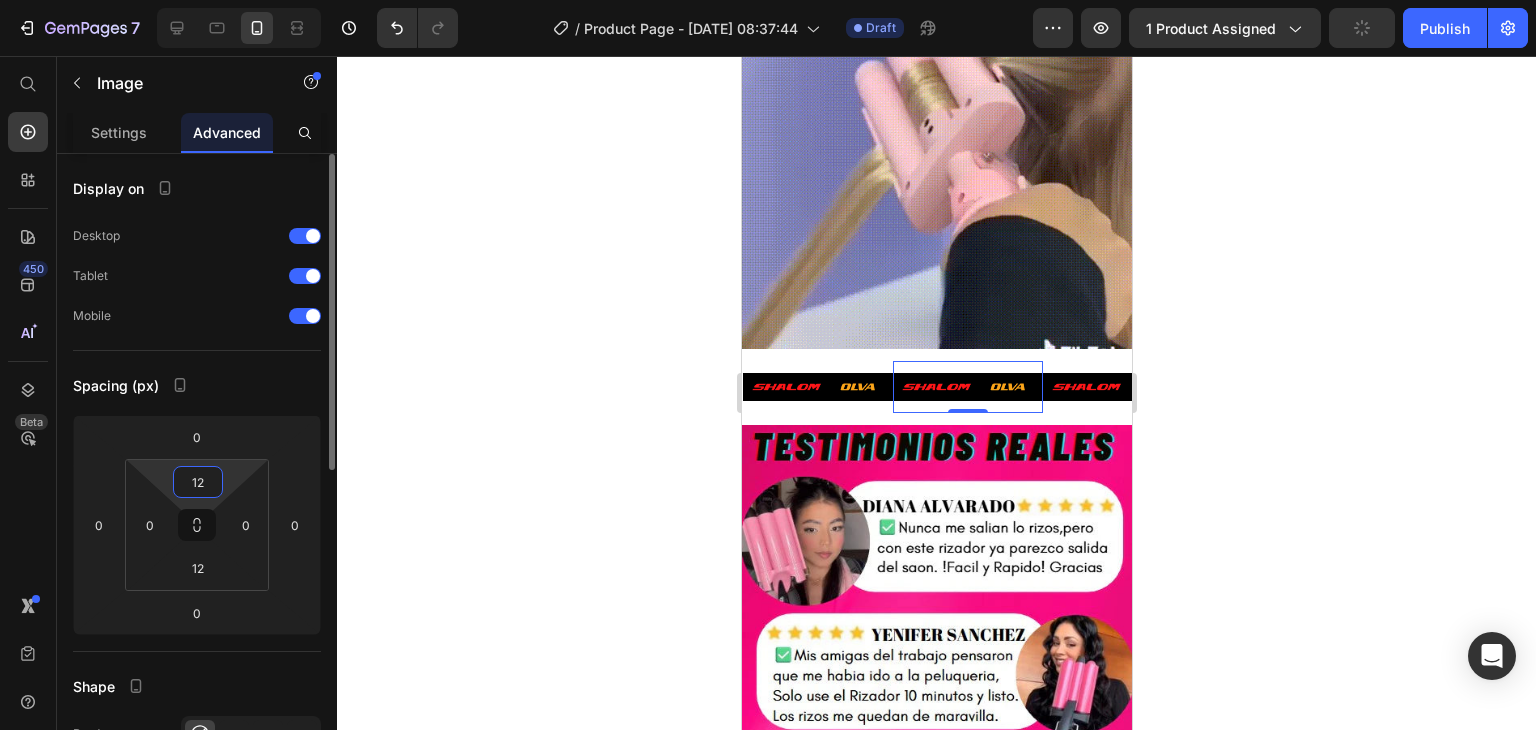 click on "12" at bounding box center [198, 482] 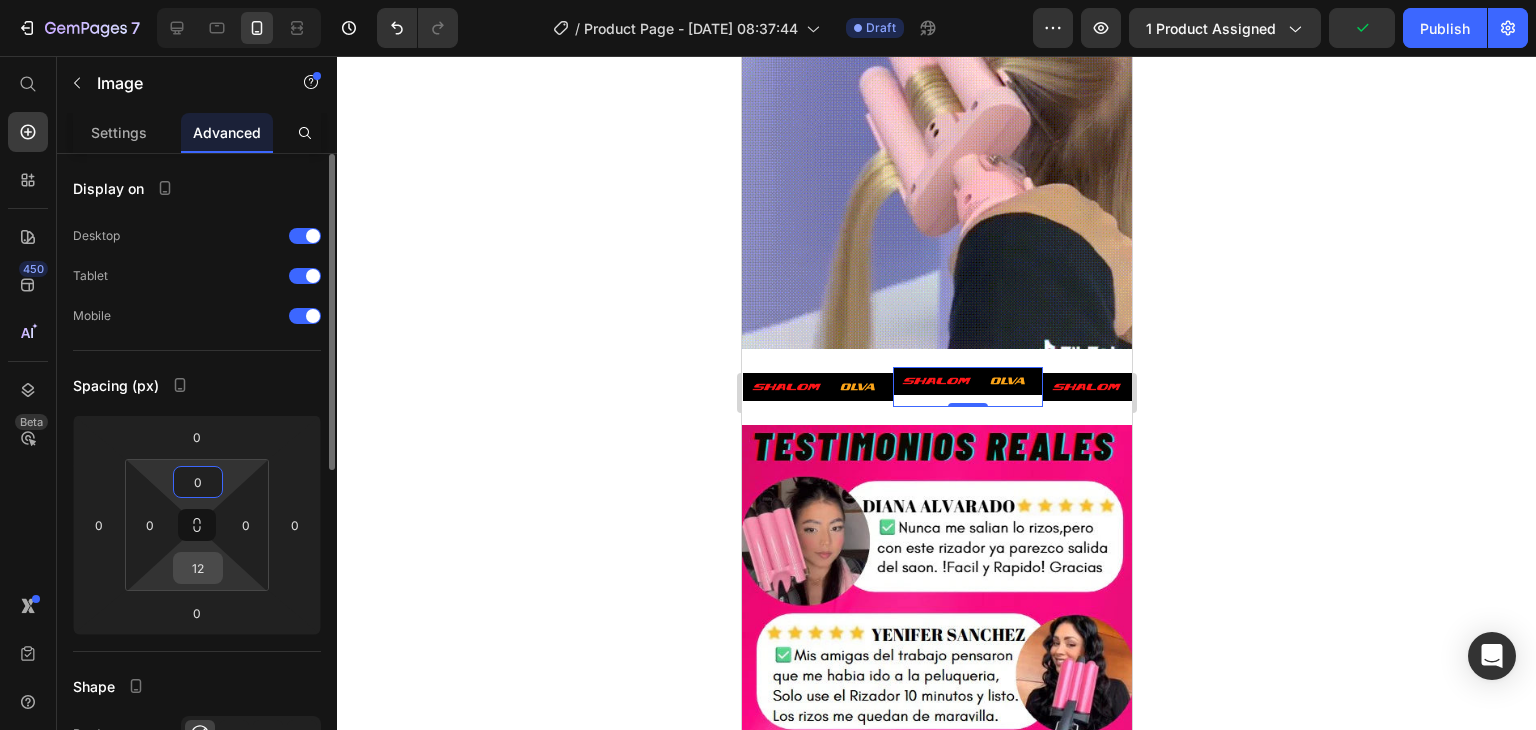 type on "0" 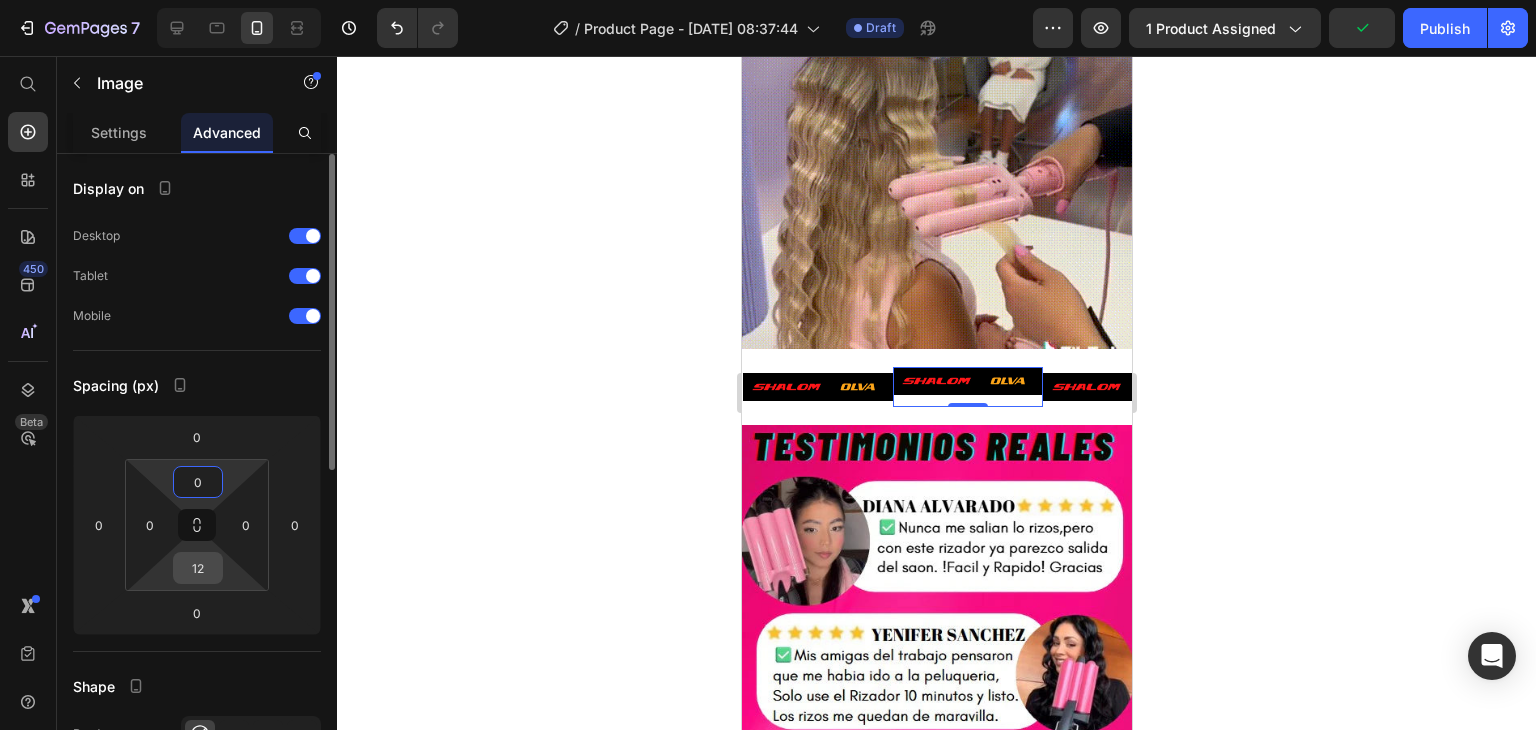 click on "12" at bounding box center [198, 568] 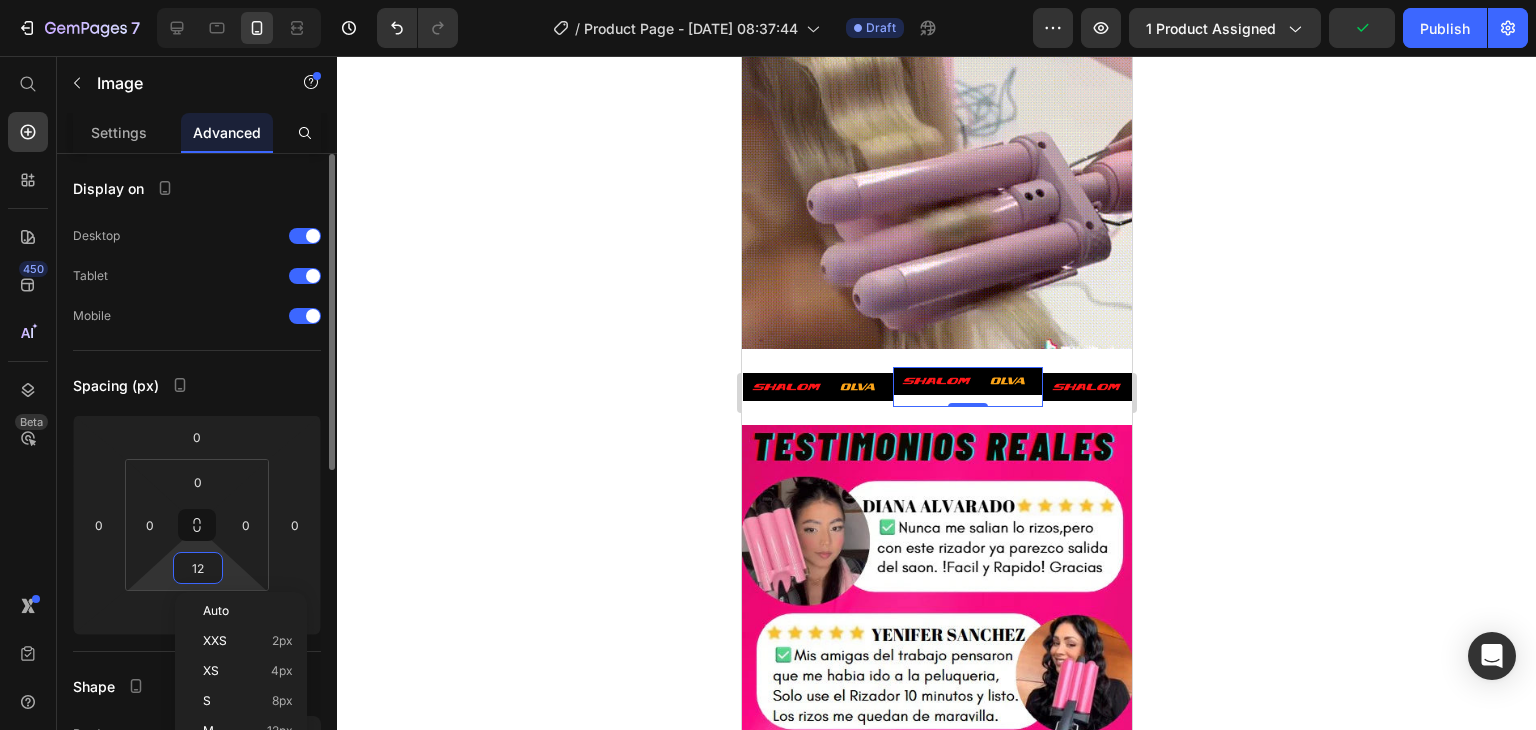 type on "0" 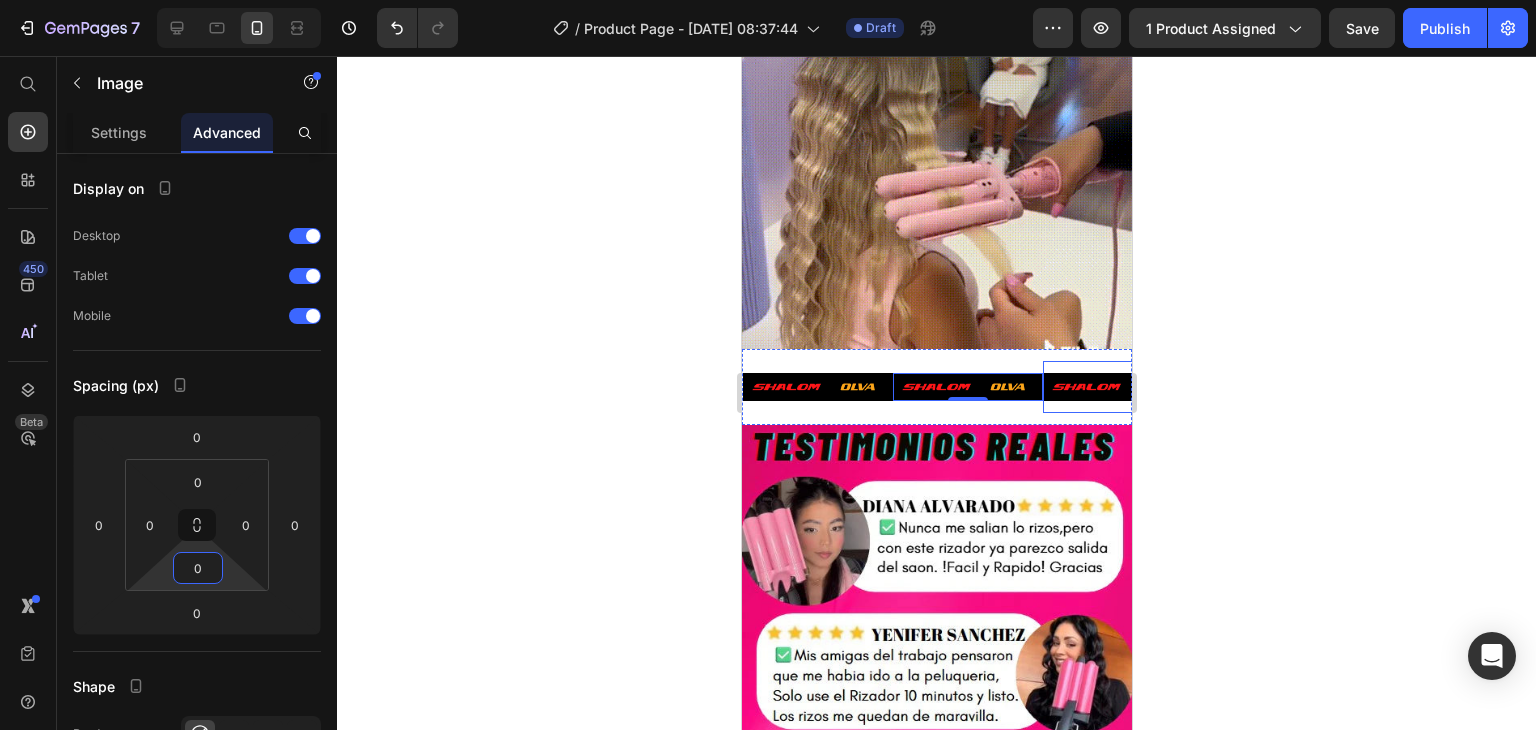 click at bounding box center (1117, 387) 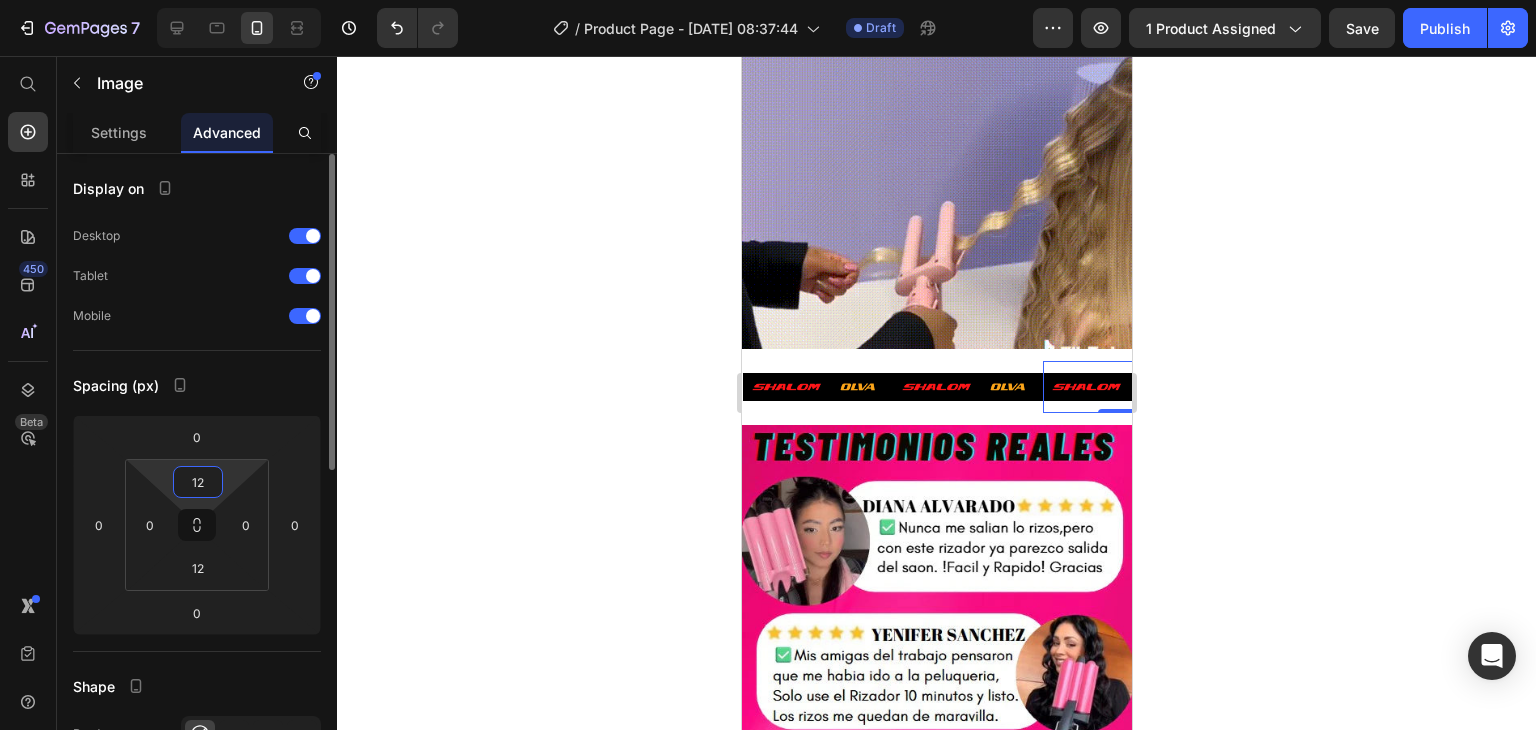 click on "12" at bounding box center (198, 482) 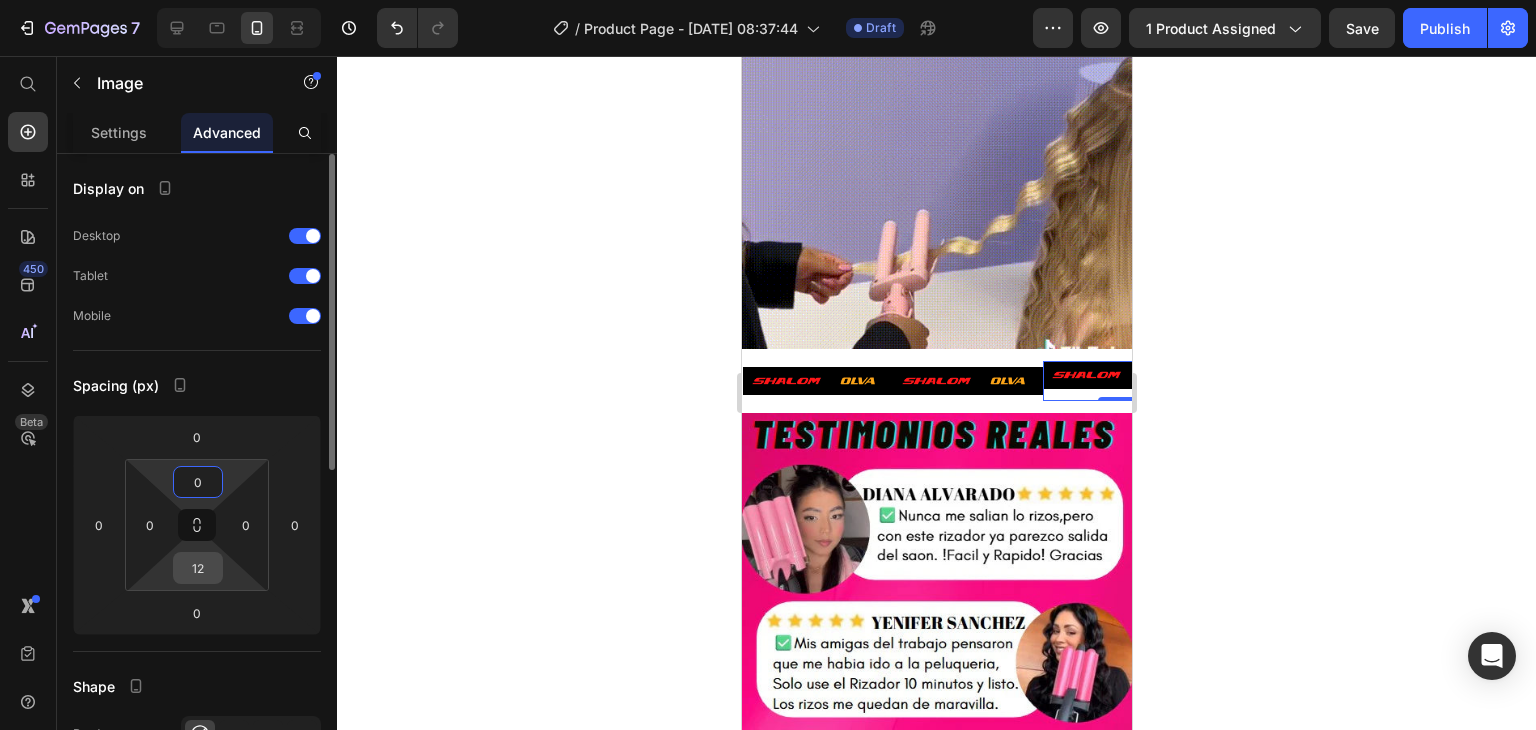type on "0" 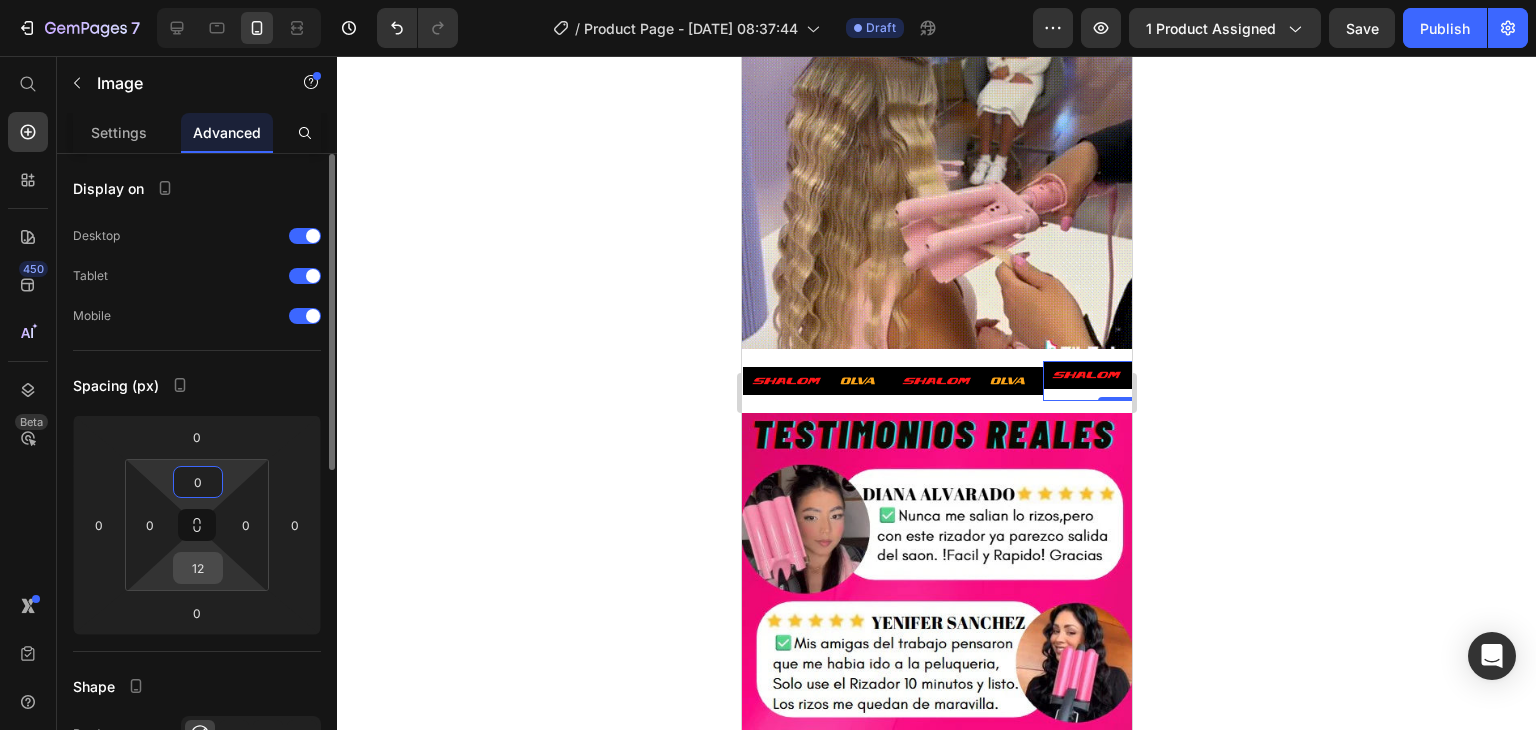 click on "12" at bounding box center (198, 568) 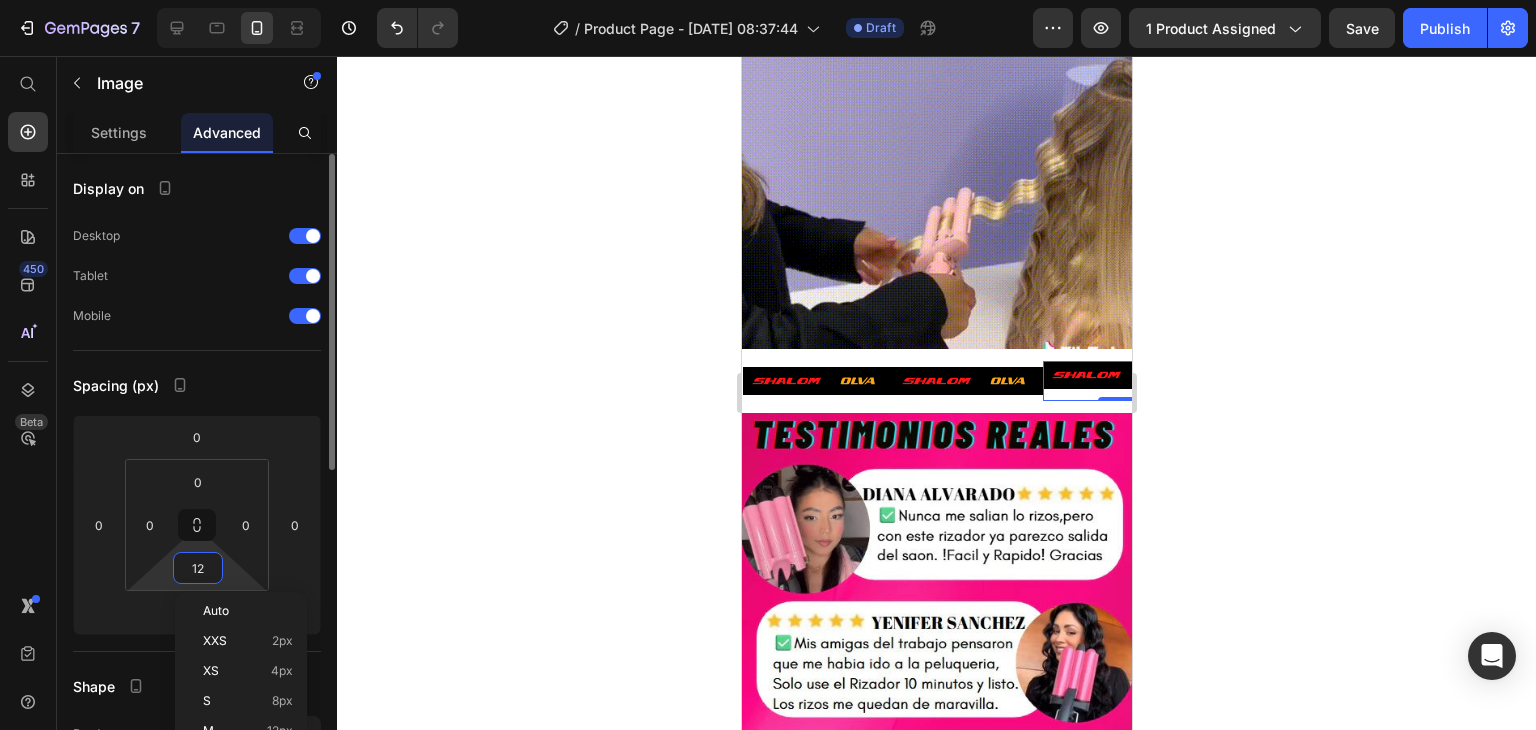 type on "0" 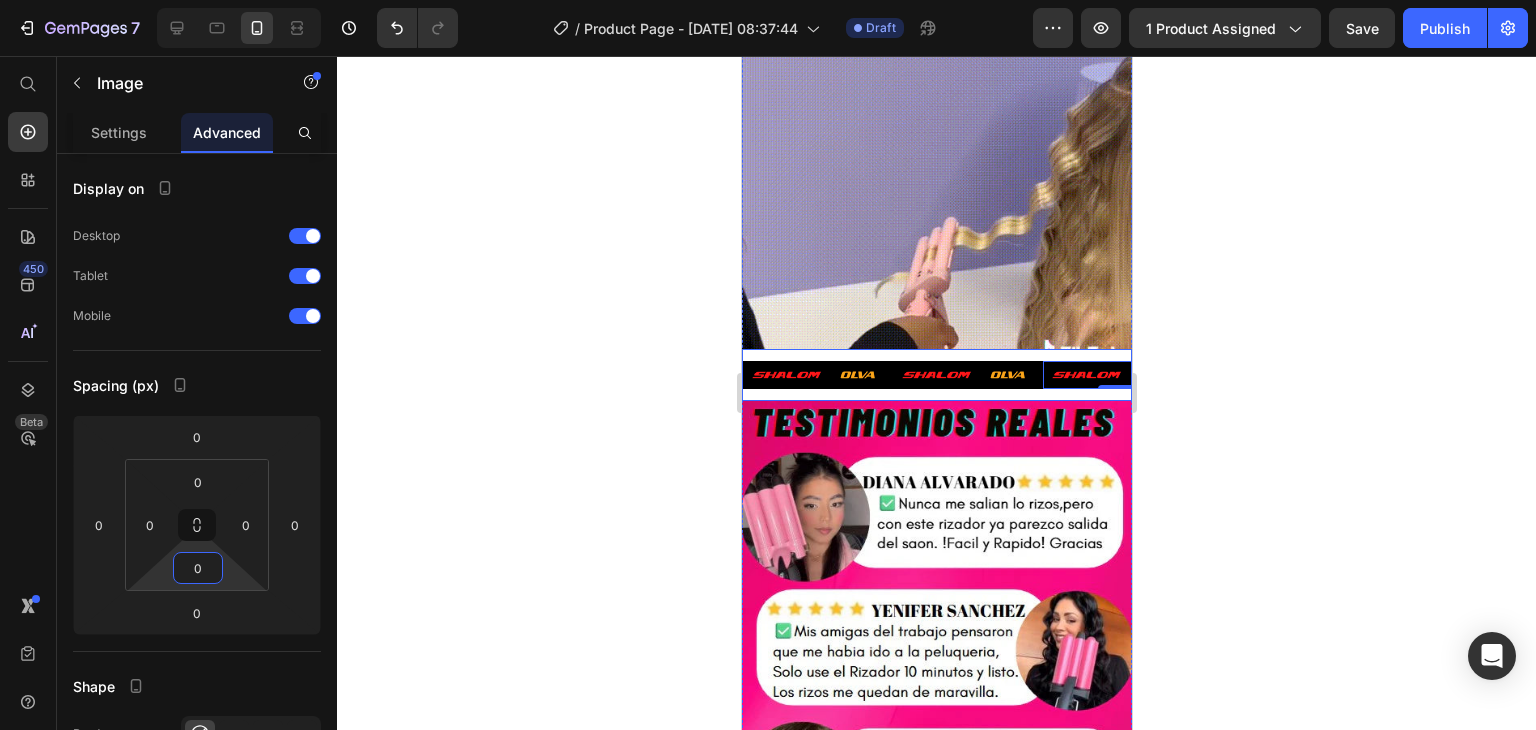click on "Image Image Image   0 Image Image Image   0 Marquee" at bounding box center (936, 375) 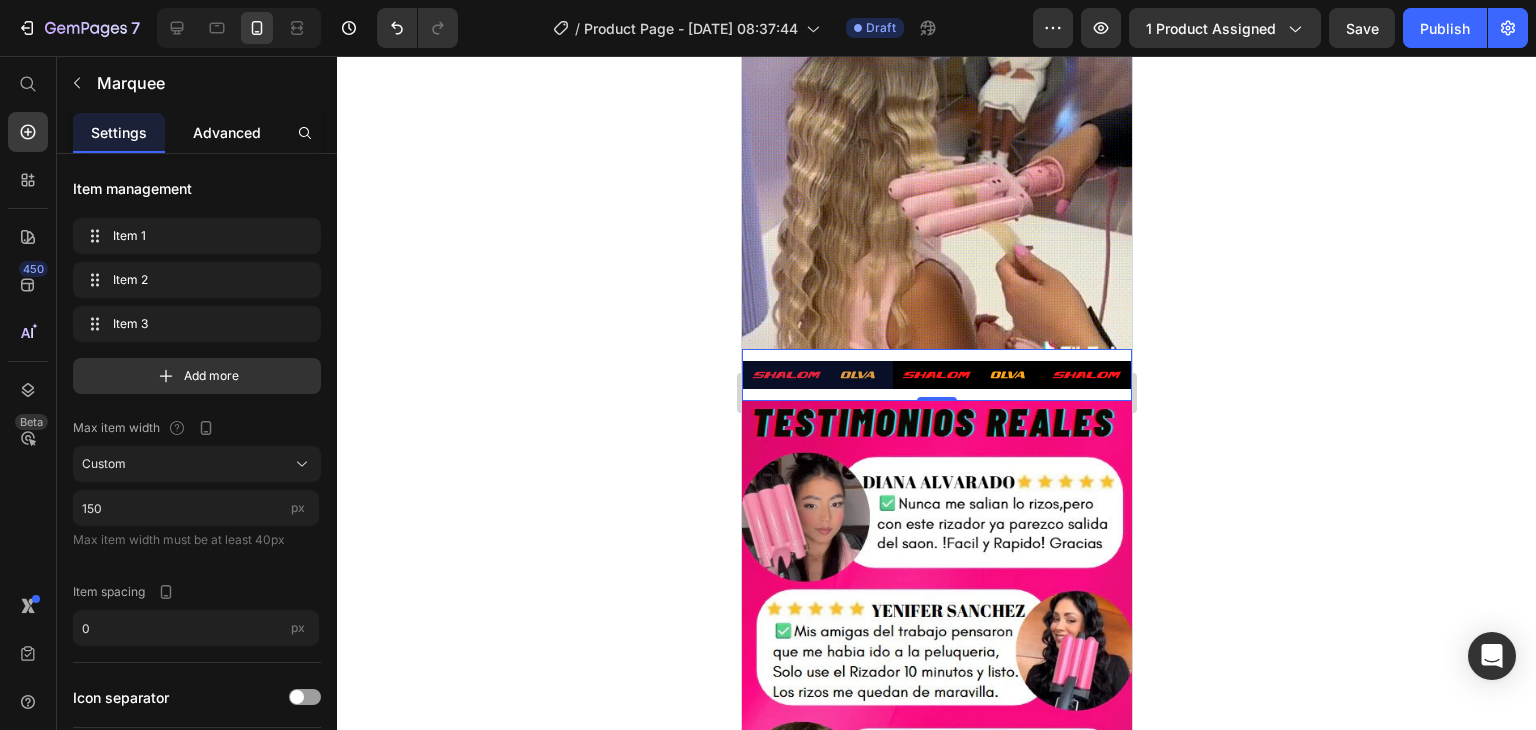 click on "Advanced" at bounding box center (227, 132) 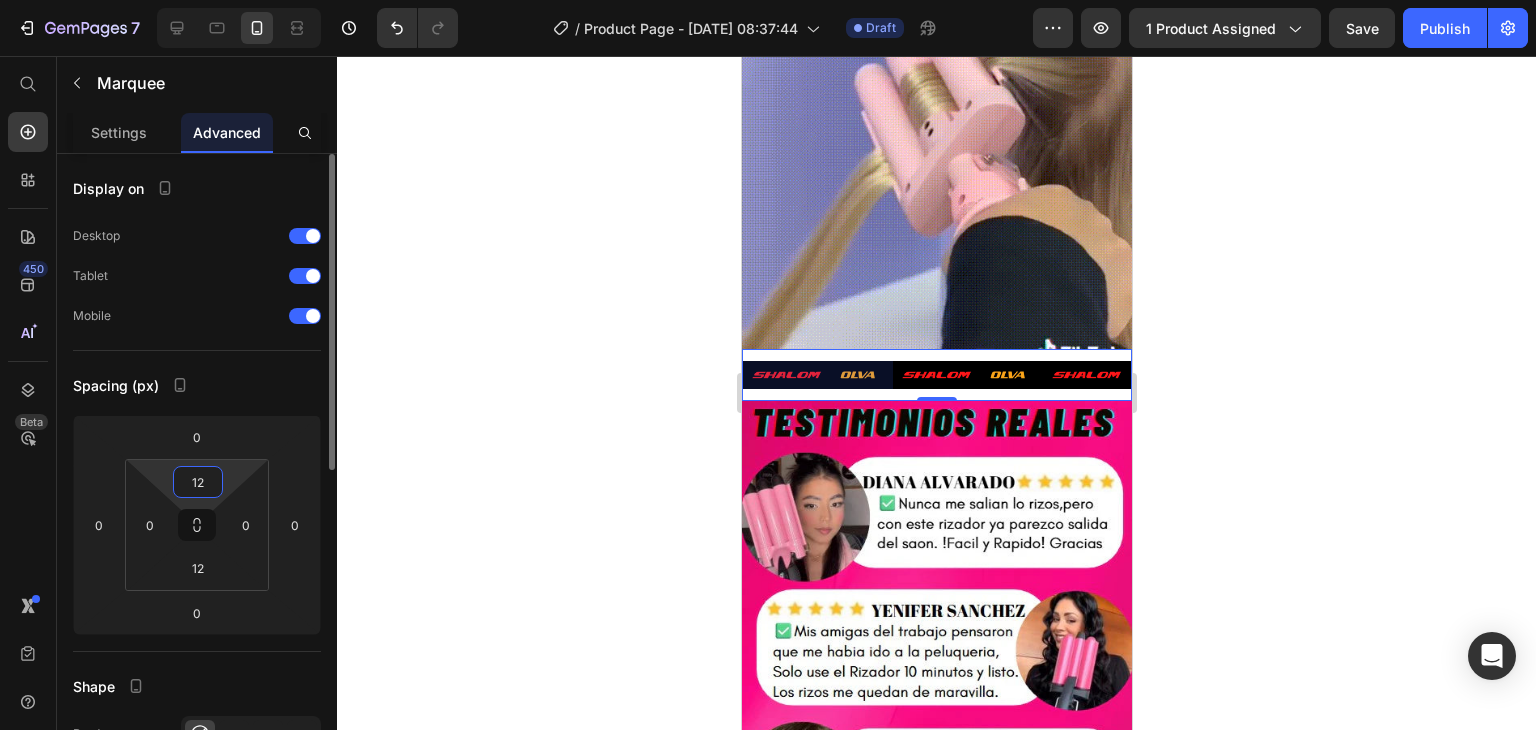 click on "7  Version history  /  Product Page - Jul 10, 08:37:44 Draft Preview 1 product assigned  Save   Publish  450 Beta Start with Sections Elements Hero Section Product Detail Brands Trusted Badges Guarantee Product Breakdown How to use Testimonials Compare Bundle FAQs Social Proof Brand Story Product List Collection Blog List Contact Sticky Add to Cart Custom Footer Browse Library 450 Layout
Row
Row
Row
Row Text
Heading
Text Block Button
Button
Button
Sticky Back to top Media" at bounding box center [768, 0] 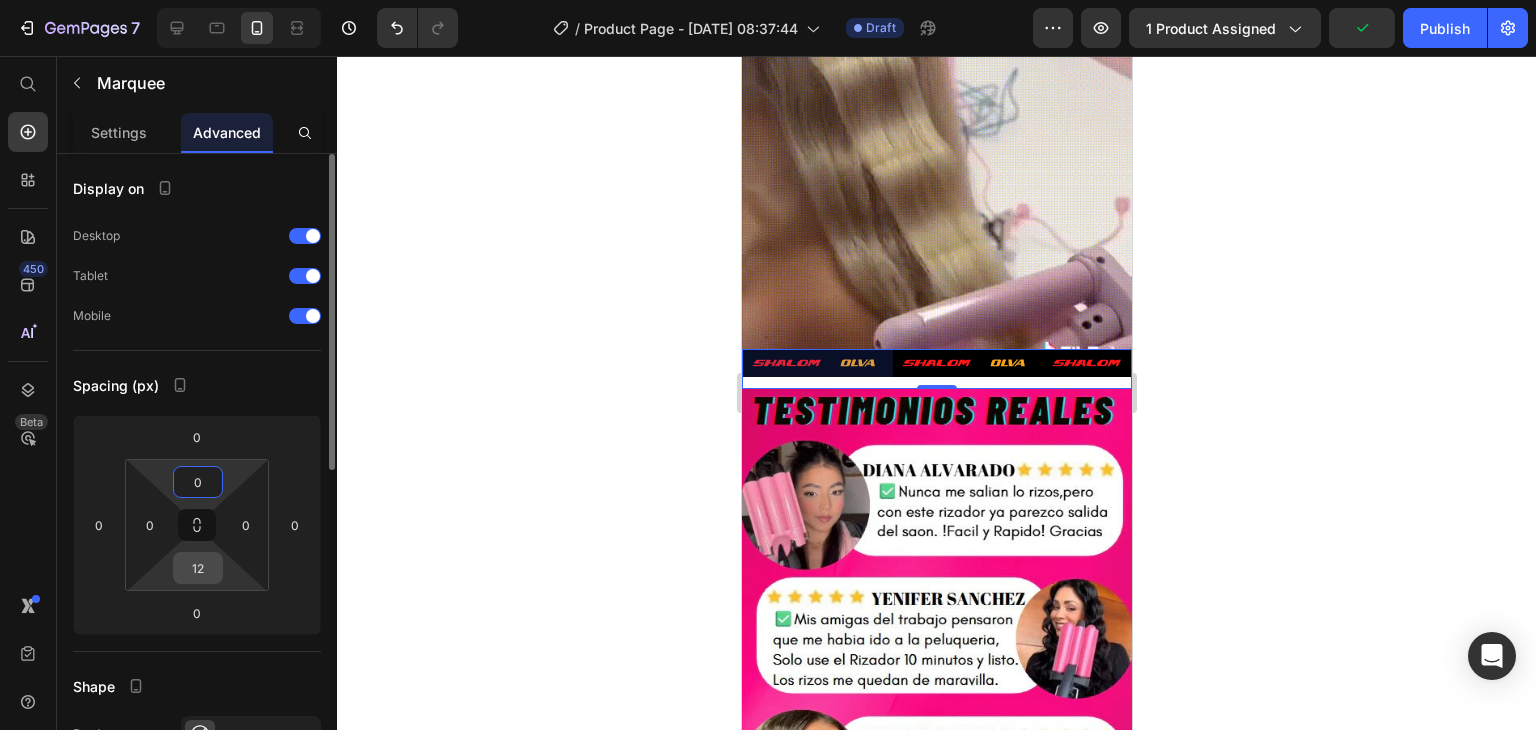 type on "0" 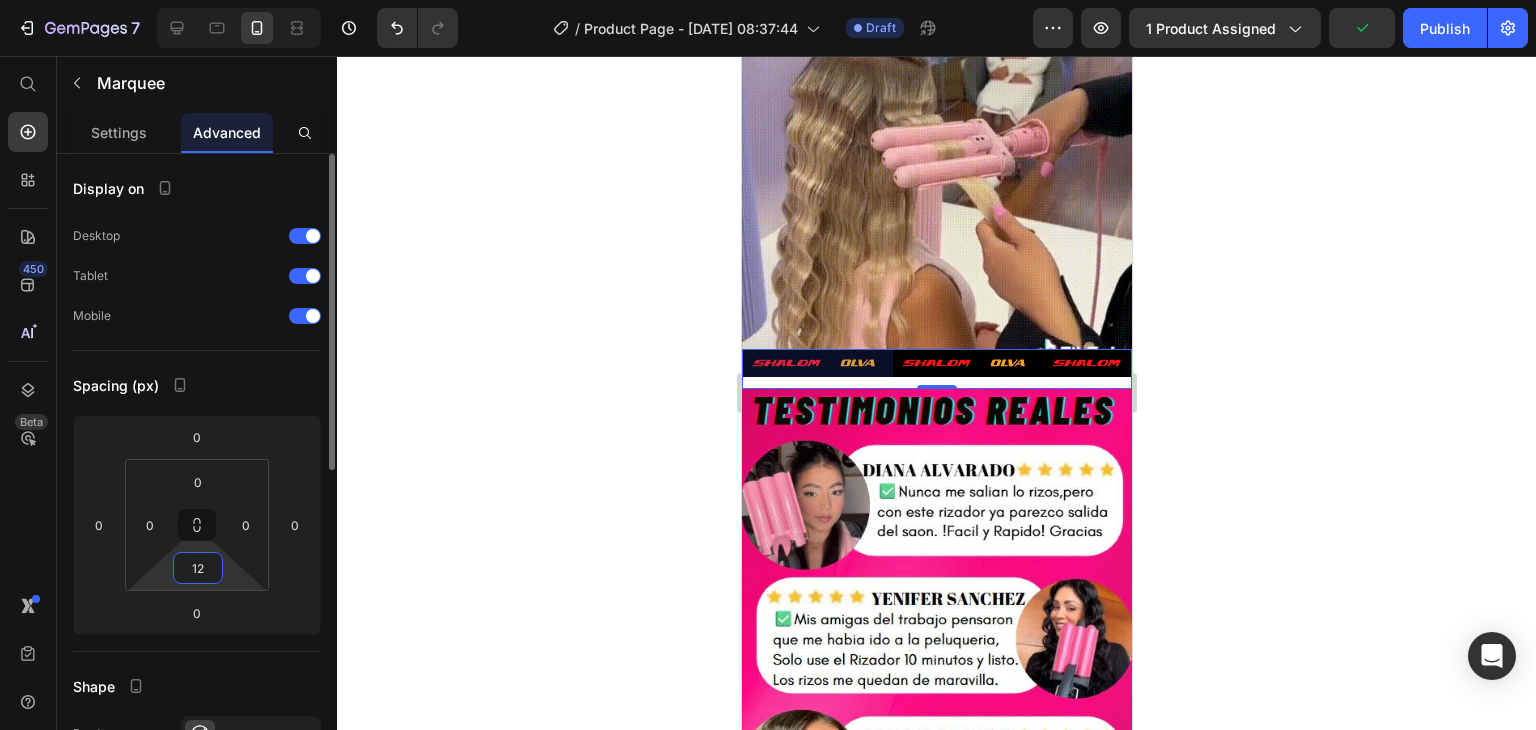 click on "12" at bounding box center [198, 568] 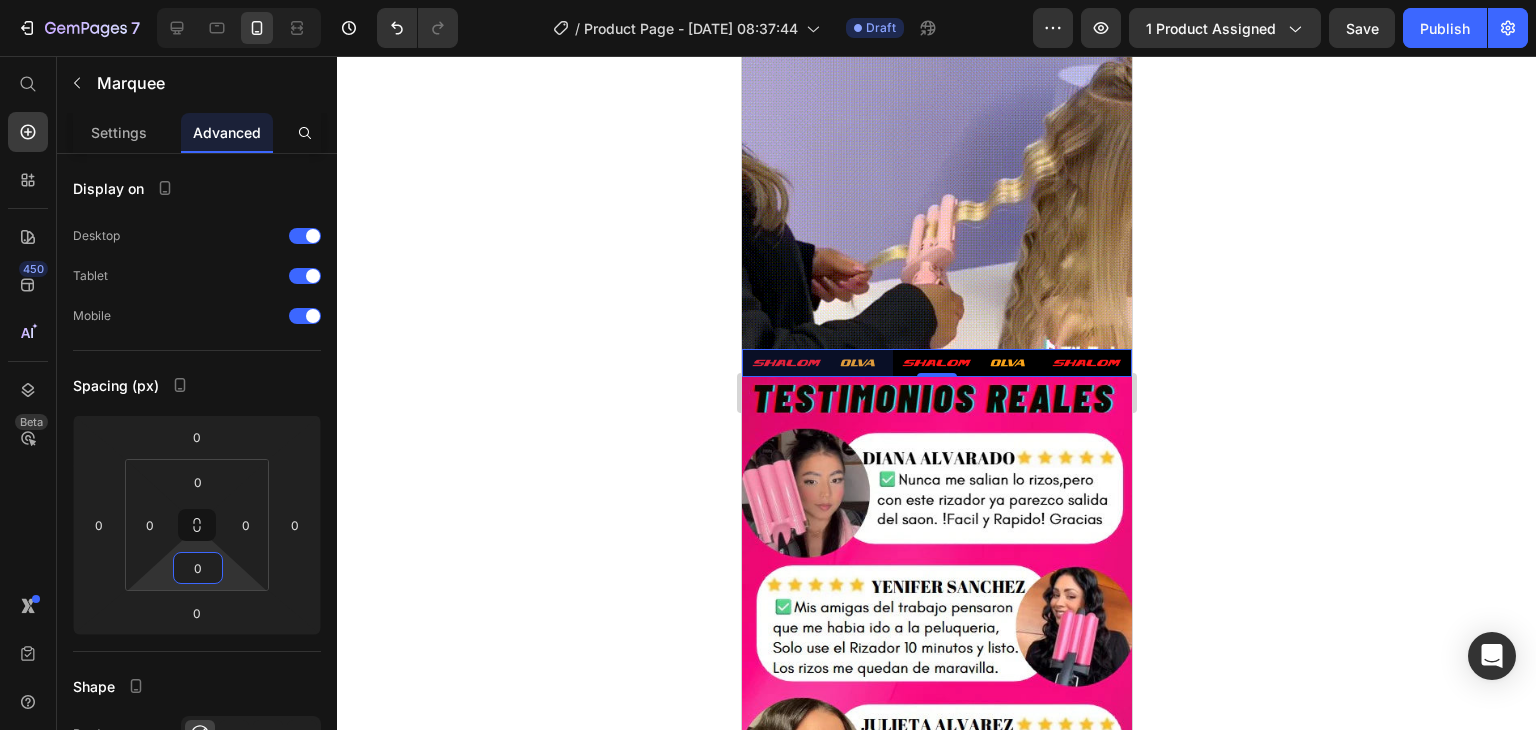 type on "0" 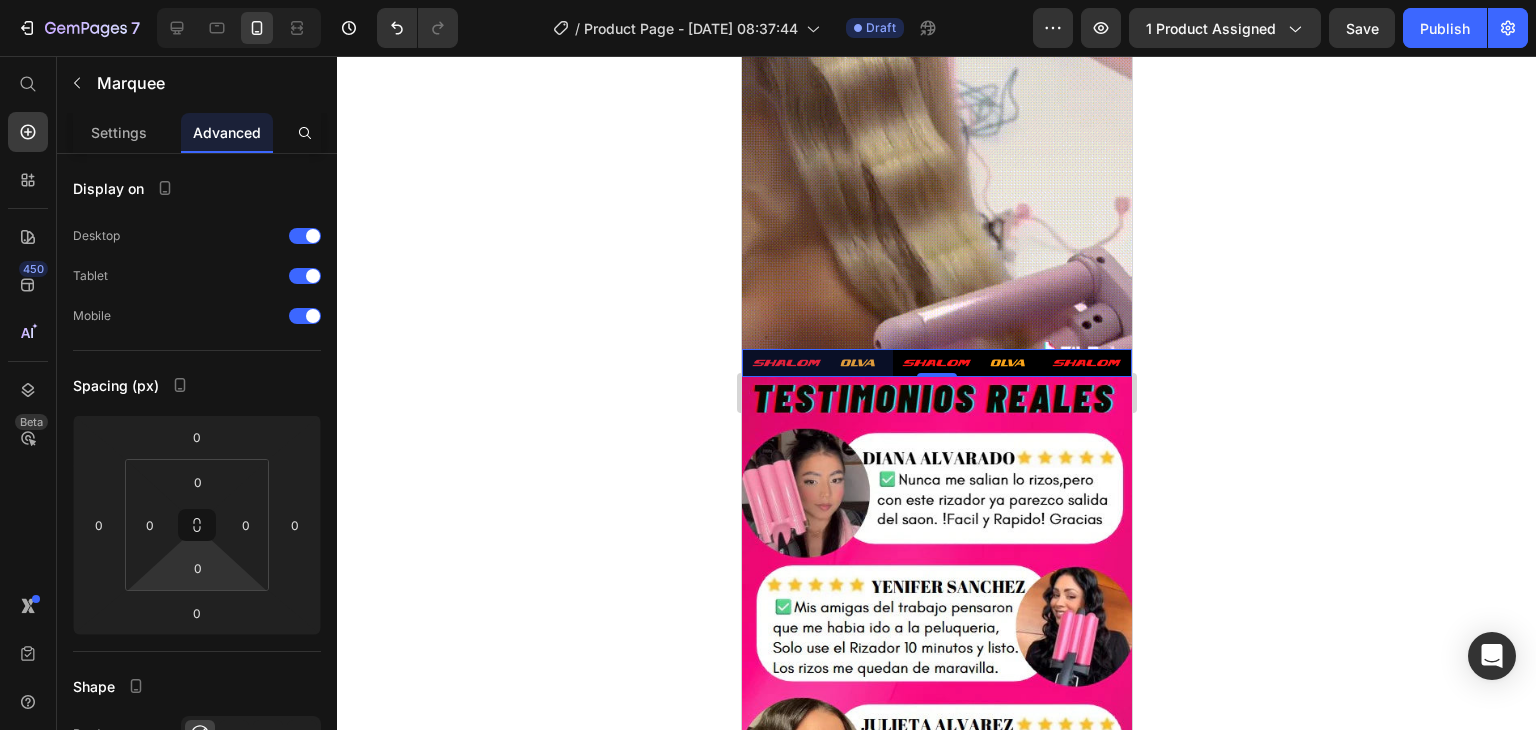 click on "Publish" at bounding box center [1445, 28] 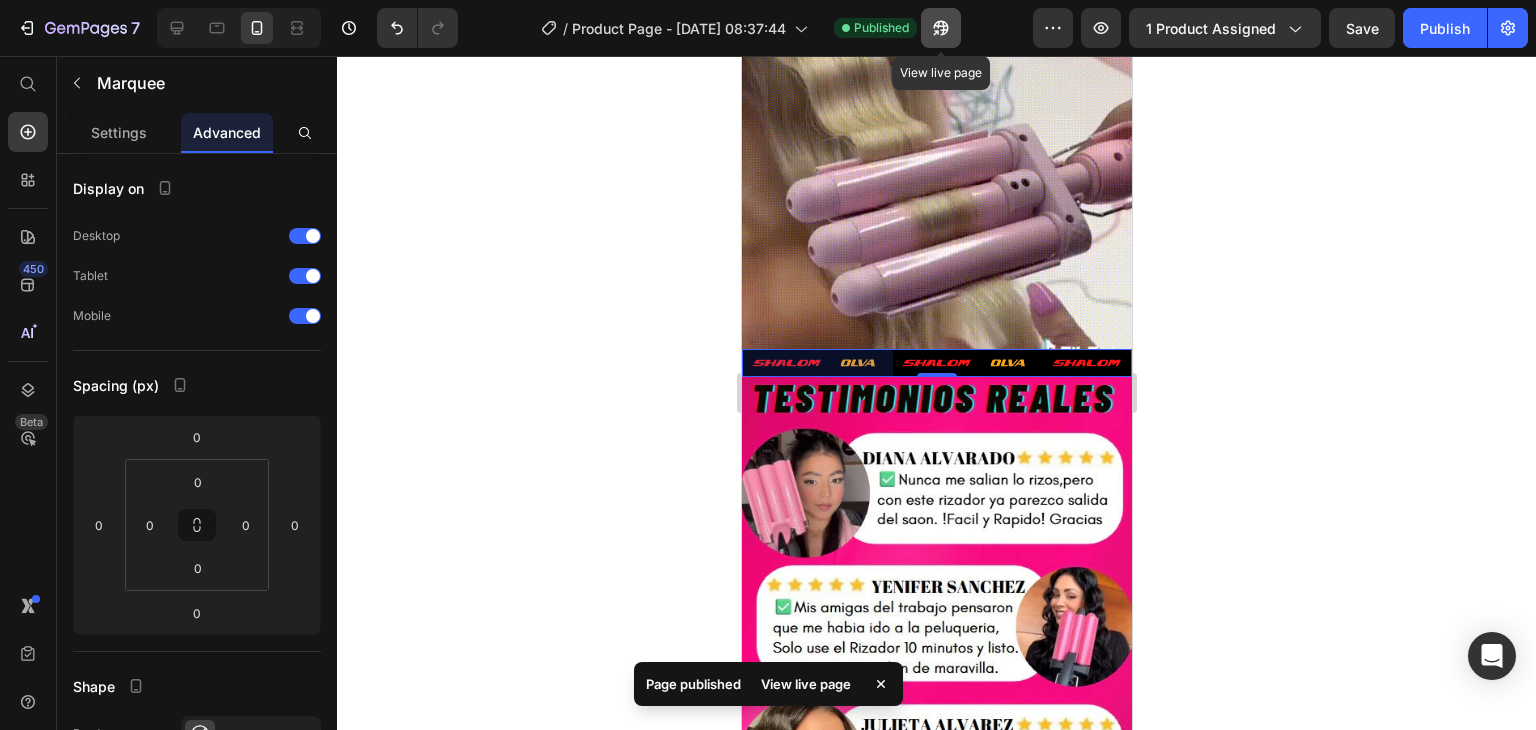 click 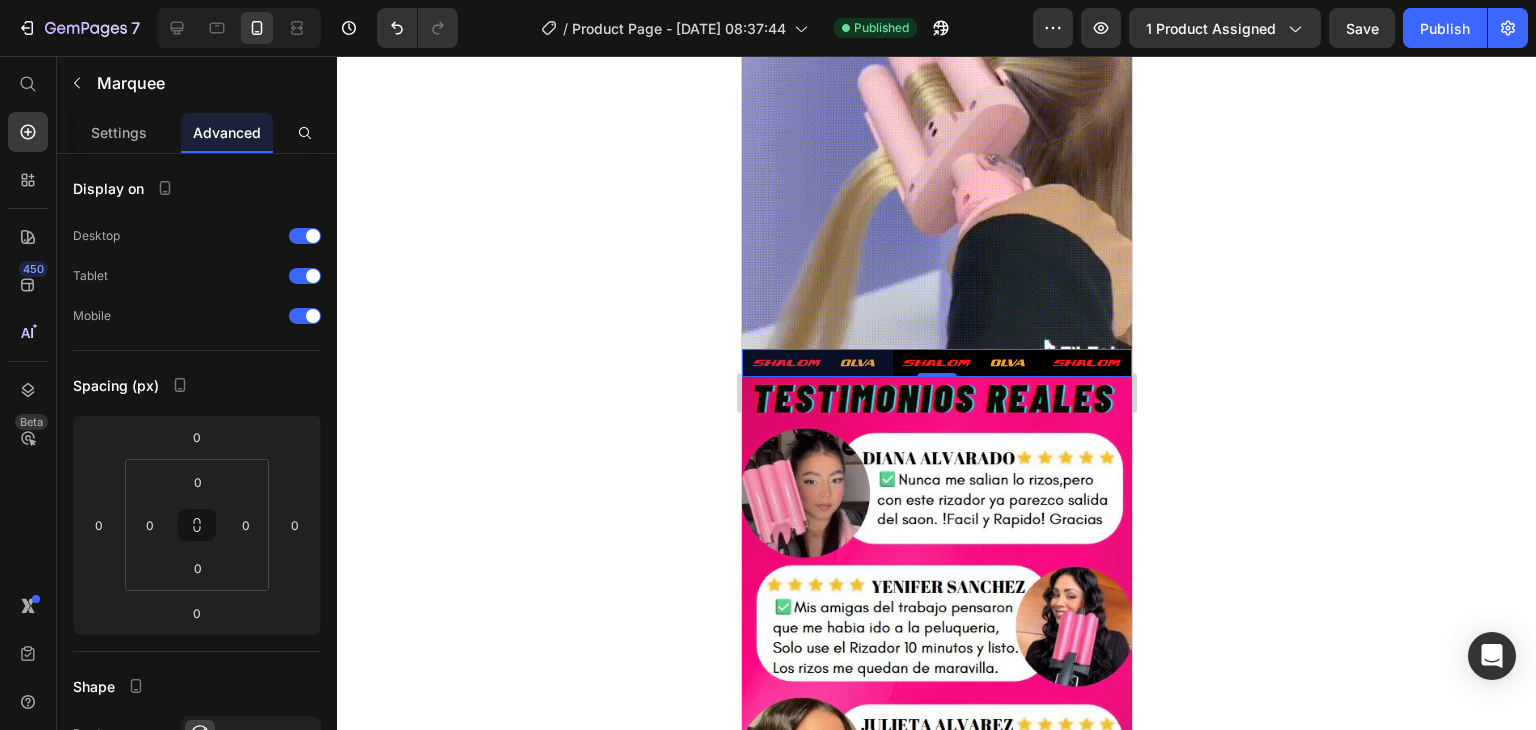 click 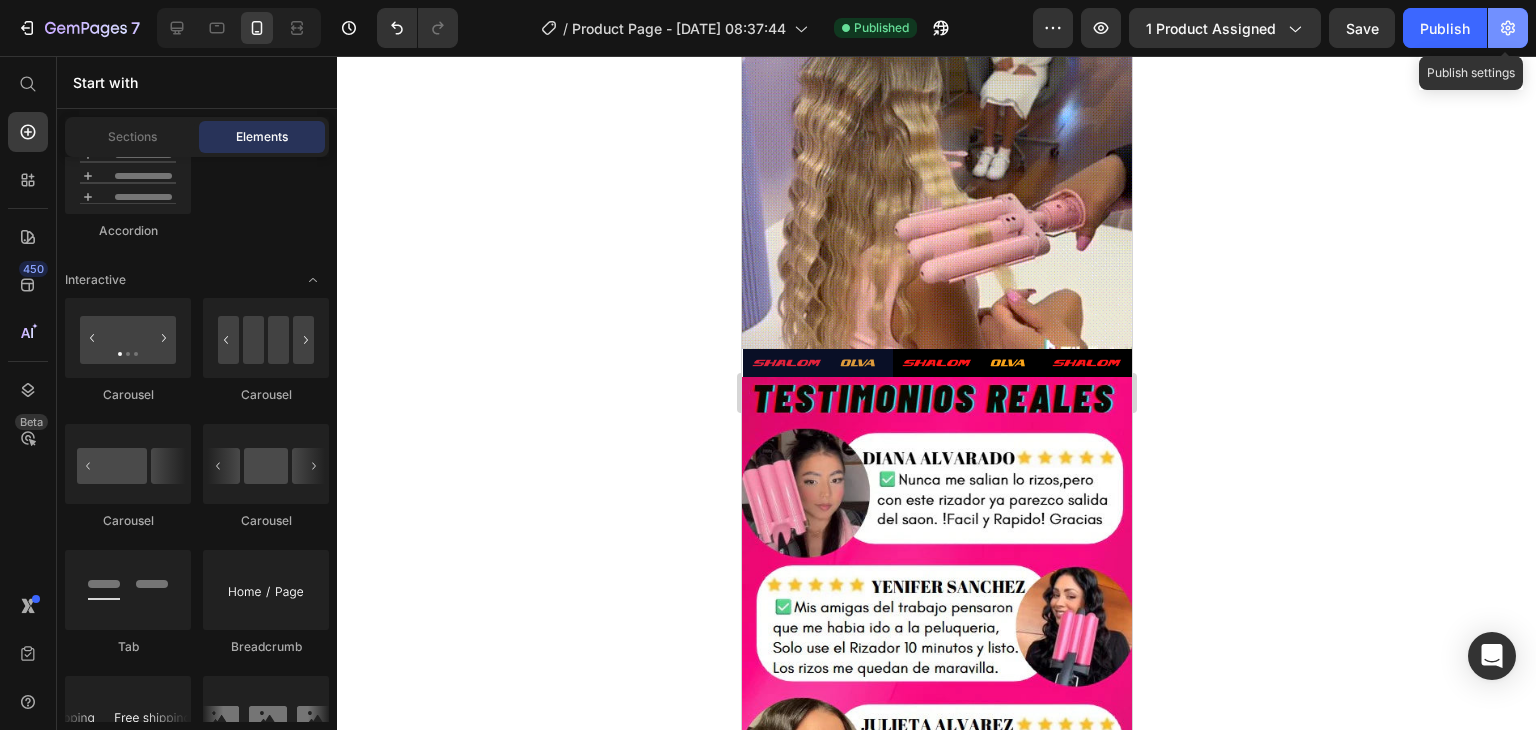 click 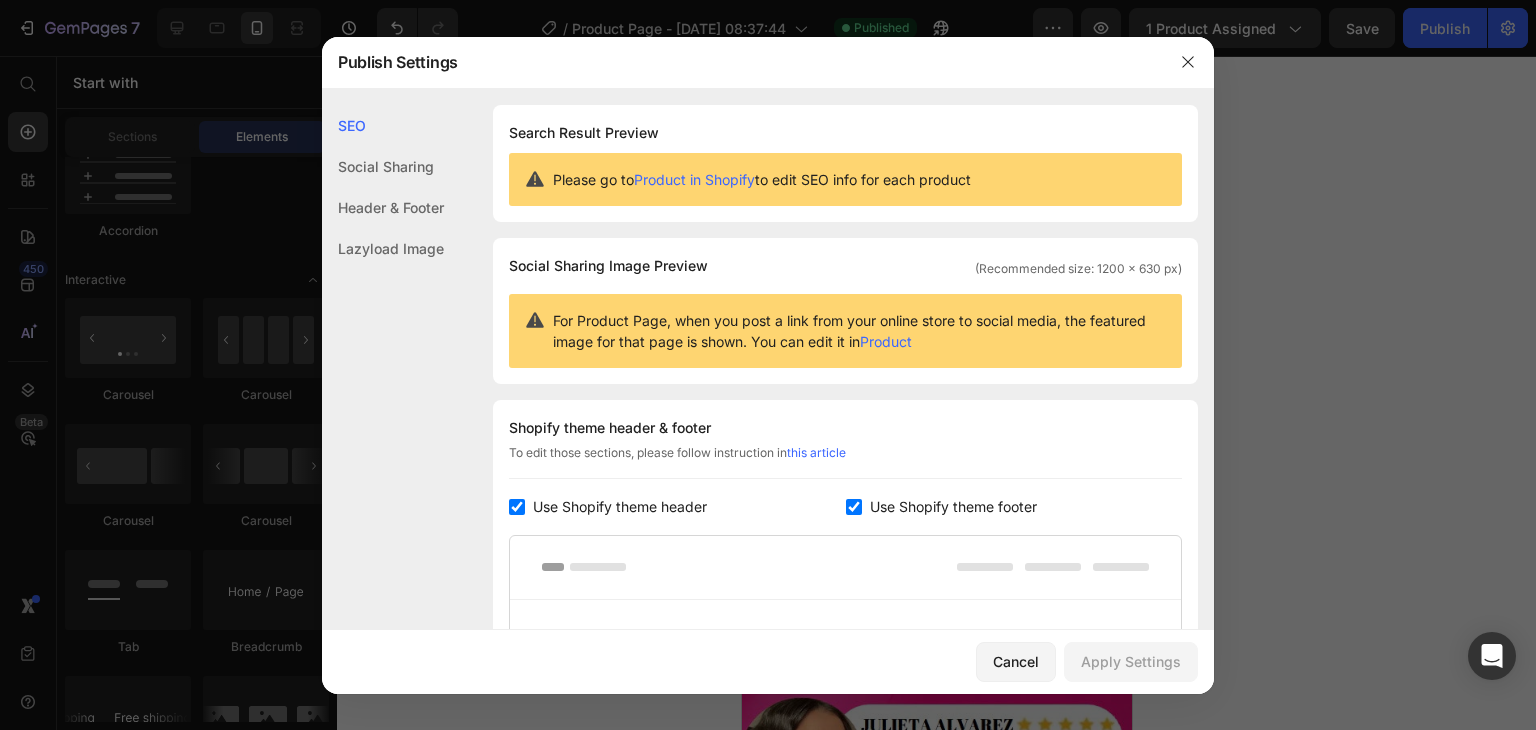 click on "Header & Footer" 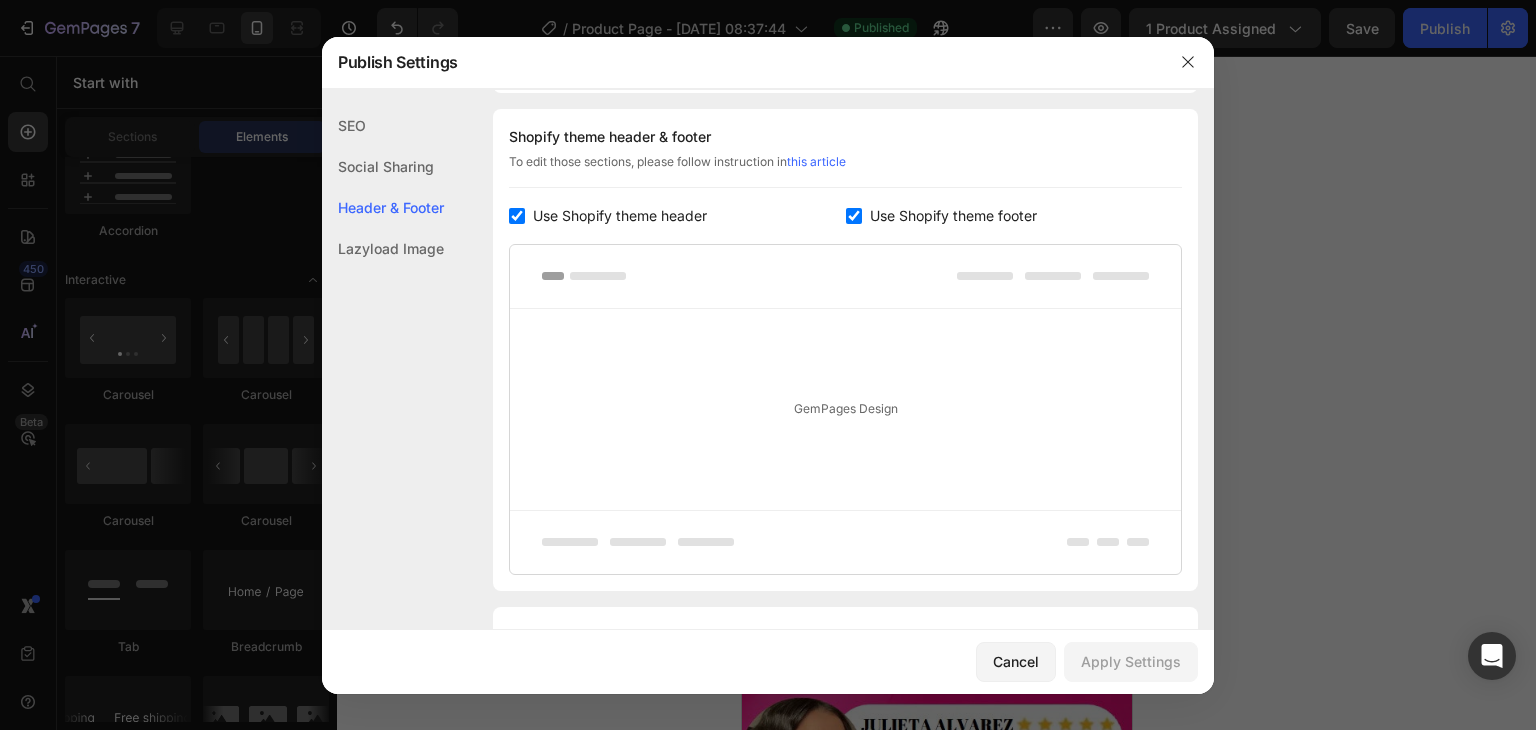 click on "SEO" 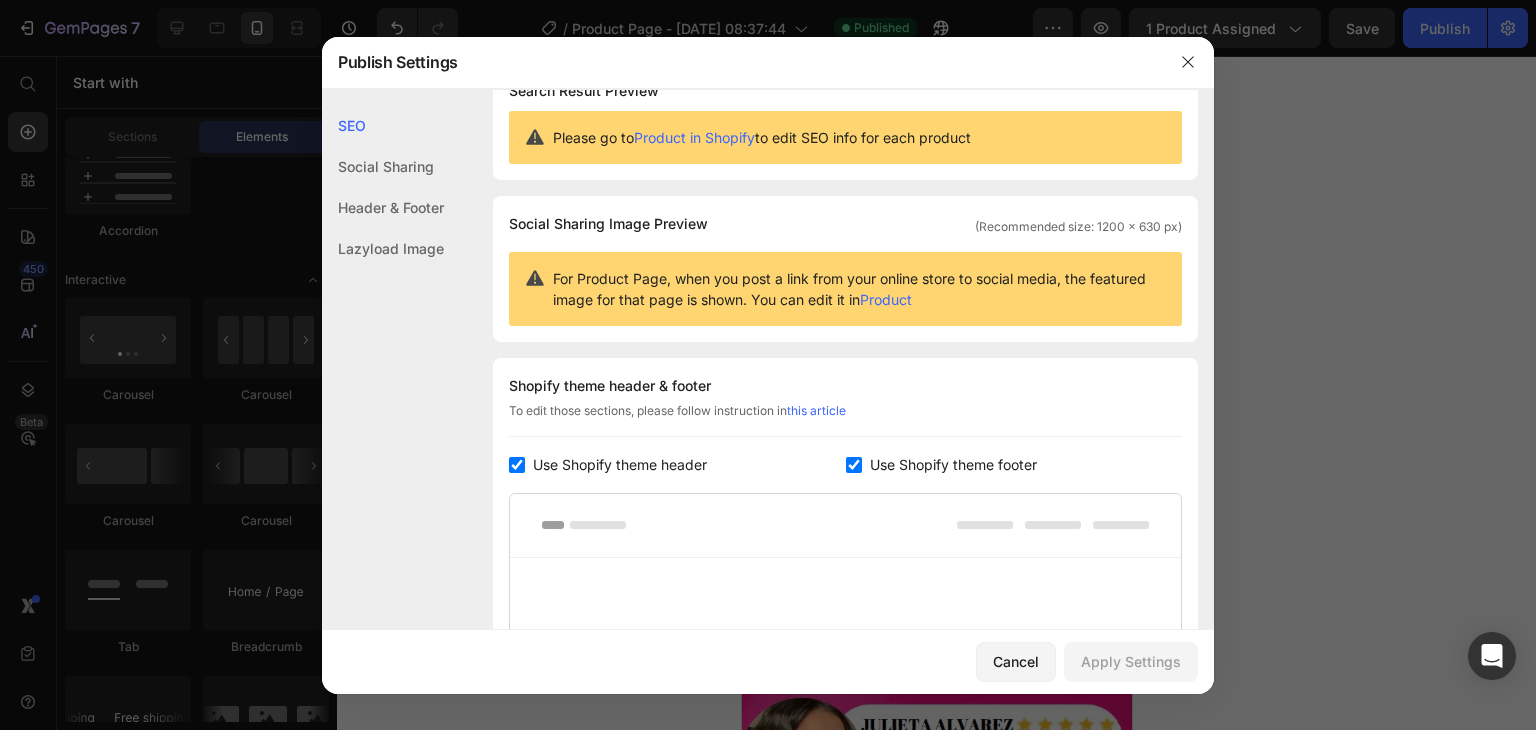 scroll, scrollTop: 0, scrollLeft: 0, axis: both 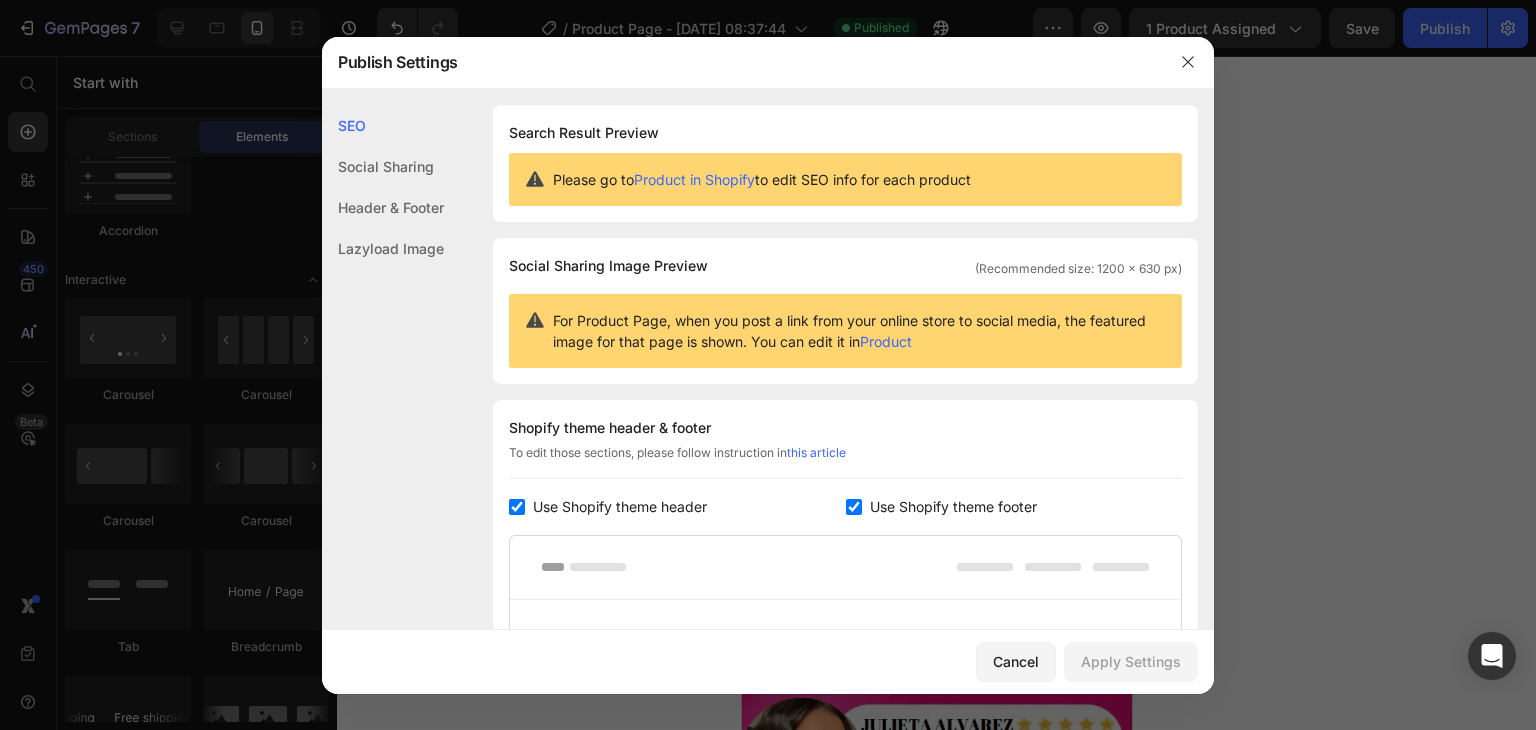 click at bounding box center [517, 507] 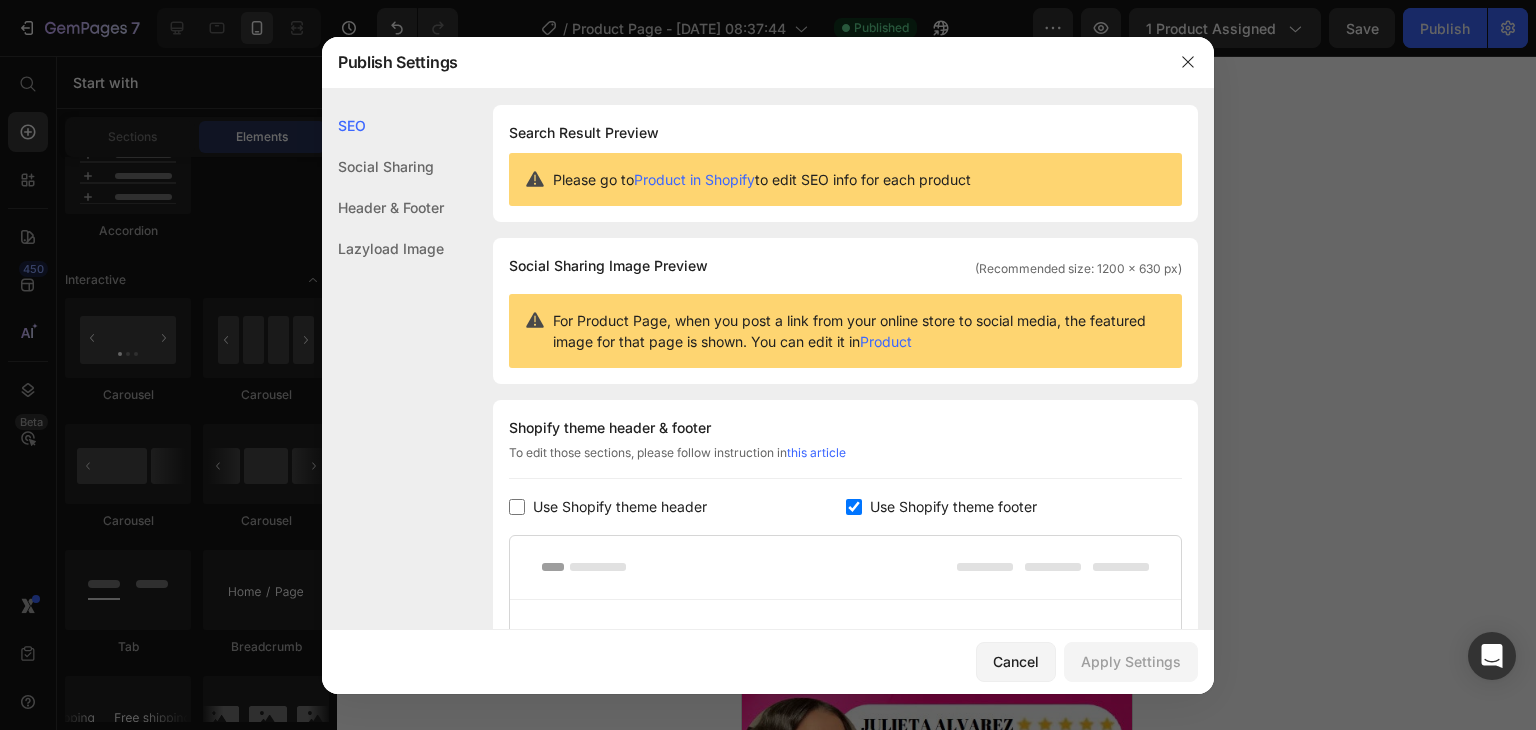 checkbox on "false" 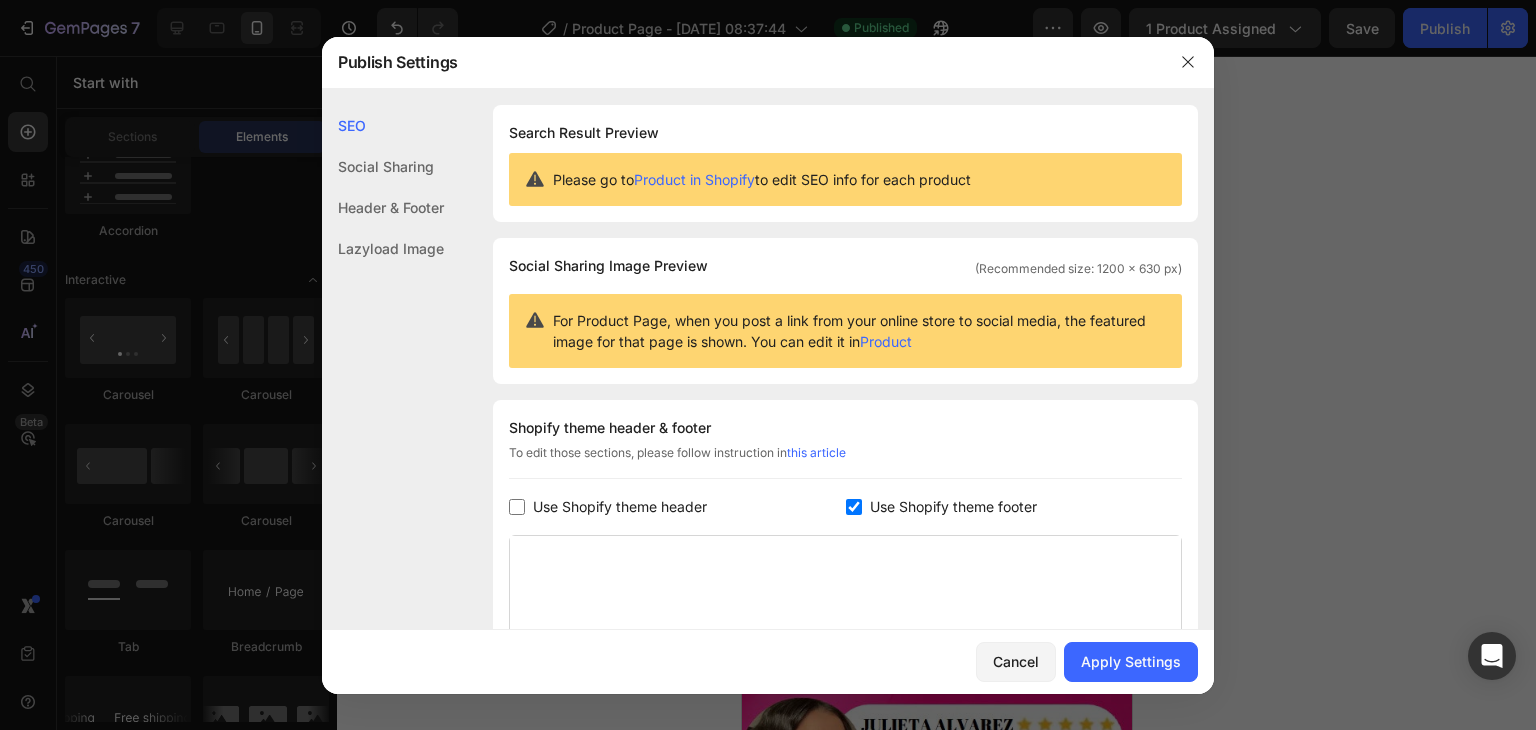click on "Use Shopify theme footer" at bounding box center [953, 507] 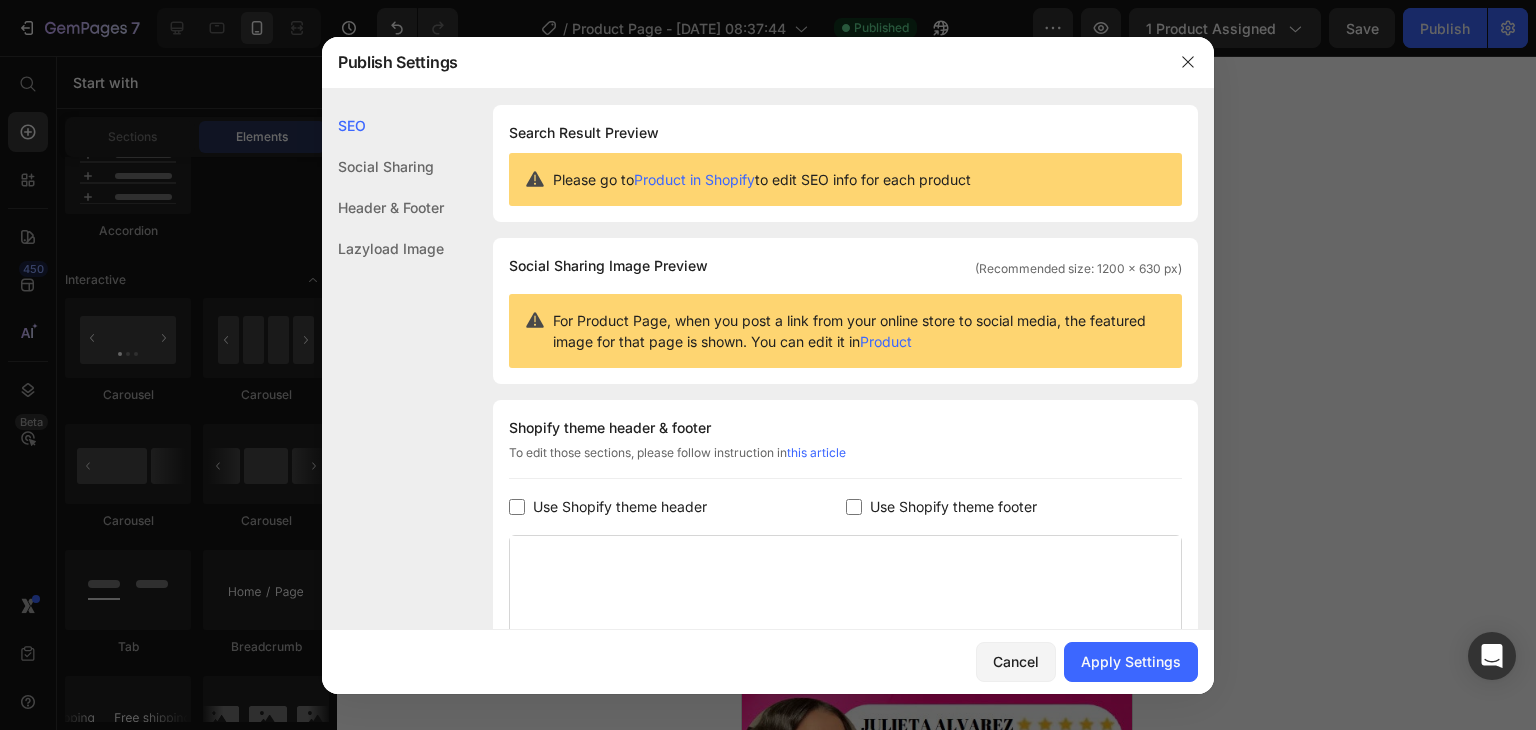 checkbox on "false" 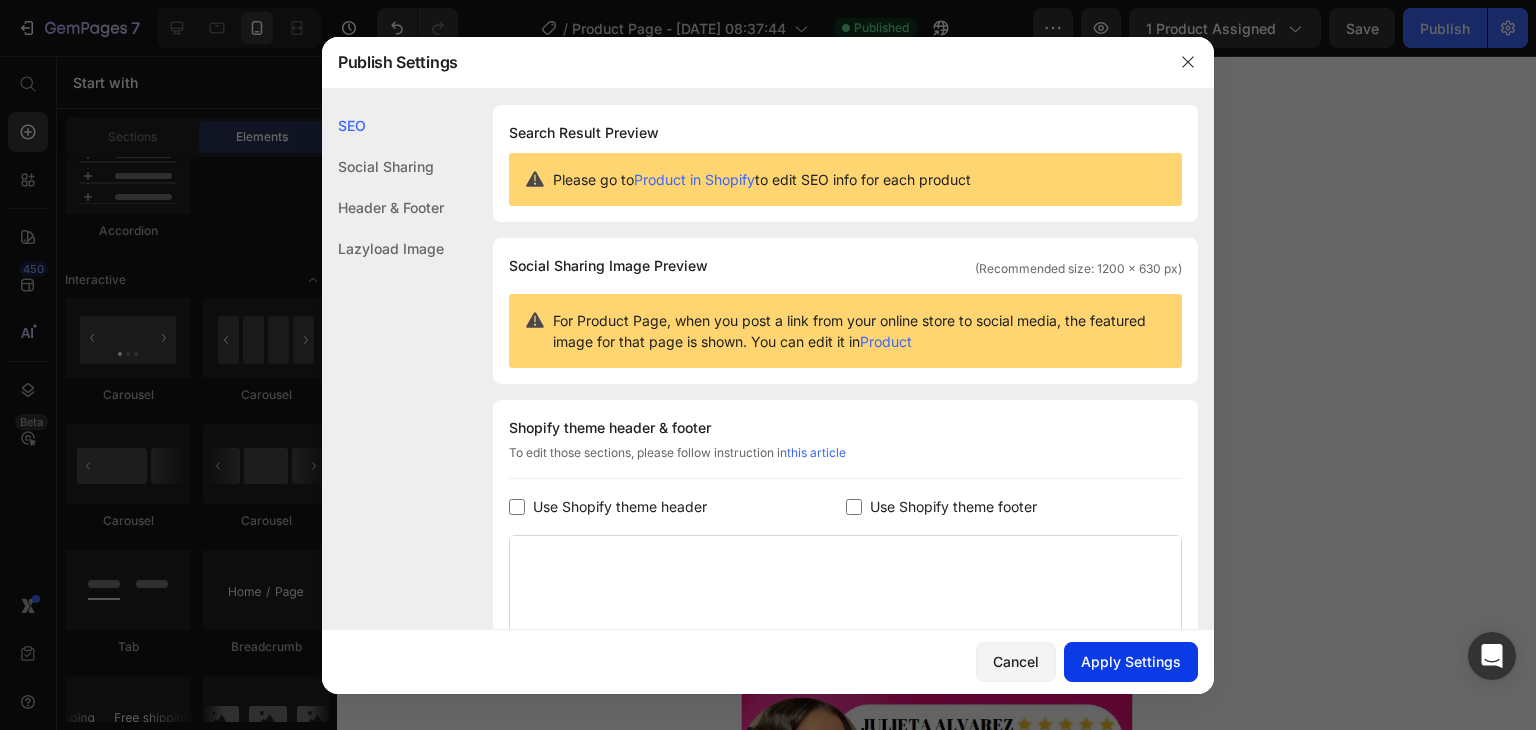 click on "Apply Settings" at bounding box center (1131, 661) 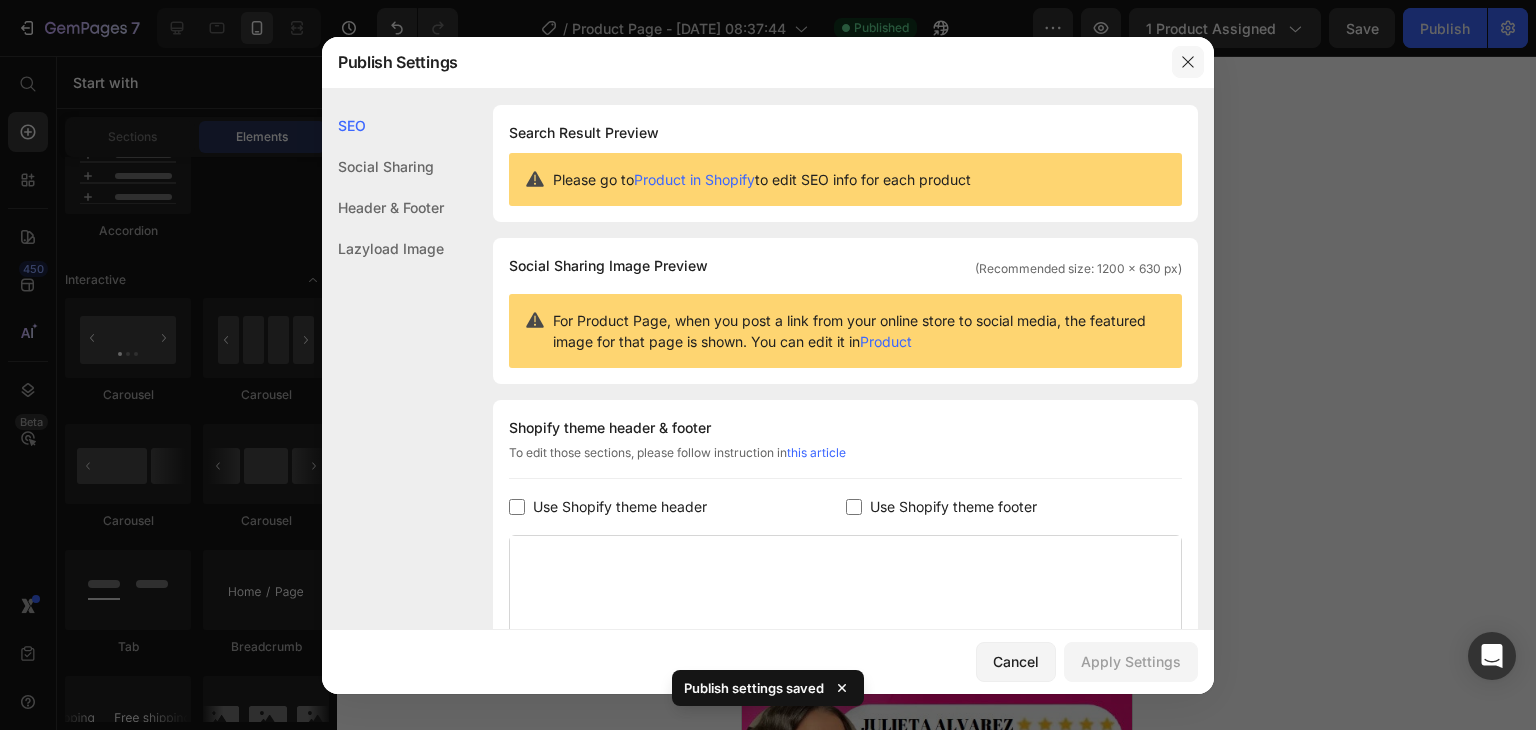 click at bounding box center [1188, 62] 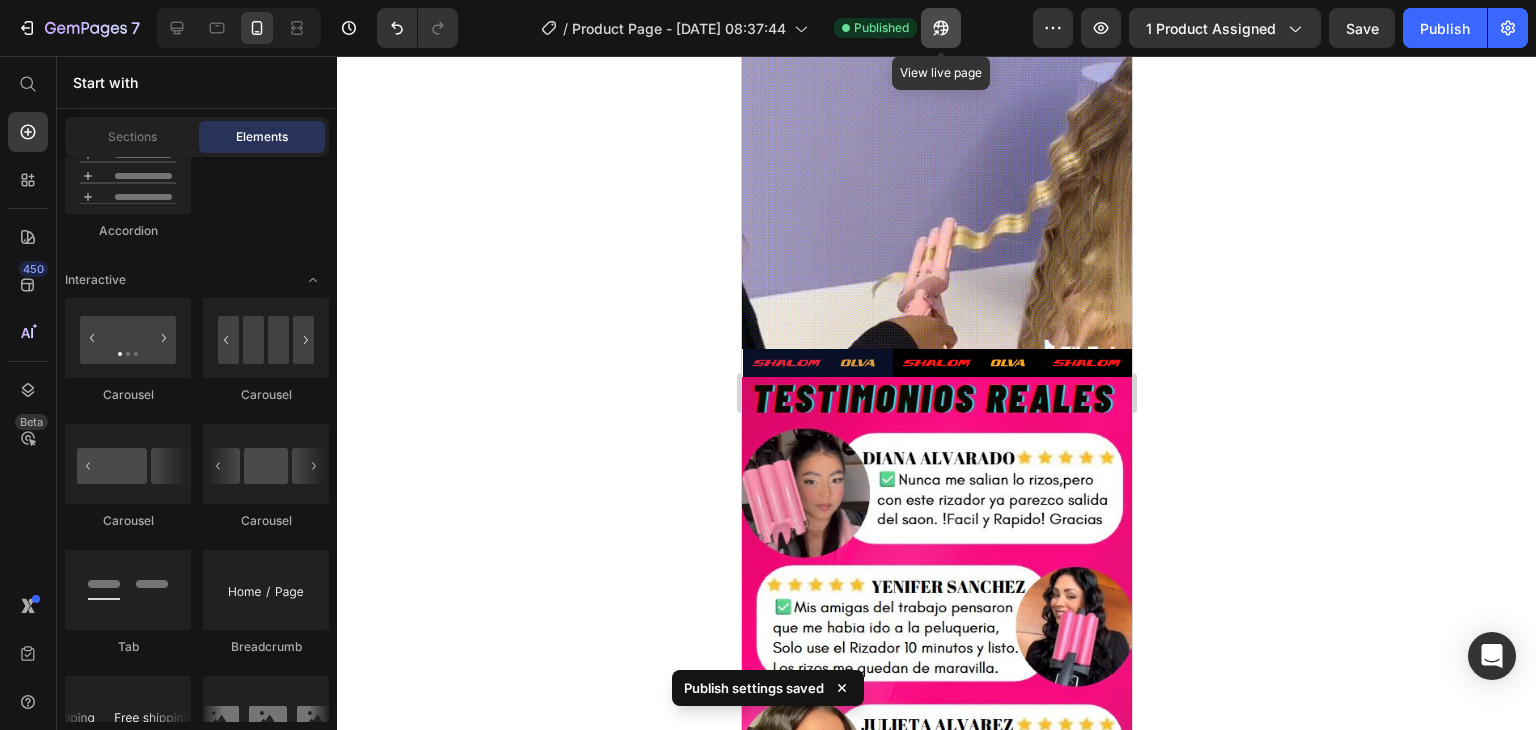 click 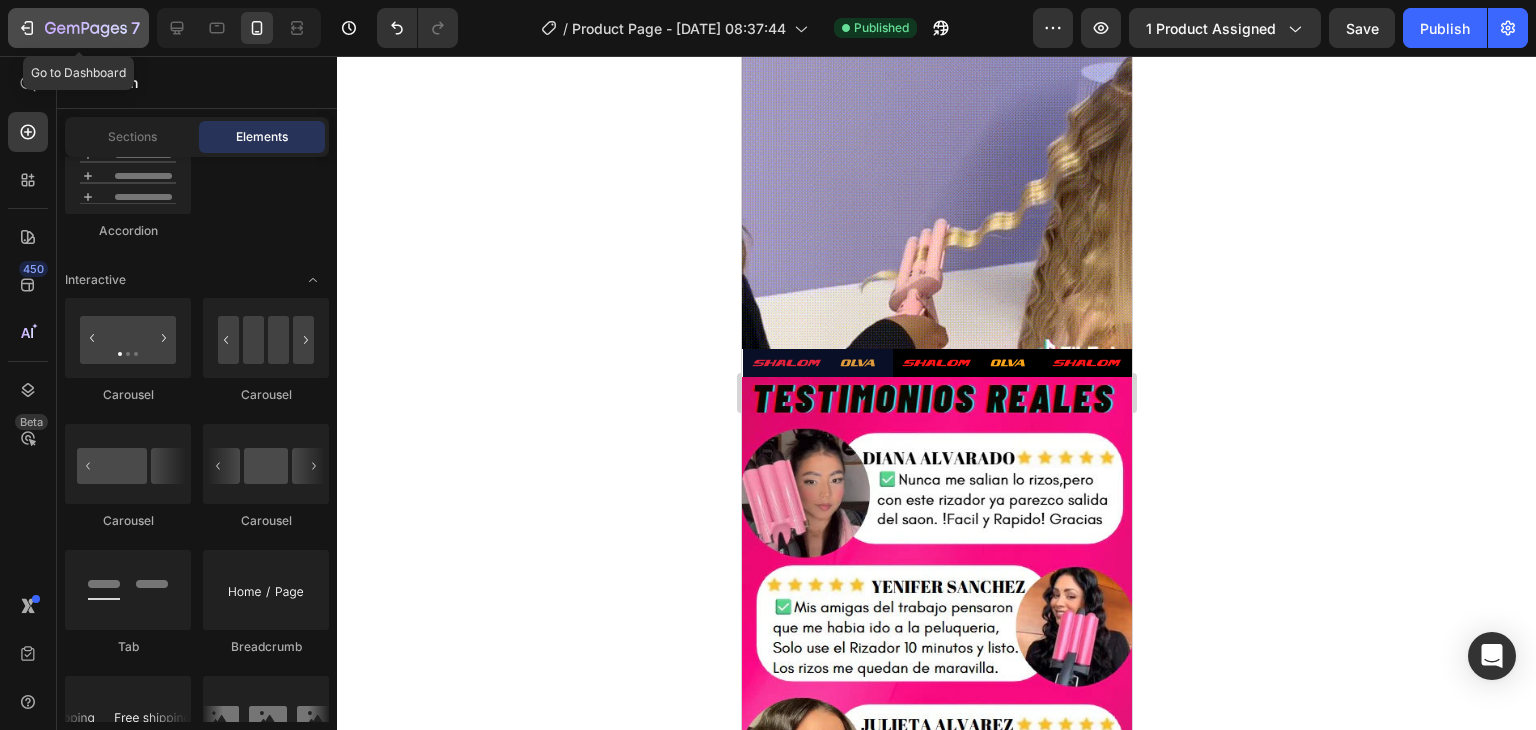 click on "7" 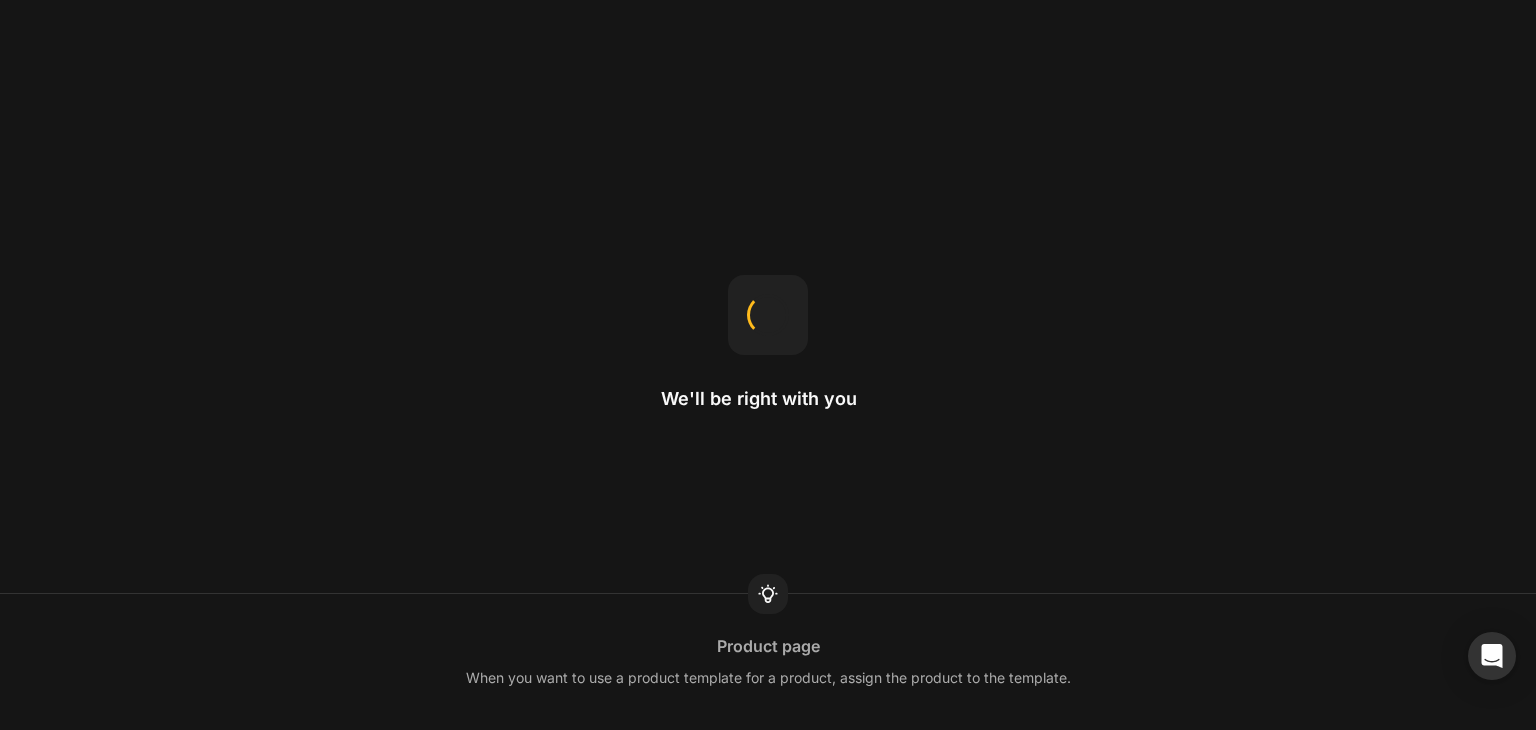 scroll, scrollTop: 0, scrollLeft: 0, axis: both 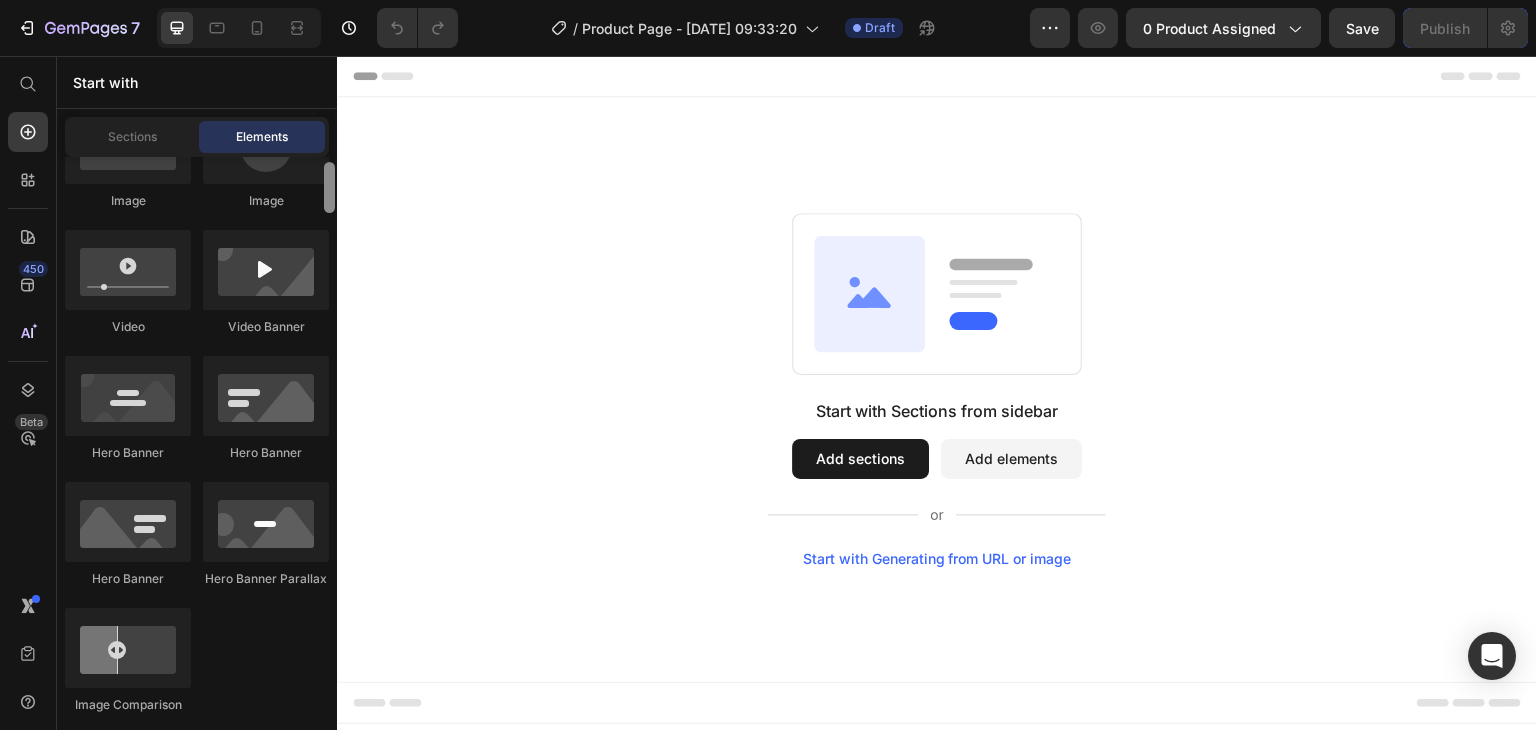 drag, startPoint x: 327, startPoint y: 174, endPoint x: 332, endPoint y: 251, distance: 77.16217 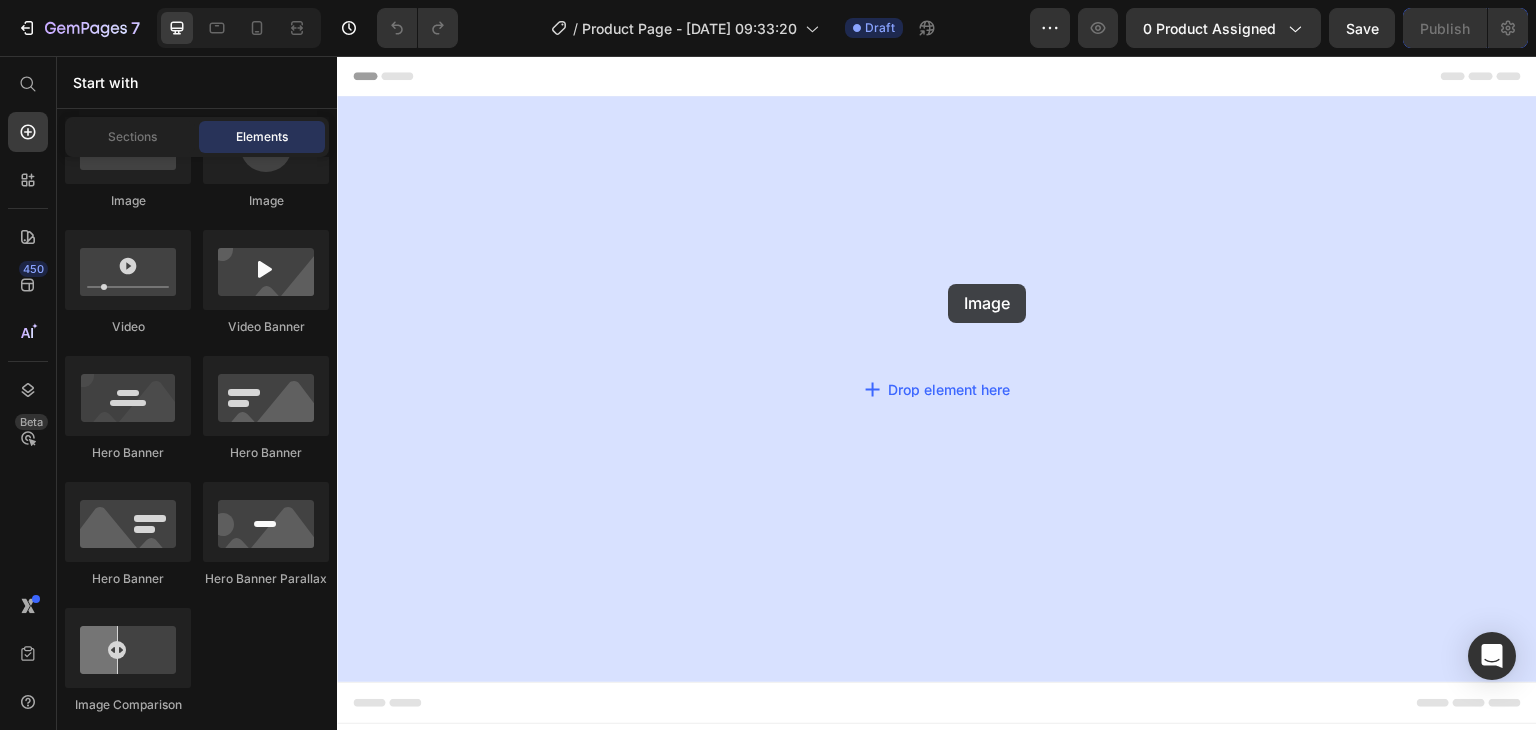drag, startPoint x: 501, startPoint y: 240, endPoint x: 921, endPoint y: 269, distance: 421 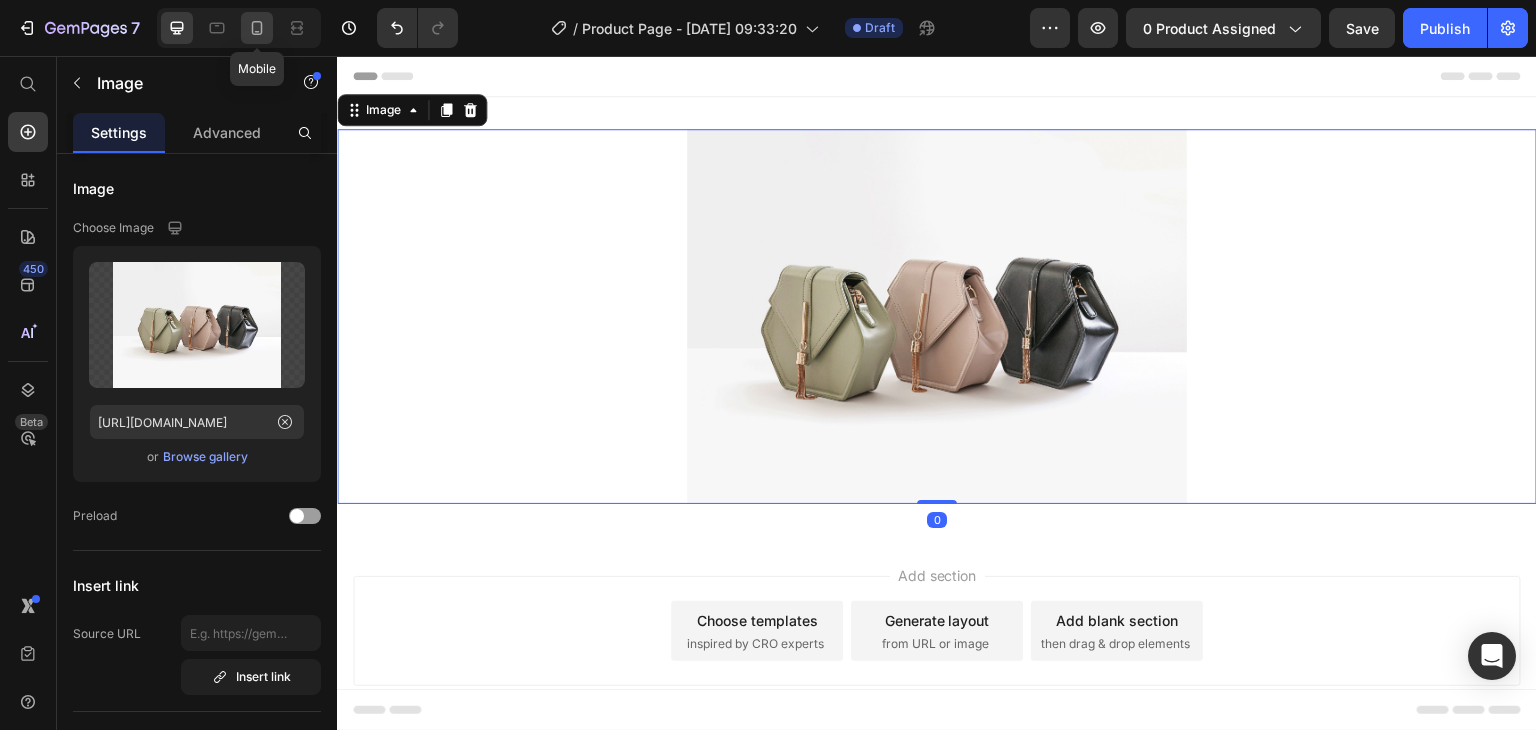 click 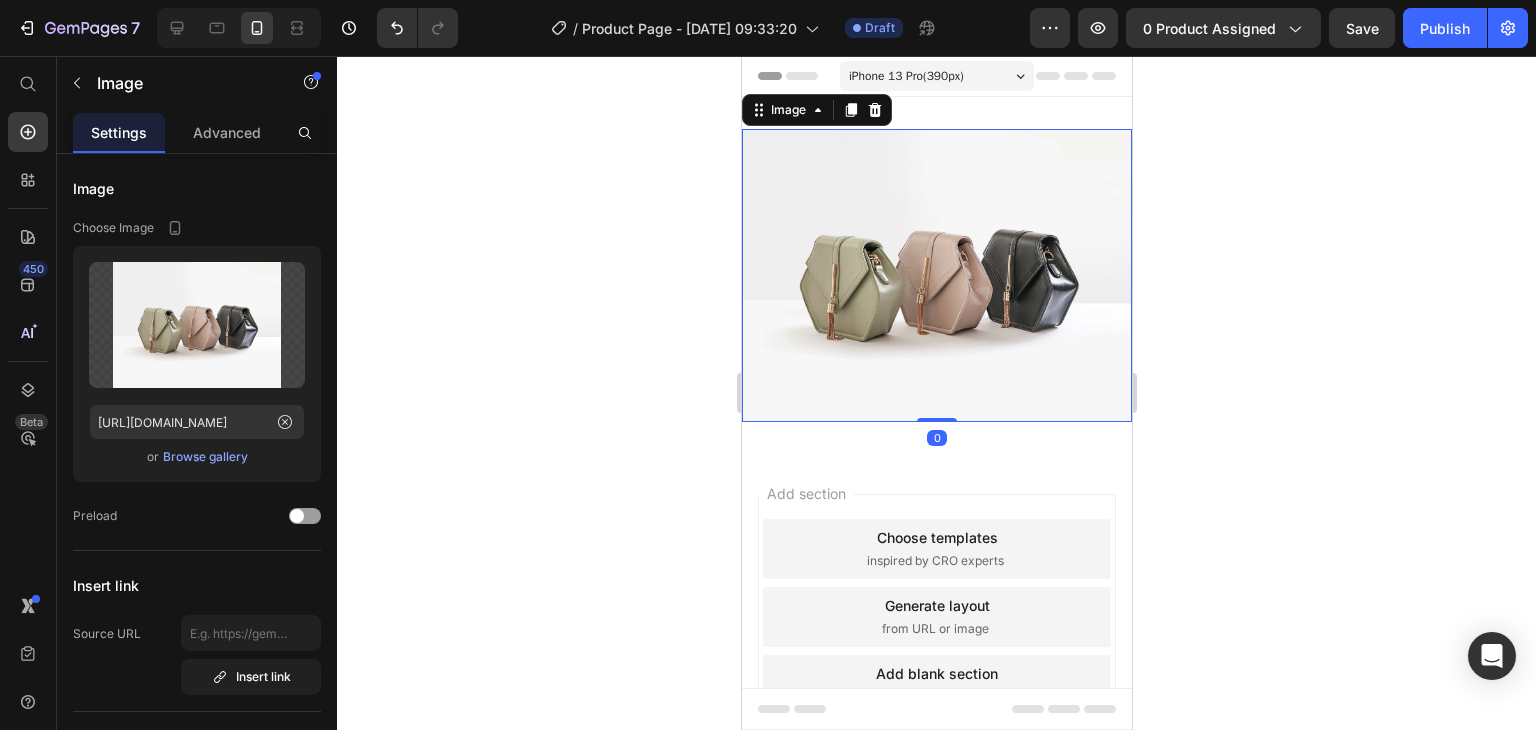 scroll, scrollTop: 3, scrollLeft: 0, axis: vertical 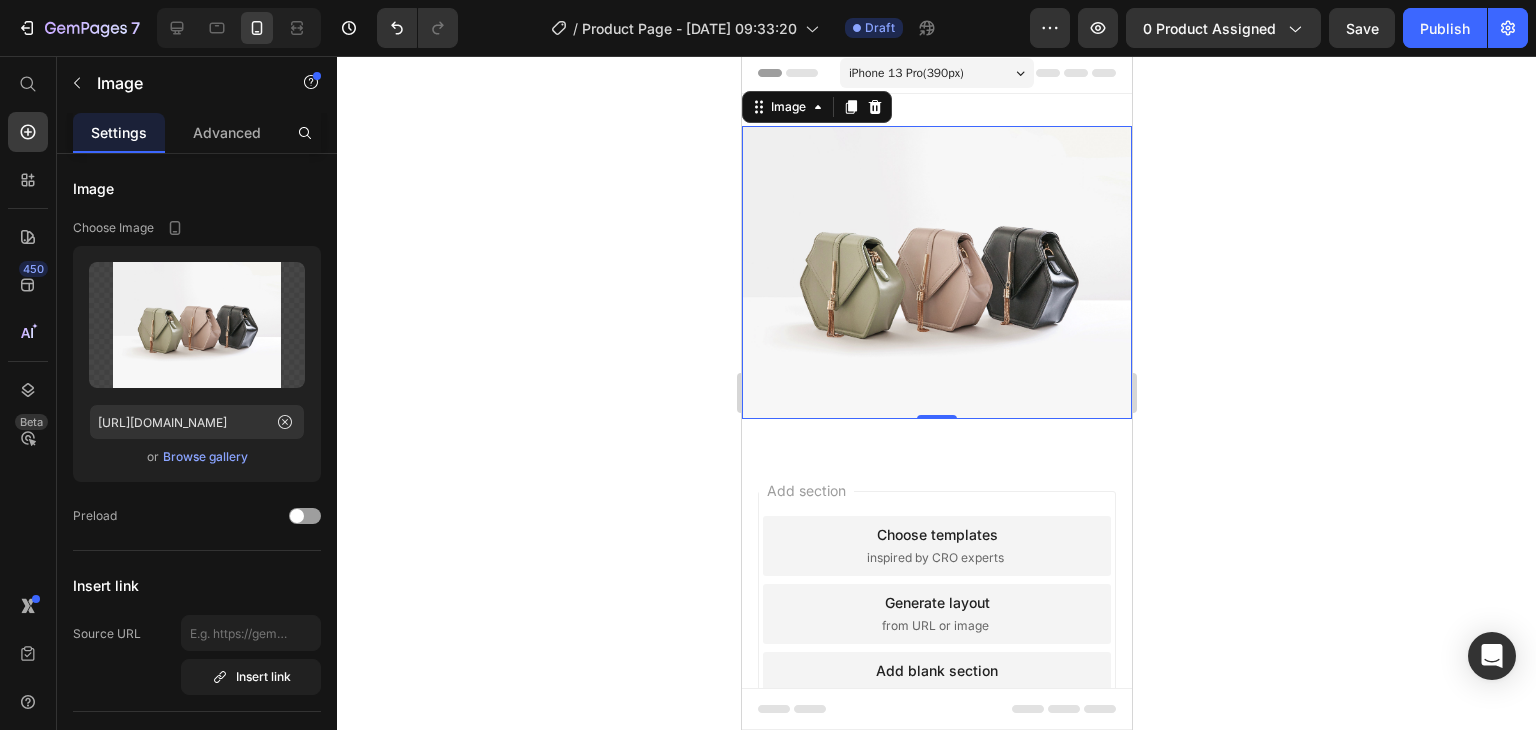 click at bounding box center (936, 272) 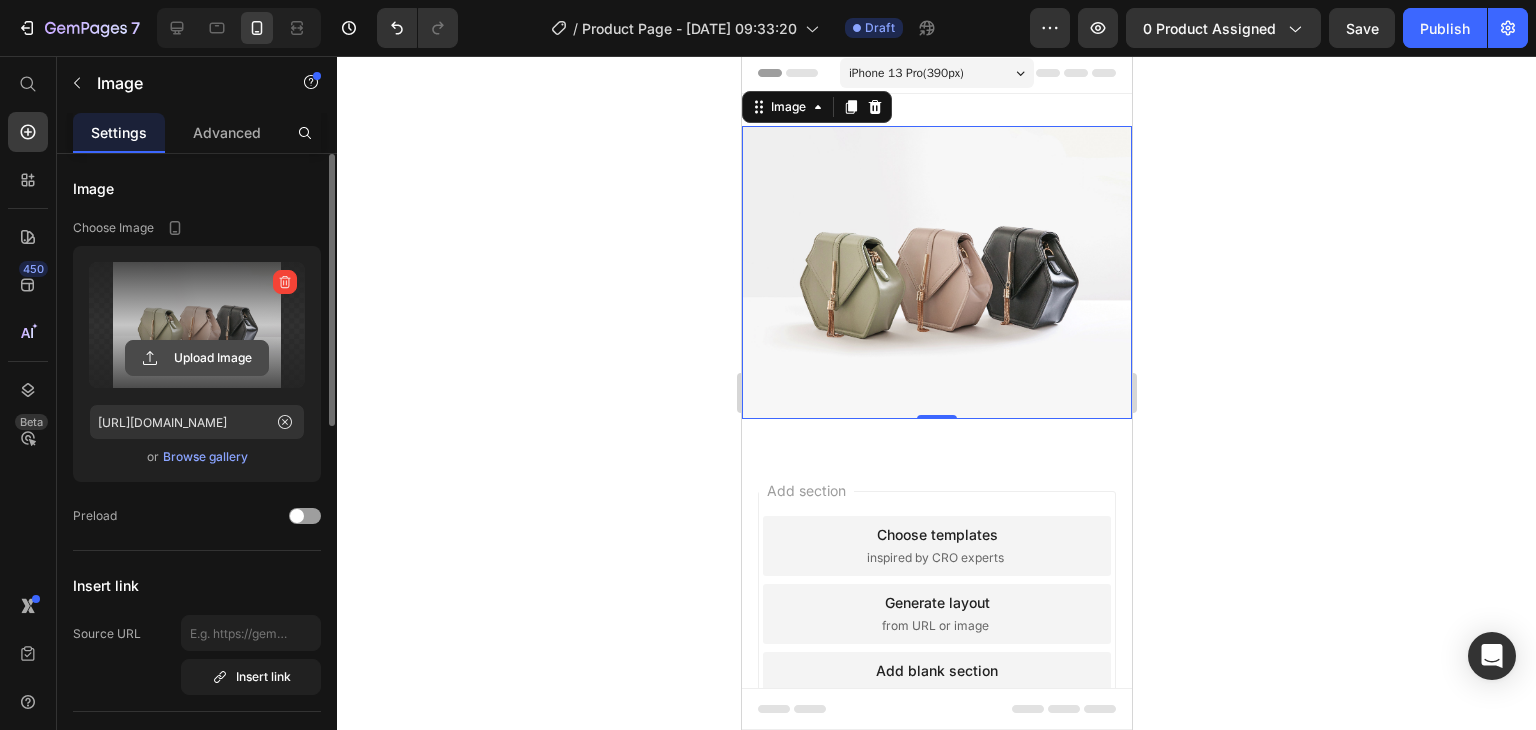 click 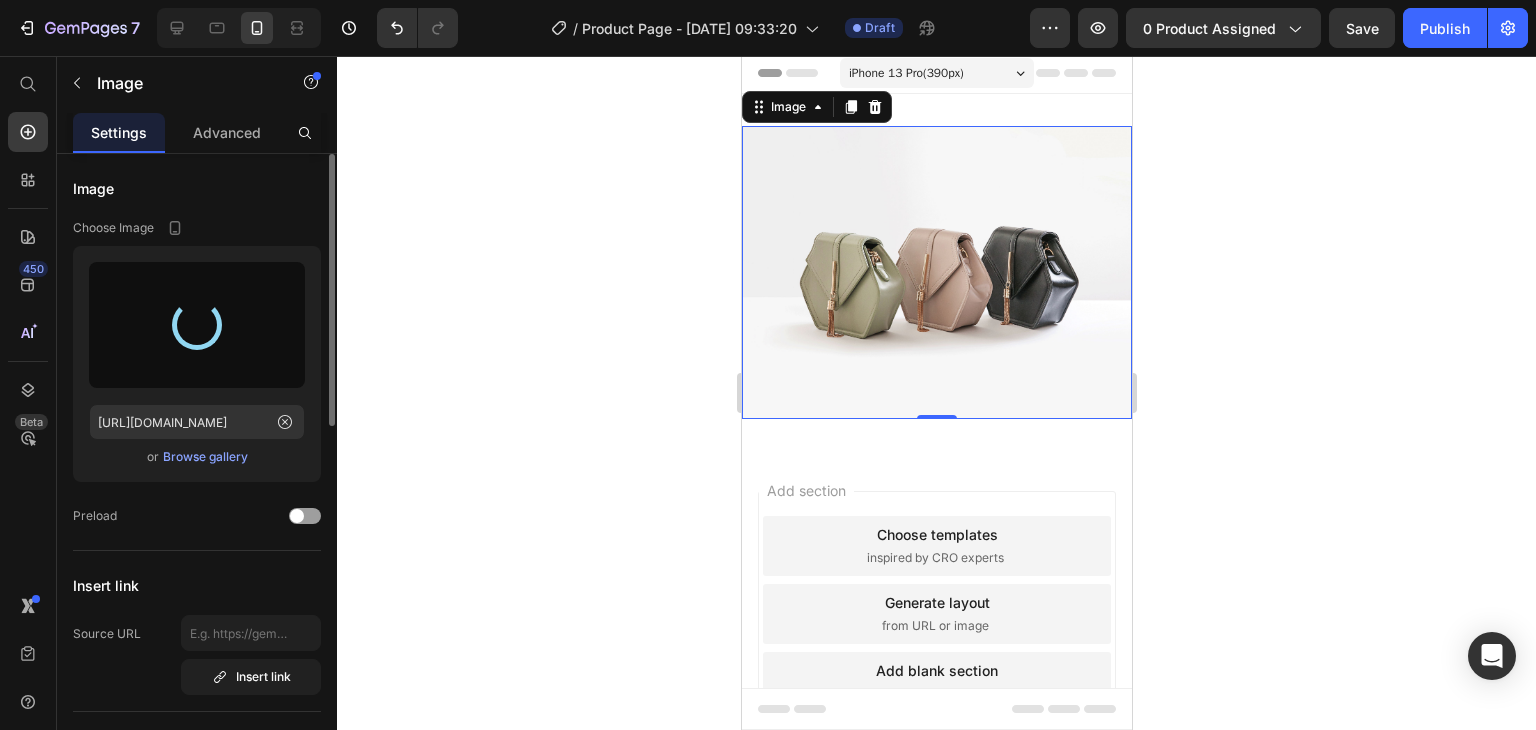 type on "[URL][DOMAIN_NAME]" 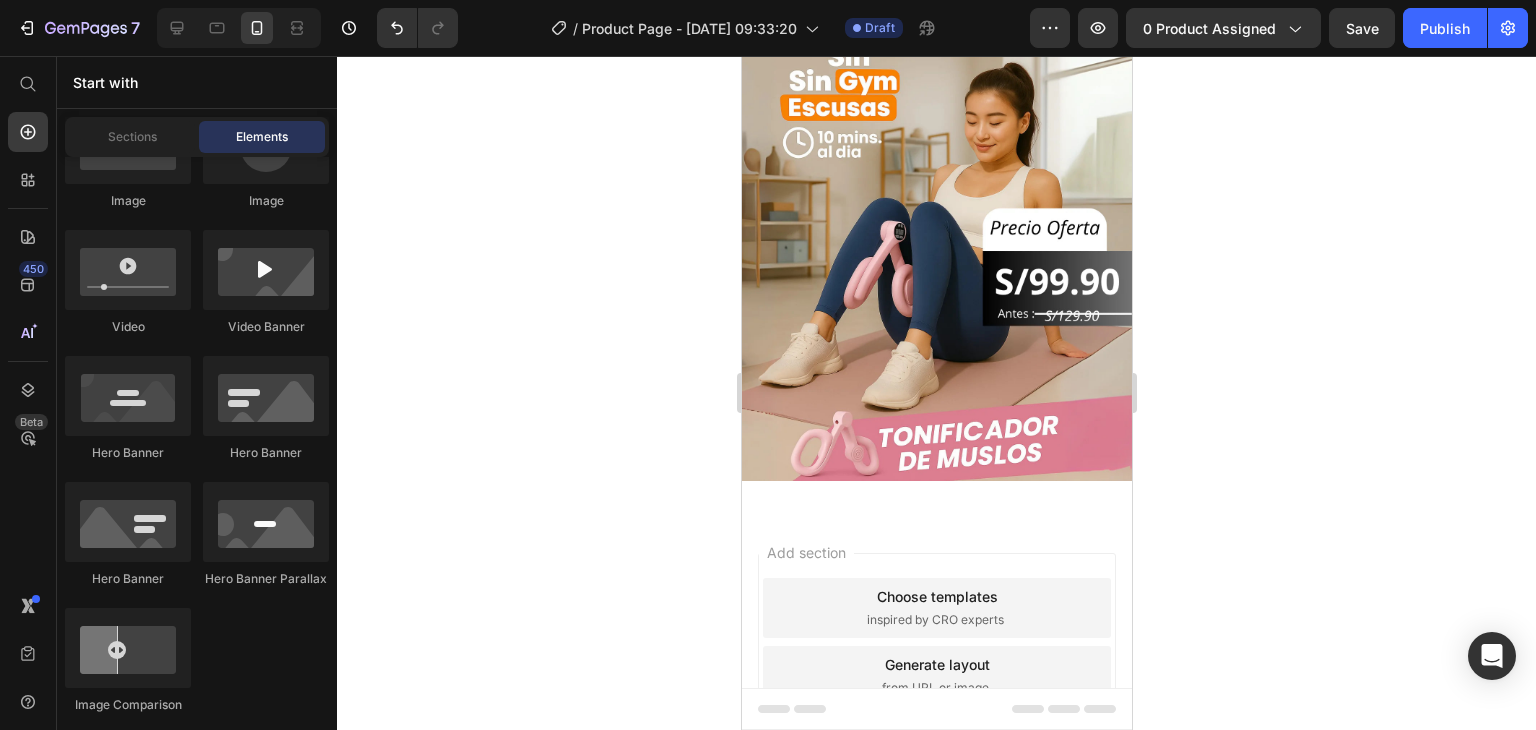 scroll, scrollTop: 134, scrollLeft: 0, axis: vertical 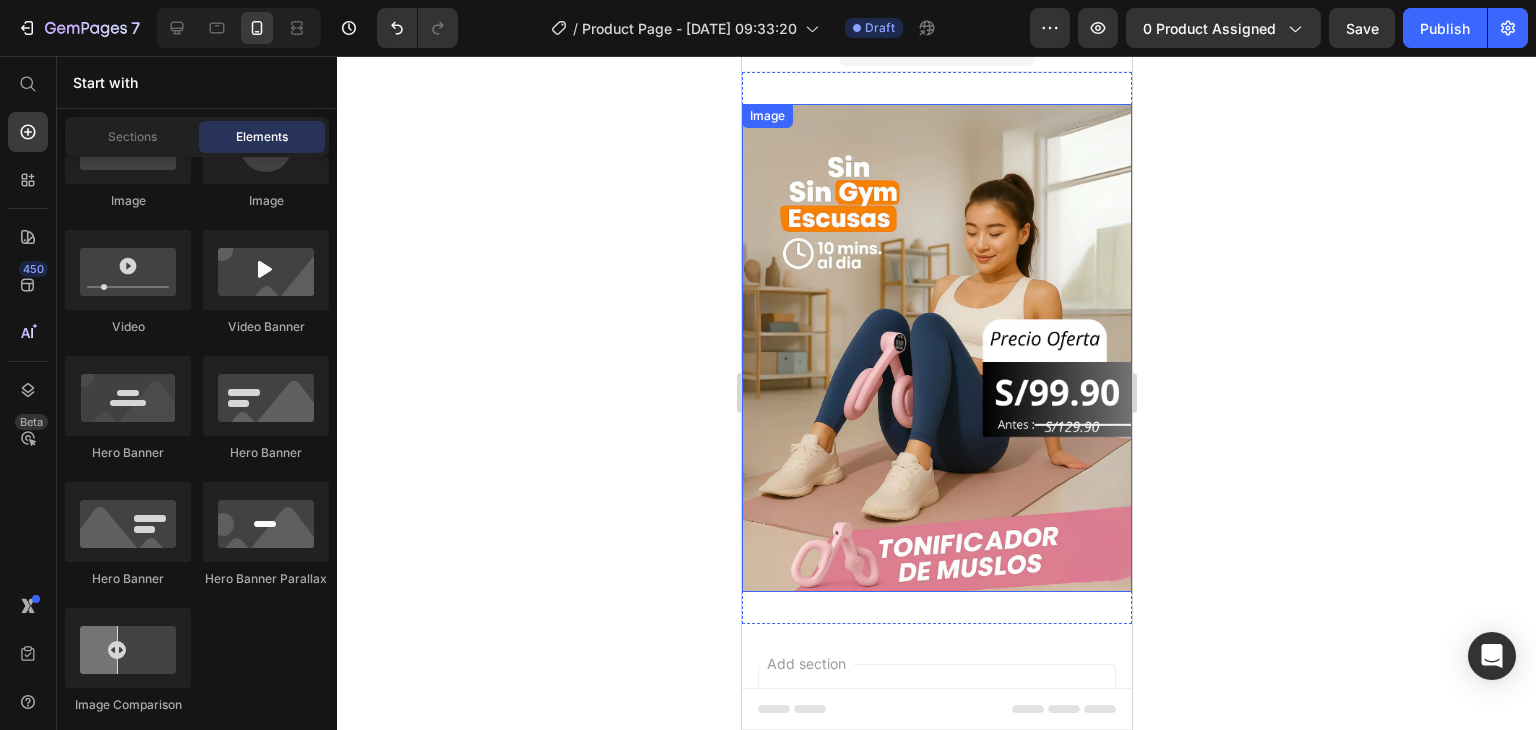 click at bounding box center (936, 348) 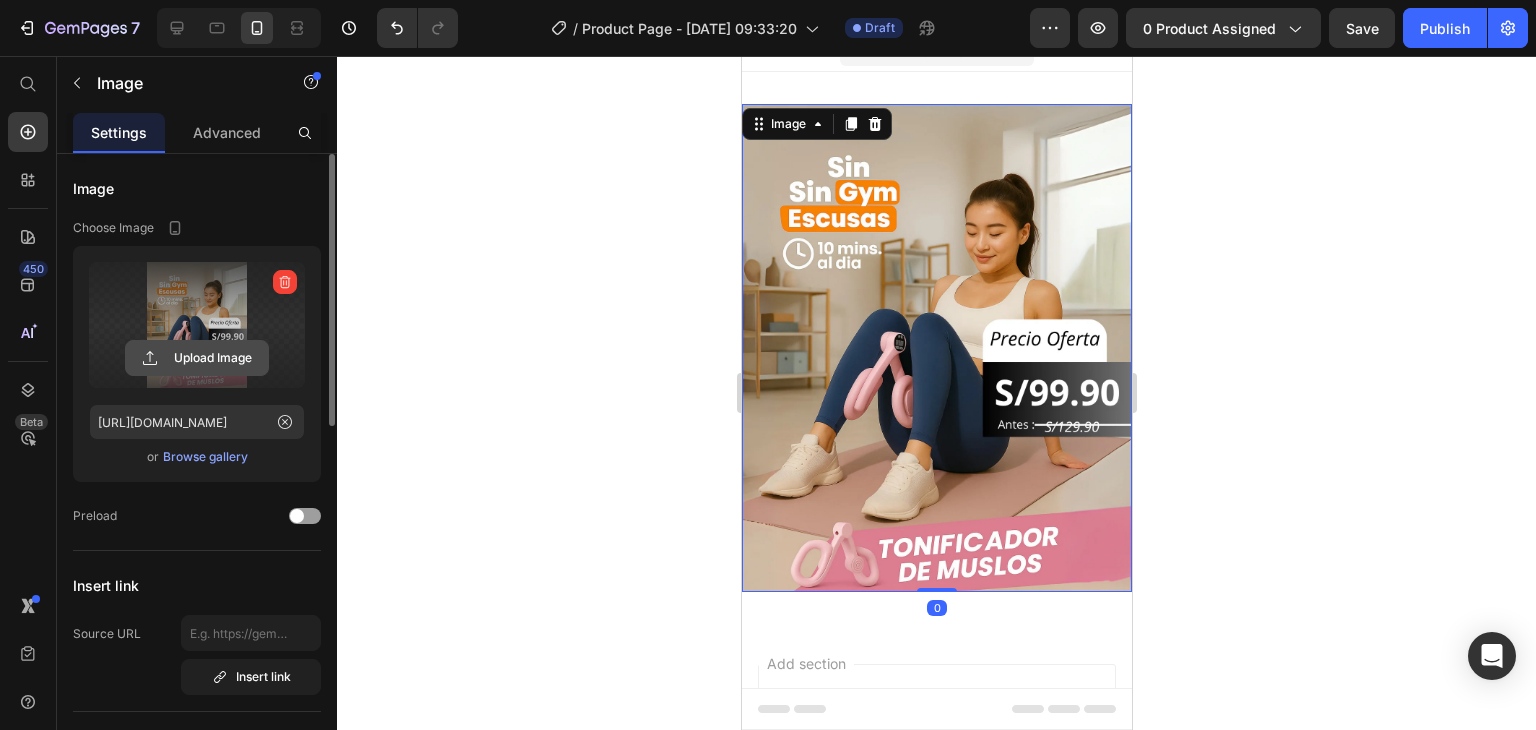 click 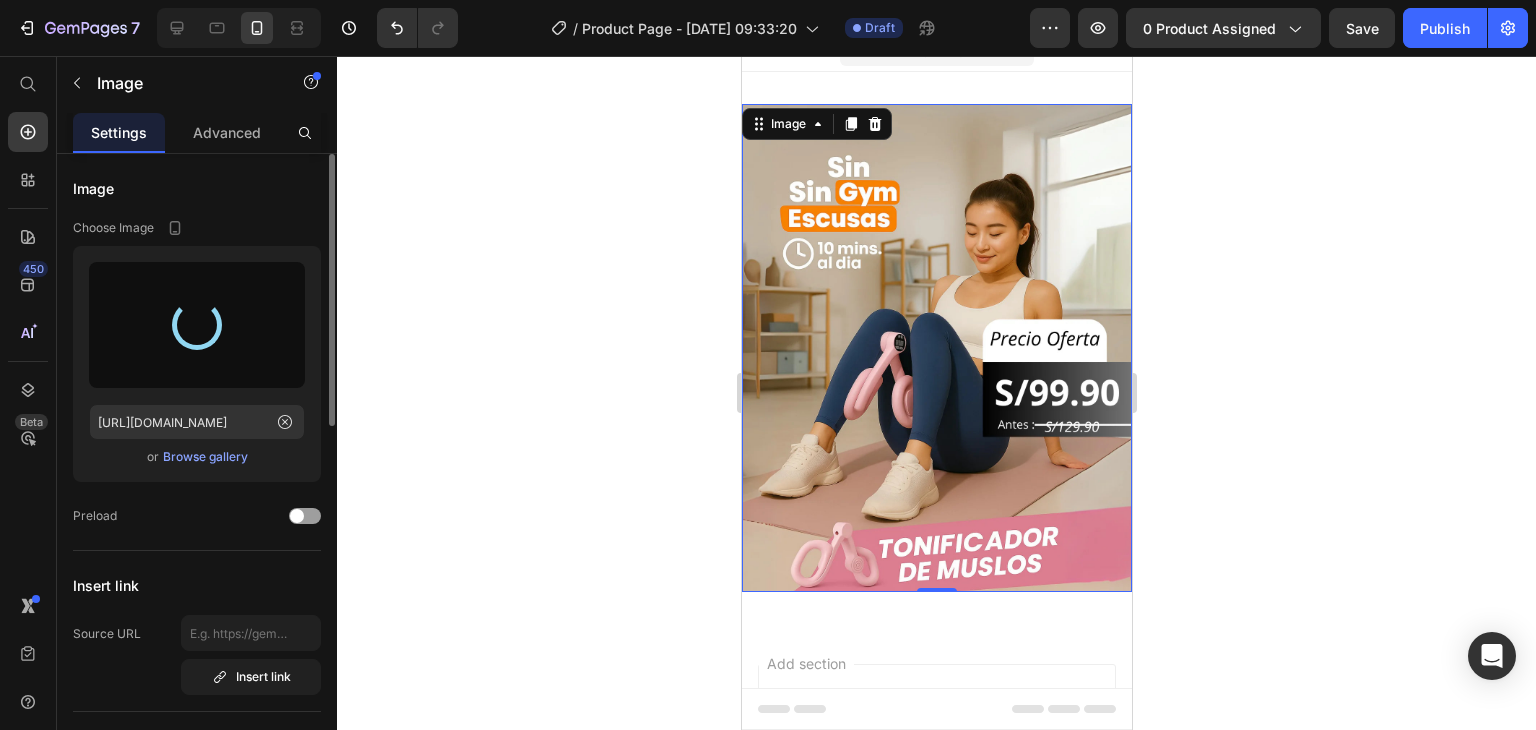 type on "[URL][DOMAIN_NAME]" 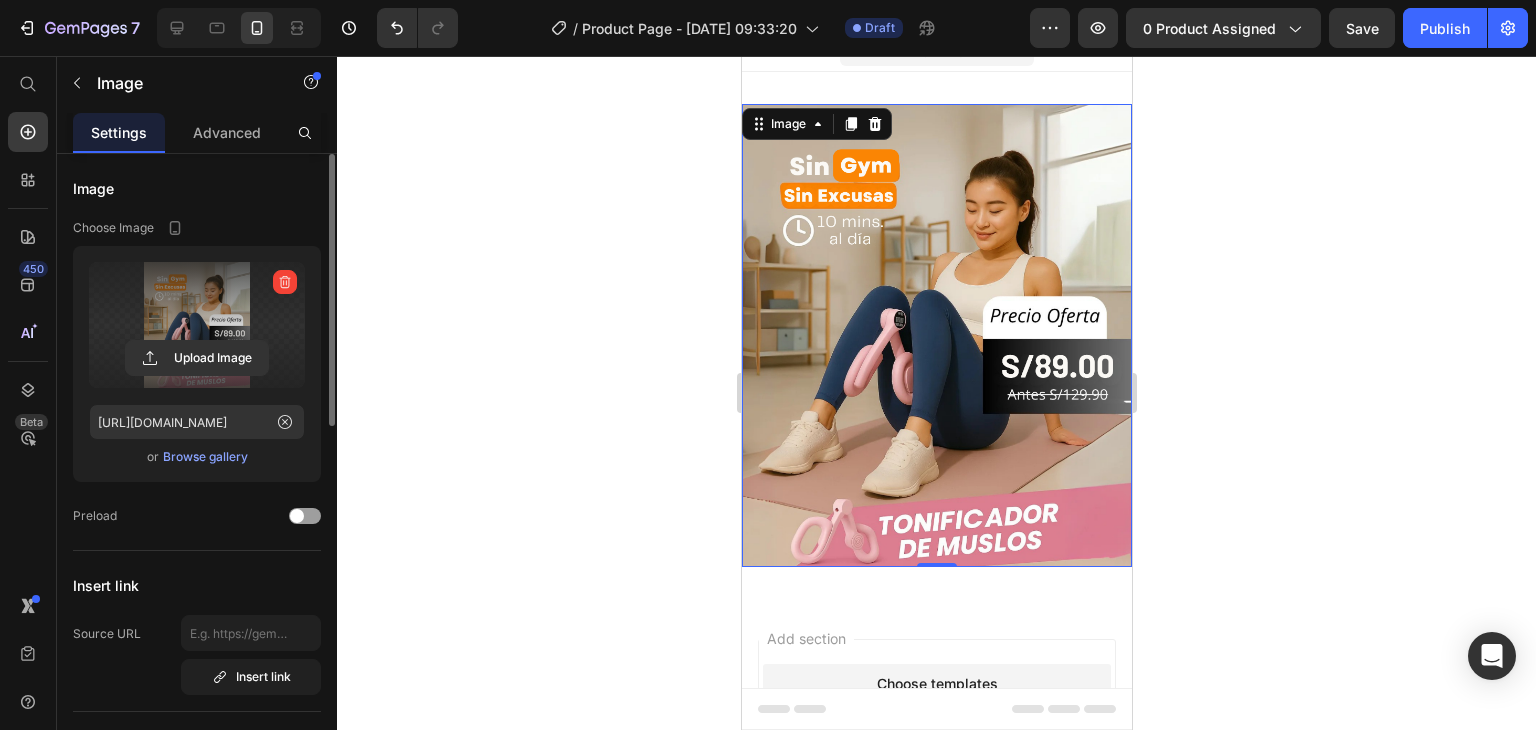 click 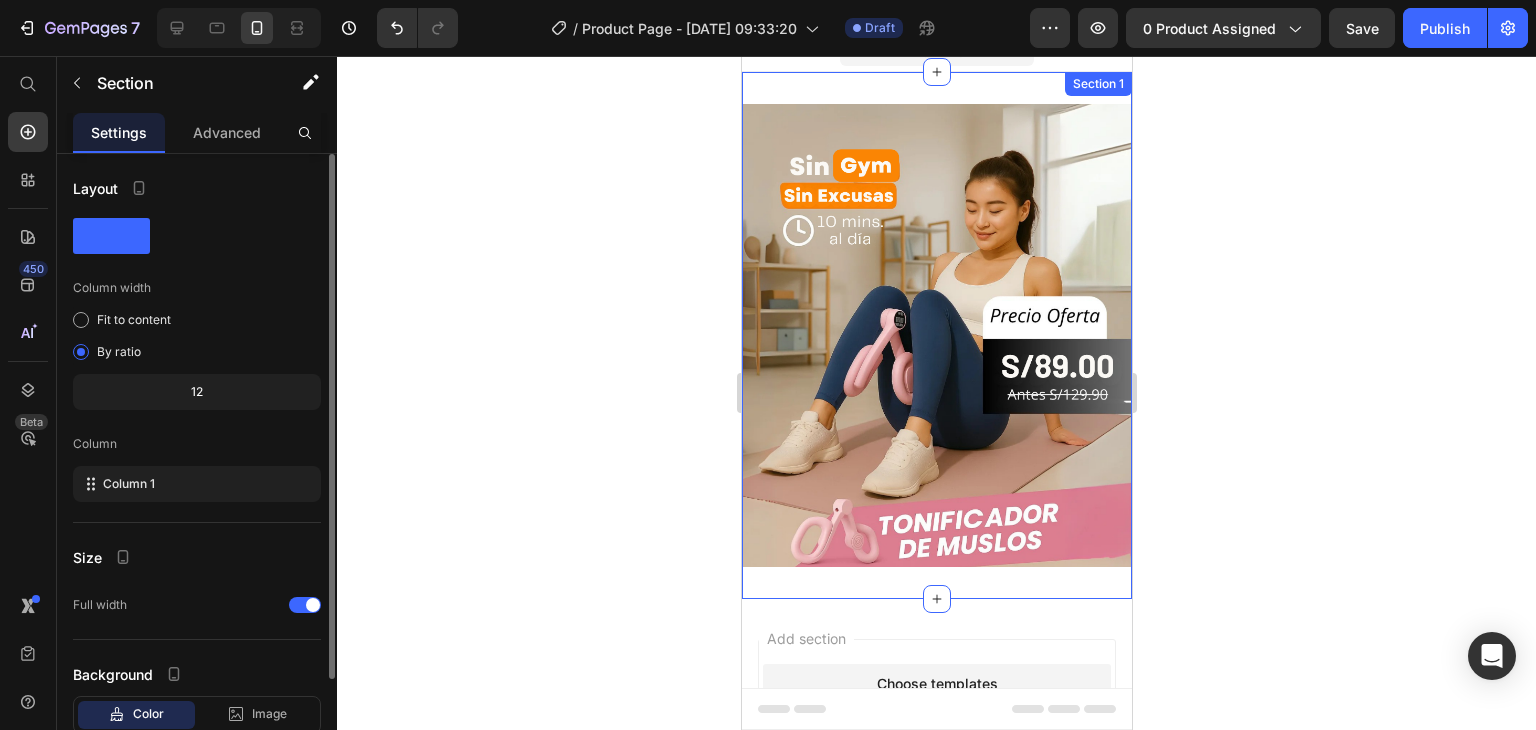 click on "Image Section 1" at bounding box center (936, 335) 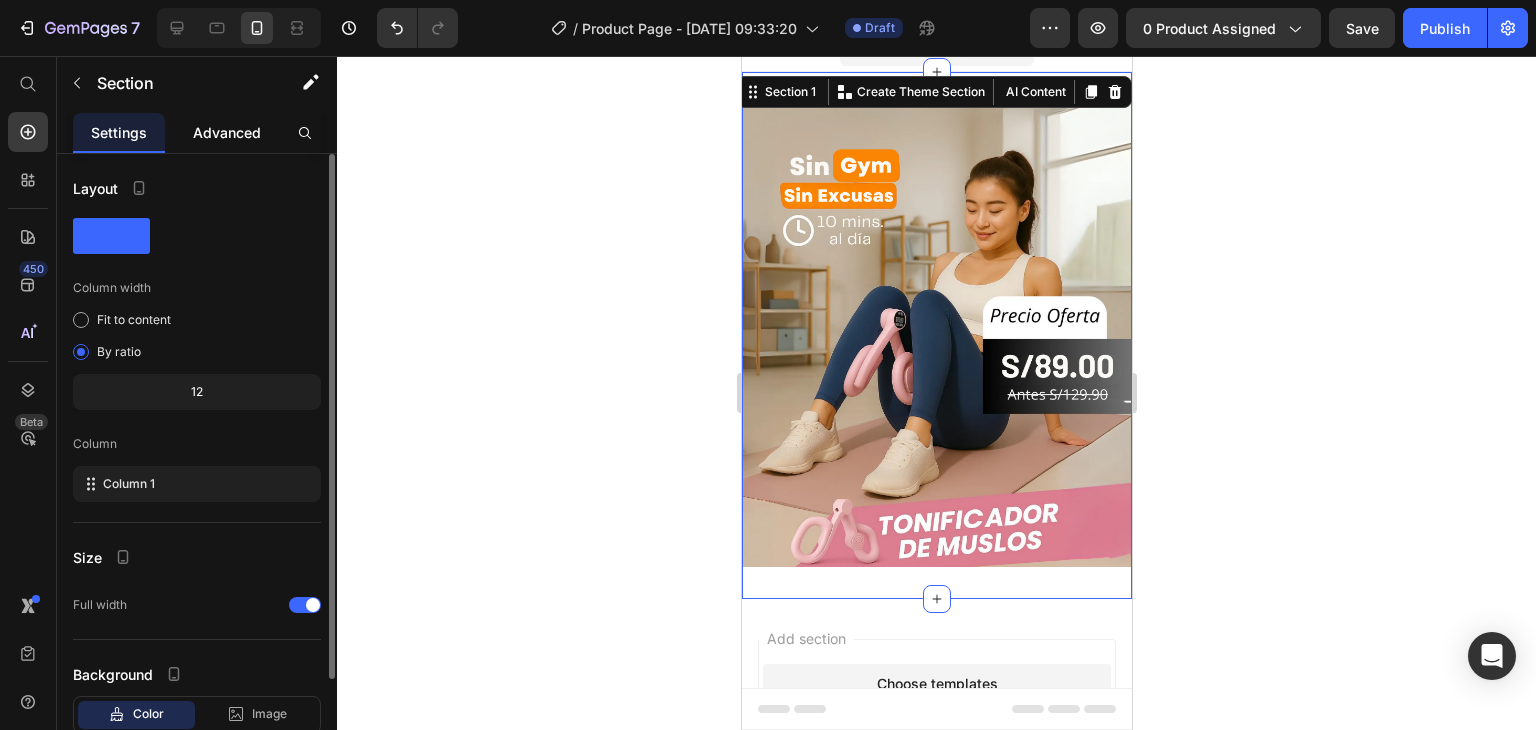 click on "Advanced" at bounding box center (227, 132) 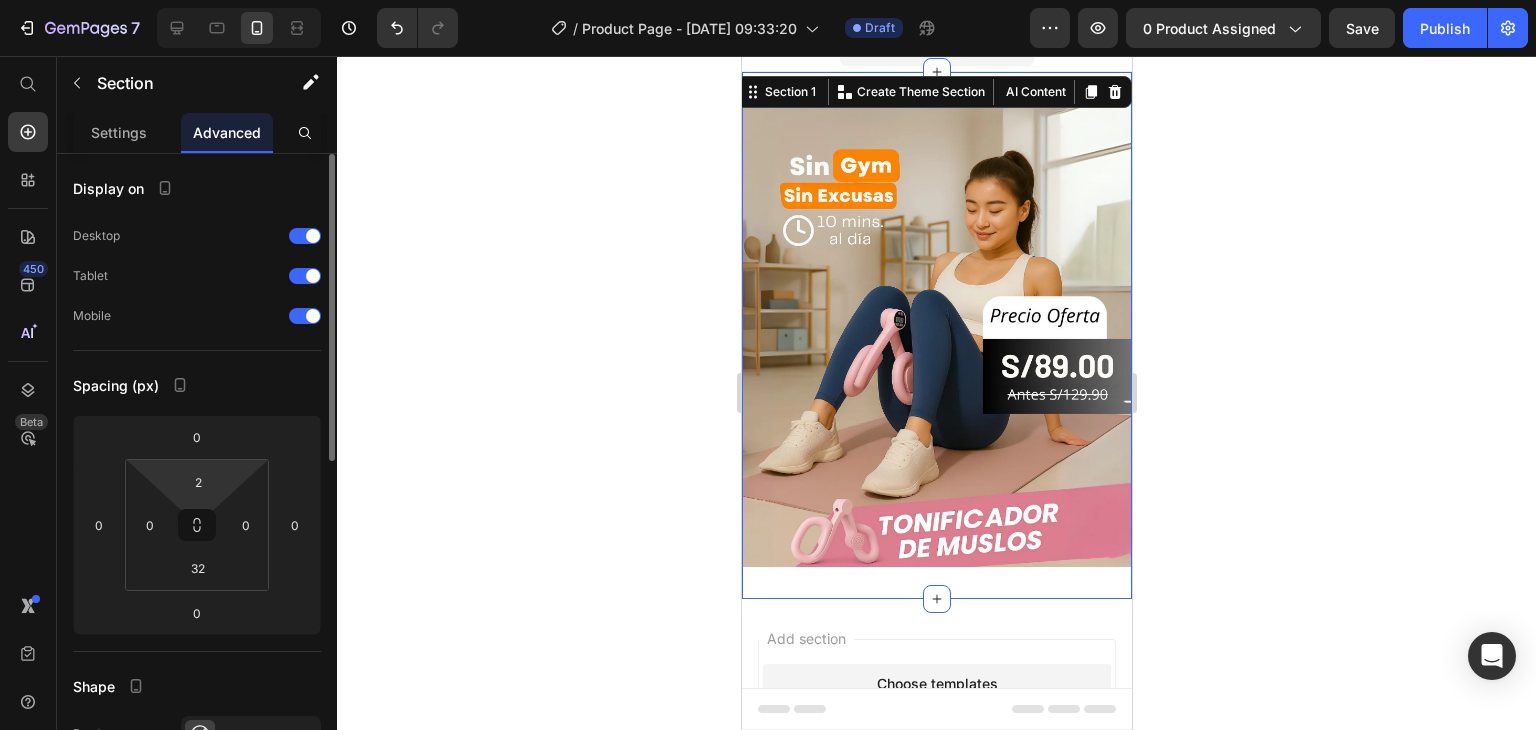 click on "7  Version history  /  Product Page - [DATE] 09:33:20 Draft Preview 0 product assigned  Save   Publish  450 Beta Start with Sections Elements Hero Section Product Detail Brands Trusted Badges Guarantee Product Breakdown How to use Testimonials Compare Bundle FAQs Social Proof Brand Story Product List Collection Blog List Contact Sticky Add to Cart Custom Footer Browse Library 450 Layout
Row
Row
Row
Row Text
Heading
Text Block Button
Button
Button
Sticky Back to top Media" at bounding box center (768, 0) 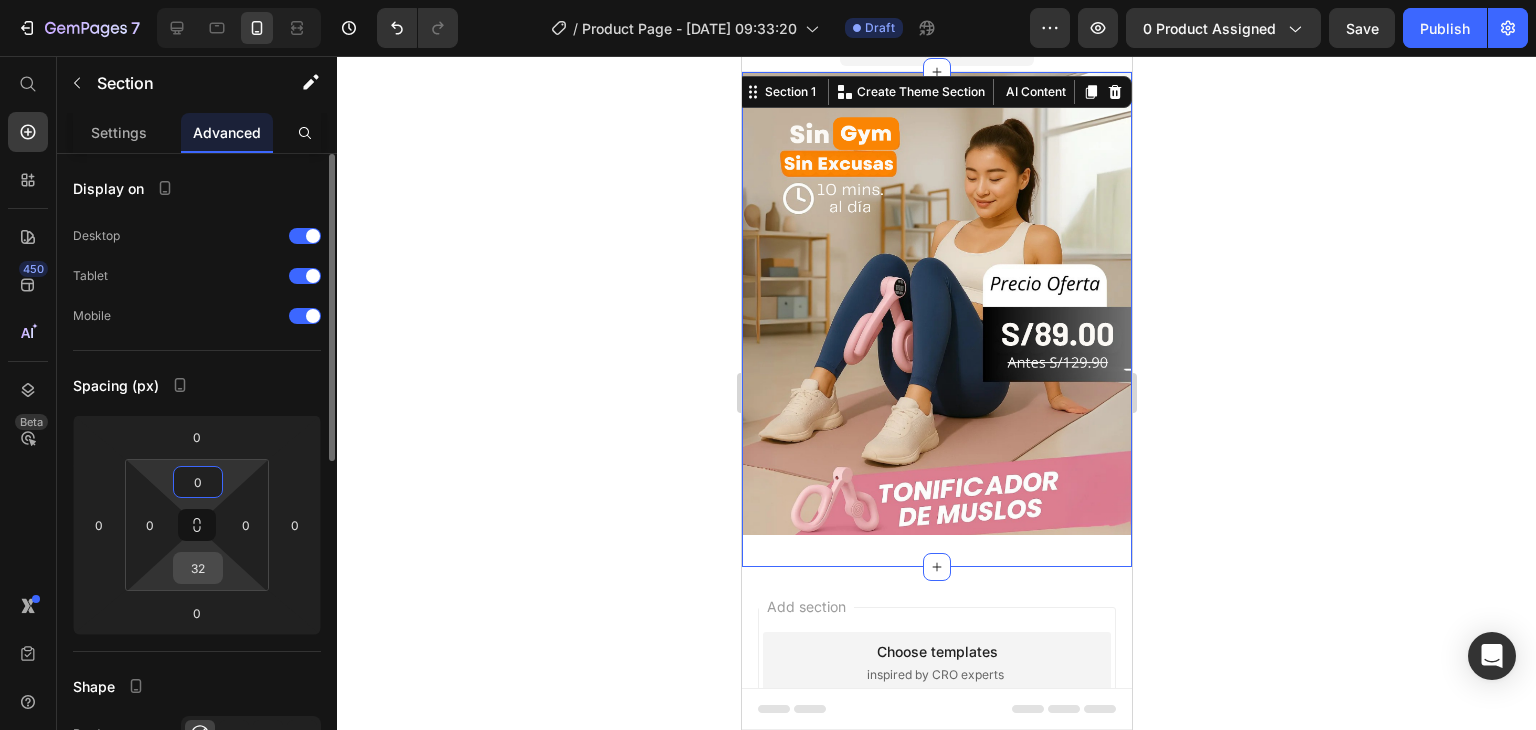 type on "0" 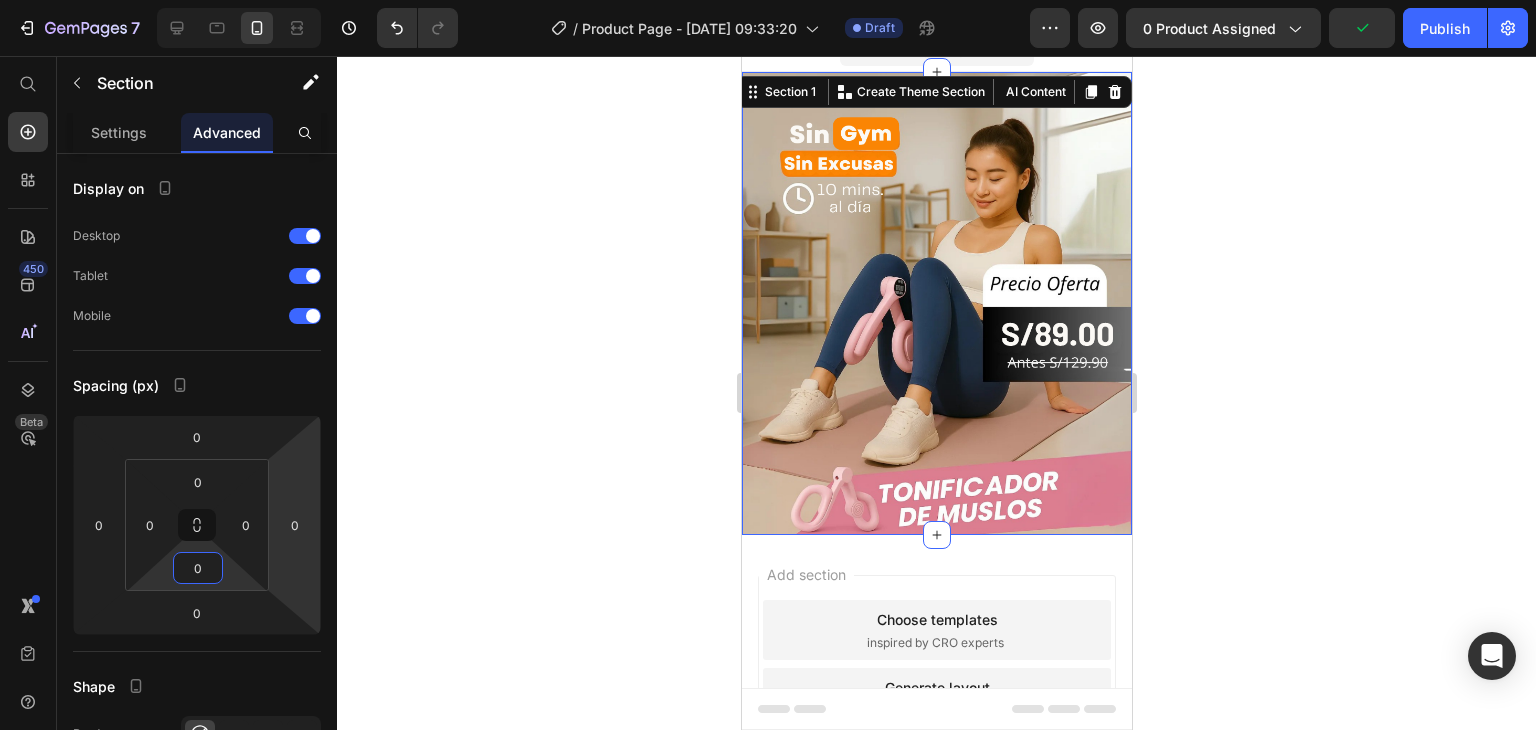 type on "0" 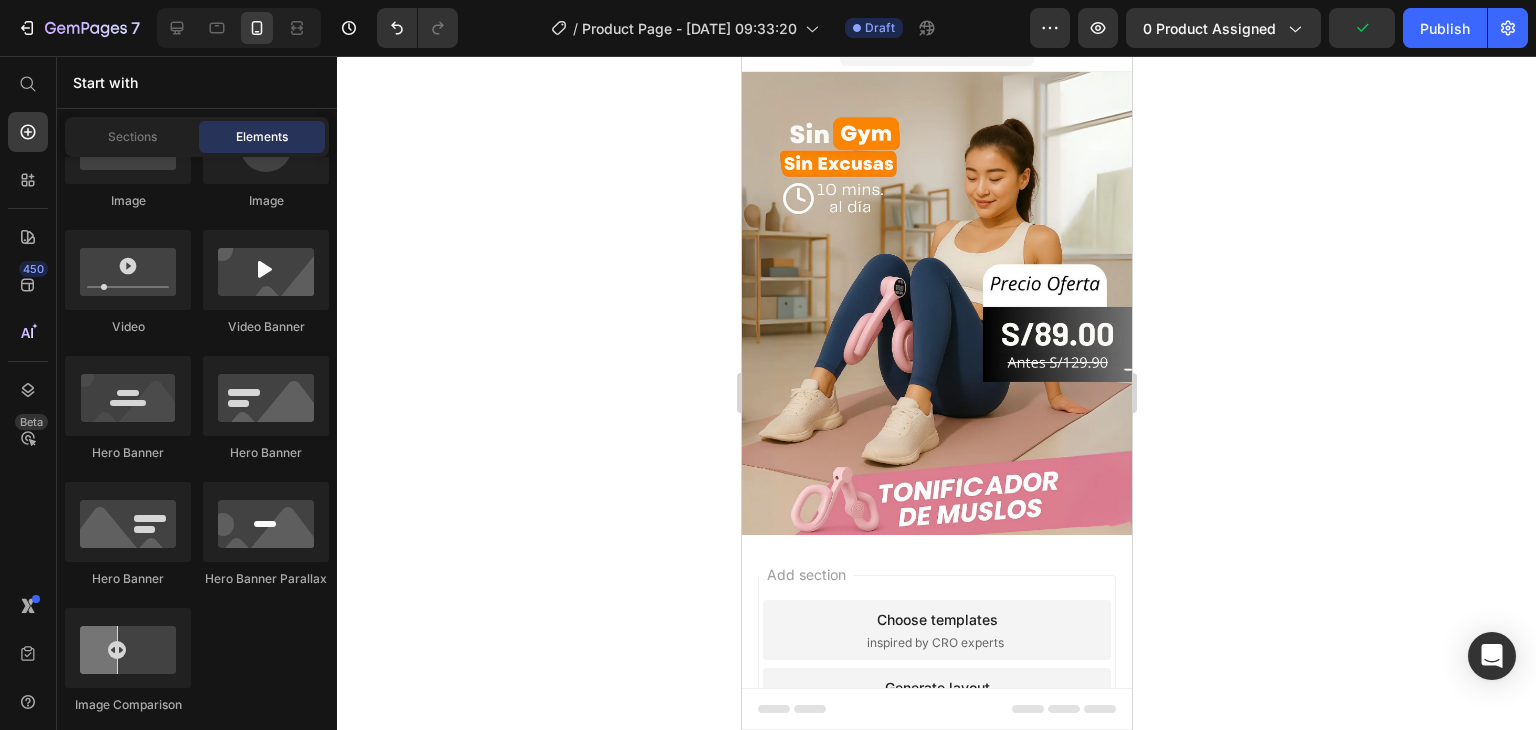 scroll, scrollTop: 0, scrollLeft: 0, axis: both 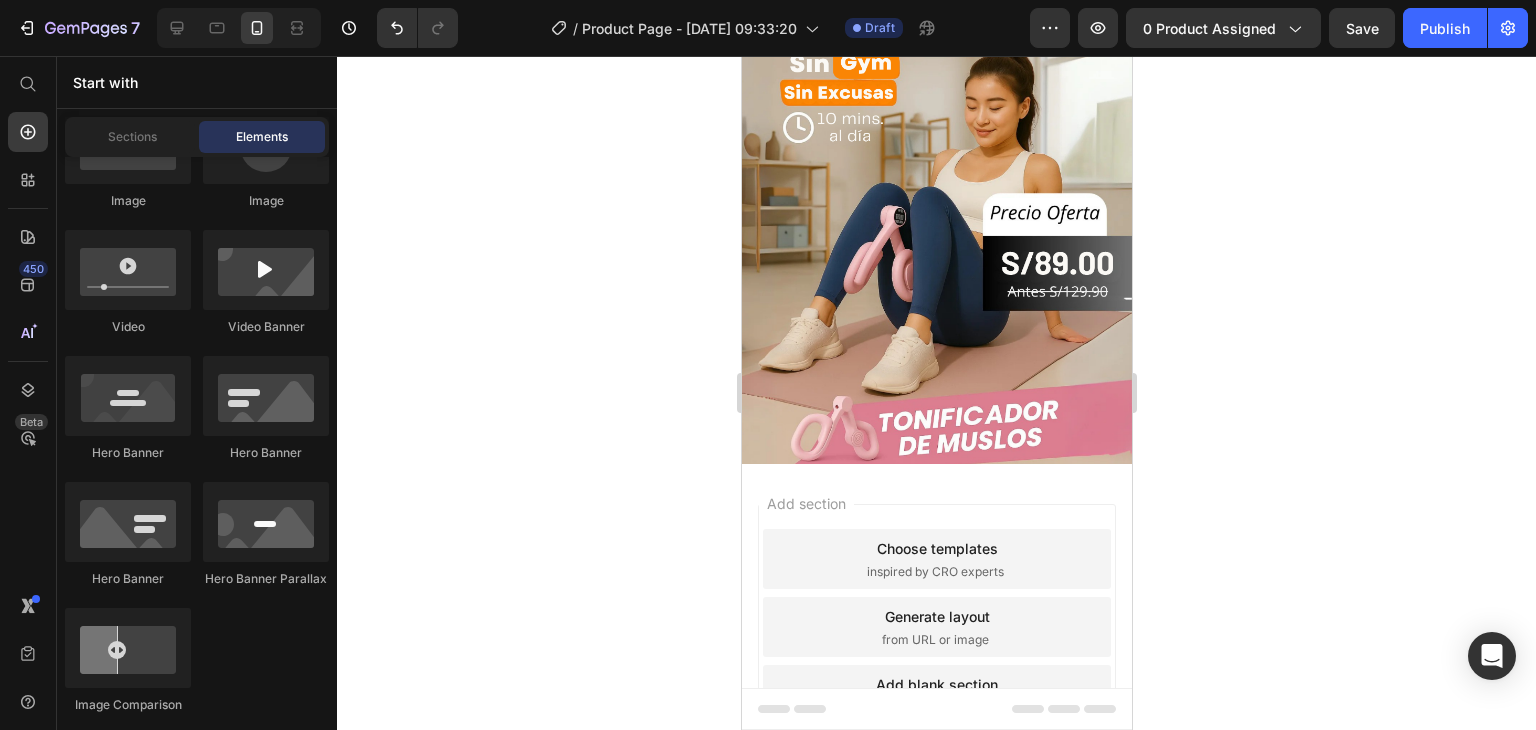 click on "Layout
Row
Row
Row
Row Text
Heading
Text Block Button
Button
Button
Sticky Back to top Media
Image
Image
Video
Video Banner" at bounding box center [197, 2408] 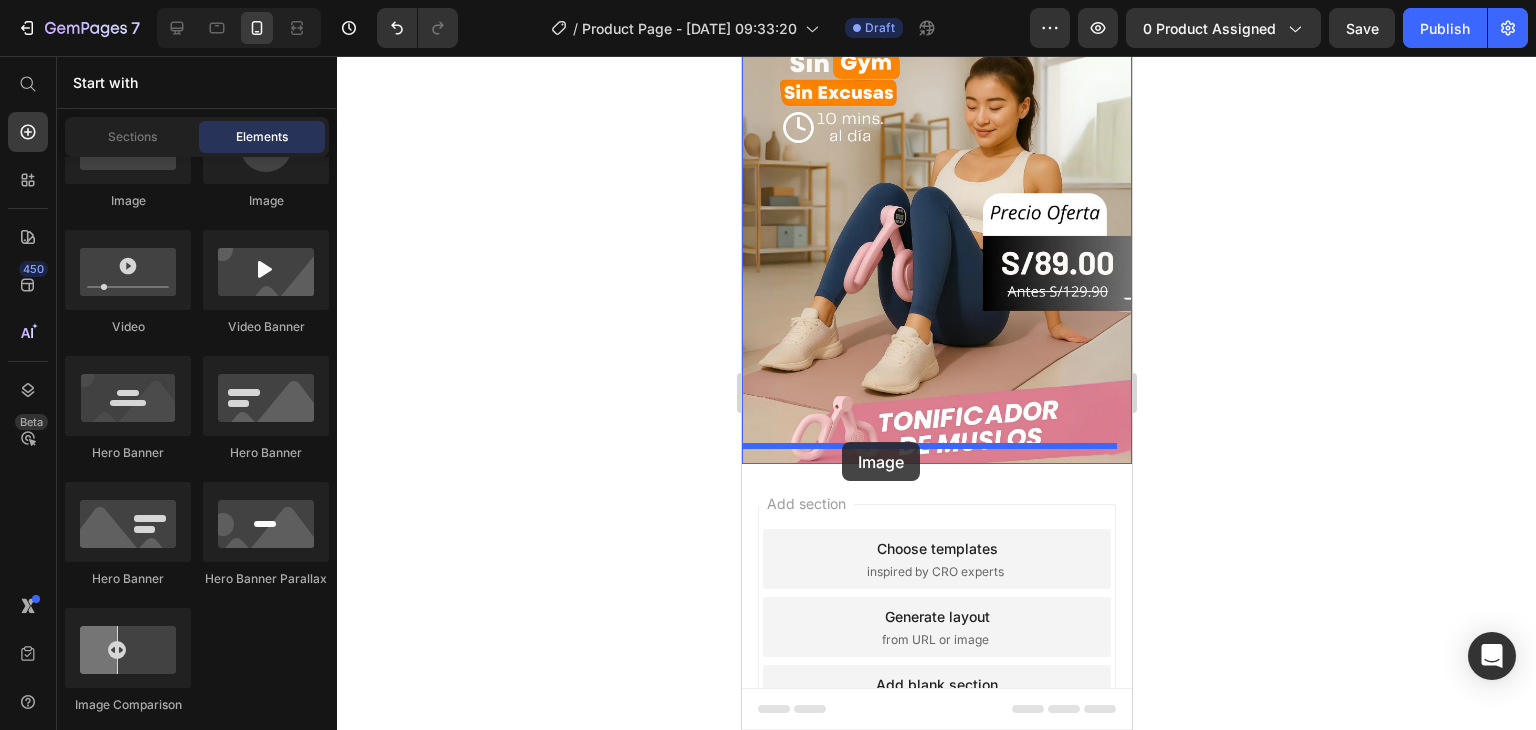 drag, startPoint x: 903, startPoint y: 231, endPoint x: 845, endPoint y: 442, distance: 218.82642 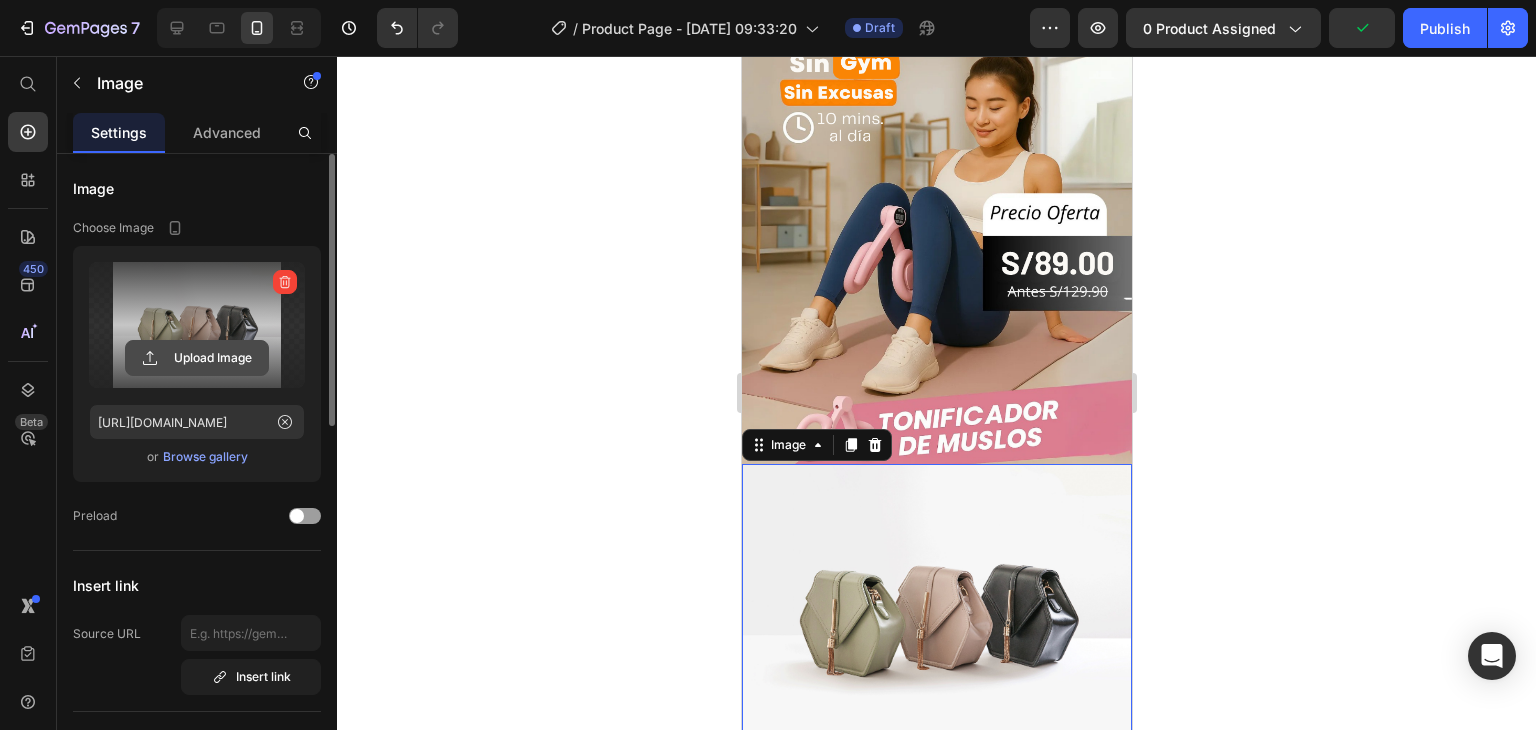 click 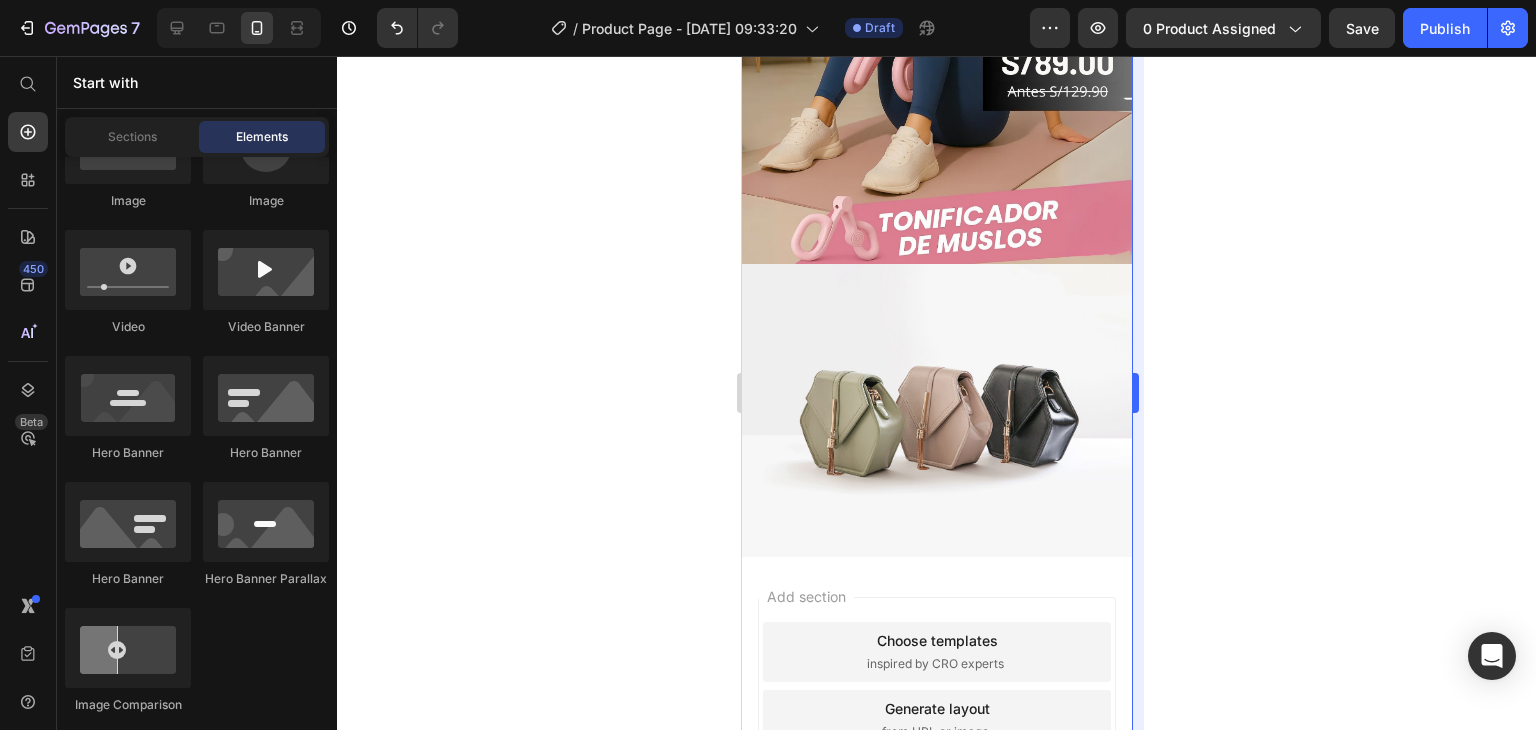 scroll, scrollTop: 305, scrollLeft: 0, axis: vertical 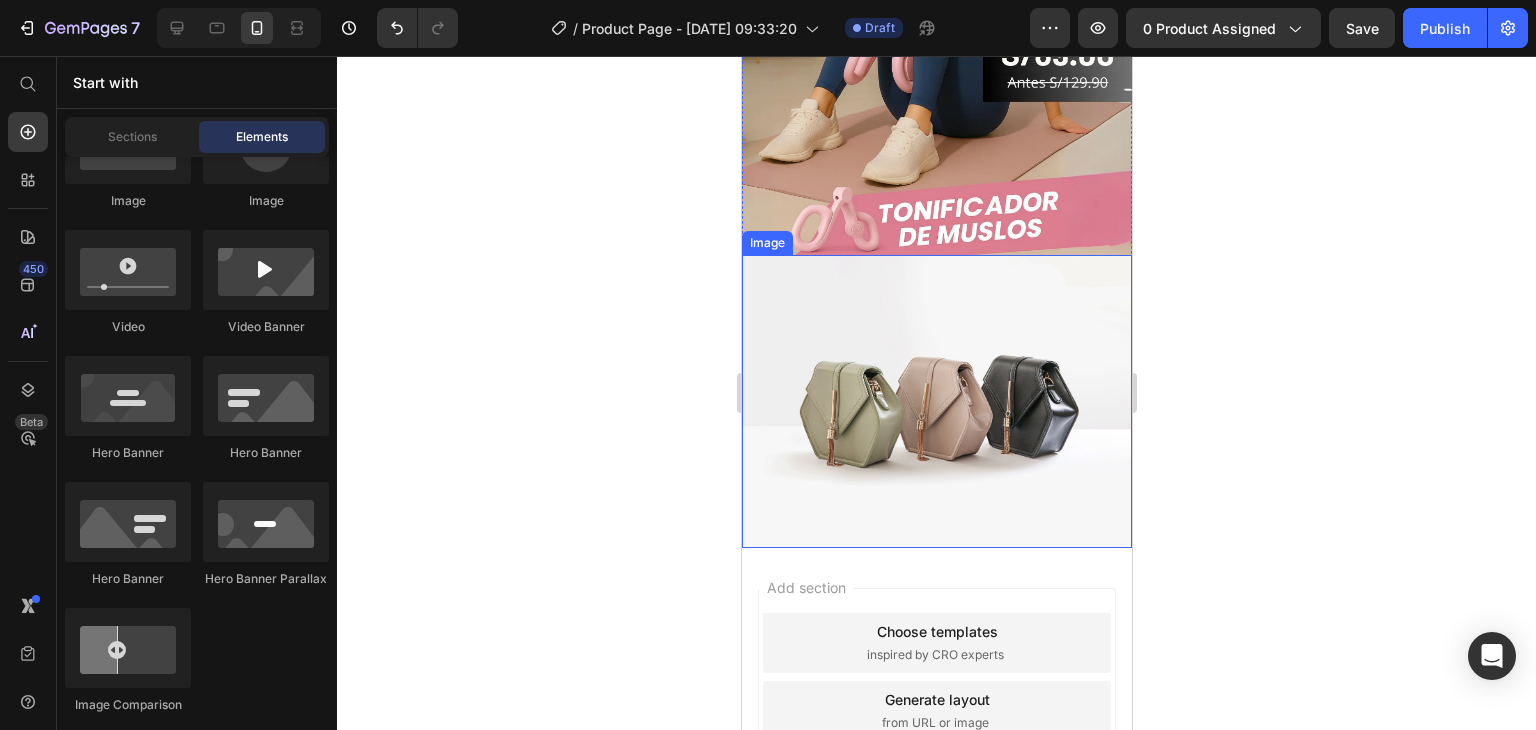 click at bounding box center [936, 401] 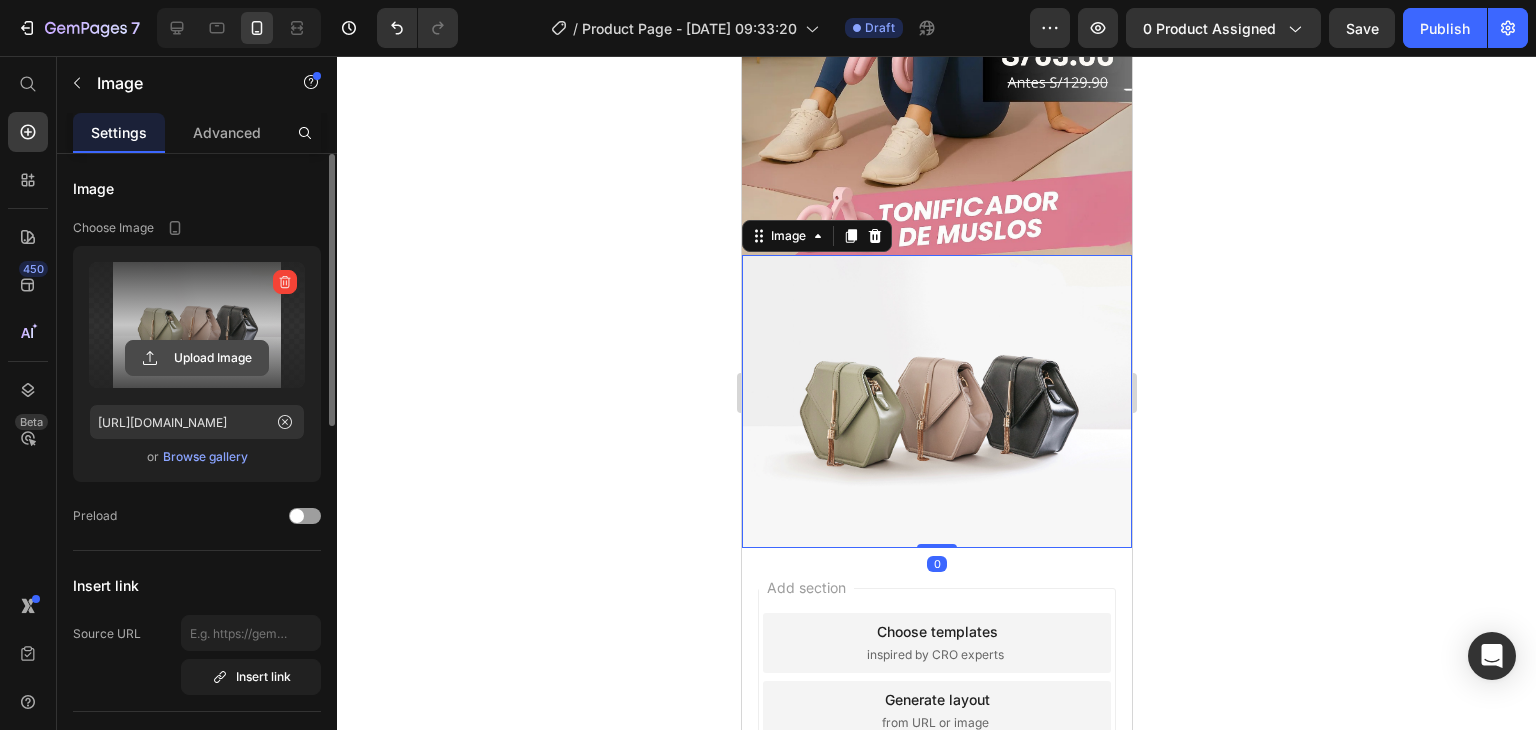 click 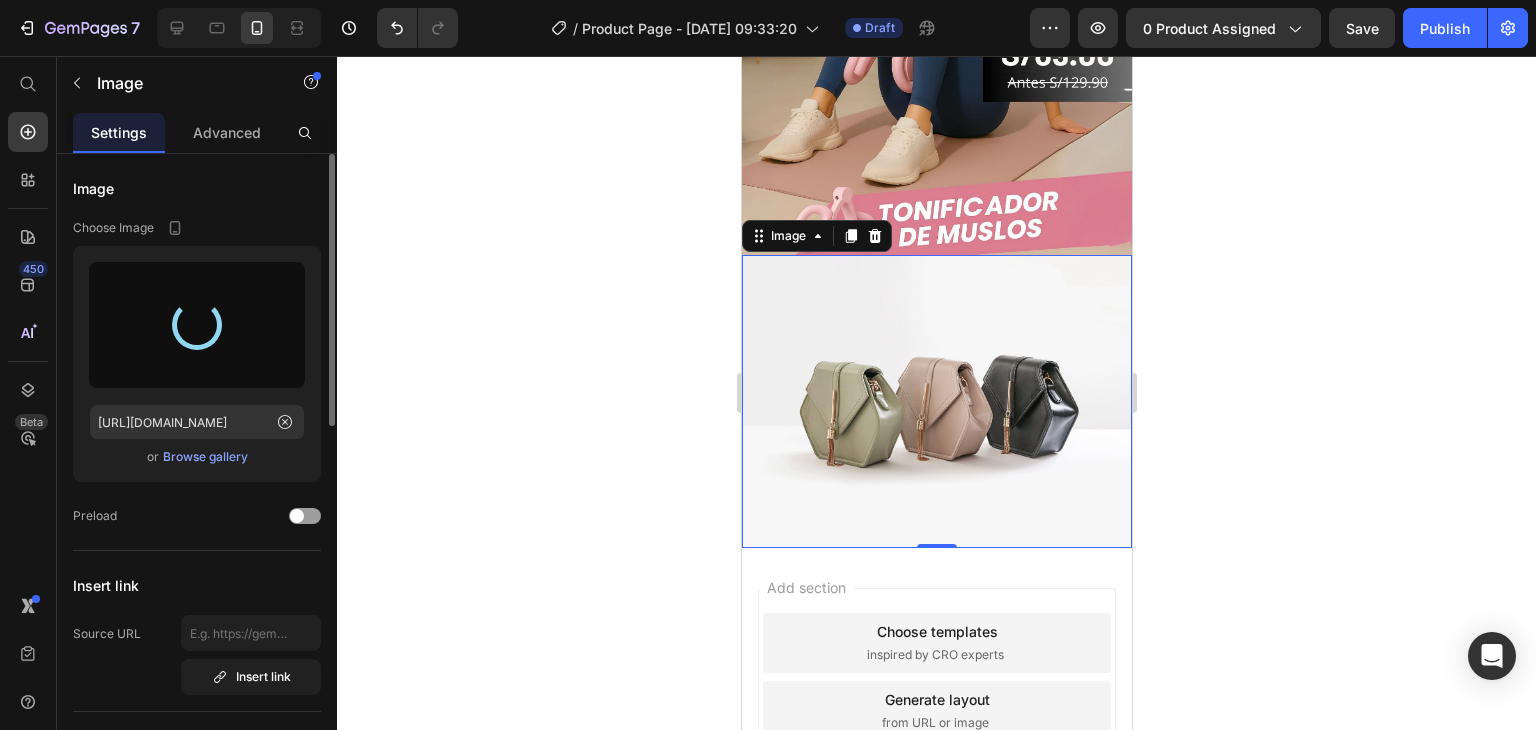 type on "[URL][DOMAIN_NAME]" 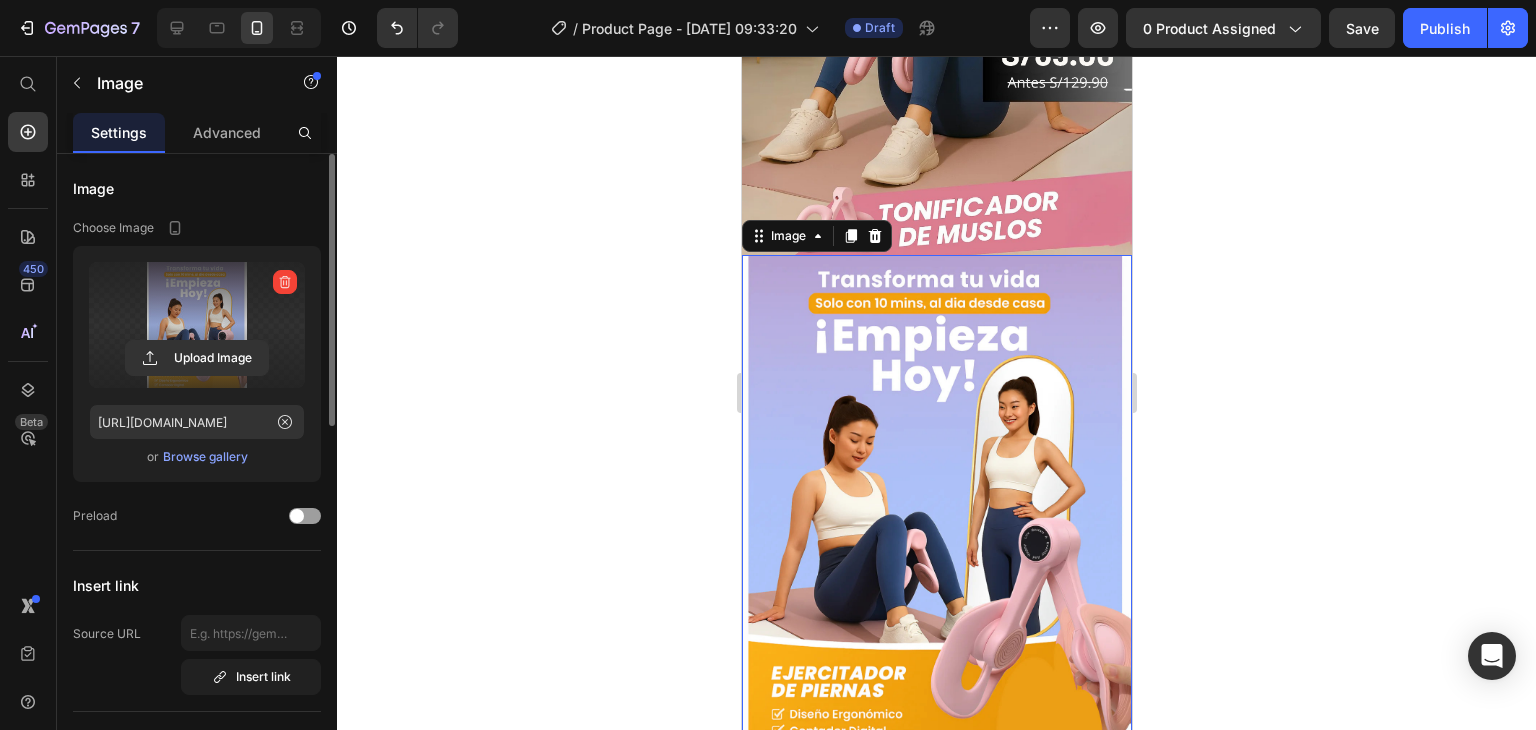 click at bounding box center [936, 499] 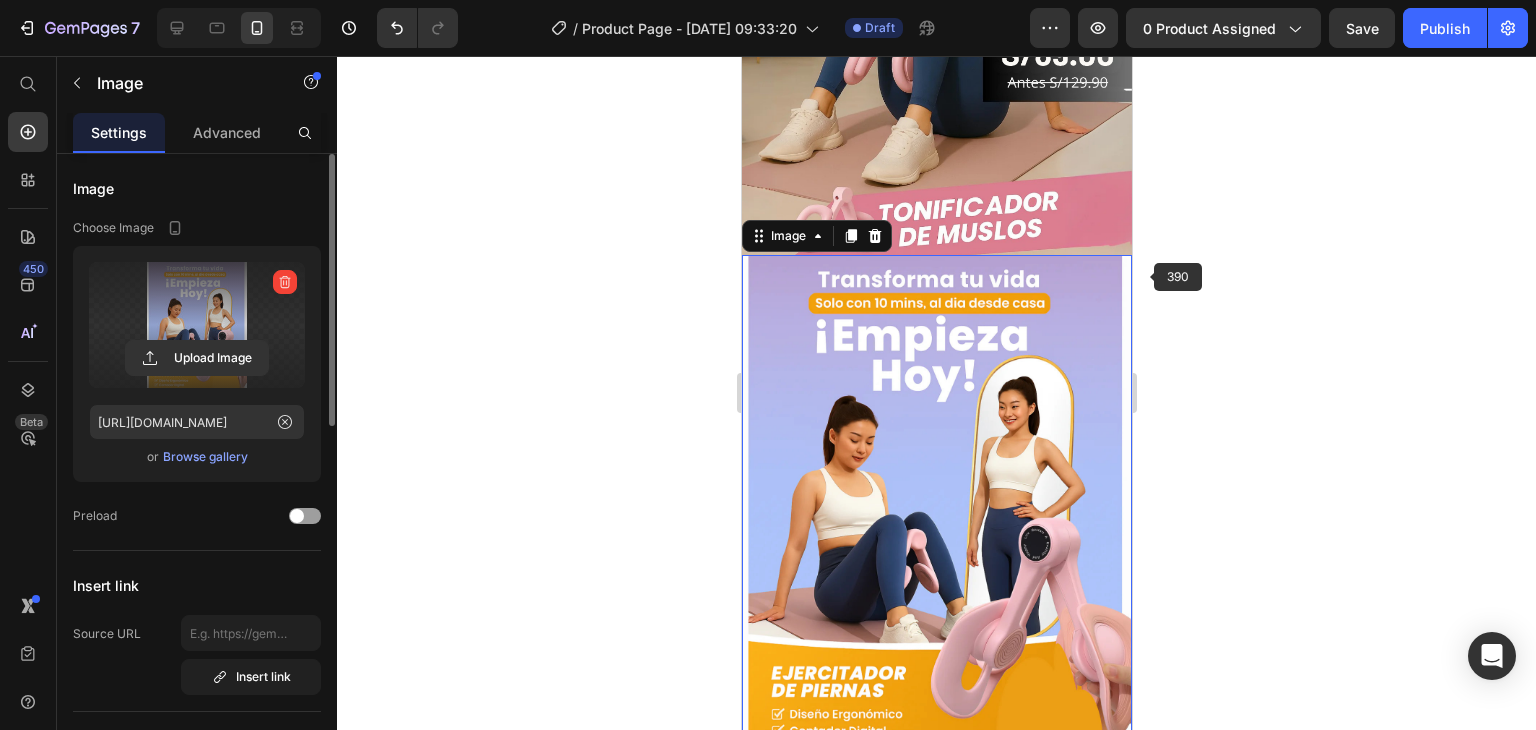 click 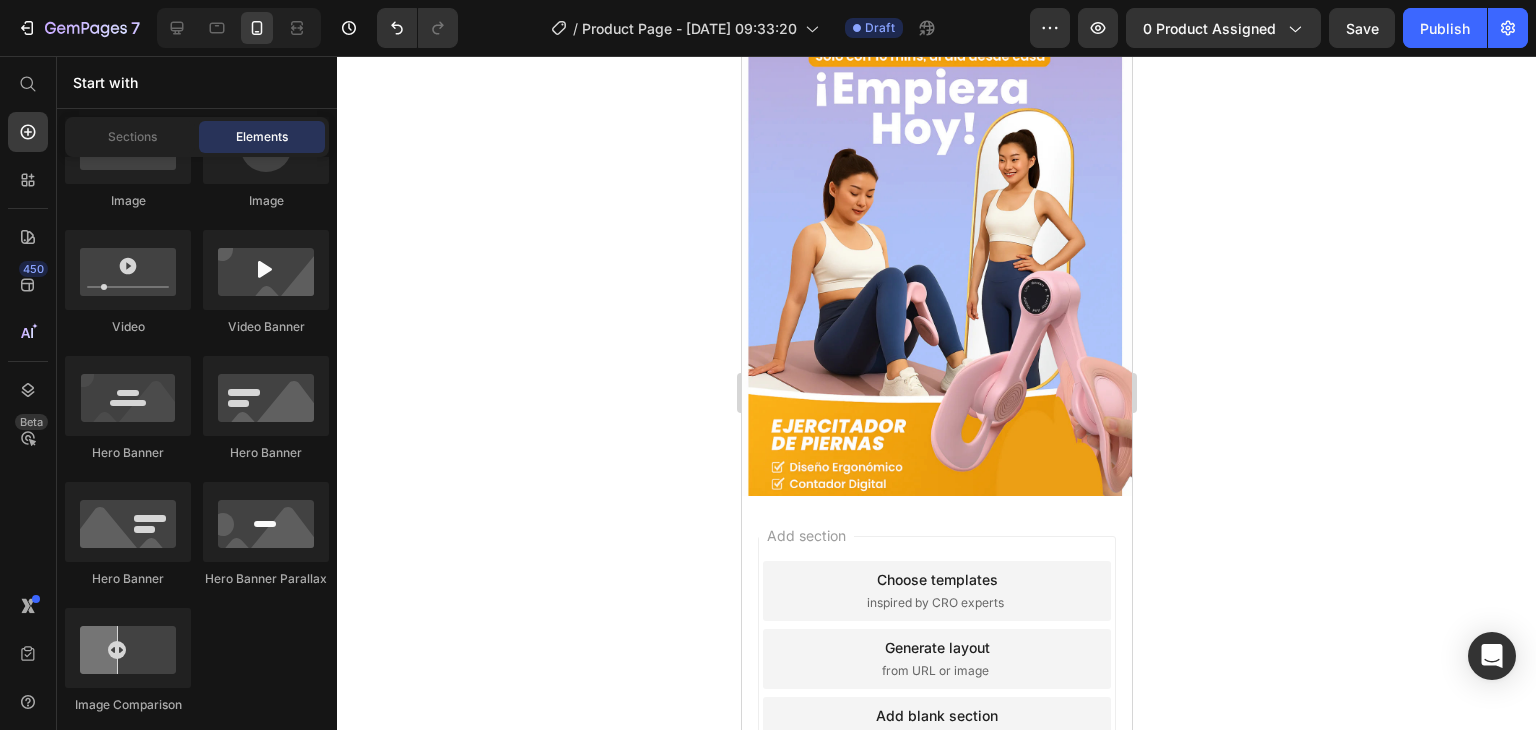 scroll, scrollTop: 607, scrollLeft: 0, axis: vertical 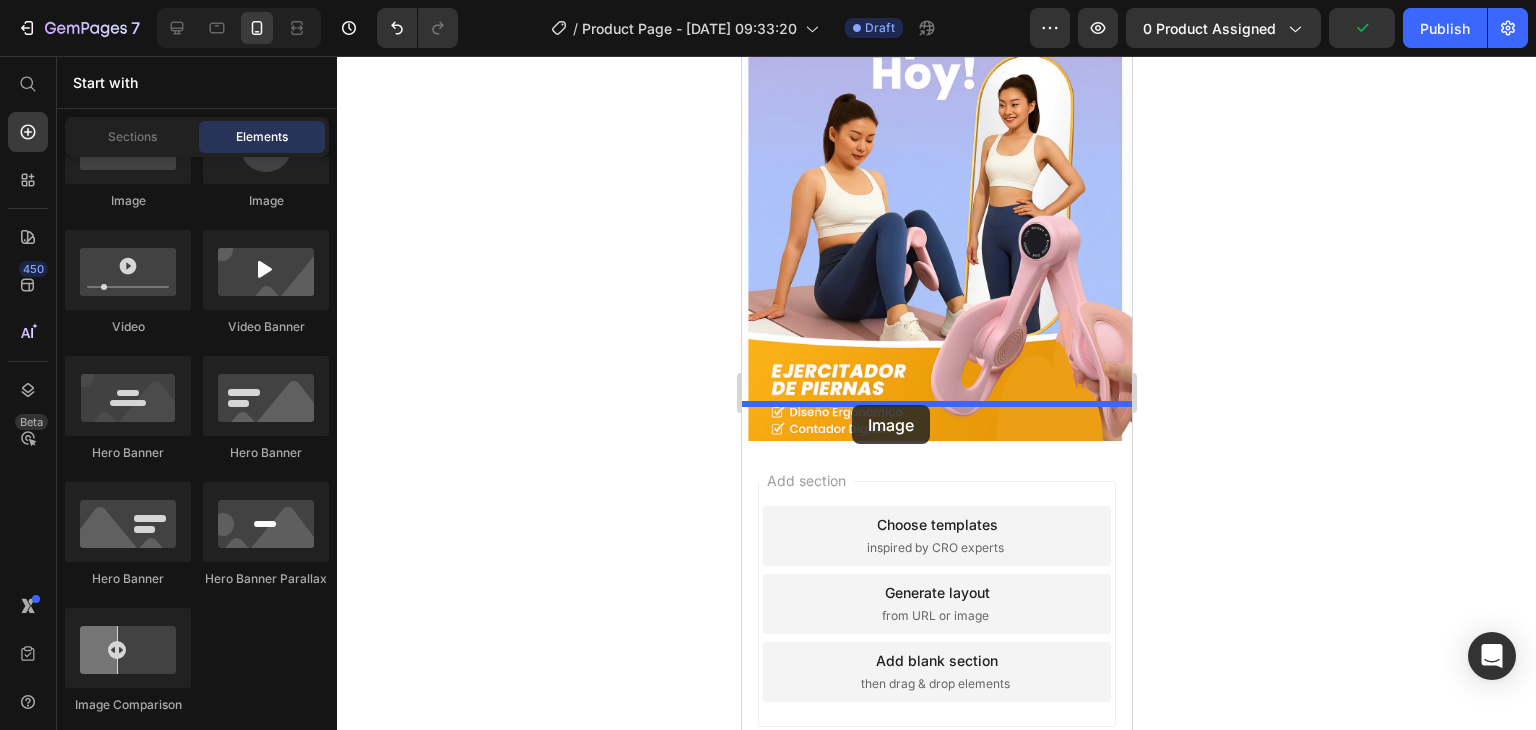 drag, startPoint x: 878, startPoint y: 237, endPoint x: 851, endPoint y: 405, distance: 170.1558 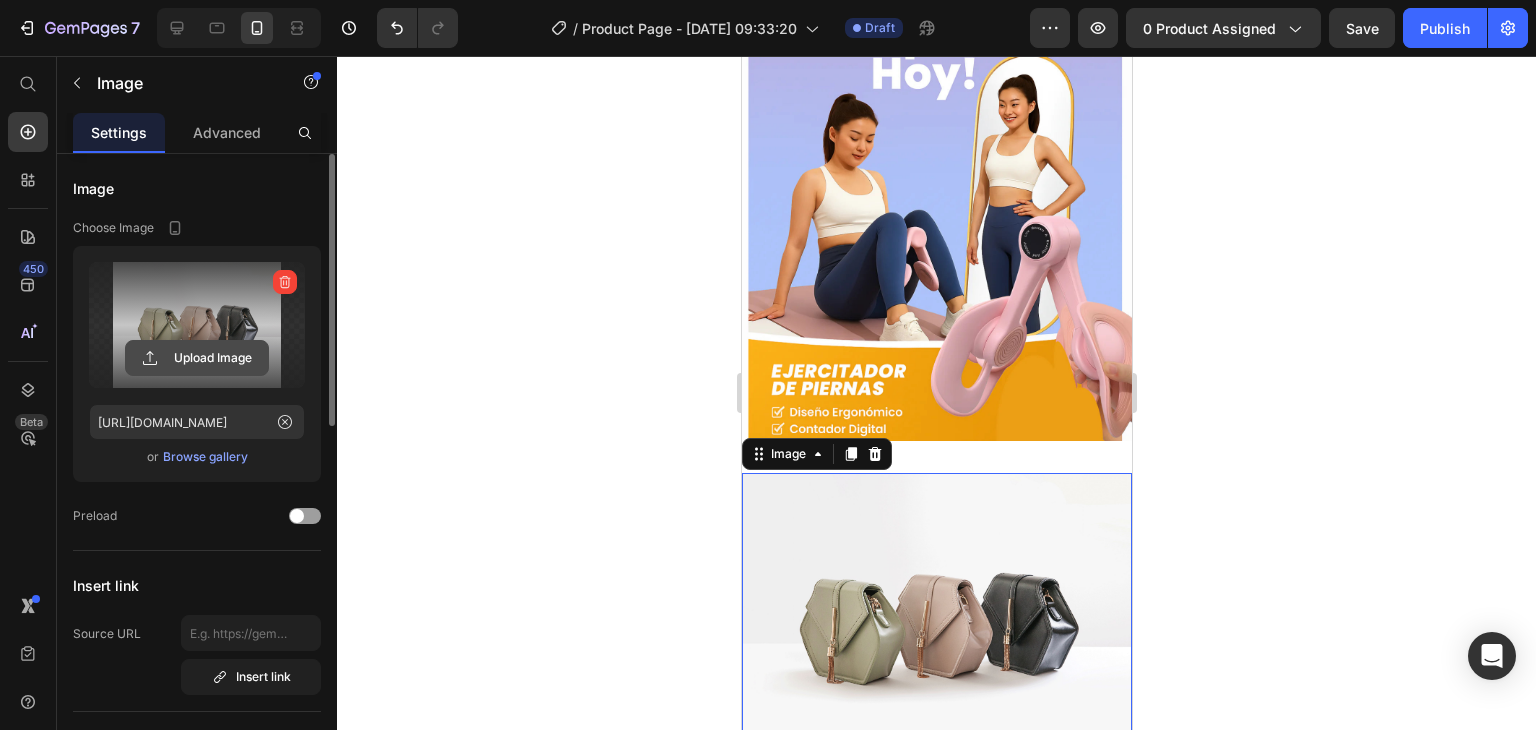 click 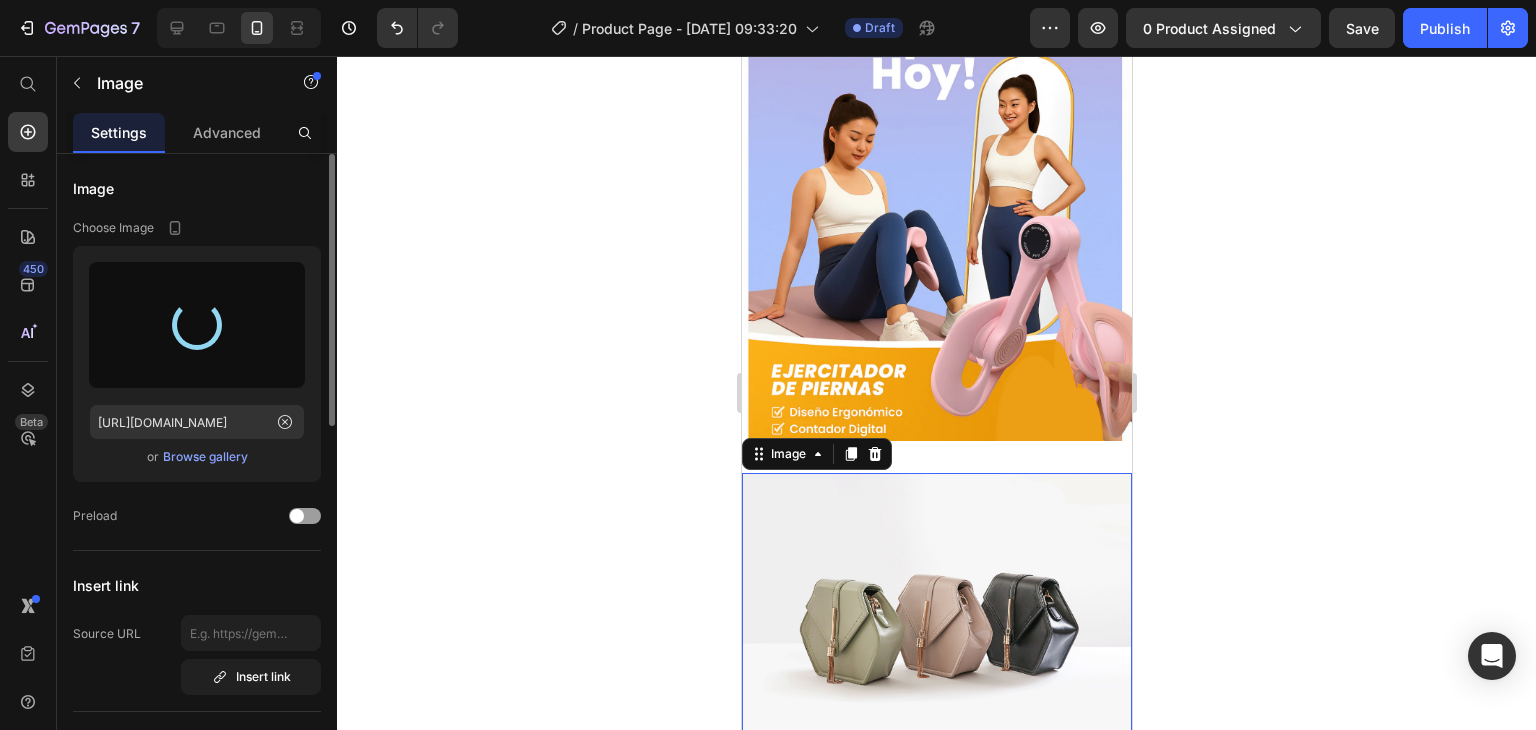 type on "[URL][DOMAIN_NAME]" 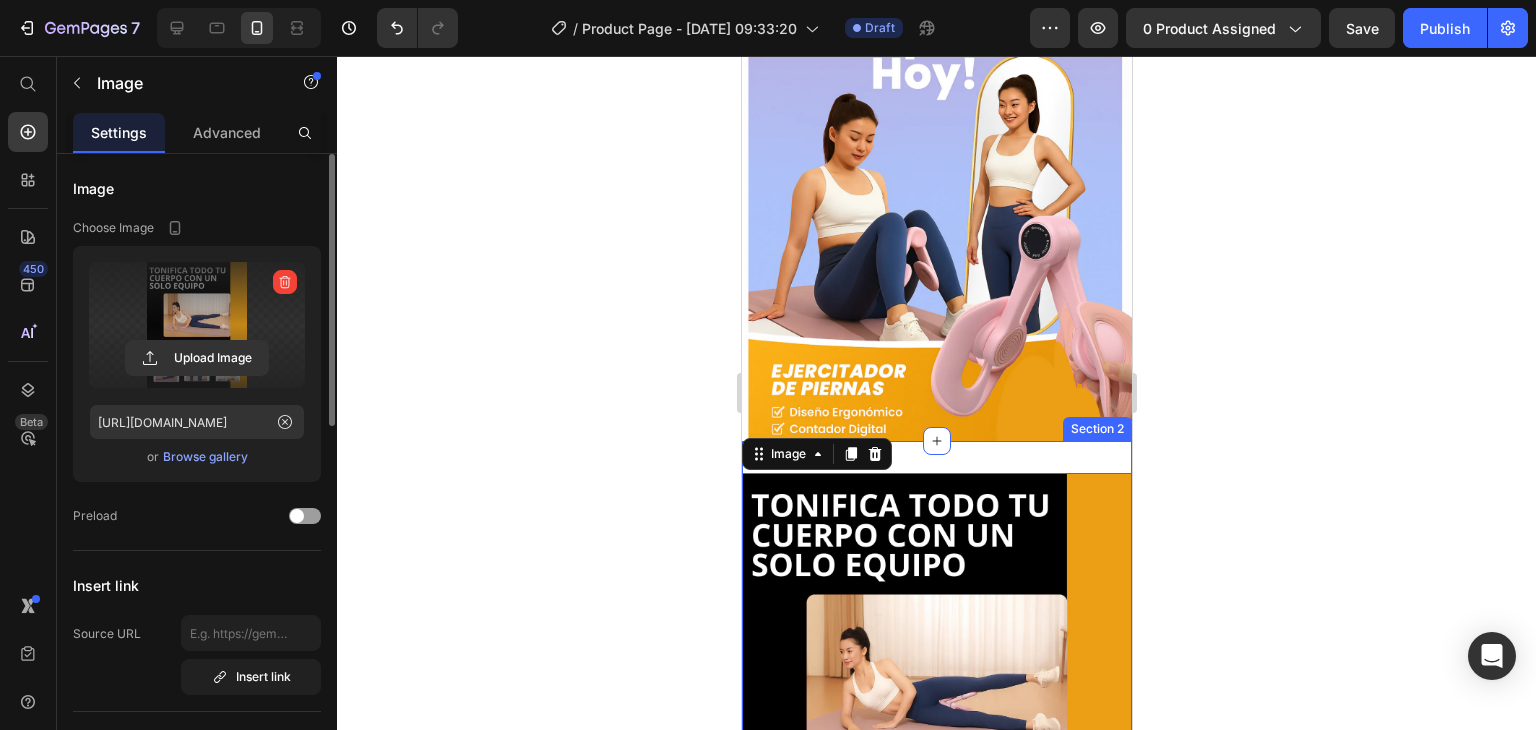 click on "Image   0 Section 2" at bounding box center [936, 717] 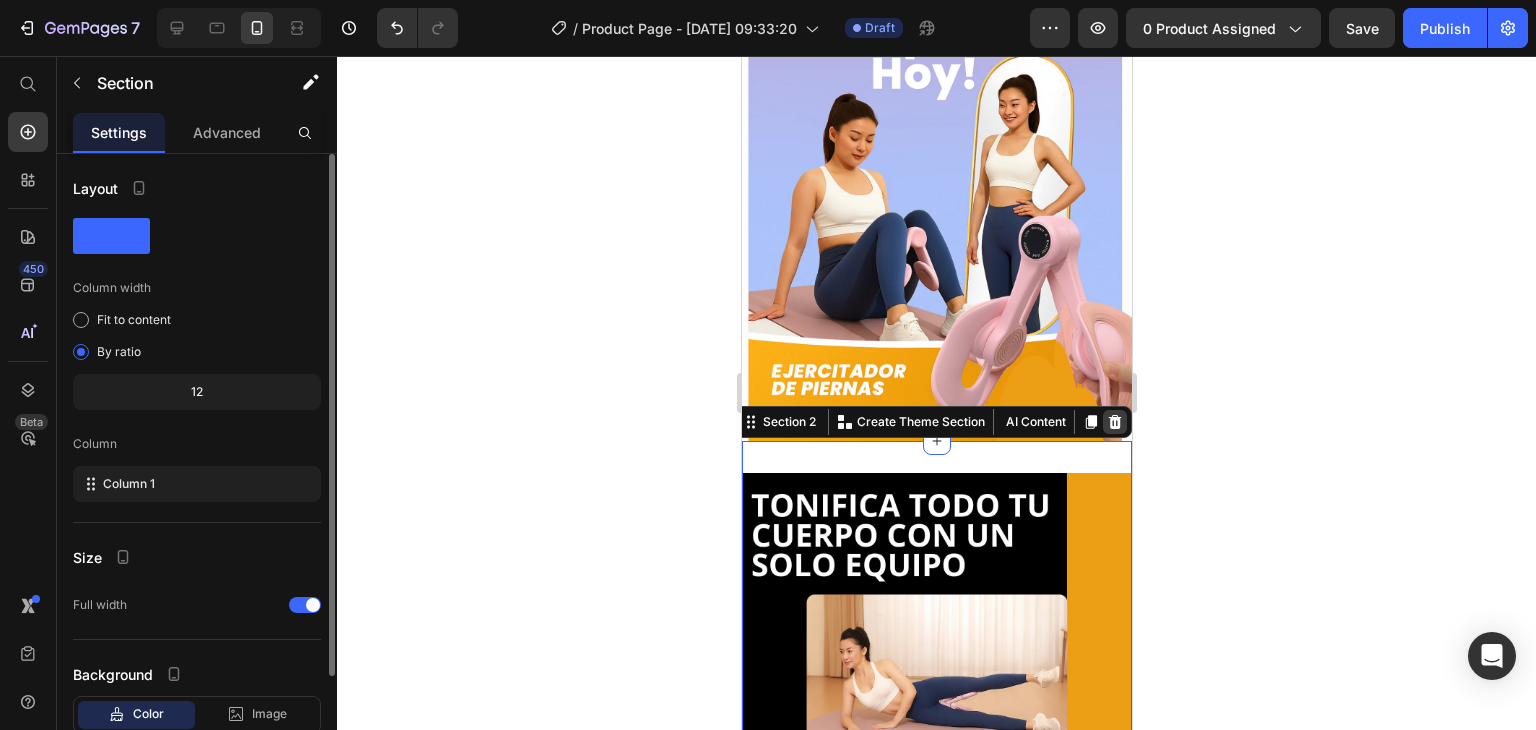 click 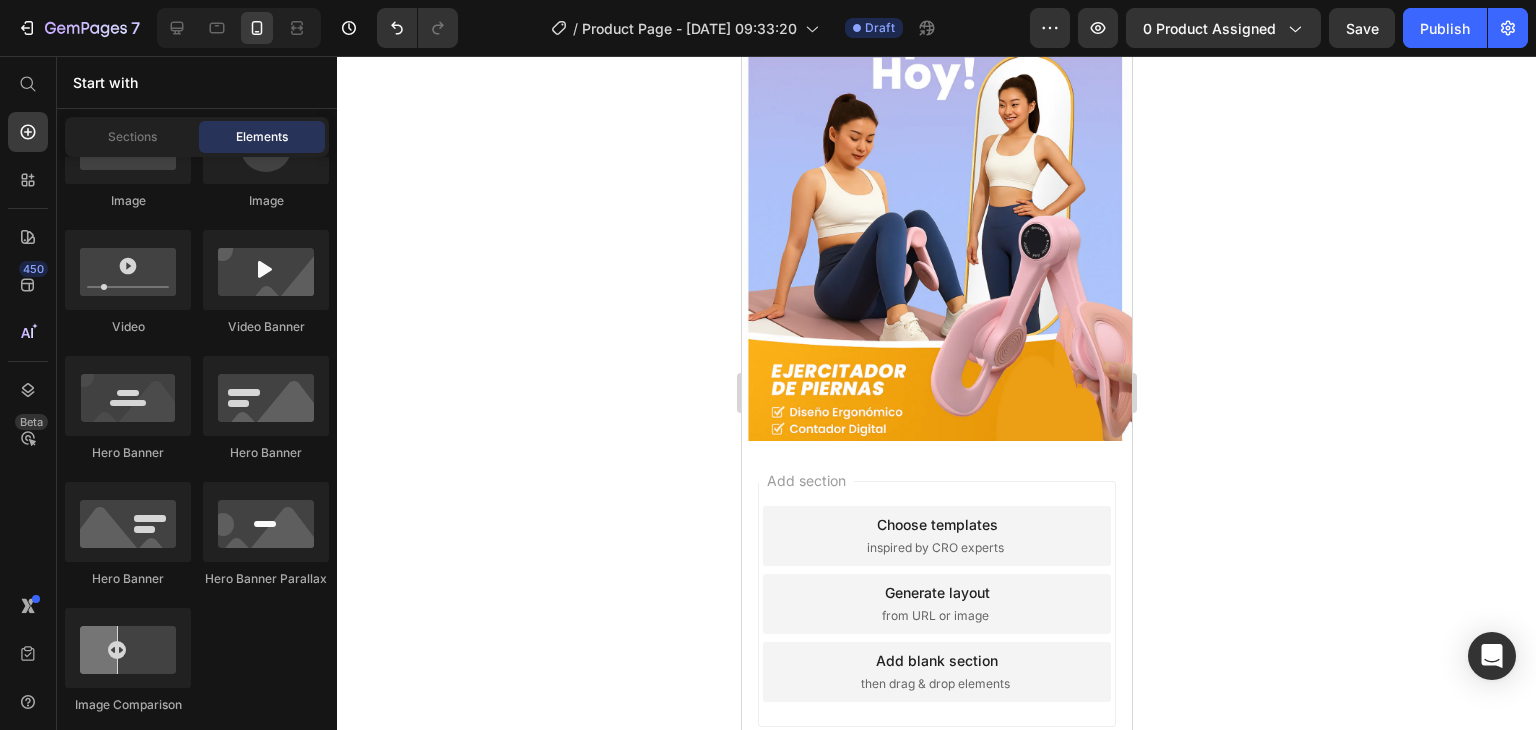 click on "Add section Choose templates inspired by CRO experts Generate layout from URL or image Add blank section then drag & drop elements" at bounding box center [936, 632] 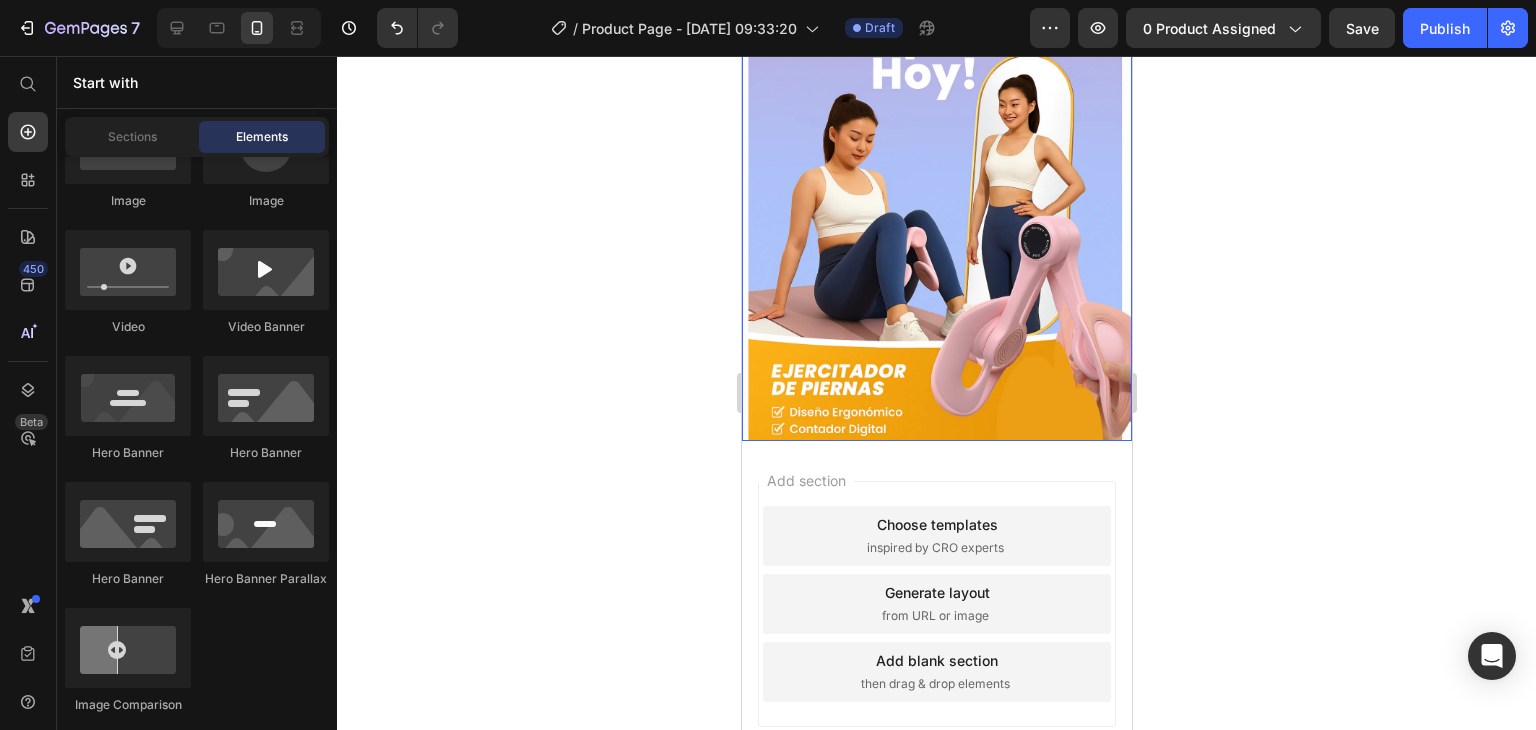 click at bounding box center [936, 197] 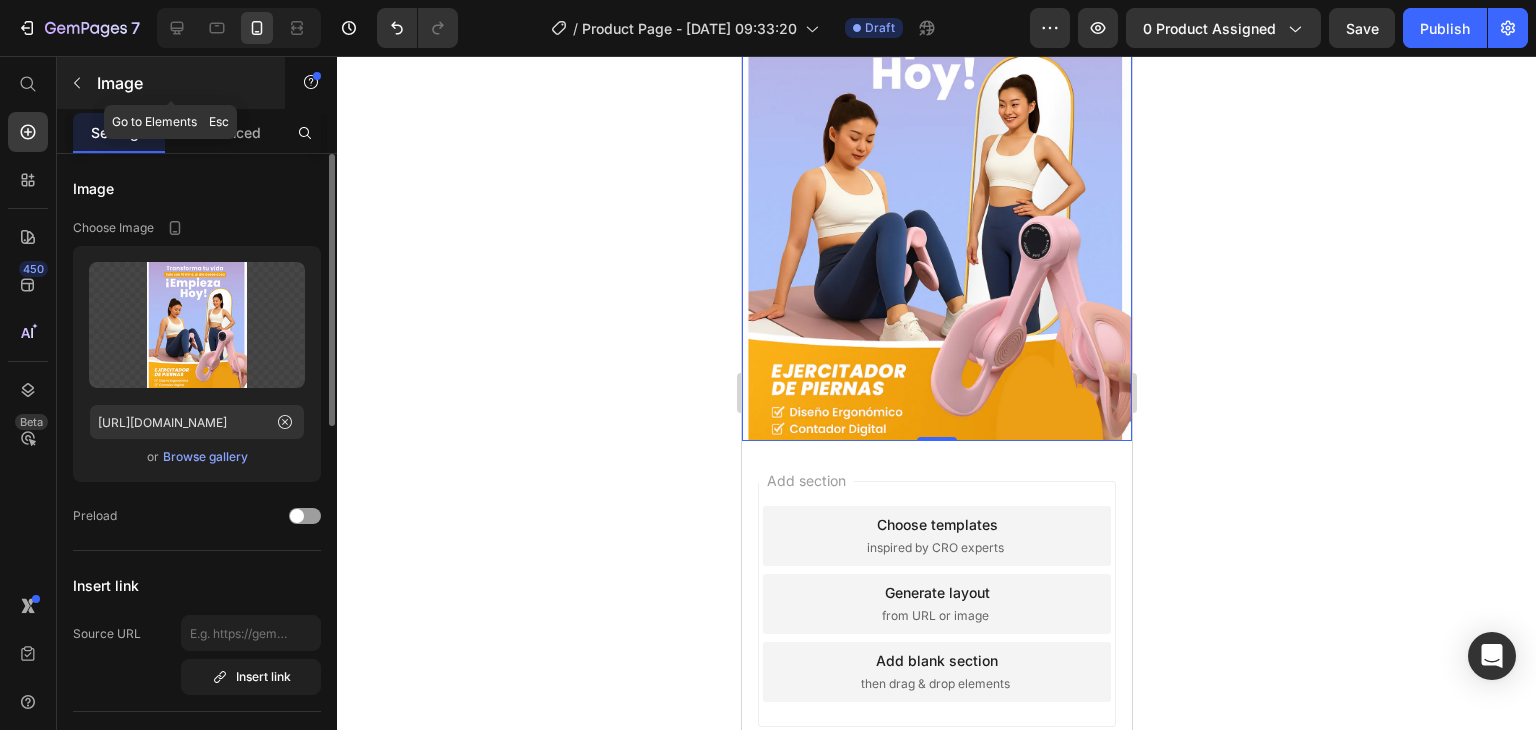 click on "Image" at bounding box center (182, 83) 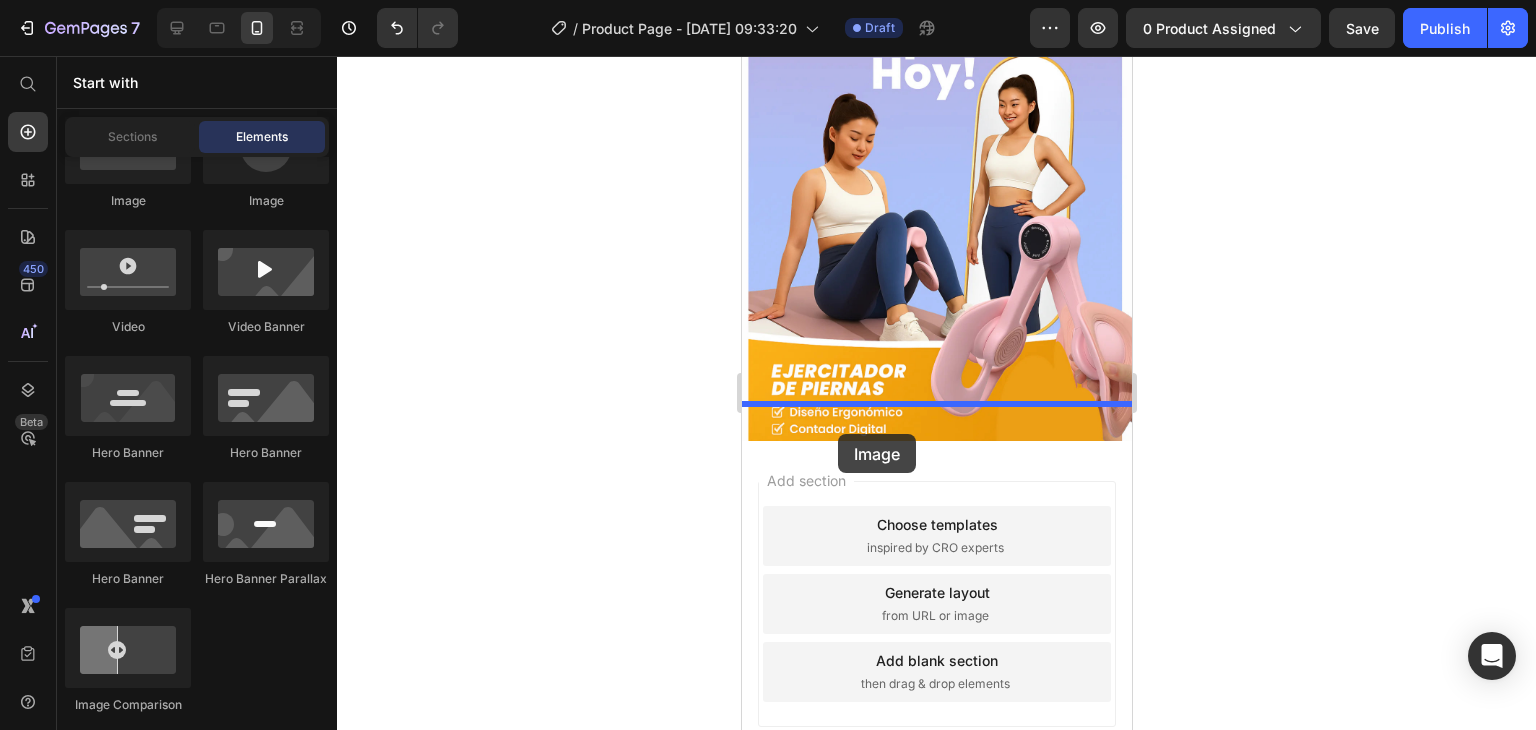 drag, startPoint x: 874, startPoint y: 232, endPoint x: 840, endPoint y: 431, distance: 201.88364 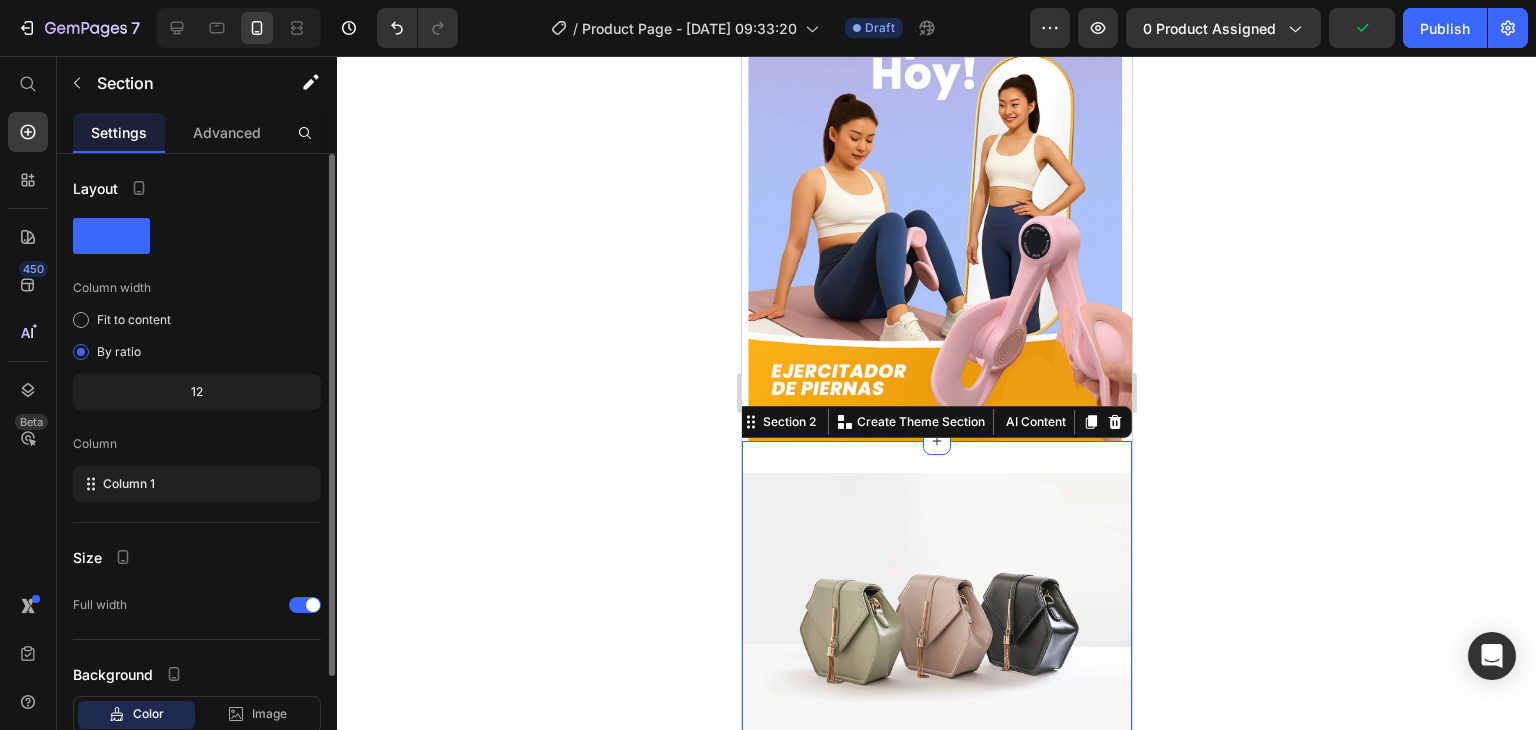 click on "Image Section 2   You can create reusable sections Create Theme Section AI Content Write with GemAI What would you like to describe here? Tone and Voice Persuasive Product RIZADOR ONAS DE SIRENA Show more Generate" at bounding box center [936, 619] 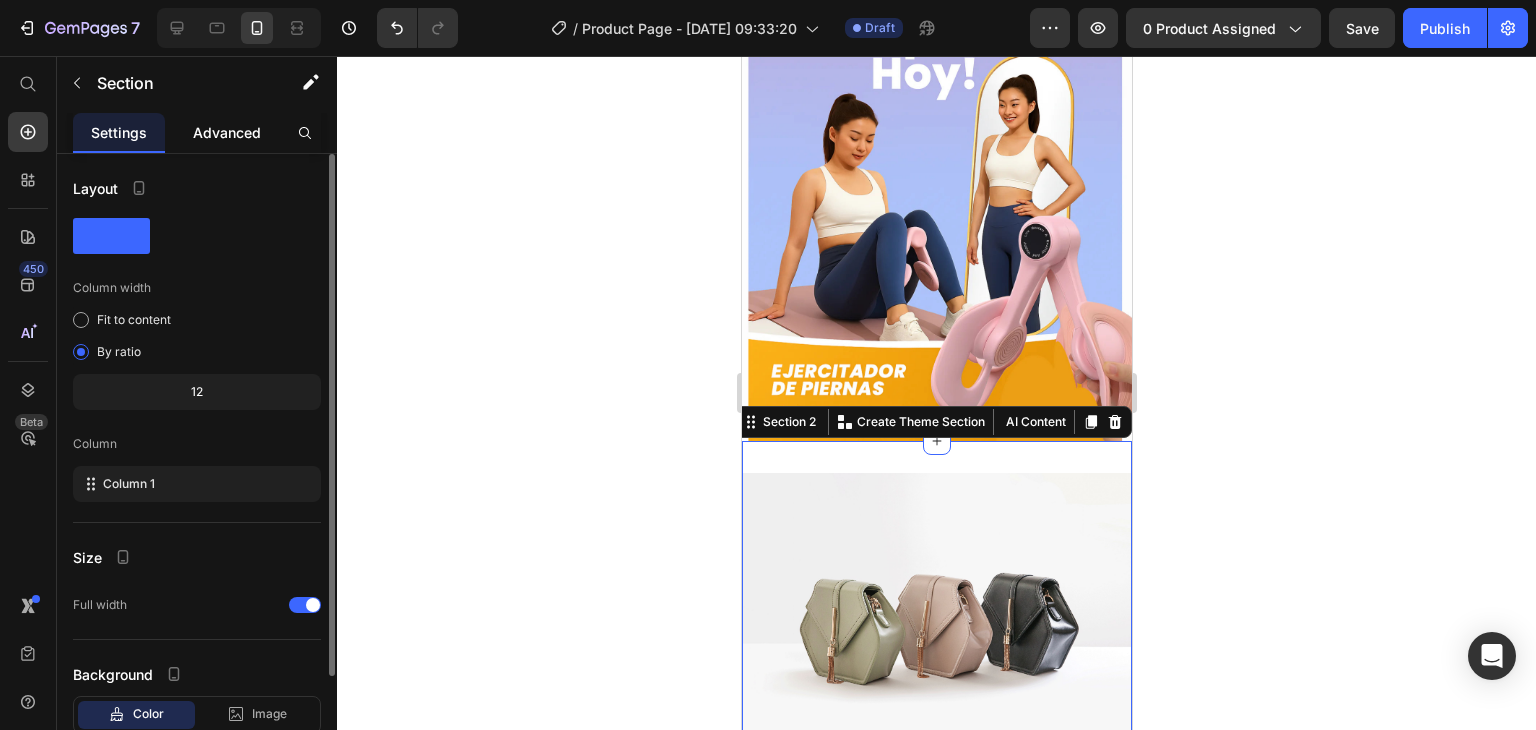 click on "Advanced" at bounding box center [227, 132] 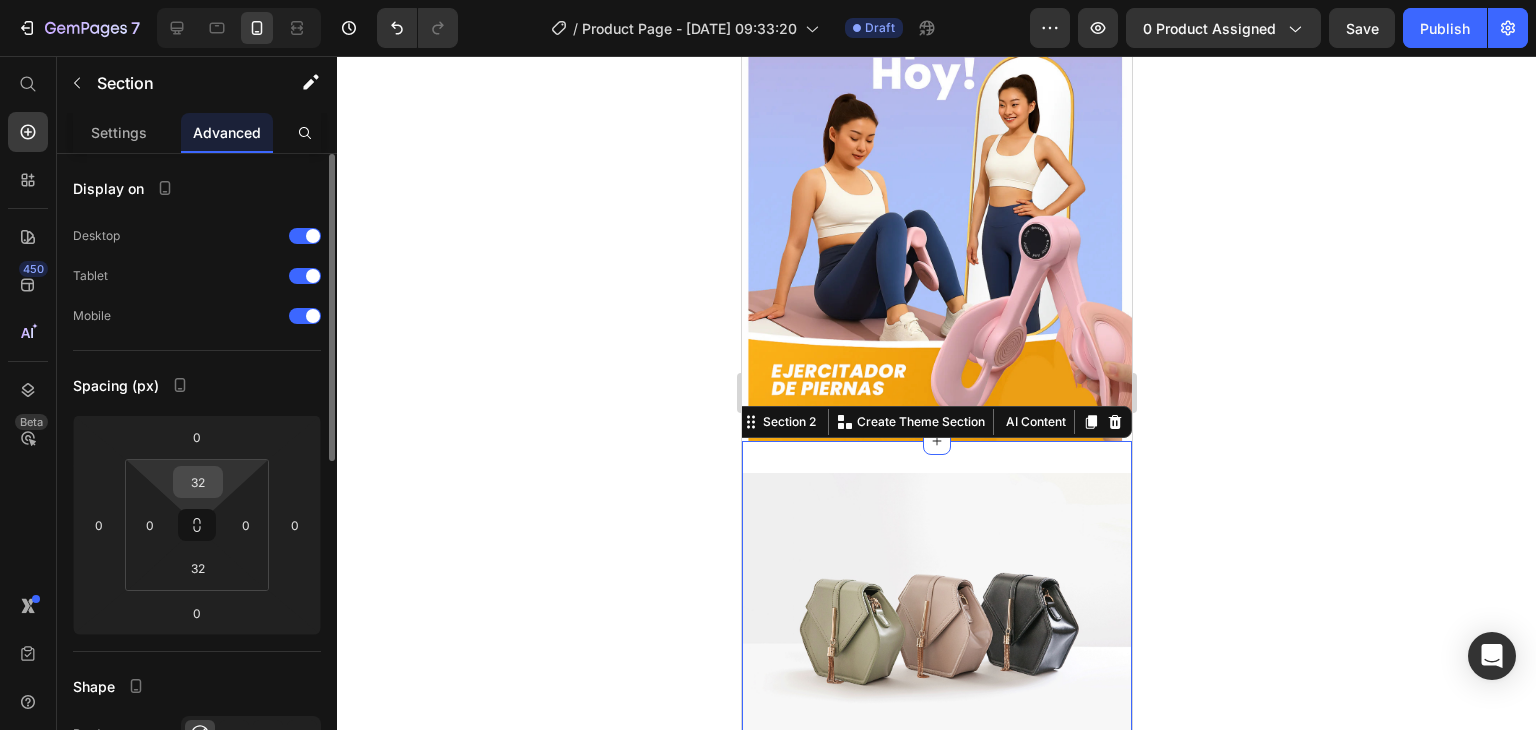 click on "32" at bounding box center [198, 482] 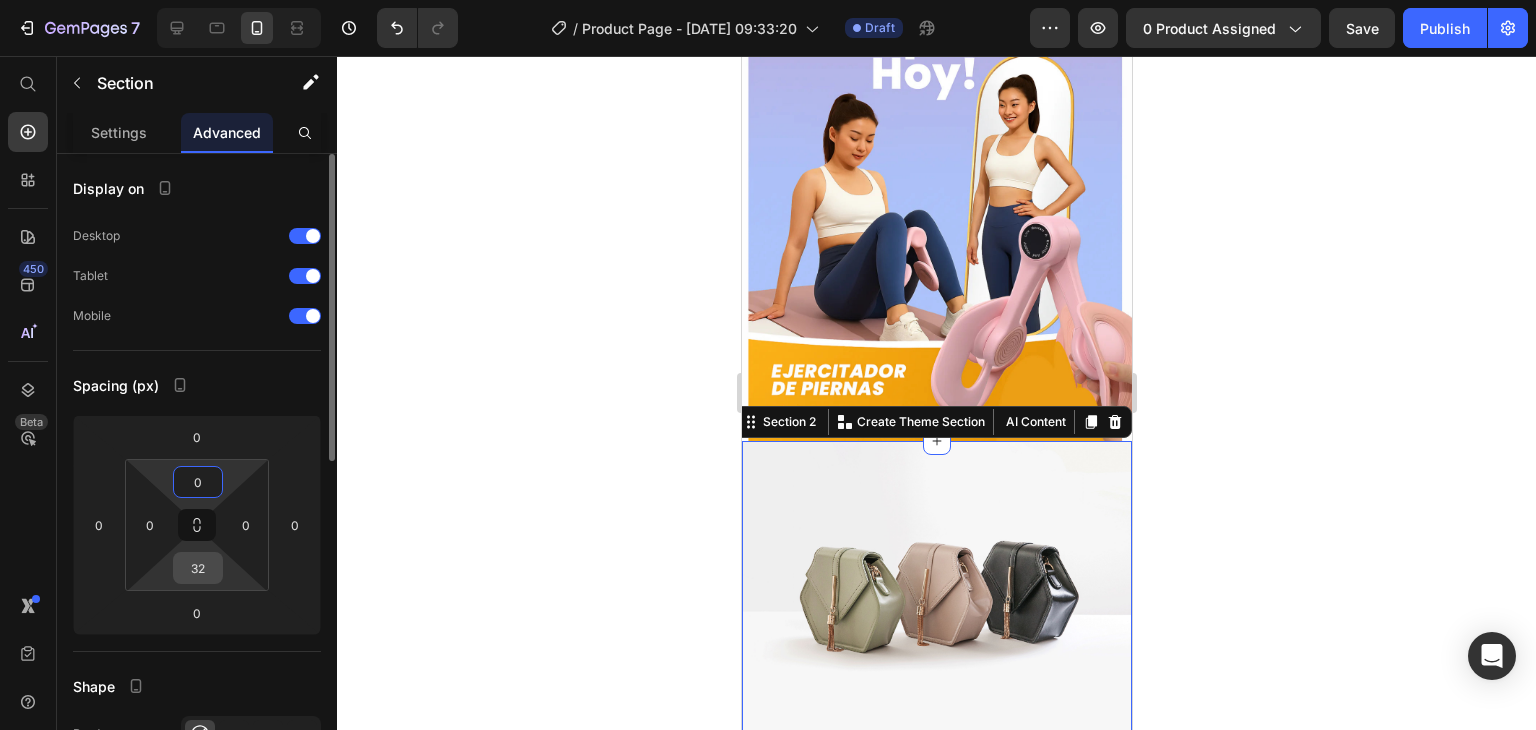 type on "0" 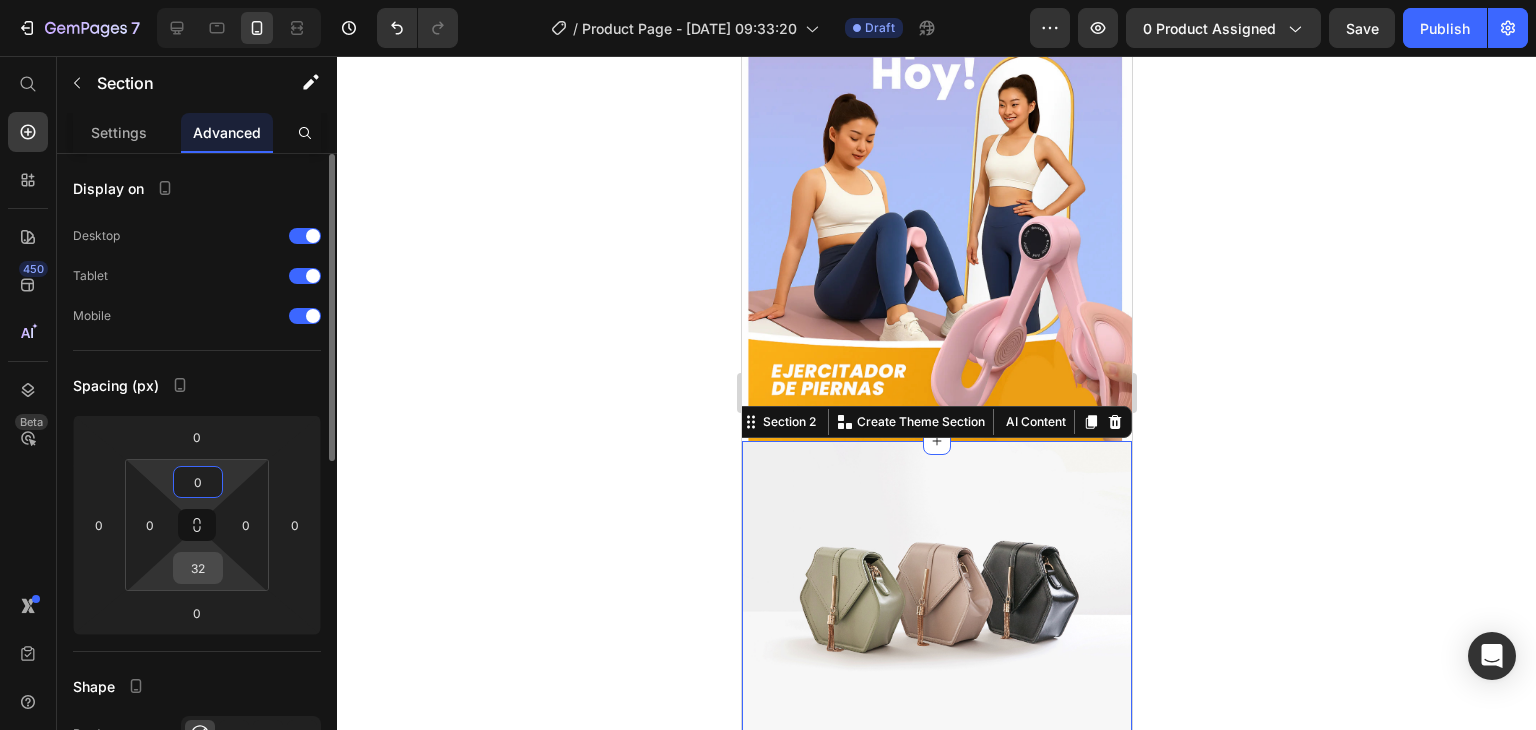 click on "32" at bounding box center (198, 568) 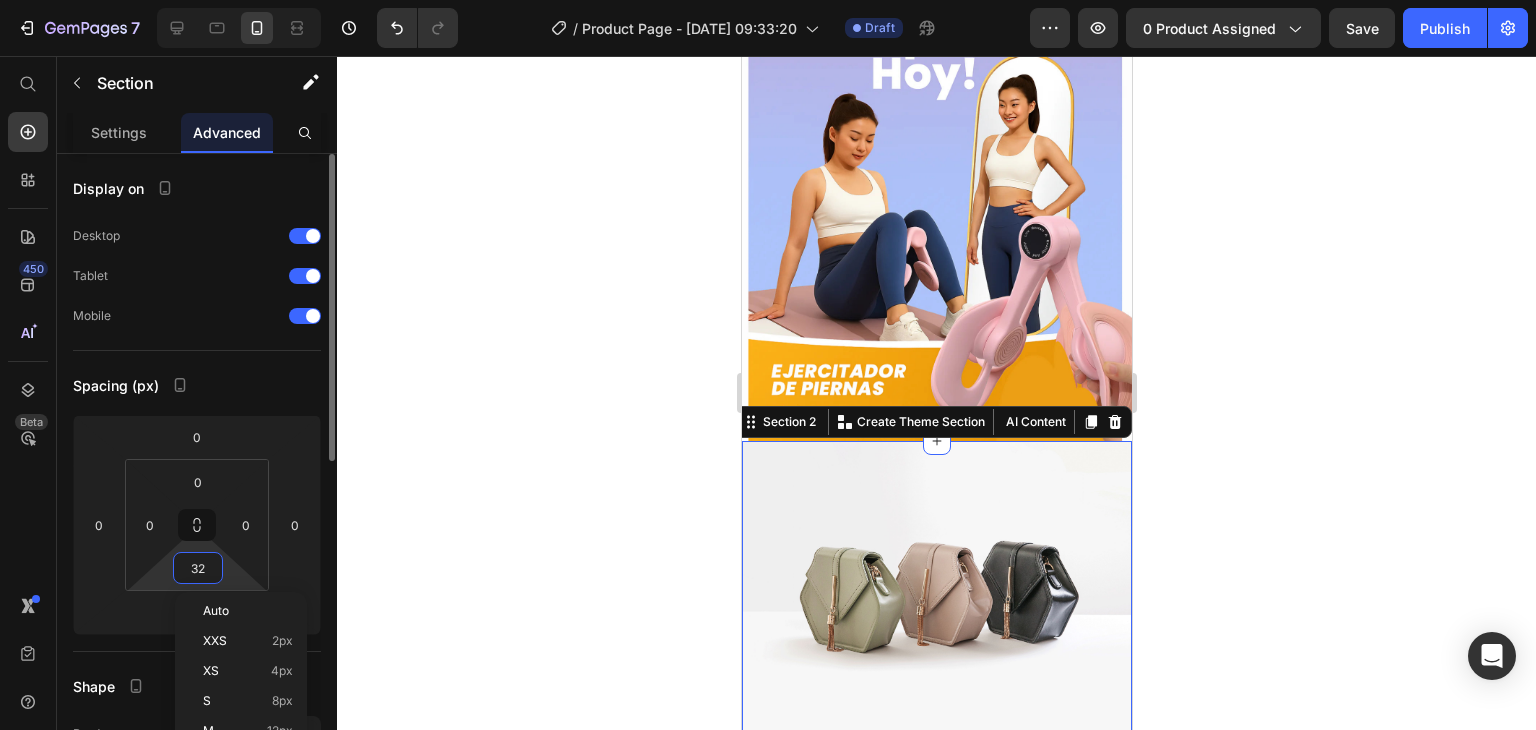 type on "0" 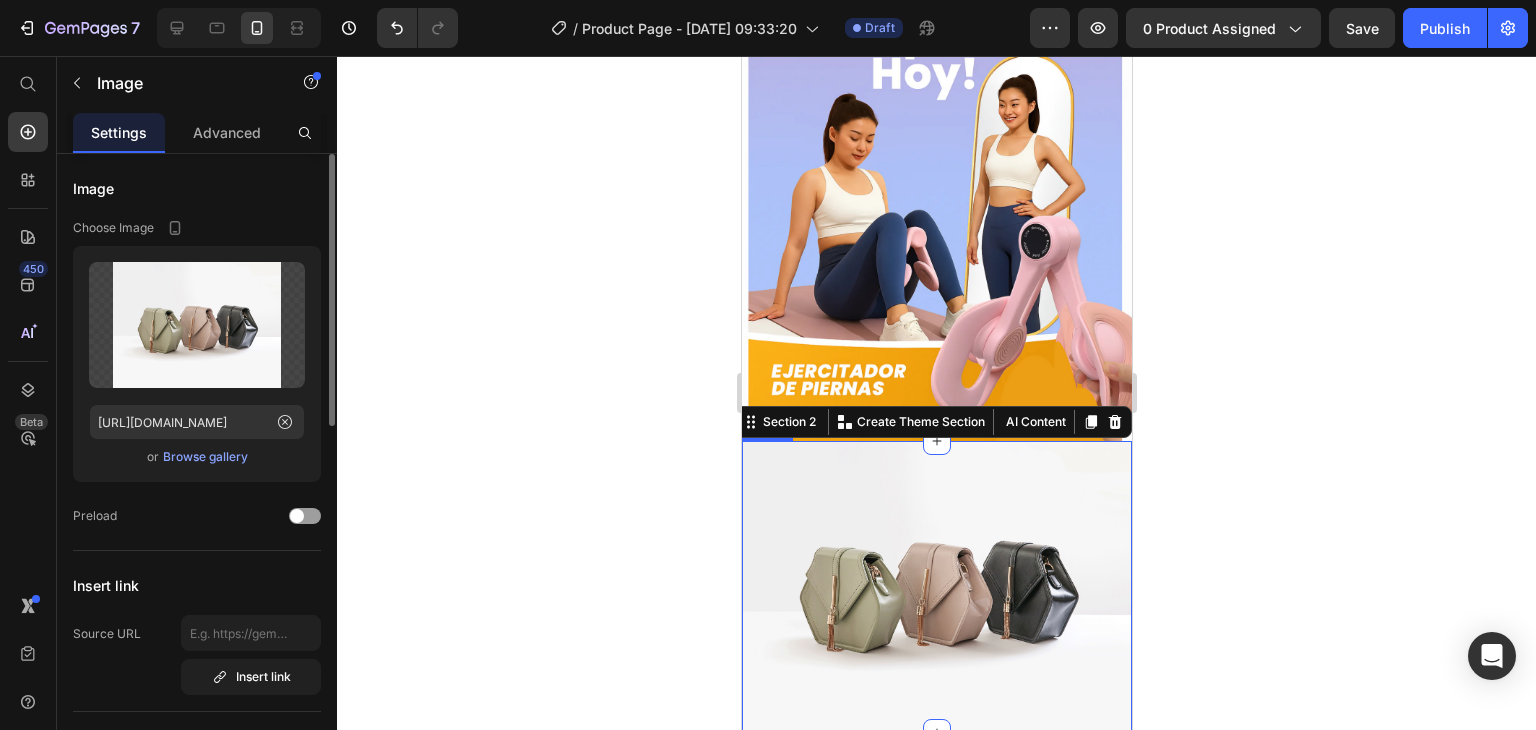 click at bounding box center [936, 587] 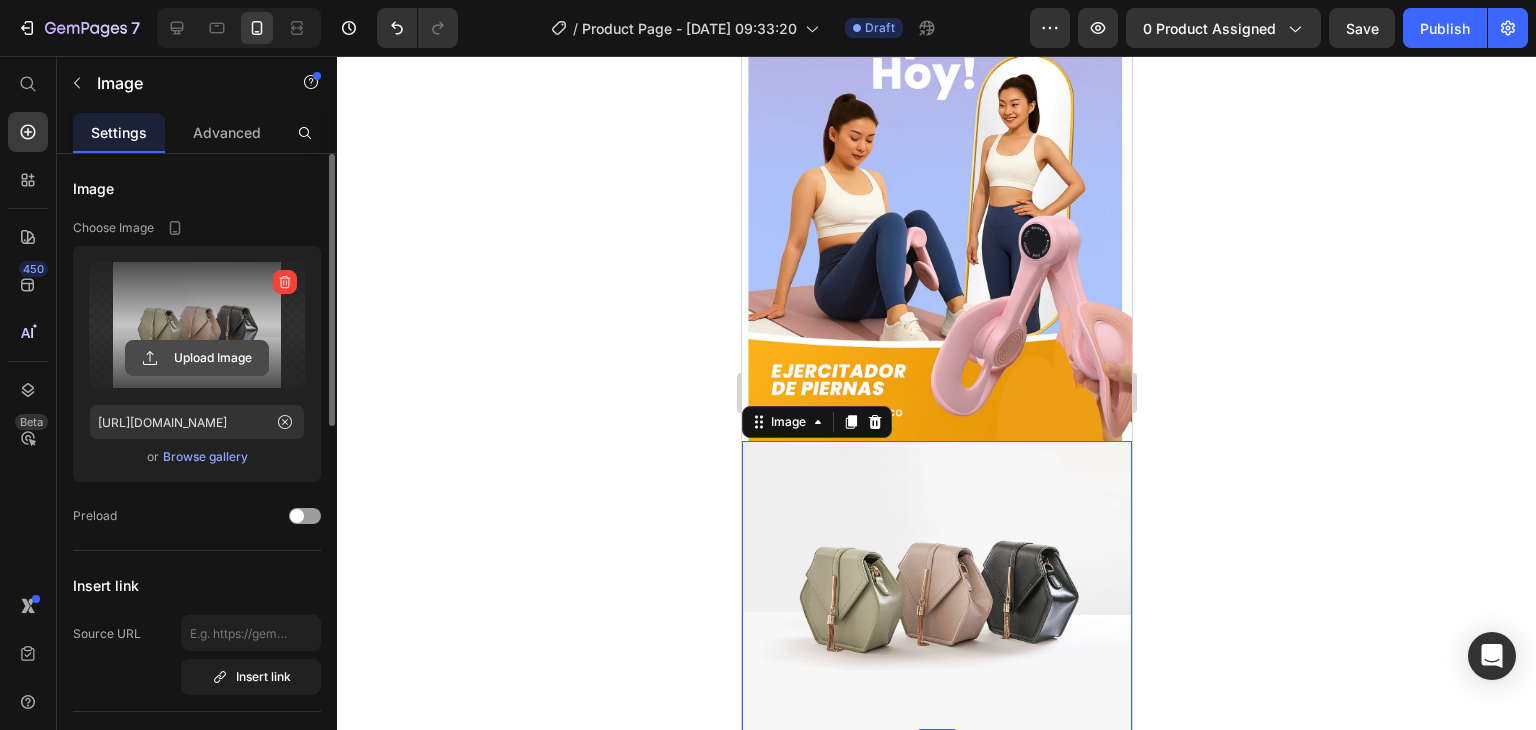 click 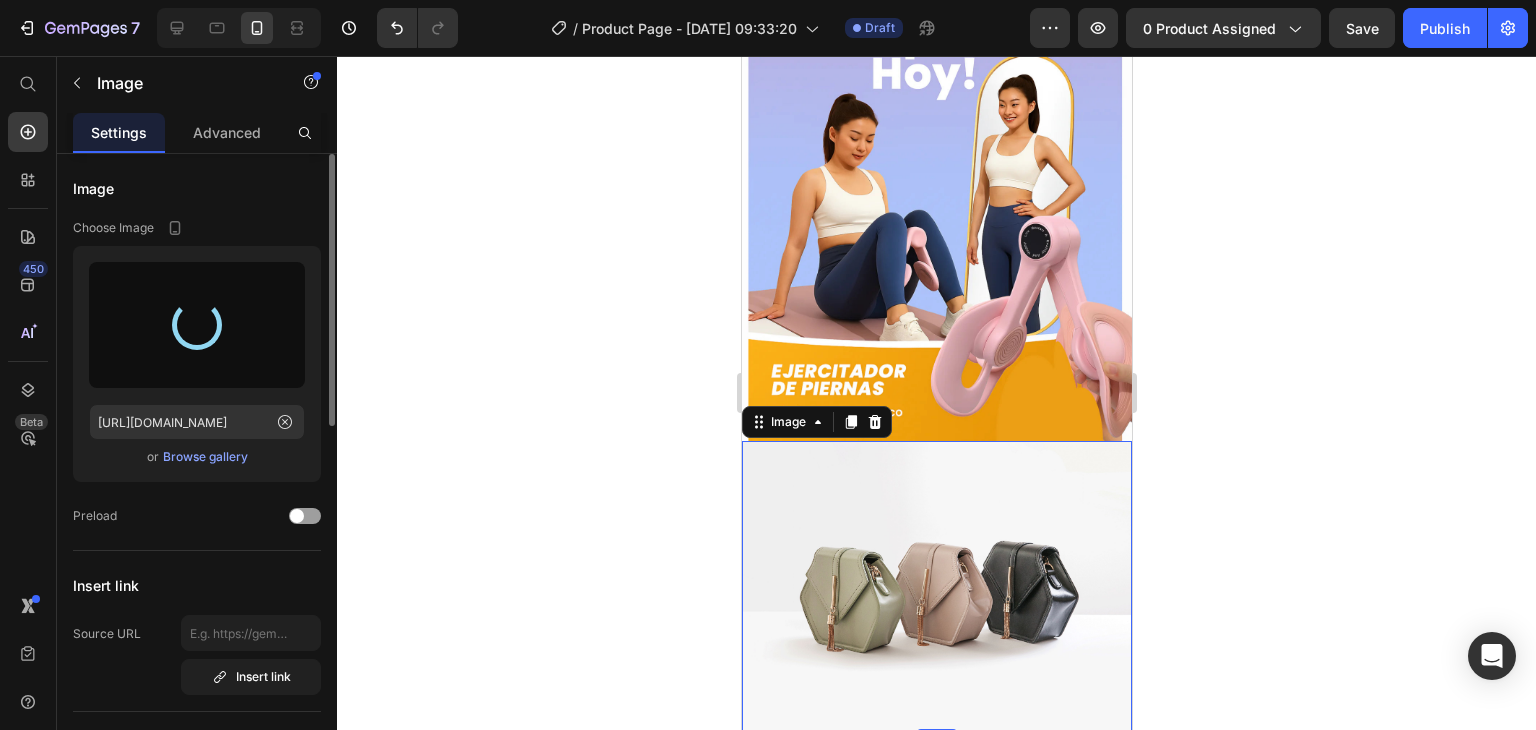type on "[URL][DOMAIN_NAME]" 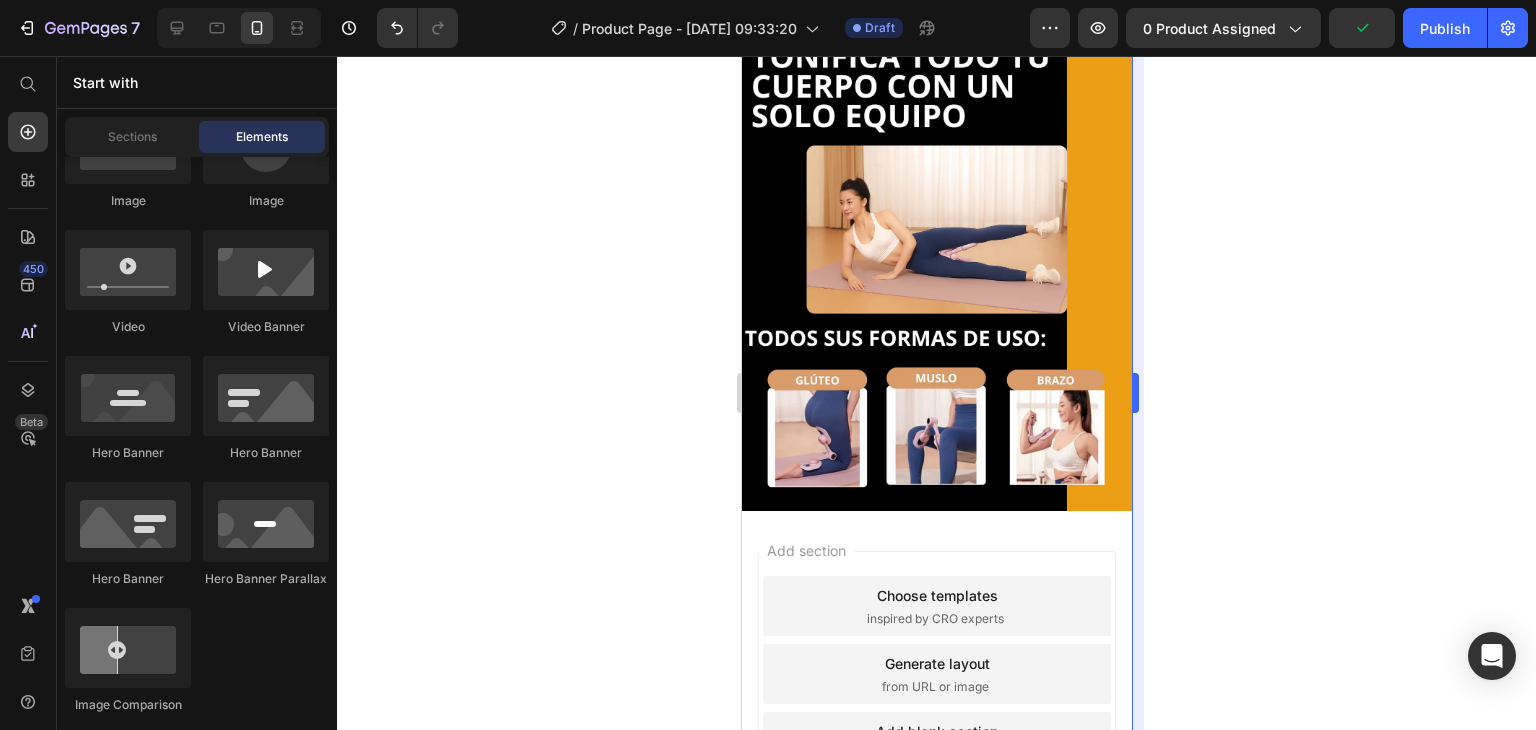 scroll, scrollTop: 1032, scrollLeft: 0, axis: vertical 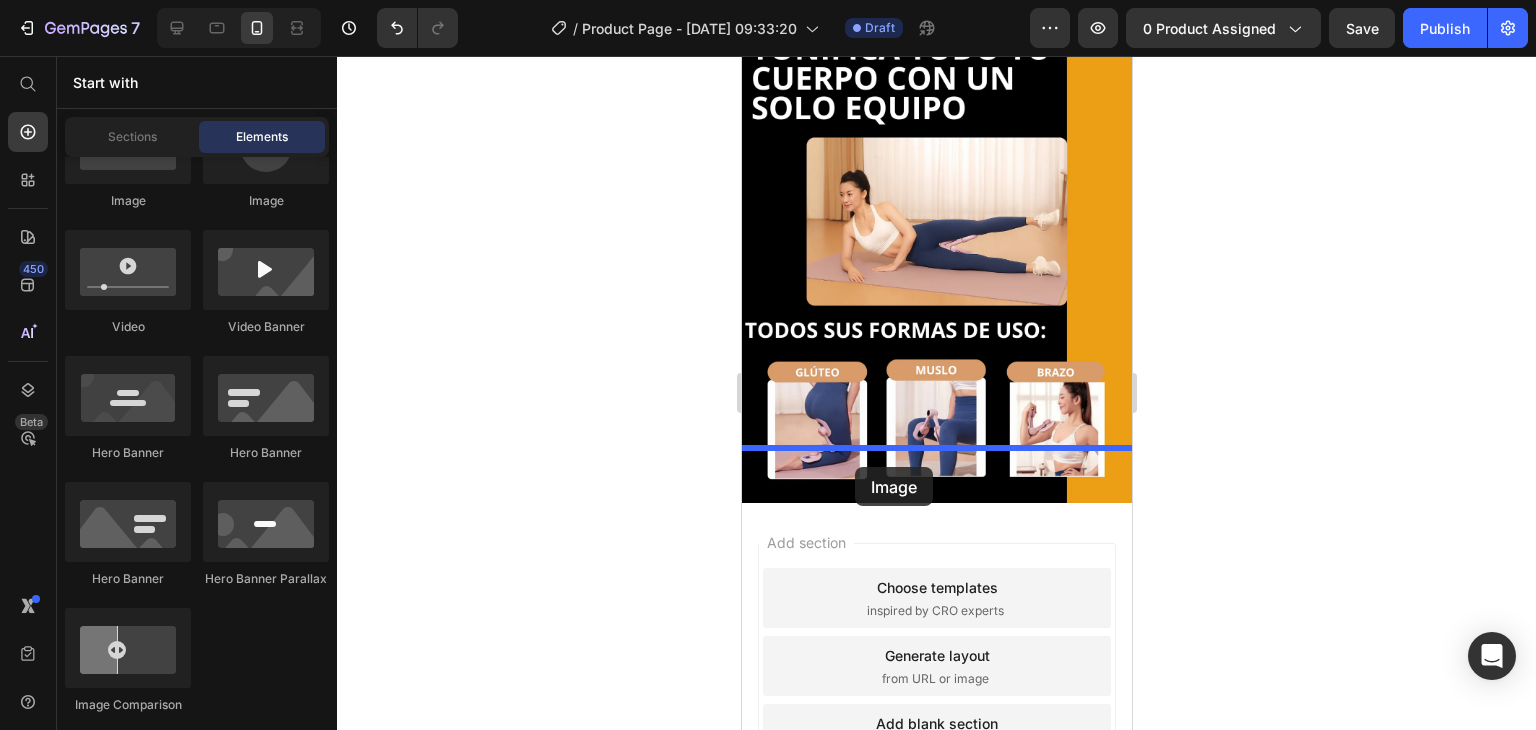 drag, startPoint x: 893, startPoint y: 233, endPoint x: 854, endPoint y: 466, distance: 236.24141 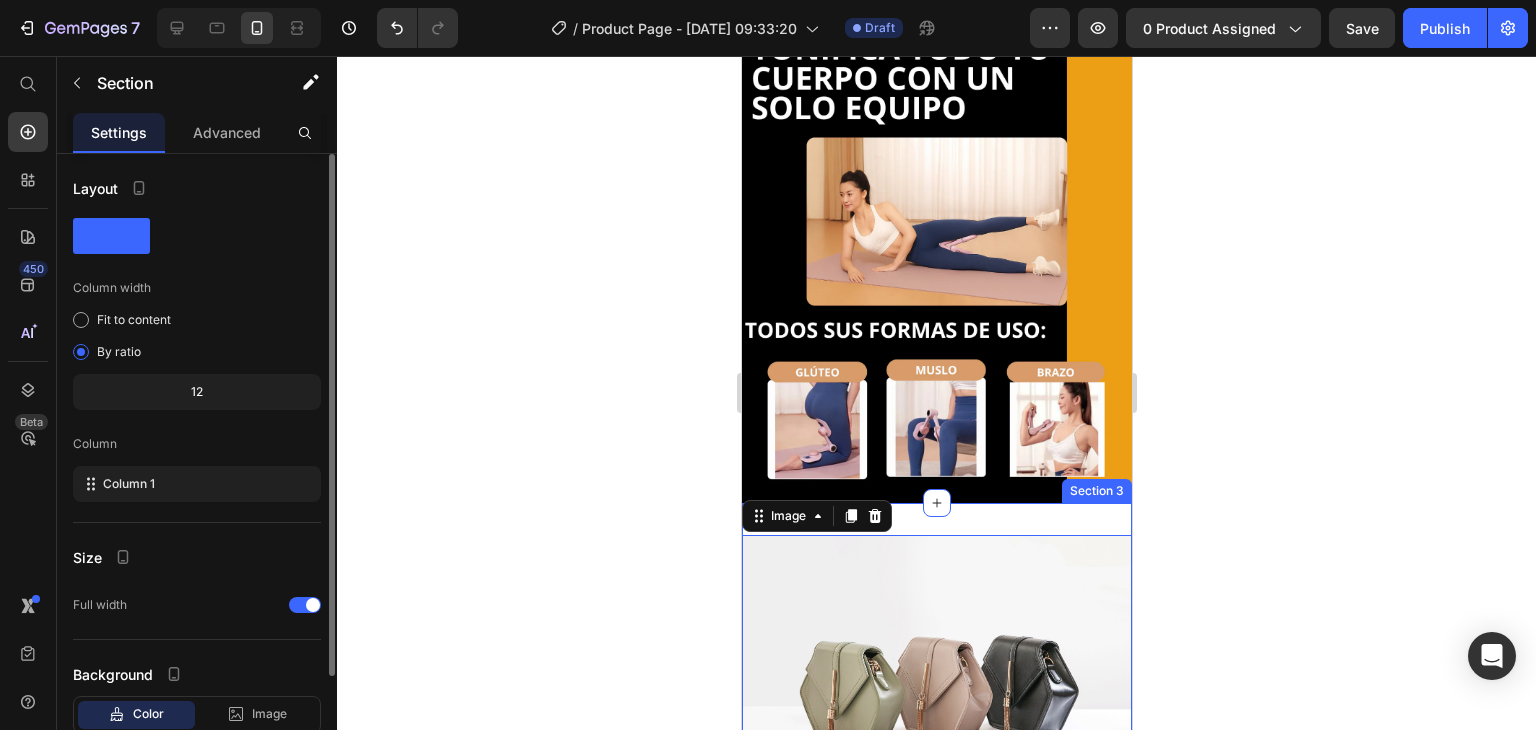 click on "Image   0 Section 3" at bounding box center [936, 681] 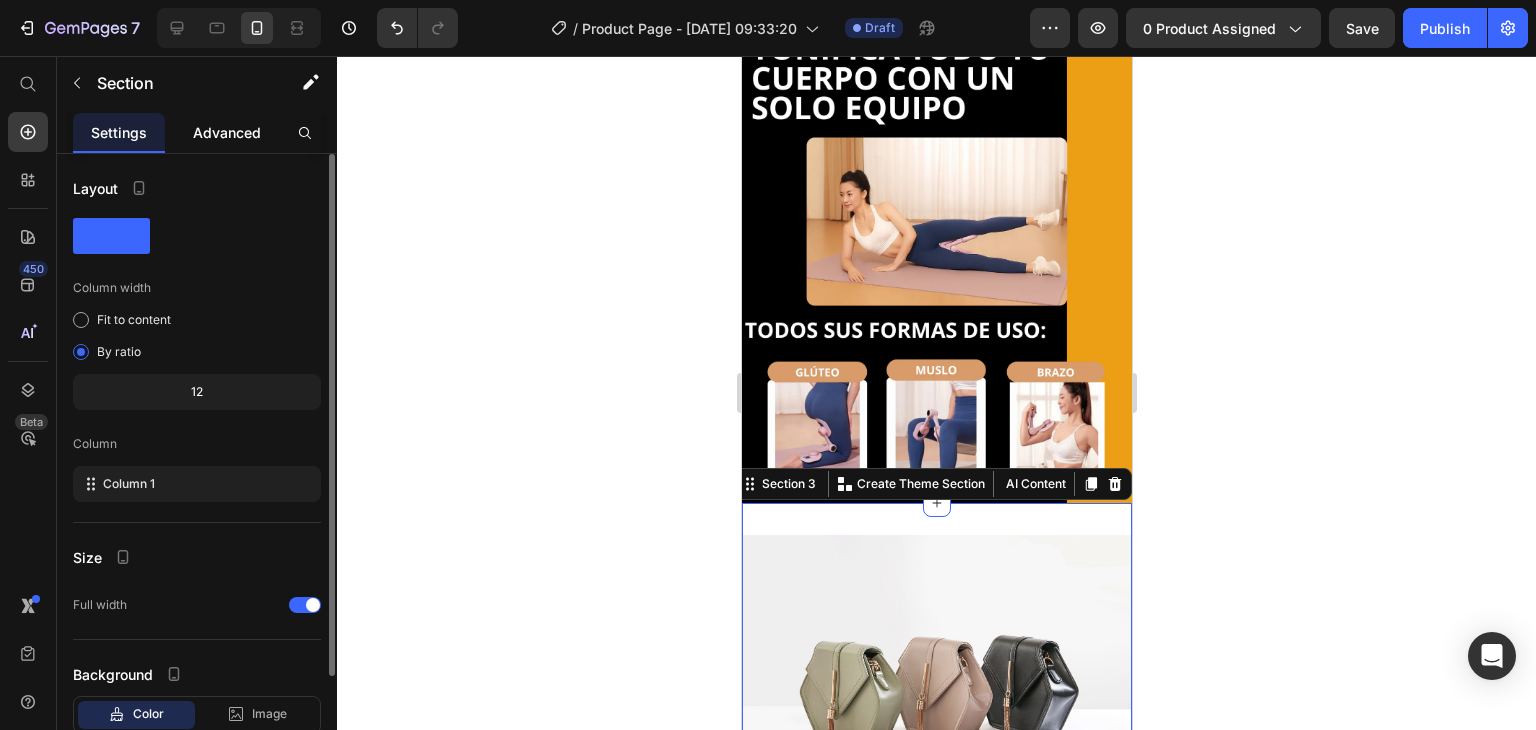 click on "Advanced" at bounding box center [227, 132] 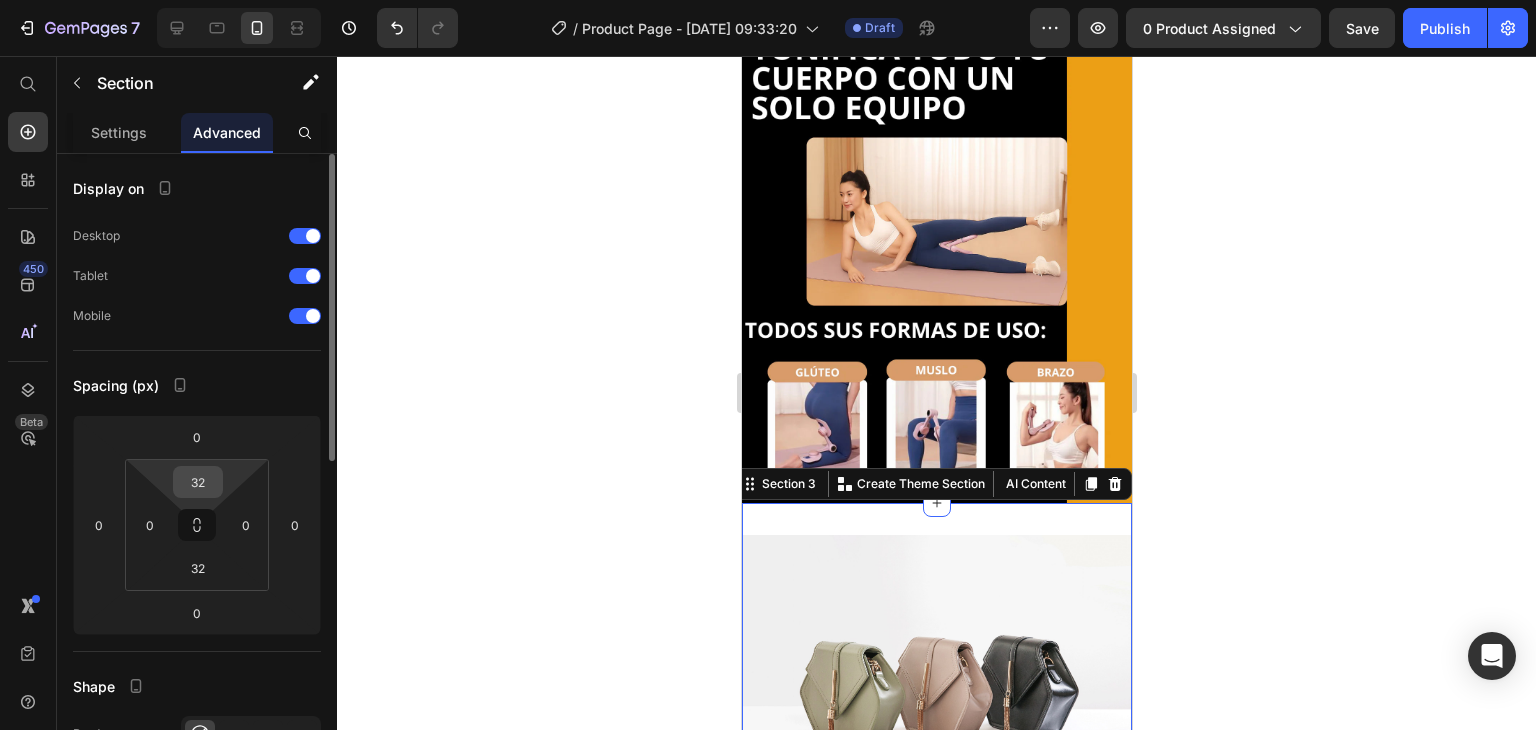 click on "32" at bounding box center (198, 482) 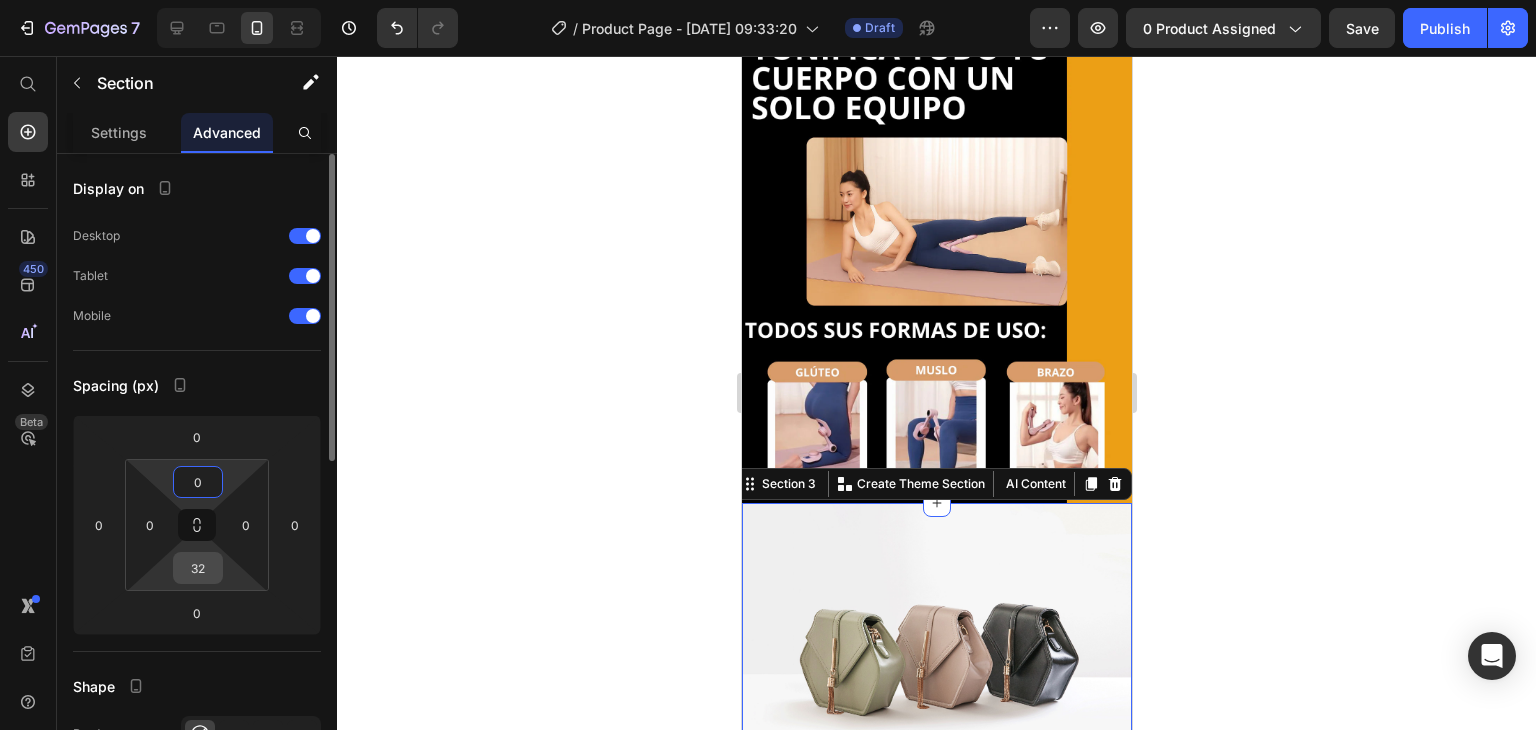 type on "0" 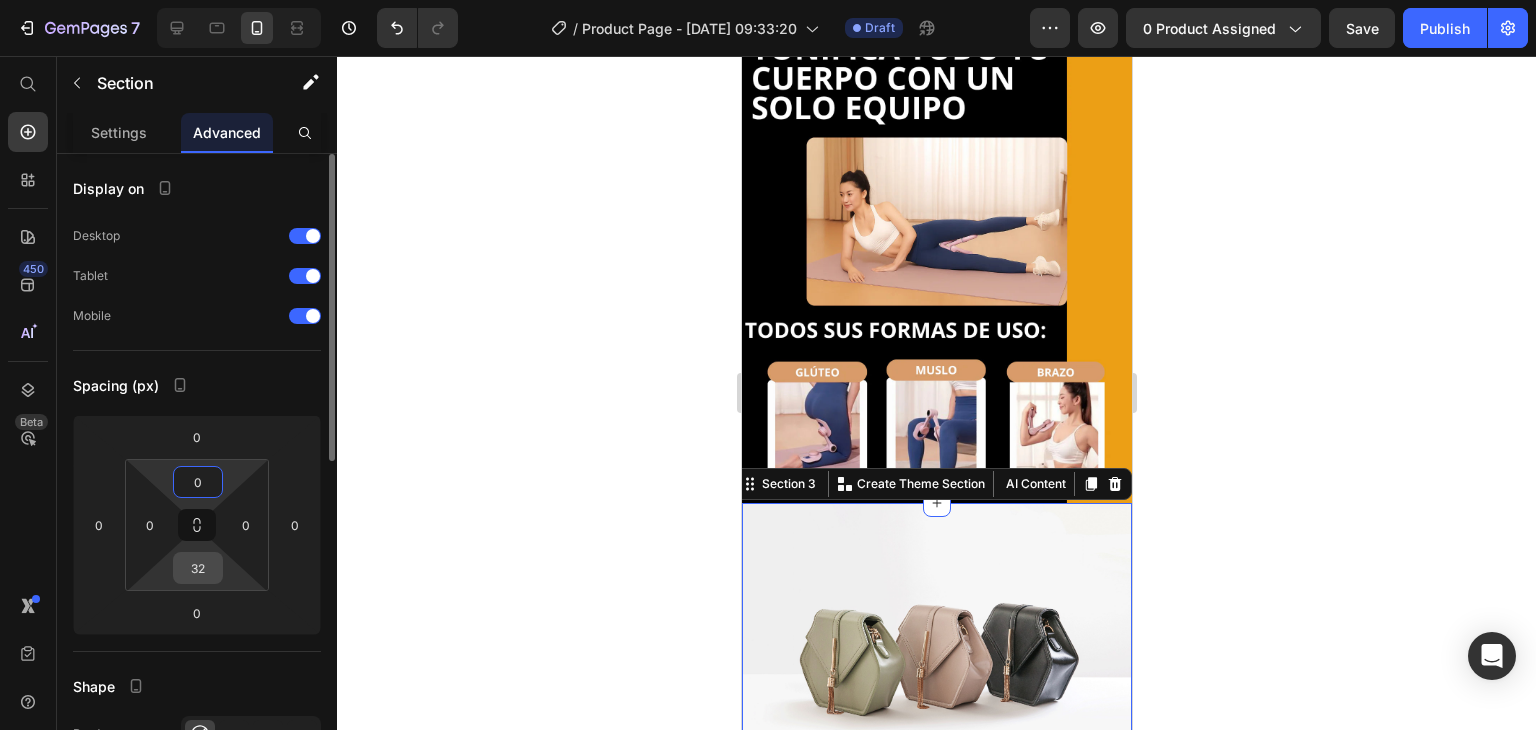 click on "32" at bounding box center (198, 568) 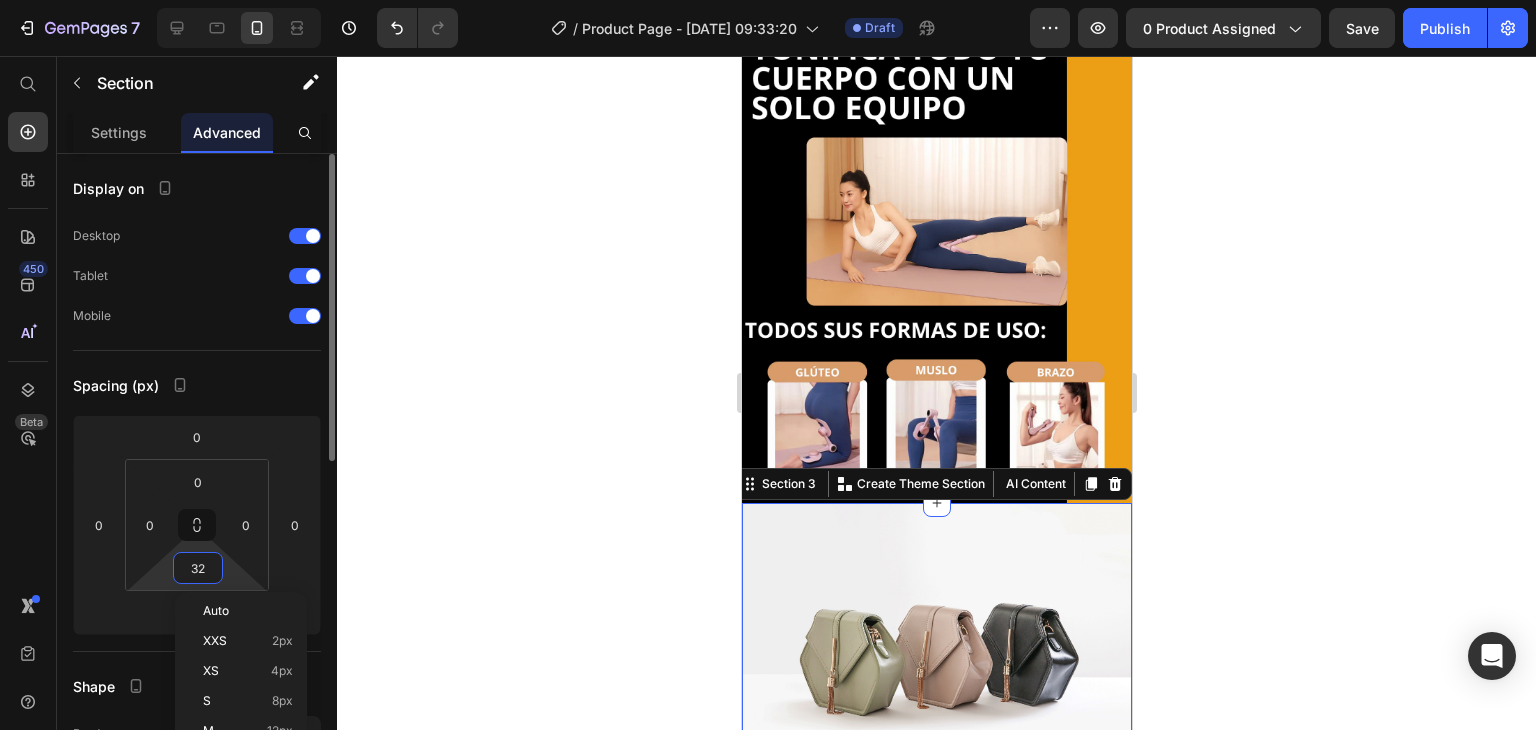 type on "0" 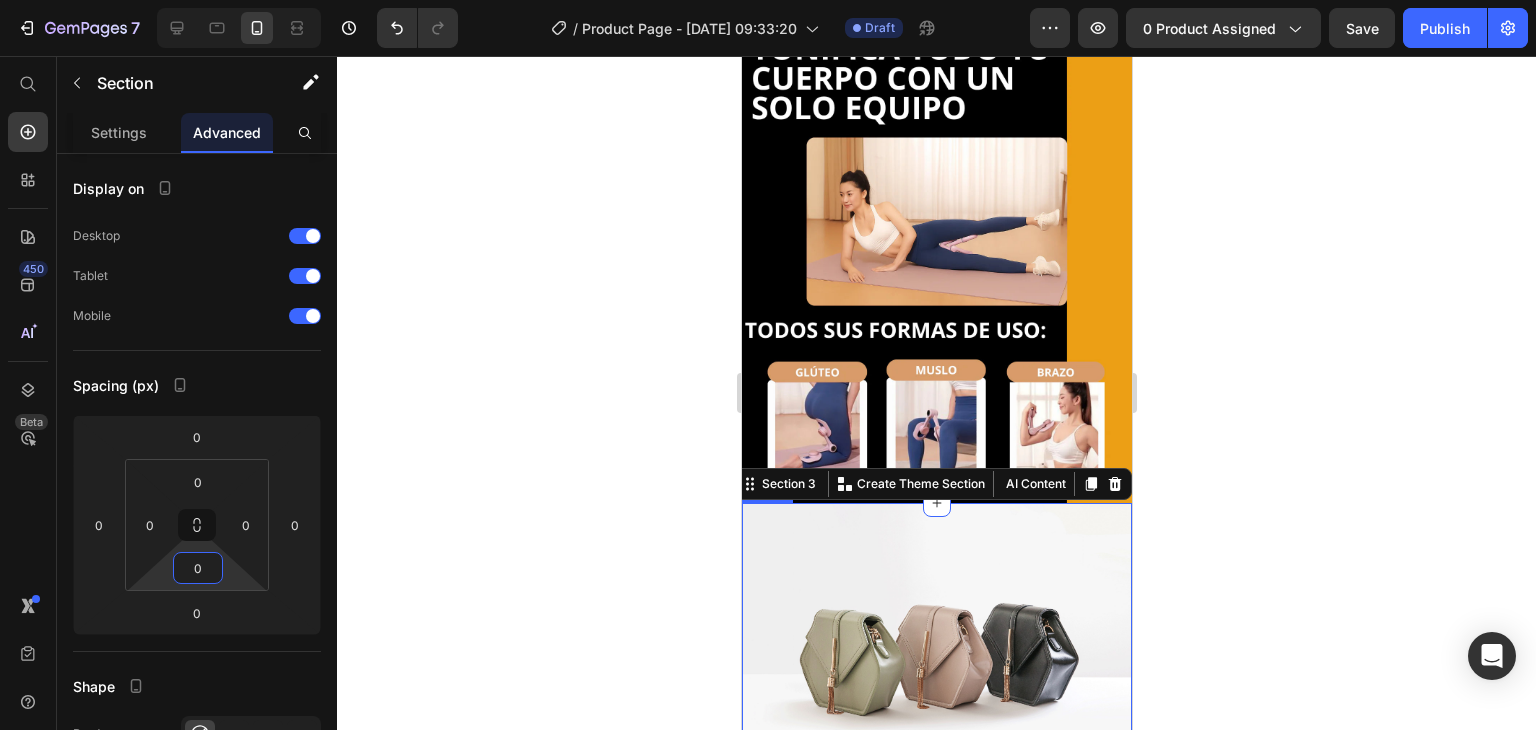 click at bounding box center (936, 649) 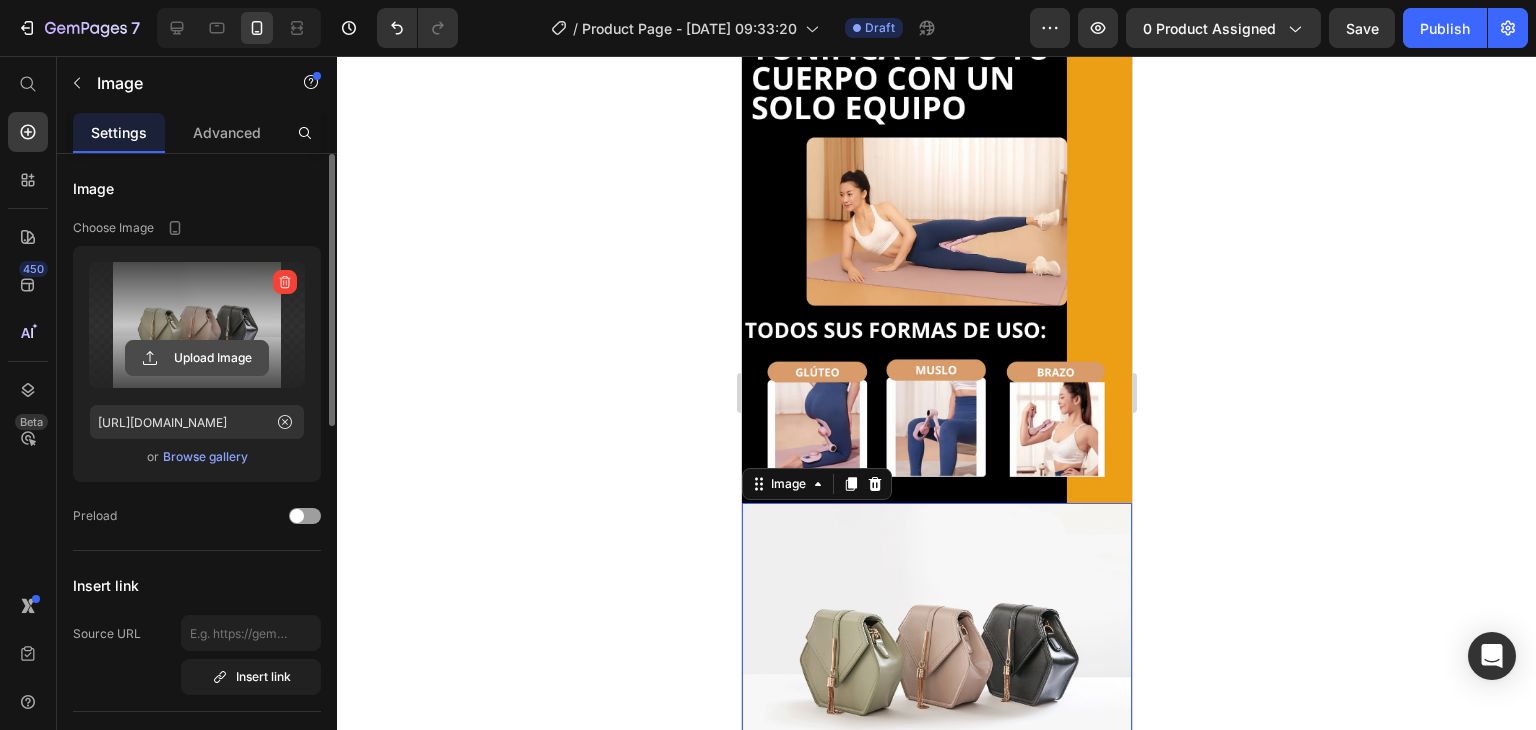 click 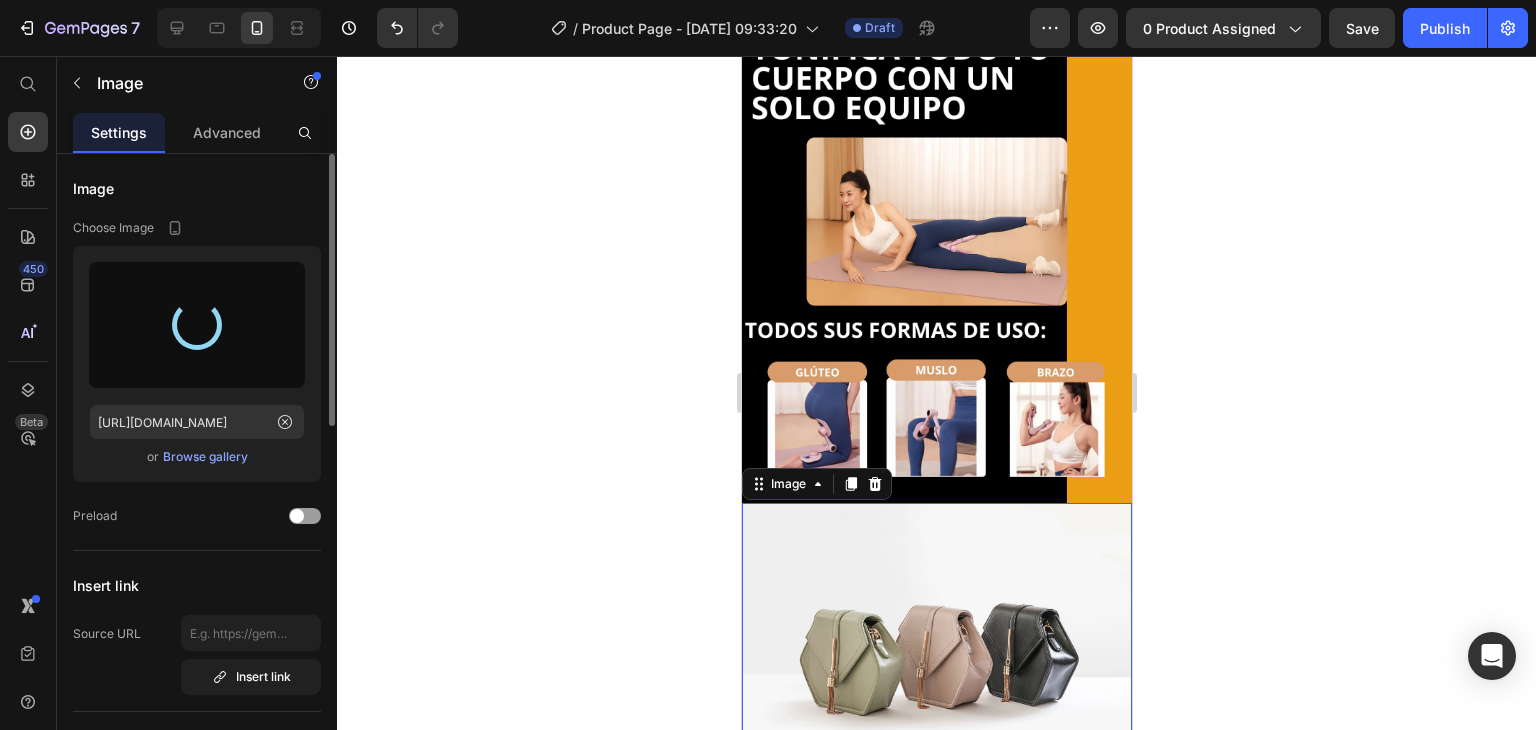 type on "[URL][DOMAIN_NAME]" 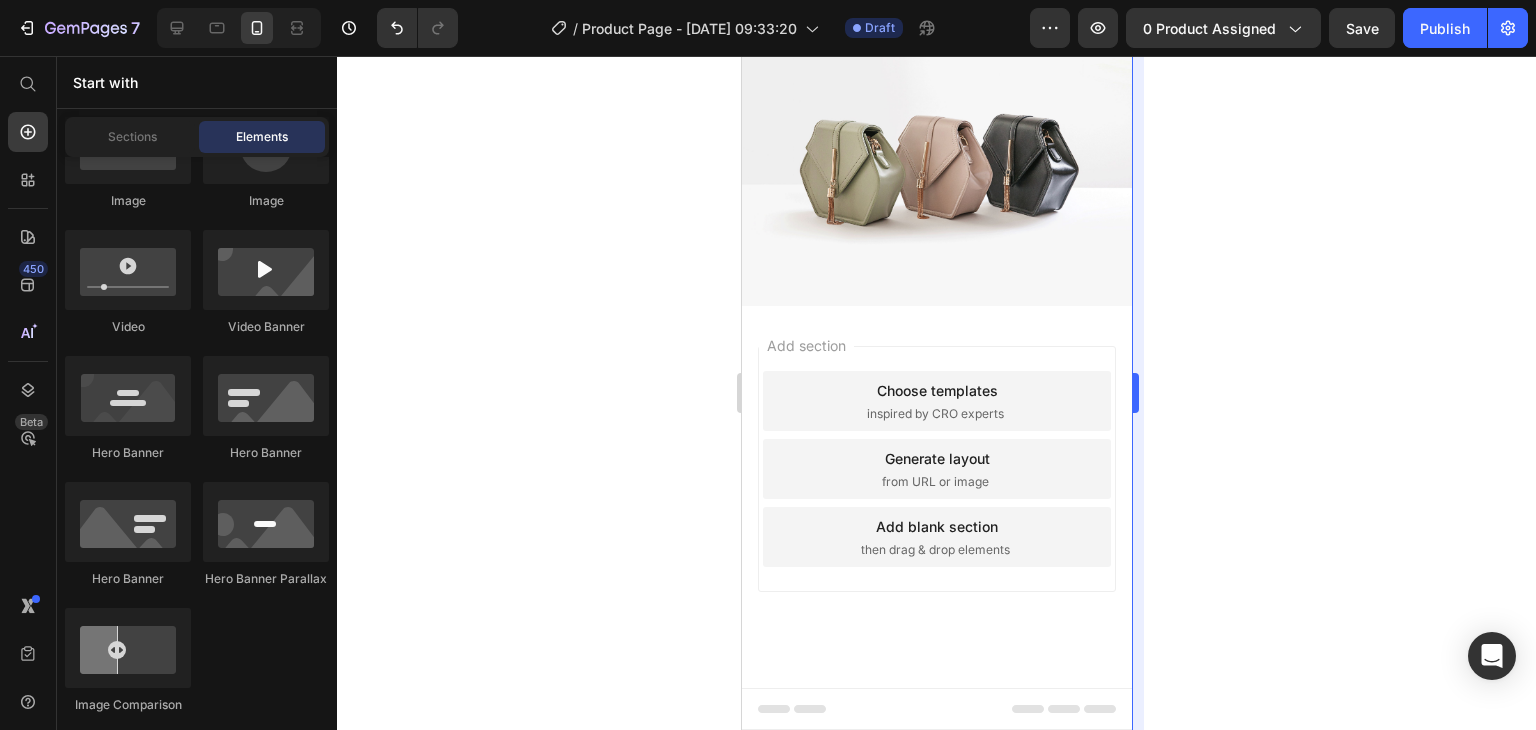 scroll, scrollTop: 1685, scrollLeft: 0, axis: vertical 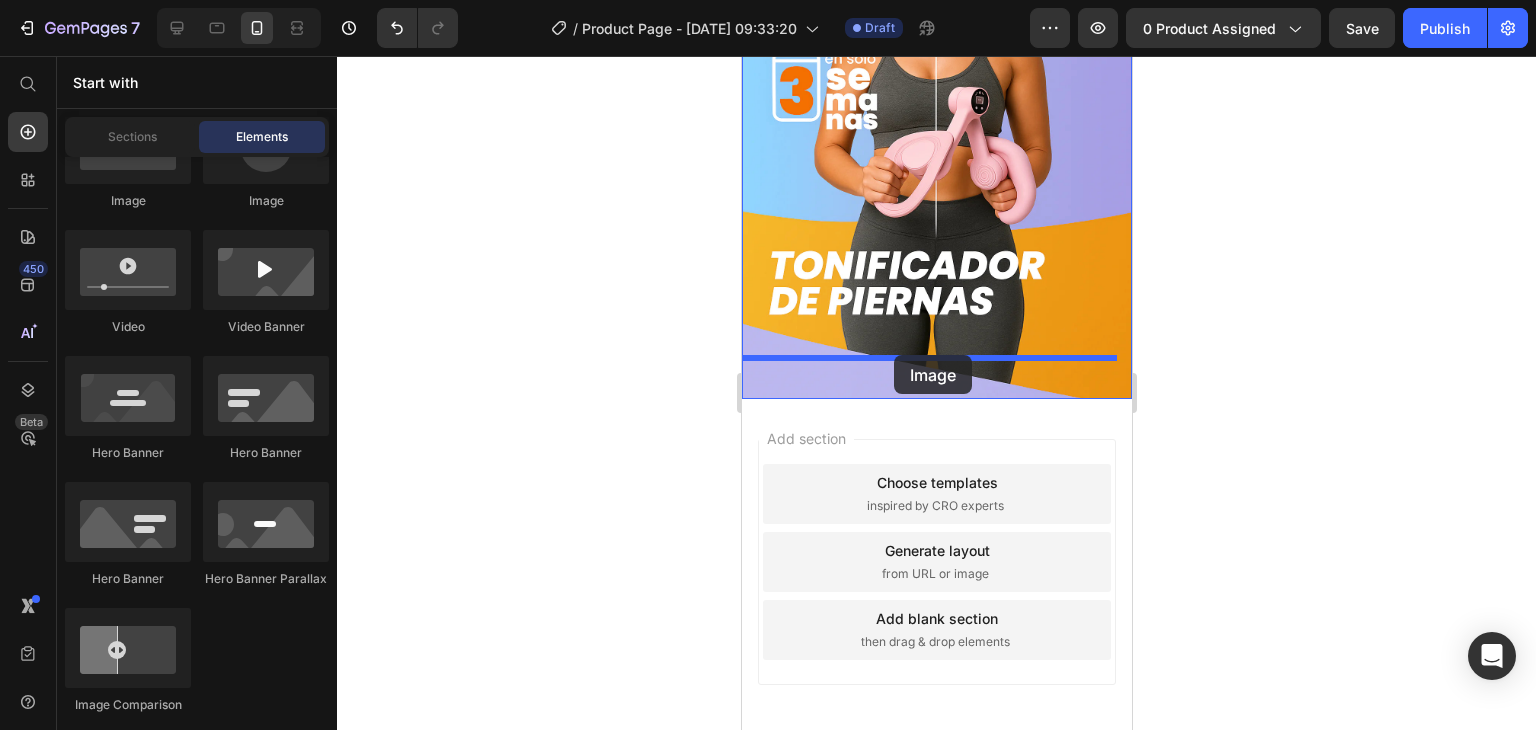 drag, startPoint x: 880, startPoint y: 231, endPoint x: 893, endPoint y: 355, distance: 124.67959 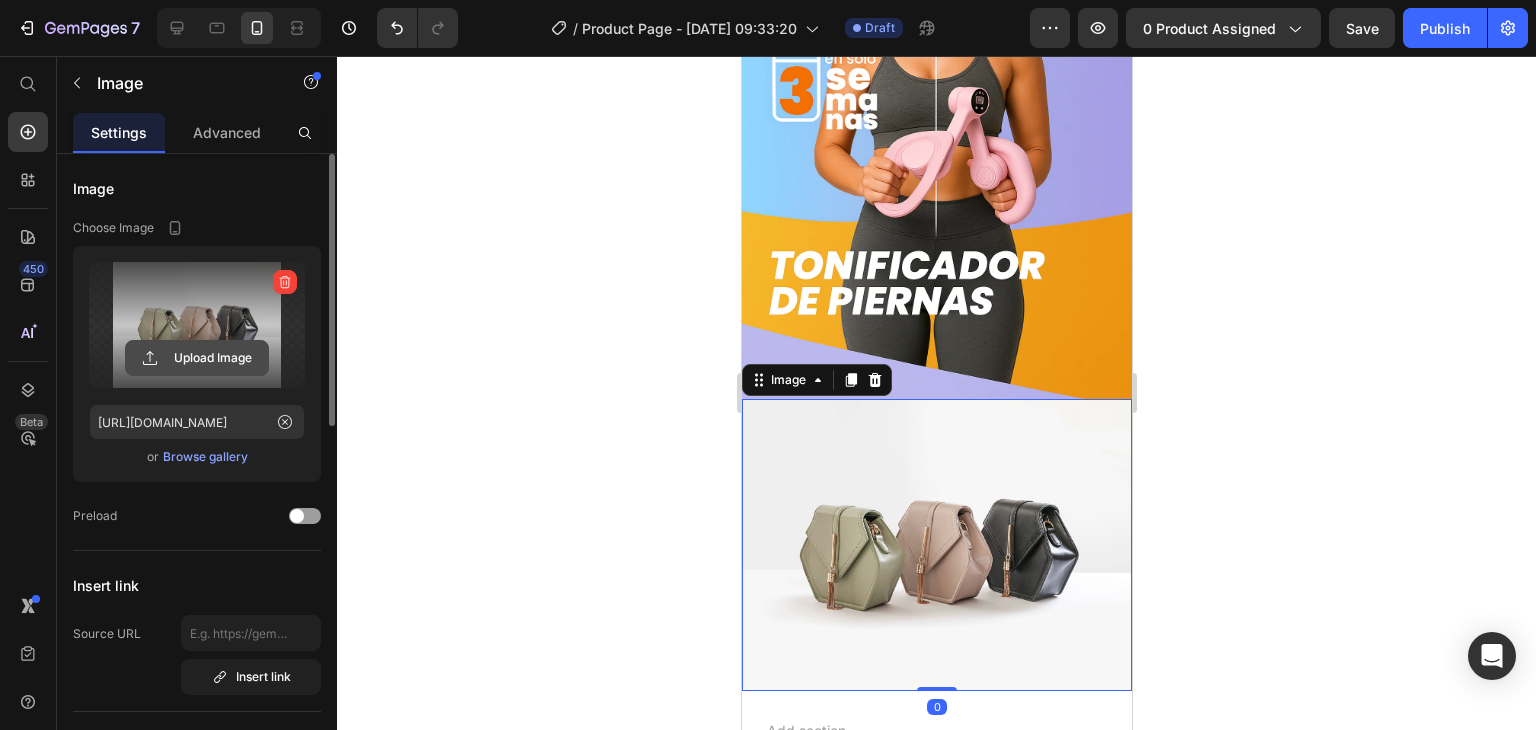click 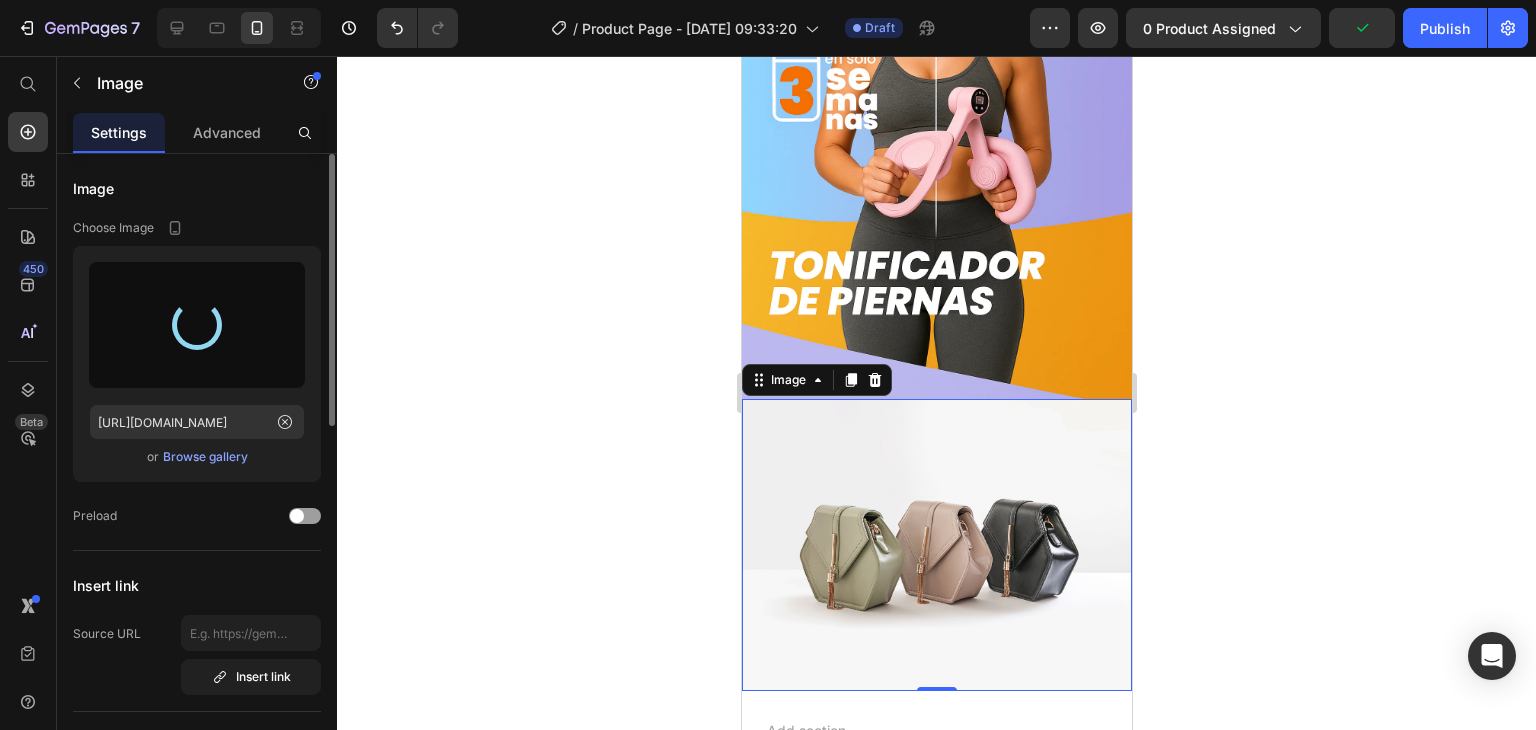 type on "[URL][DOMAIN_NAME]" 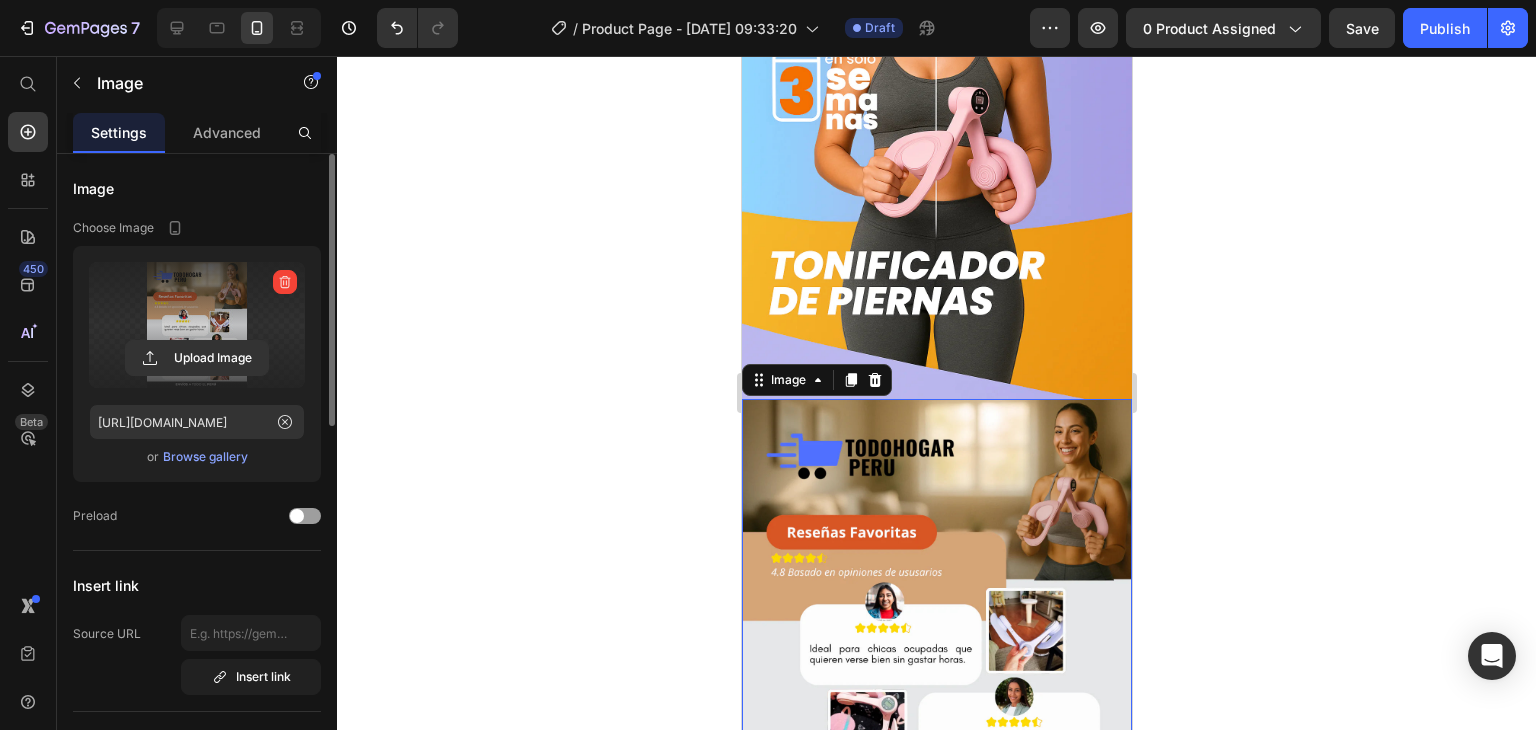 click at bounding box center (936, 643) 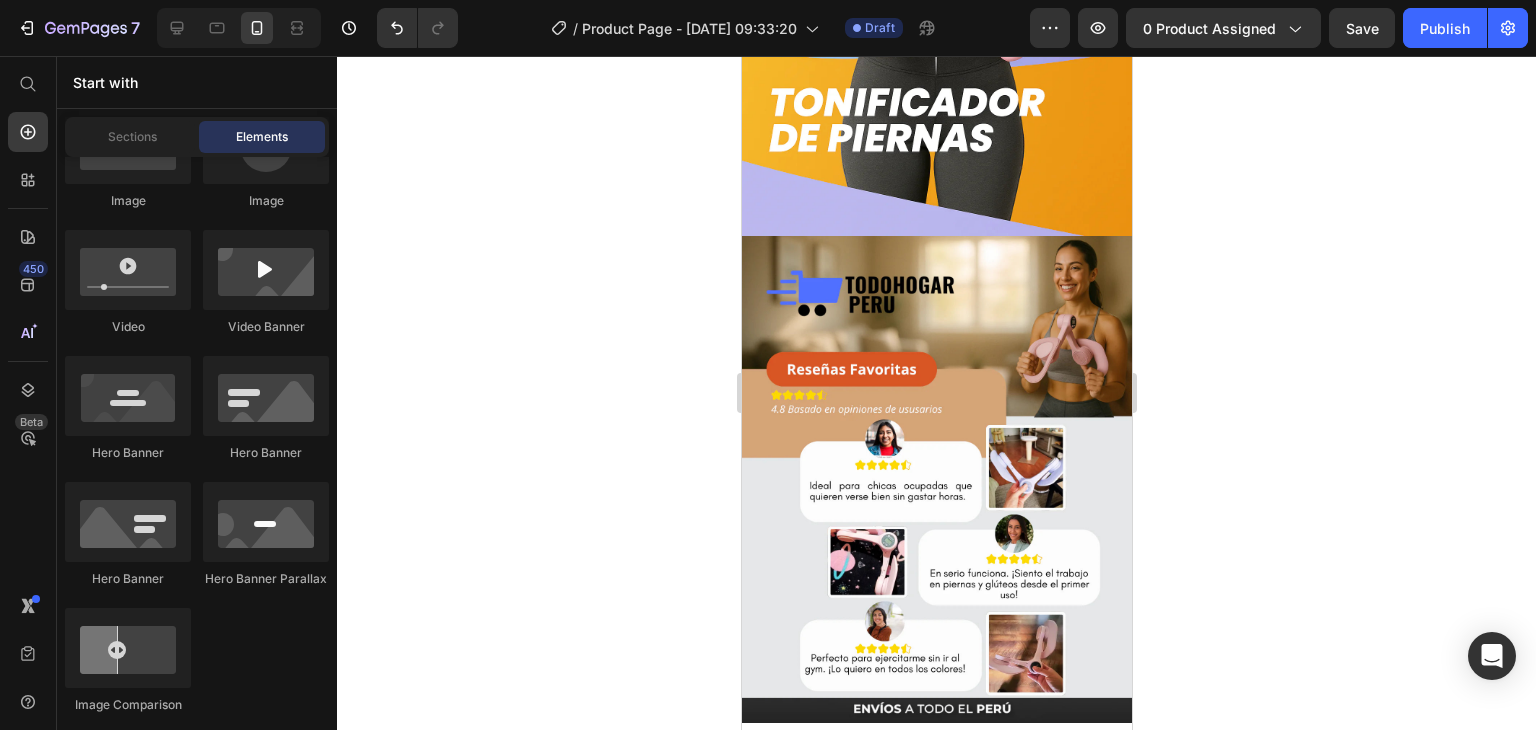 scroll, scrollTop: 1840, scrollLeft: 0, axis: vertical 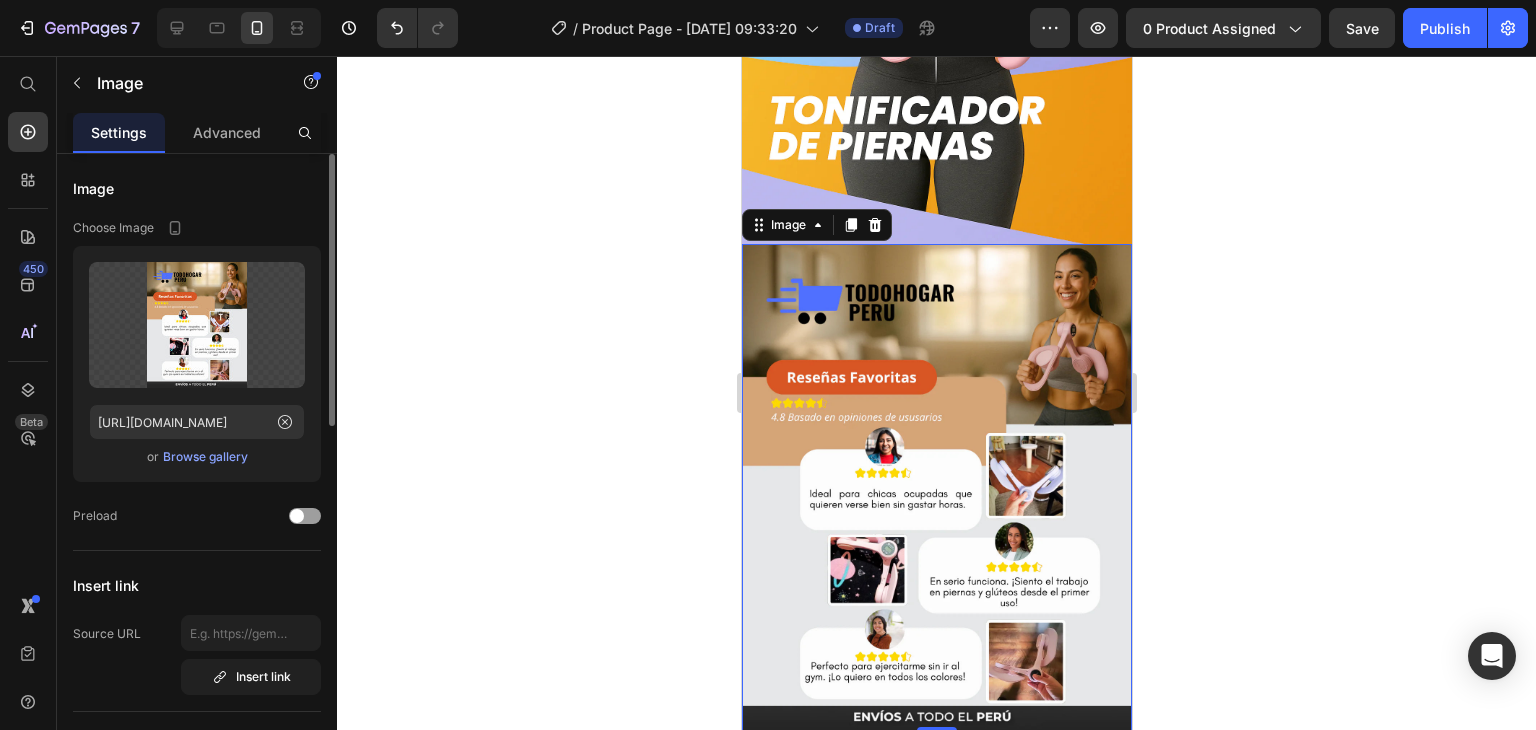 click at bounding box center (936, 488) 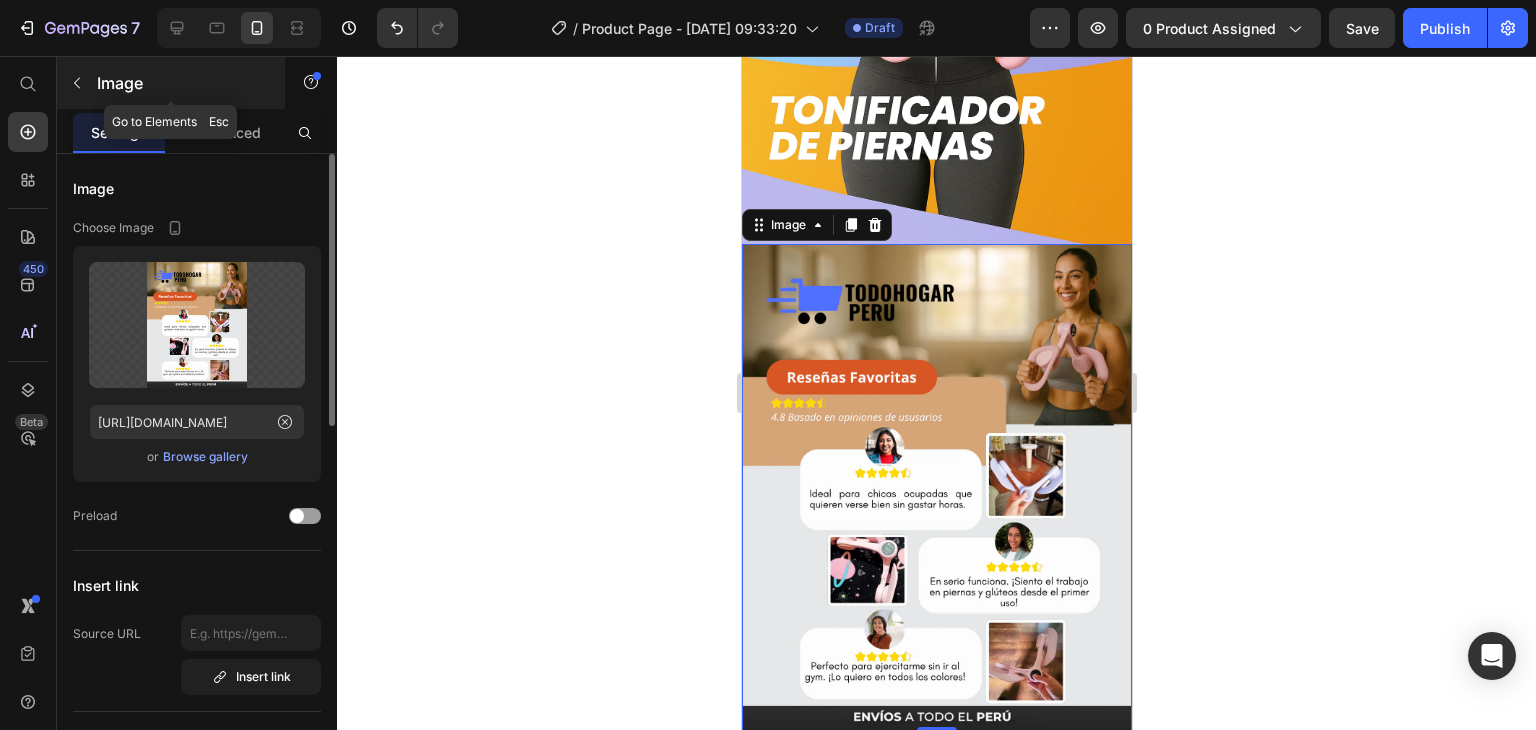 click on "Image" at bounding box center (171, 83) 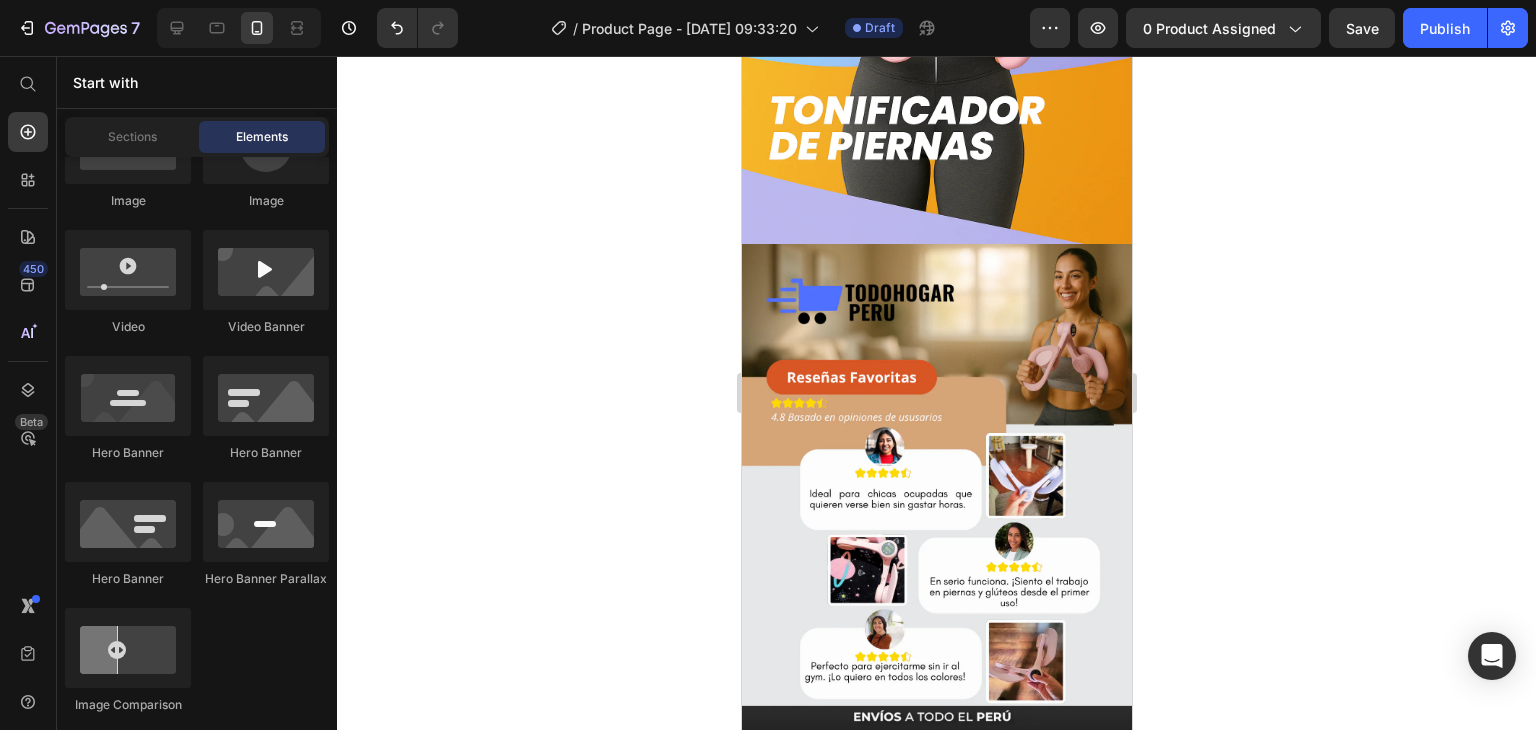 click on "Image
Image
Video
Video Banner
Hero Banner
Hero Banner
Hero Banner
Hero Banner Parallax
Image Comparison" 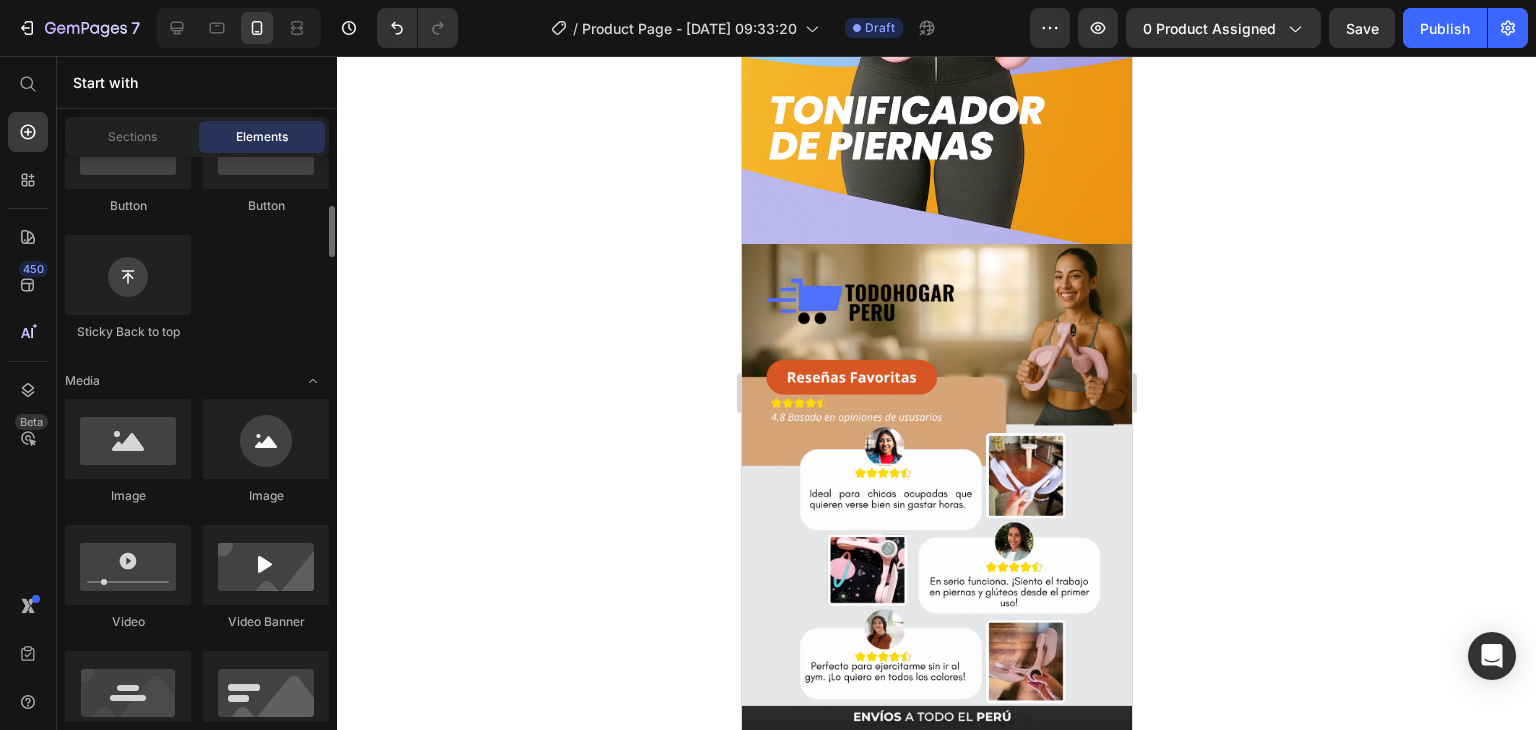 scroll, scrollTop: 607, scrollLeft: 0, axis: vertical 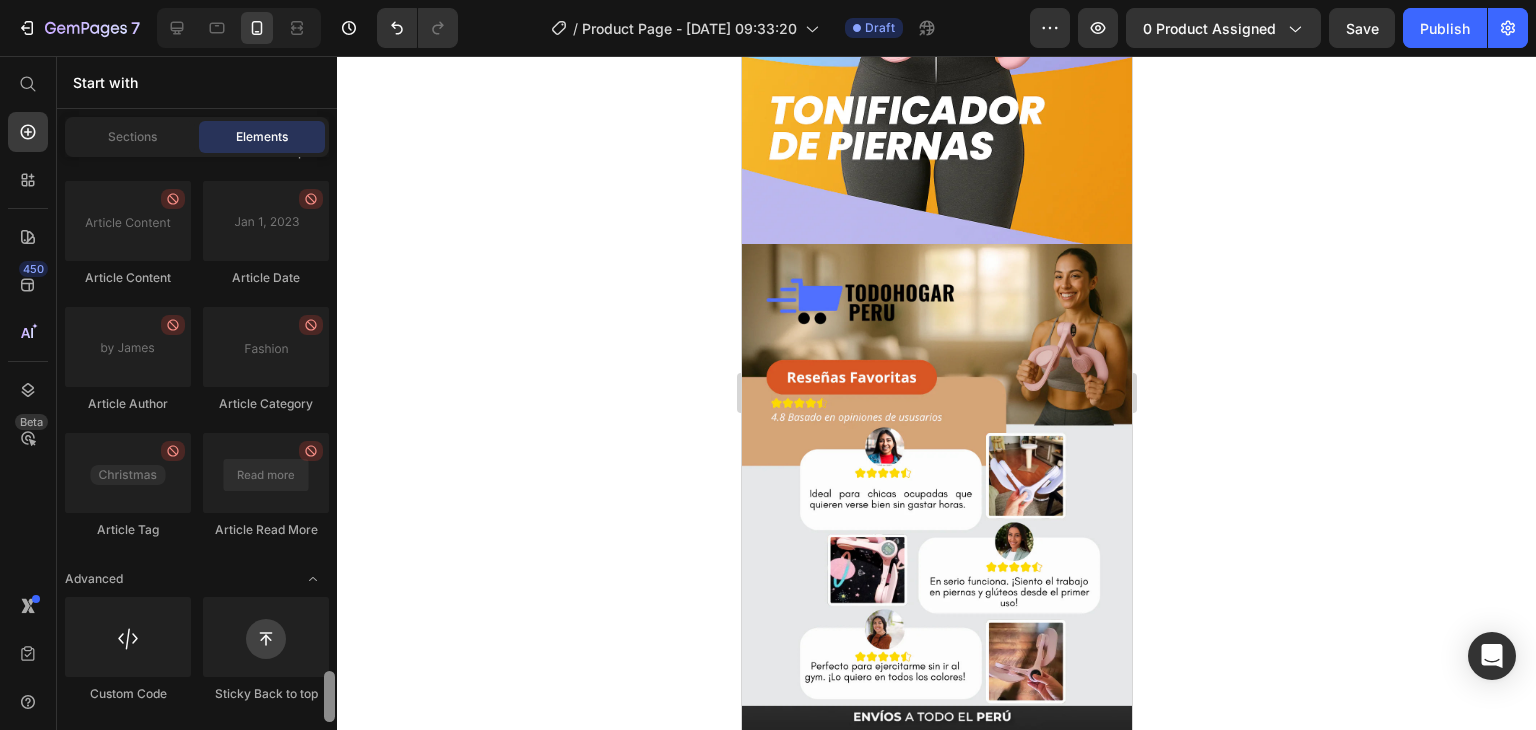drag, startPoint x: 327, startPoint y: 235, endPoint x: 329, endPoint y: 744, distance: 509.00394 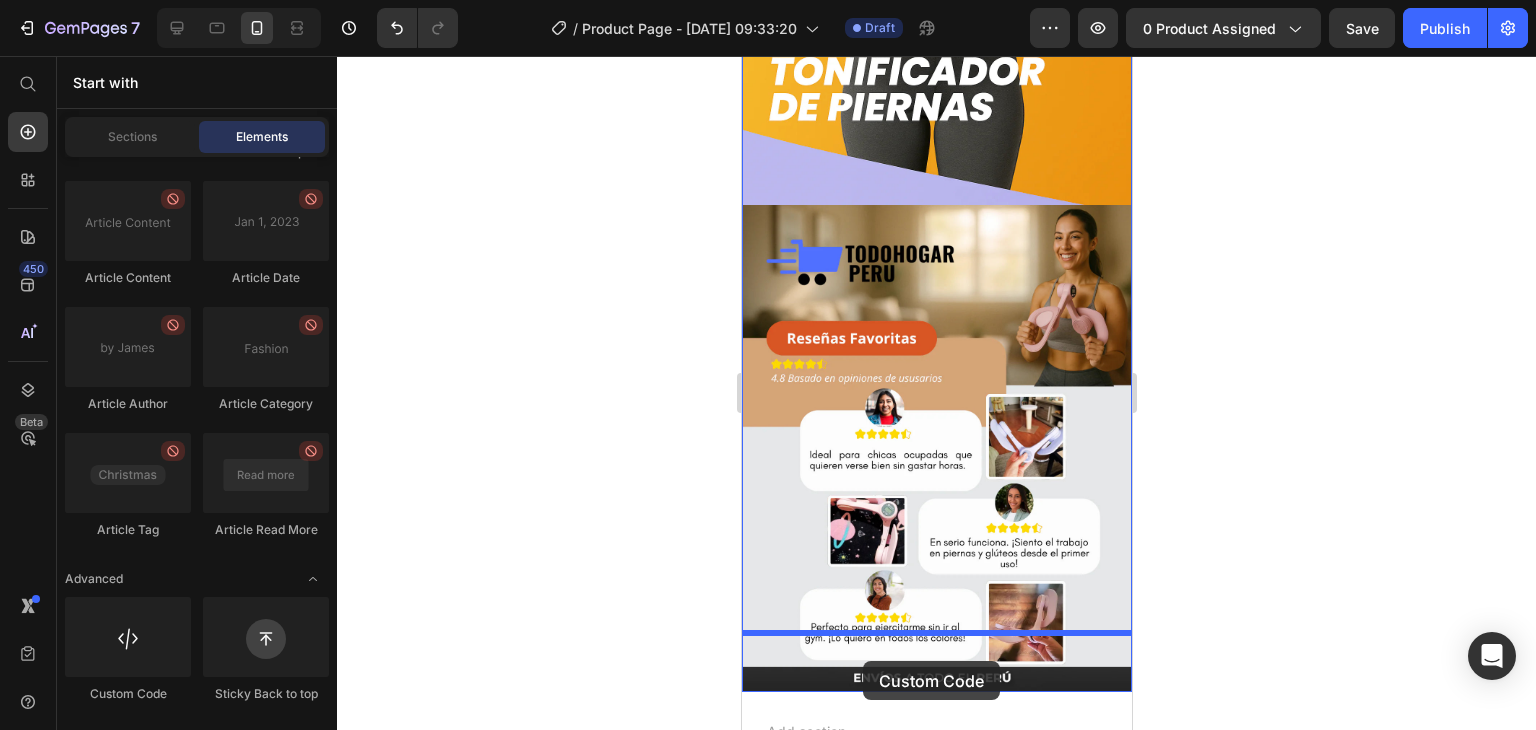 scroll, scrollTop: 1916, scrollLeft: 0, axis: vertical 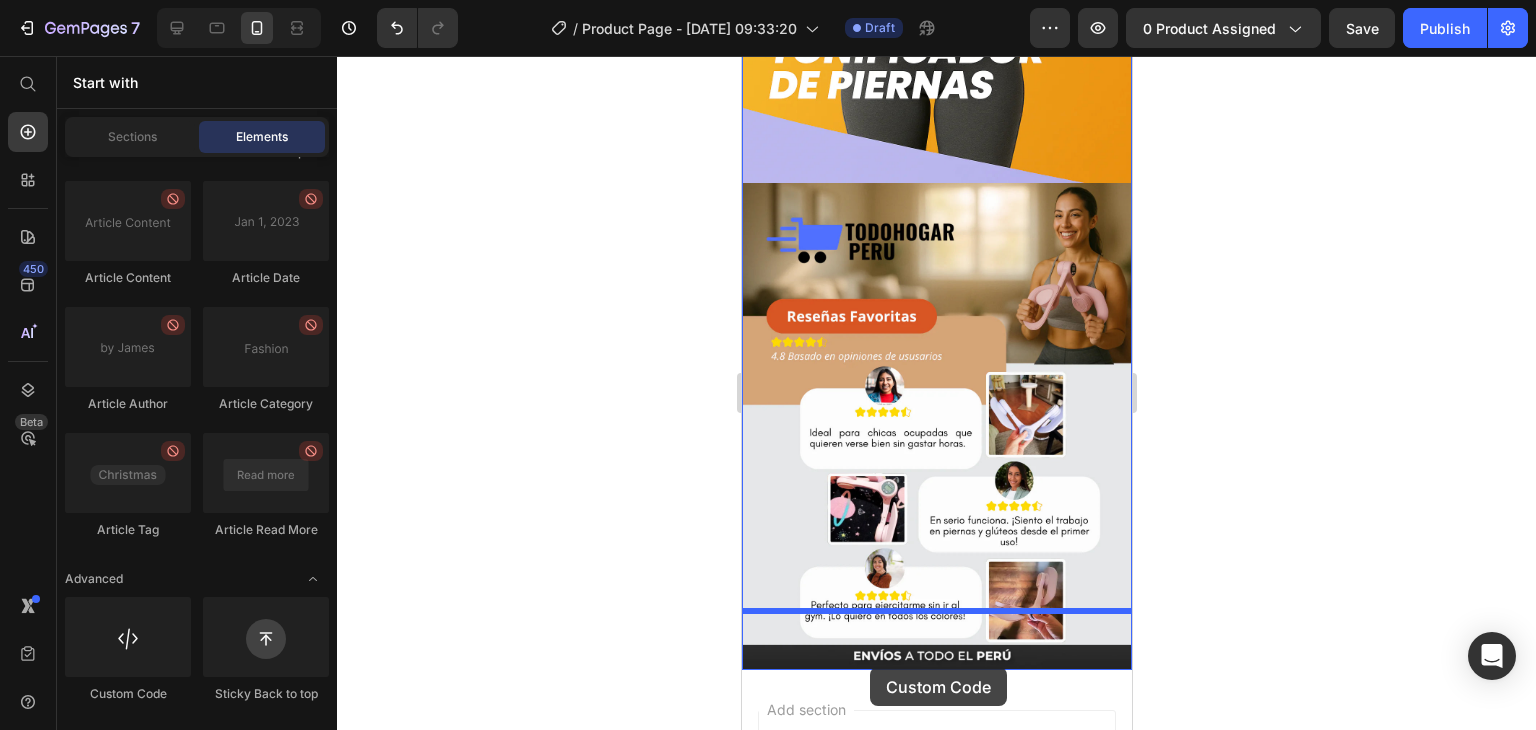 drag, startPoint x: 1069, startPoint y: 705, endPoint x: 869, endPoint y: 668, distance: 203.3937 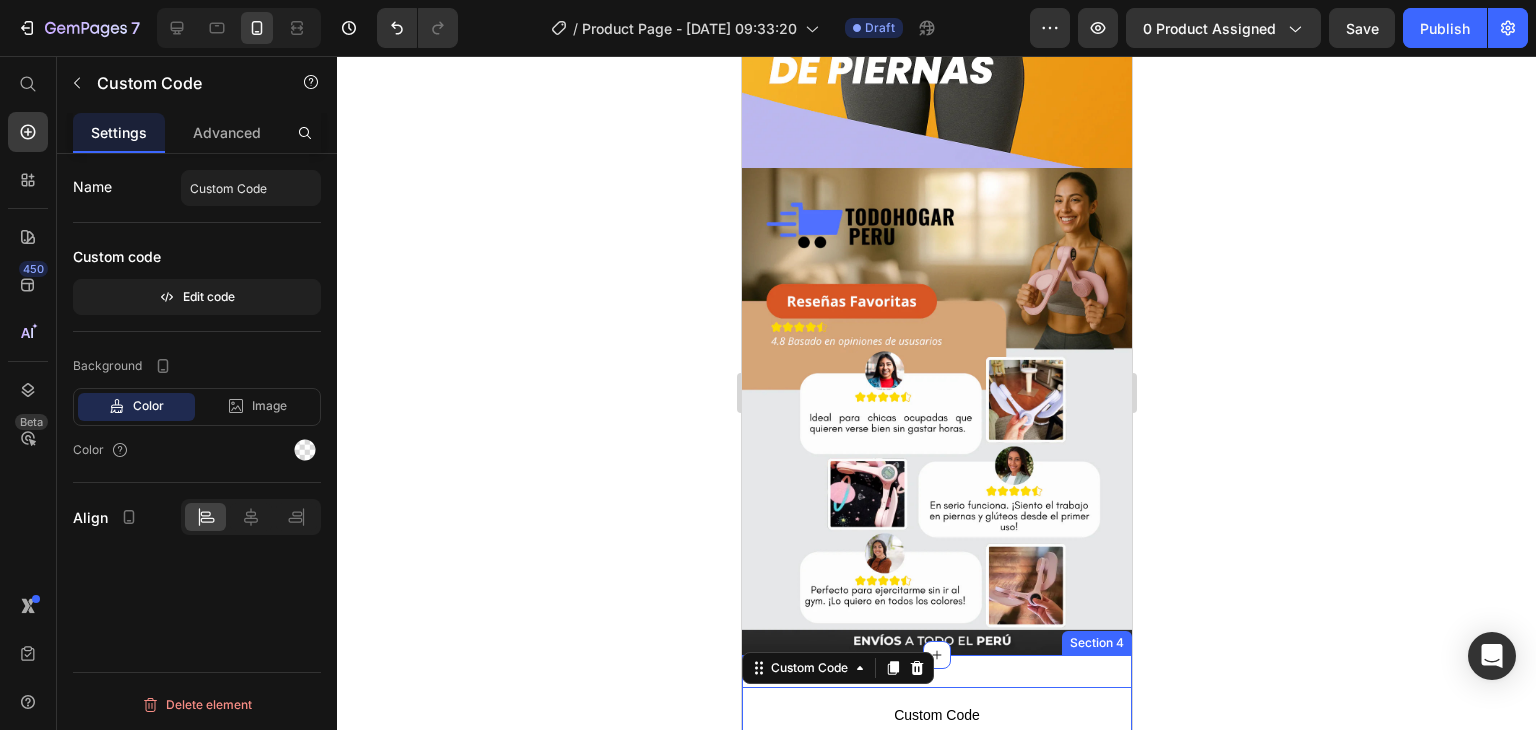 click on "Custom Code
Custom Code   0 Section 4" at bounding box center (936, 715) 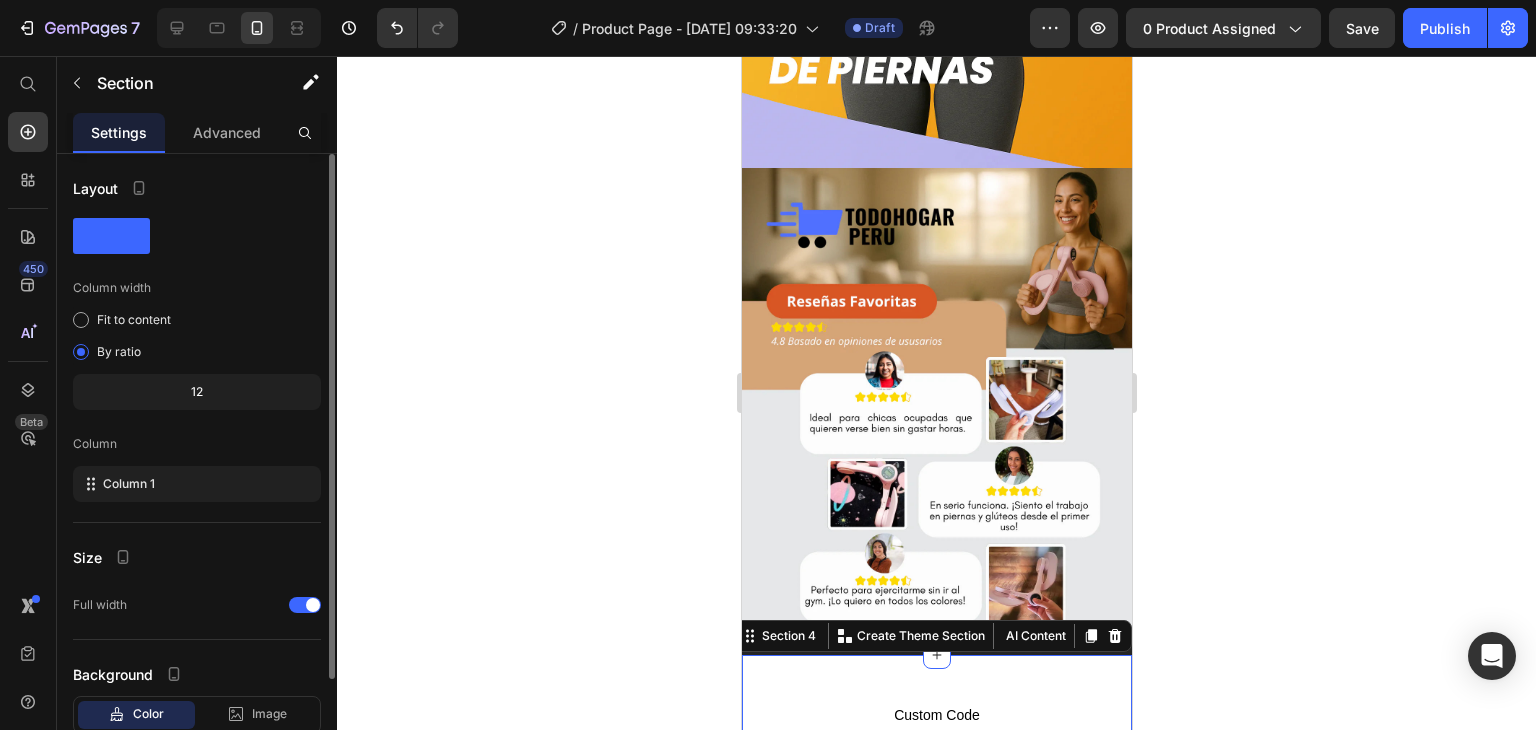 click on "Settings Advanced" at bounding box center [197, 133] 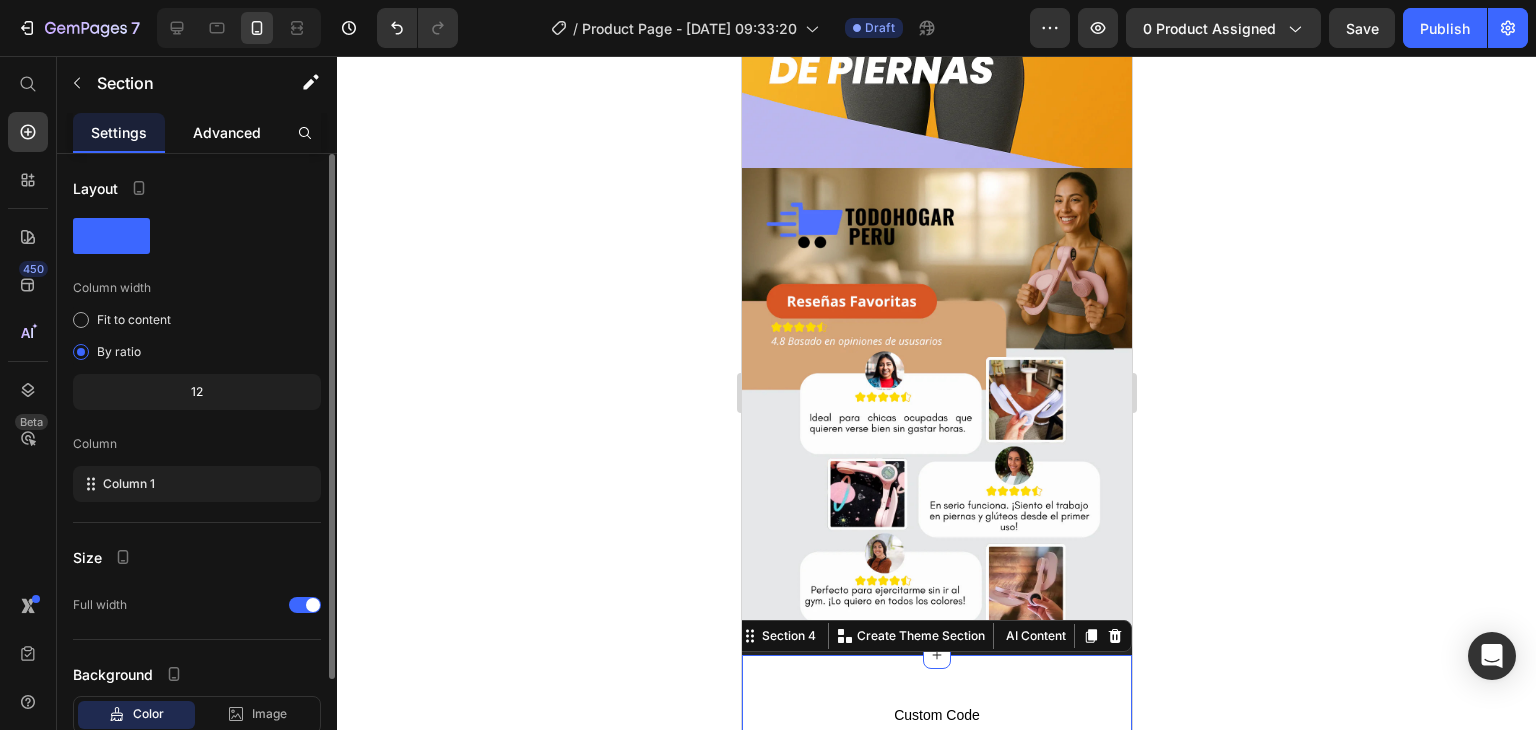 click on "Advanced" at bounding box center (227, 132) 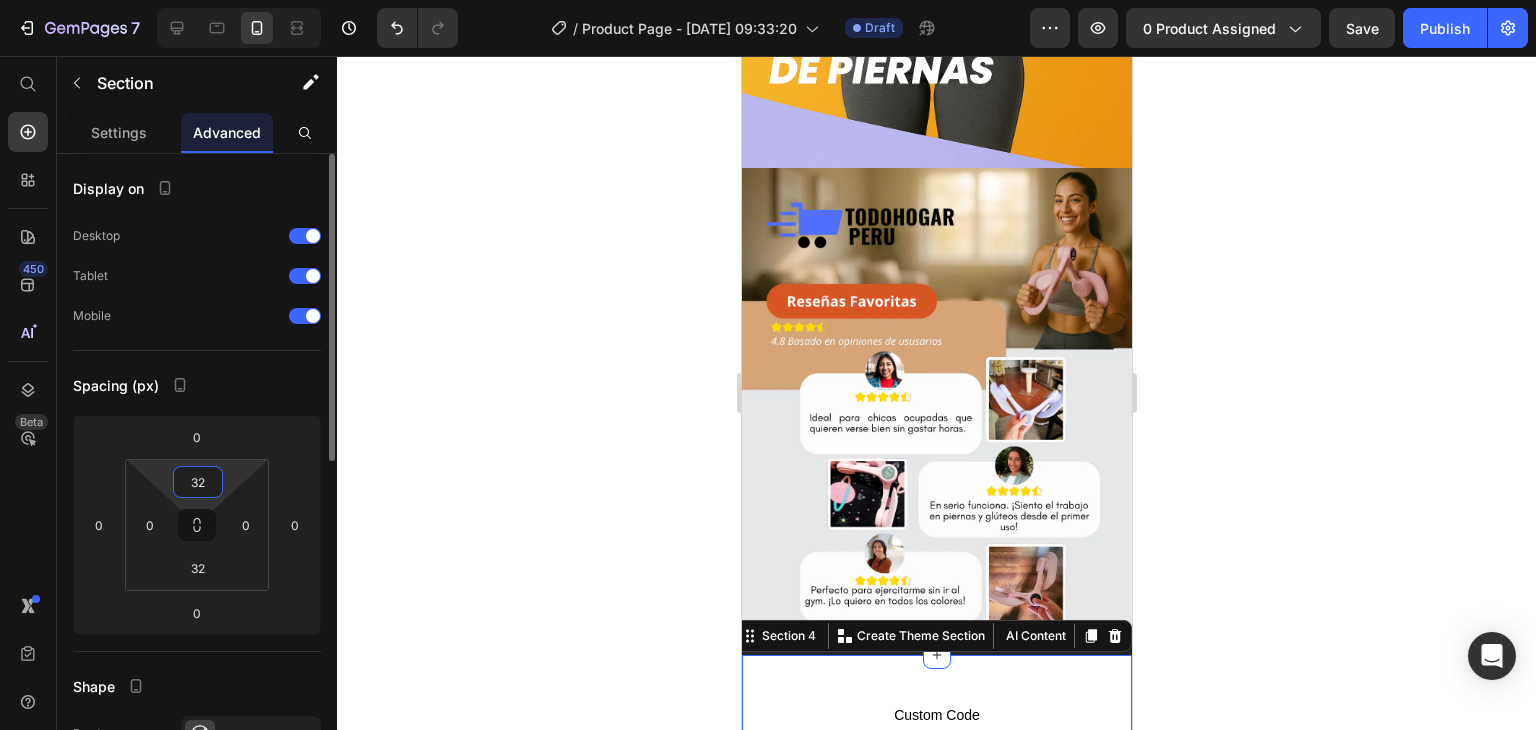click on "32" at bounding box center (198, 482) 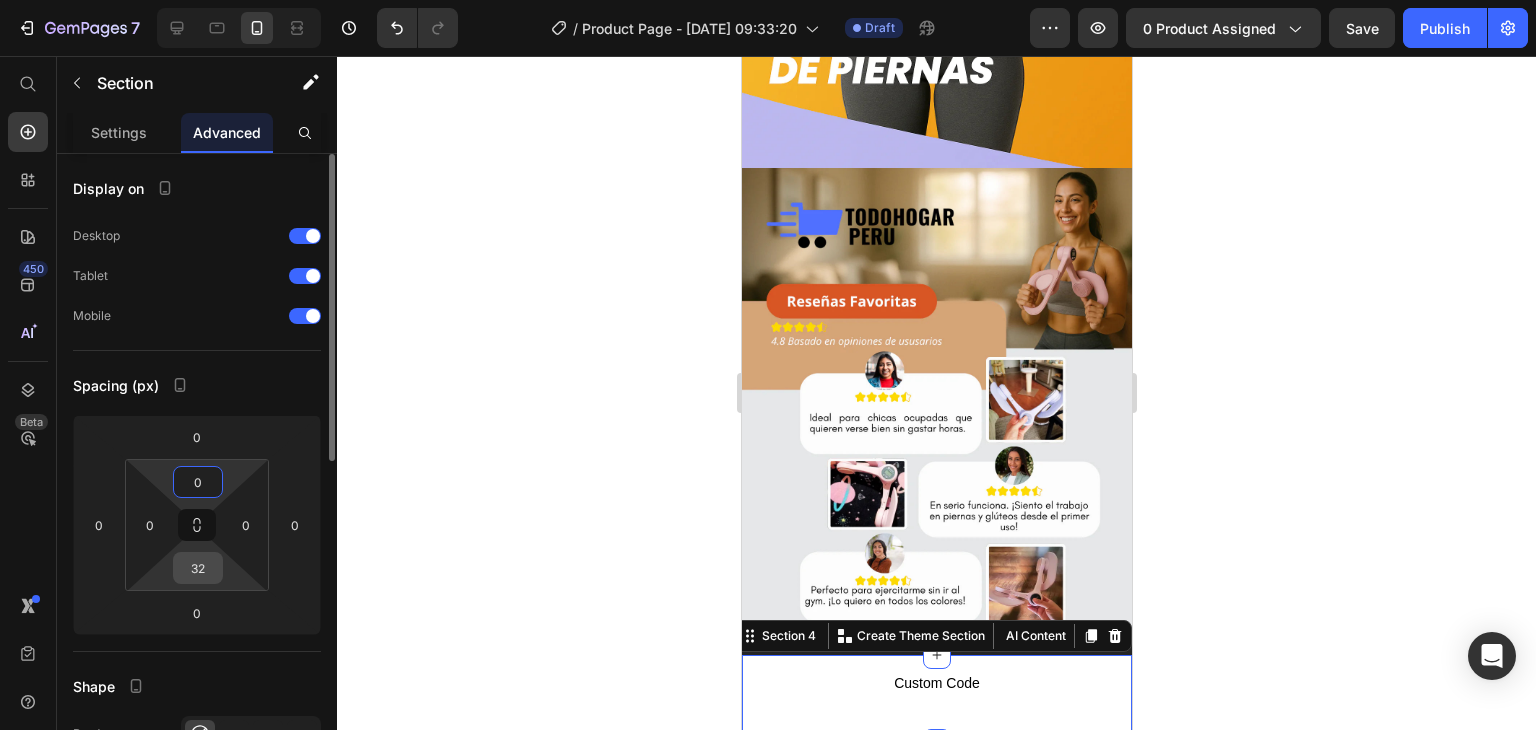 type on "0" 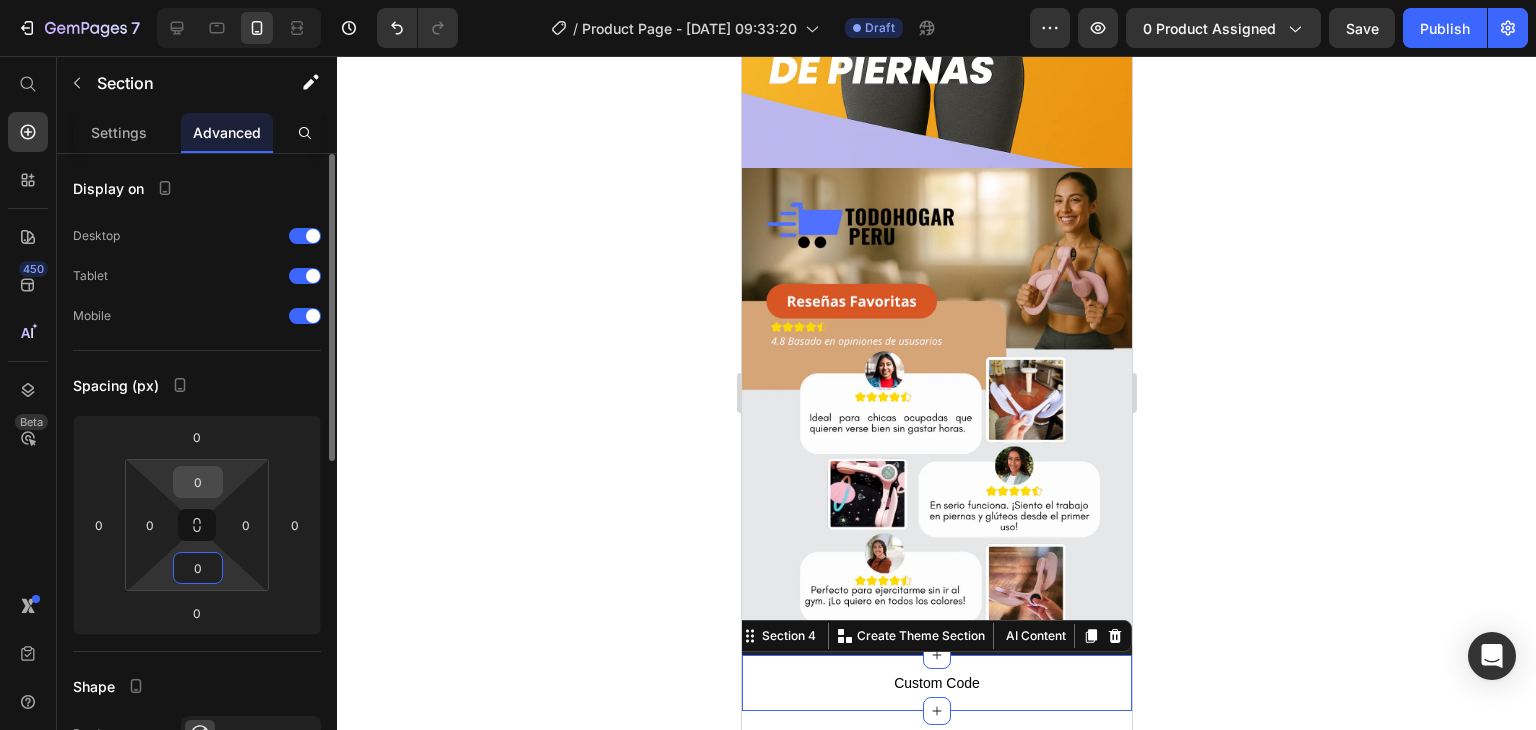 type on "0" 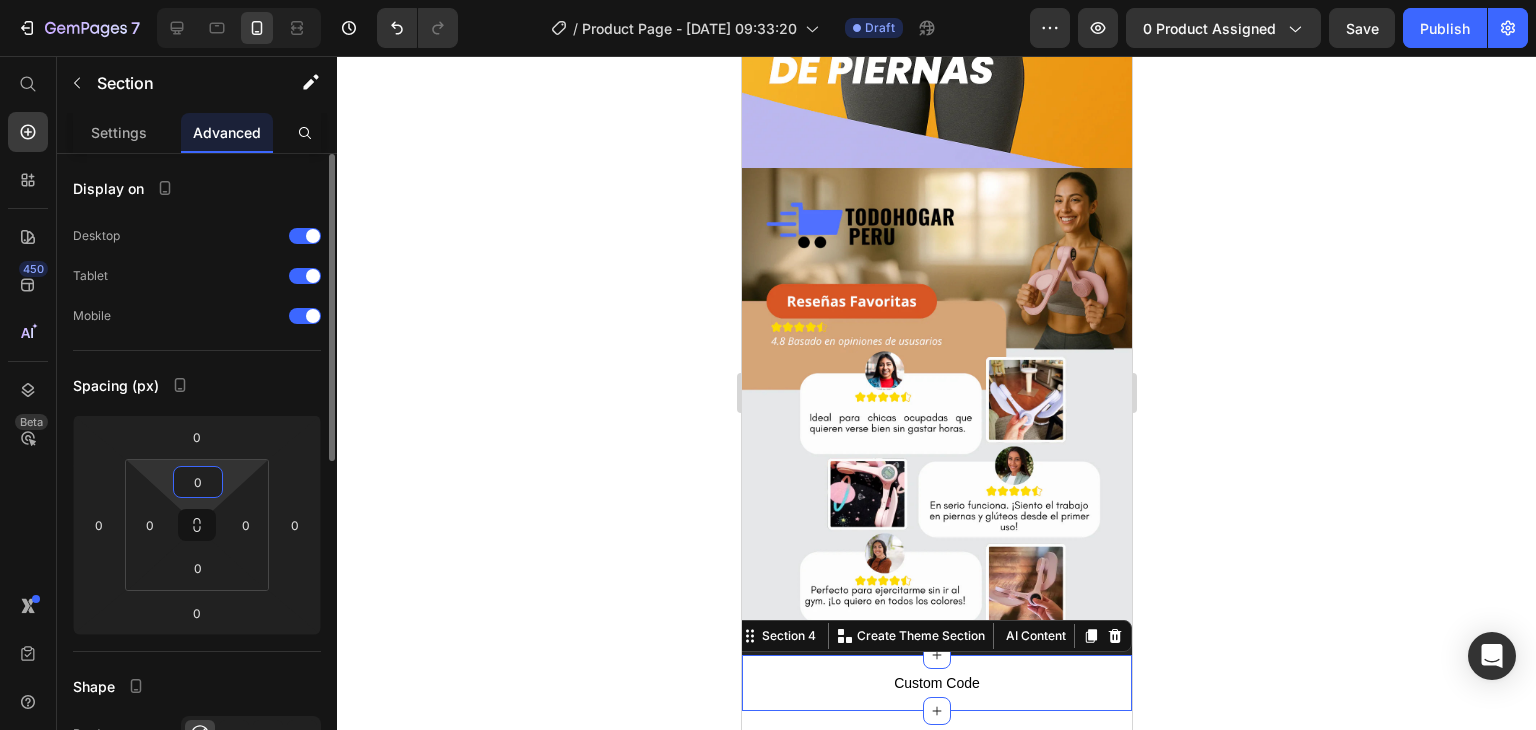 click on "0" at bounding box center (198, 482) 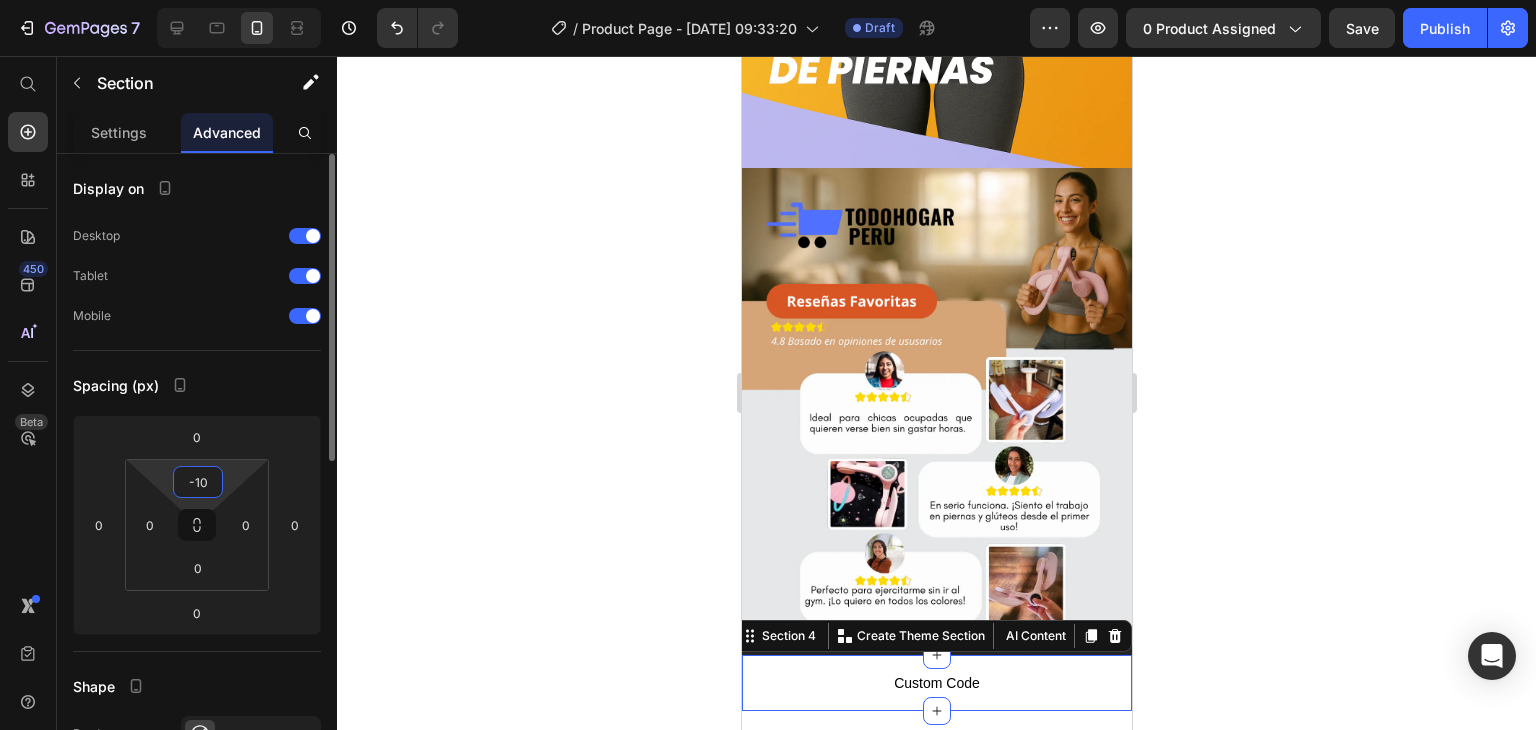 type on "10" 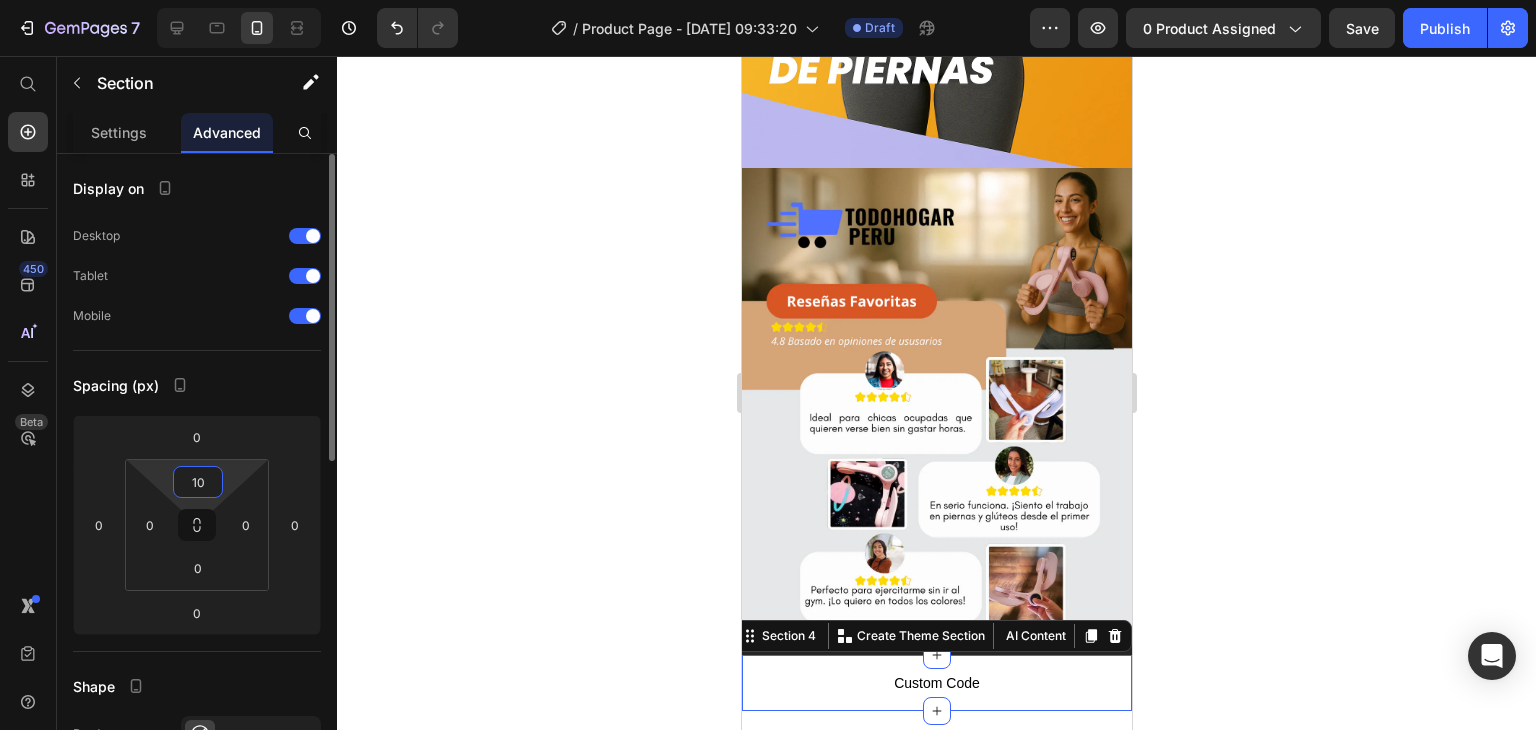 click on "Spacing (px)" at bounding box center (197, 385) 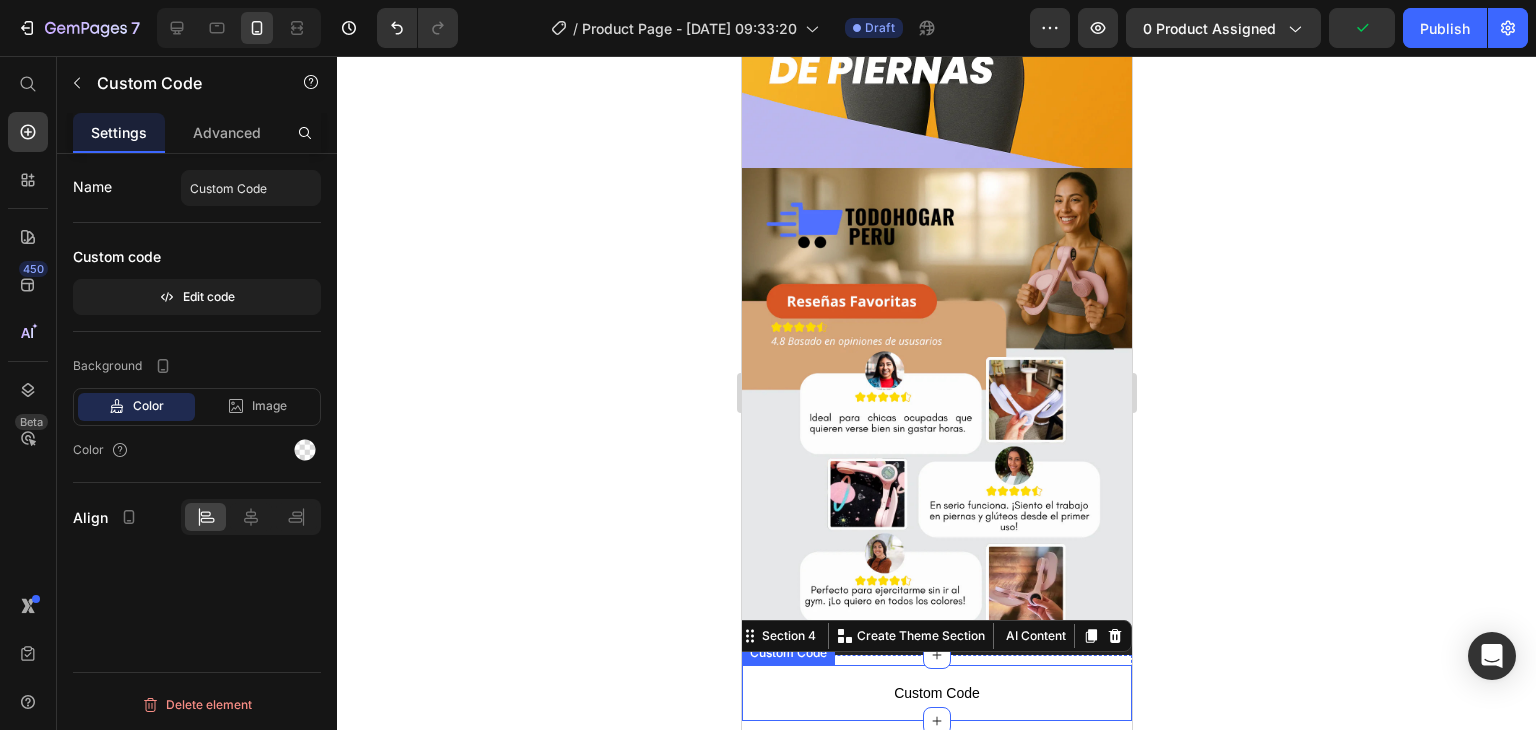 click on "Custom Code" at bounding box center (936, 693) 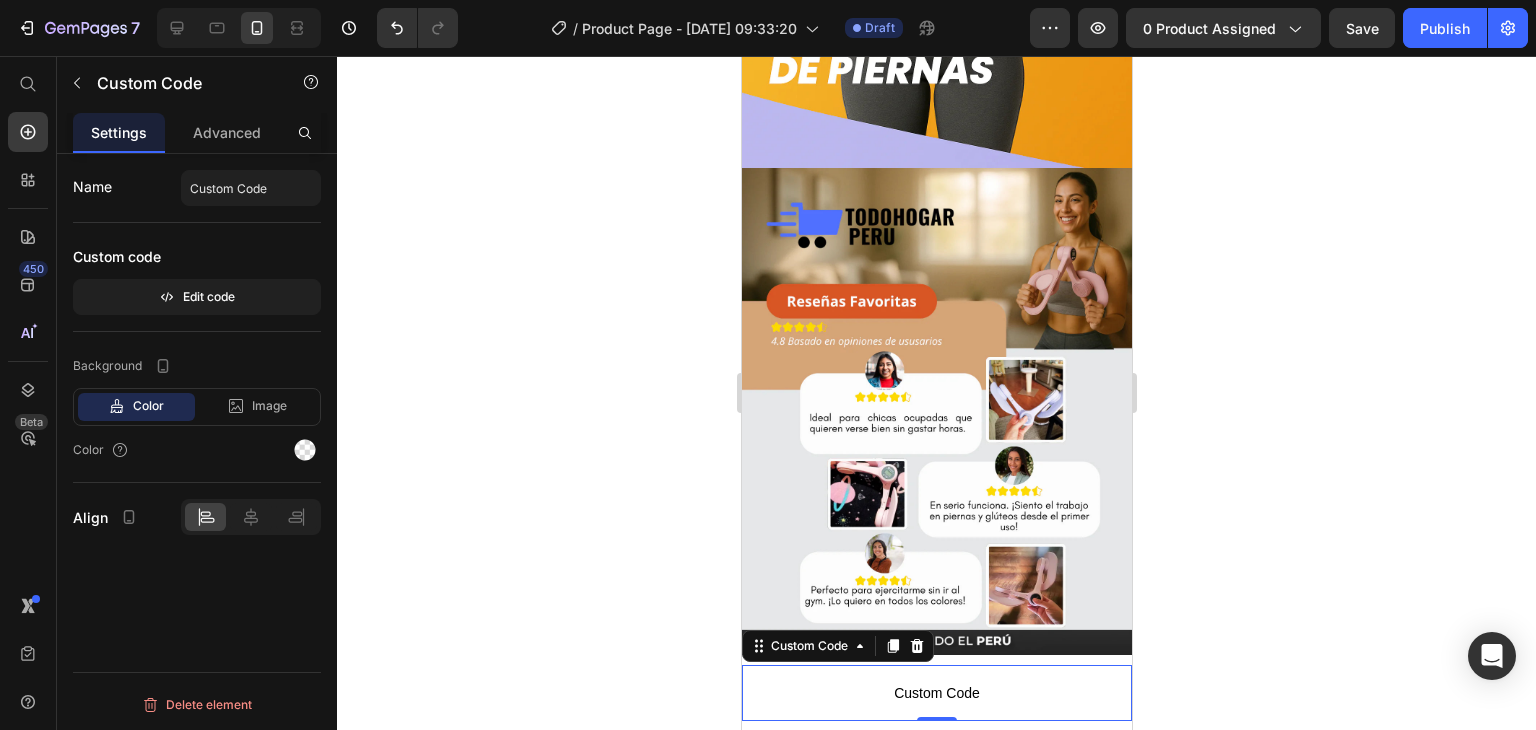 click on "Custom Code" at bounding box center [936, 693] 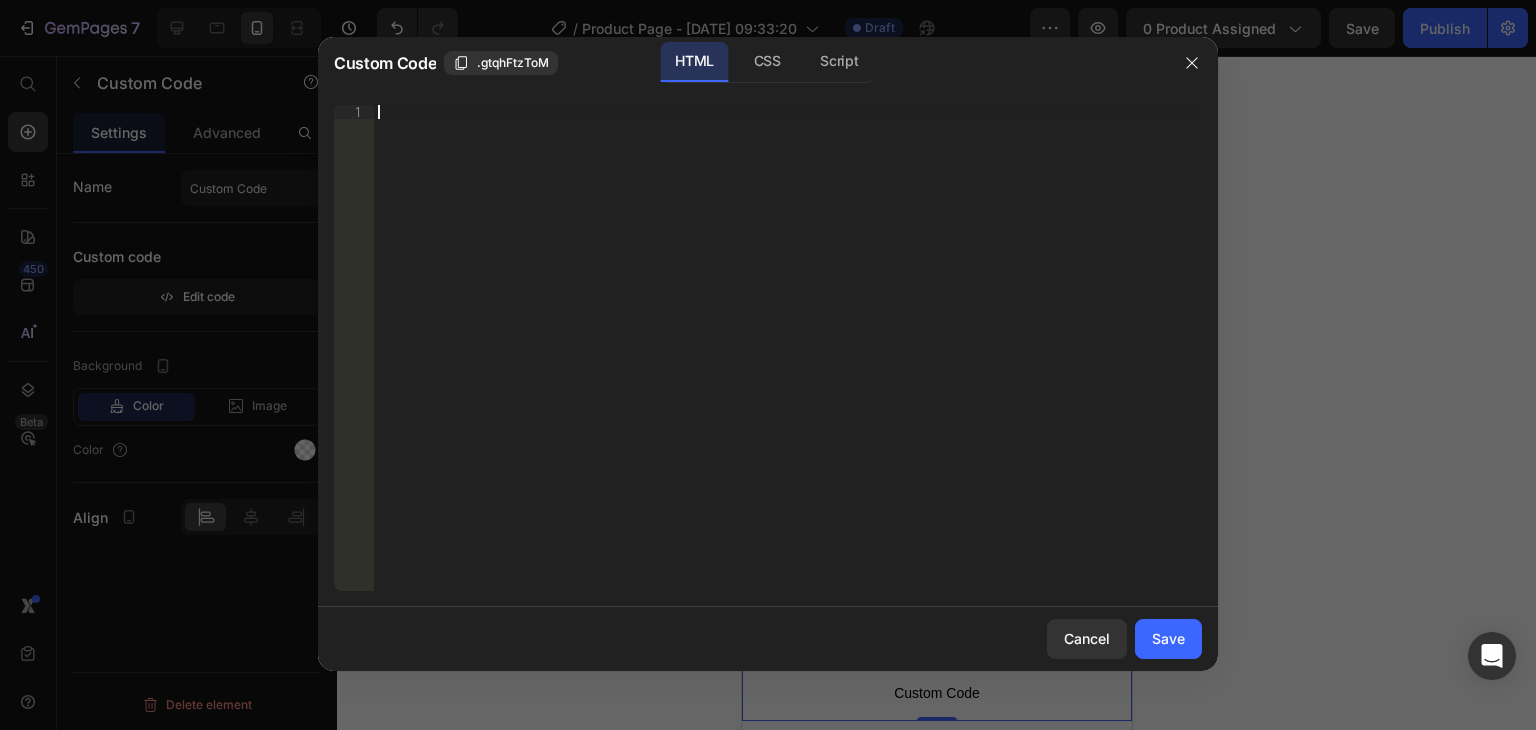 click on "Insert the 3rd-party installation code, HTML code, or Liquid code to display custom content." at bounding box center (788, 362) 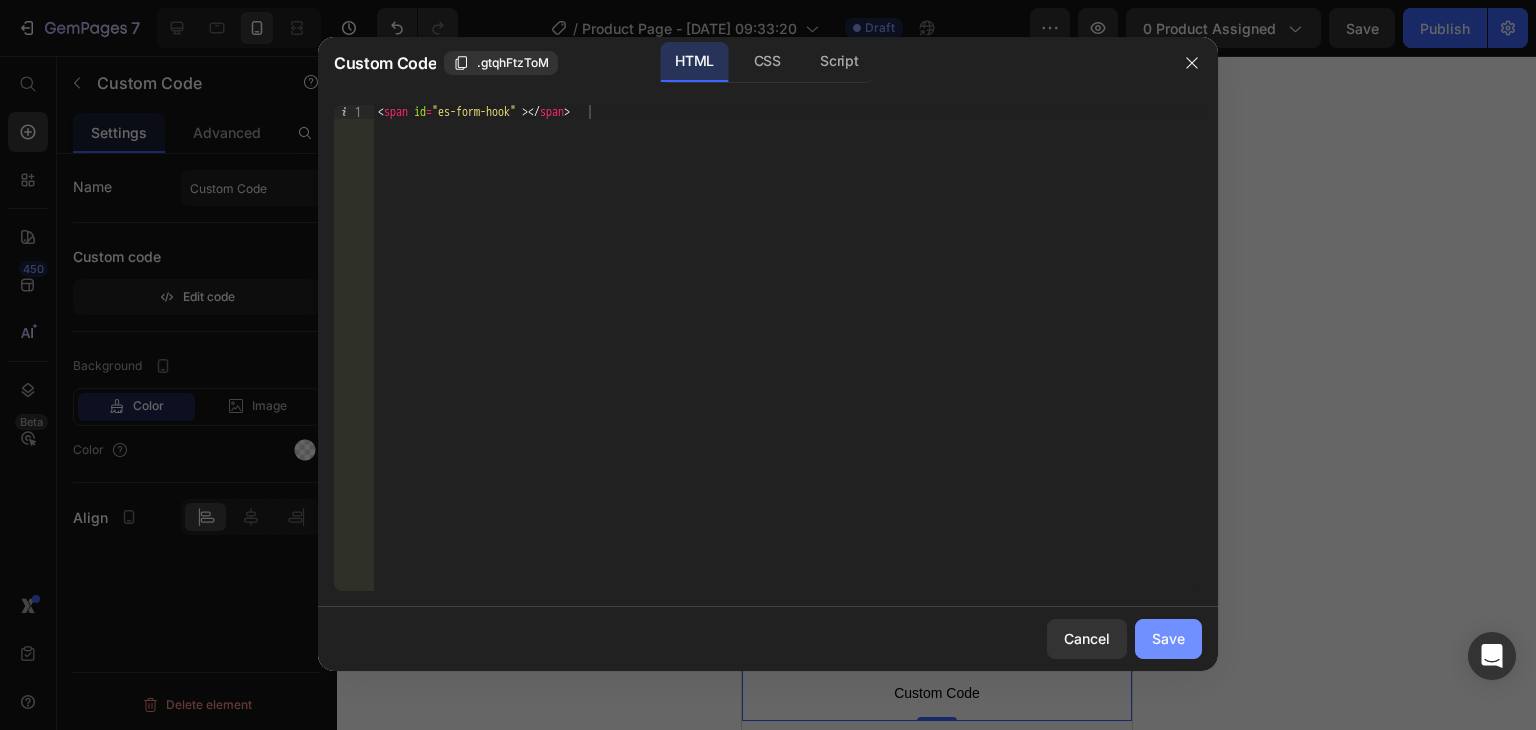 click on "Save" 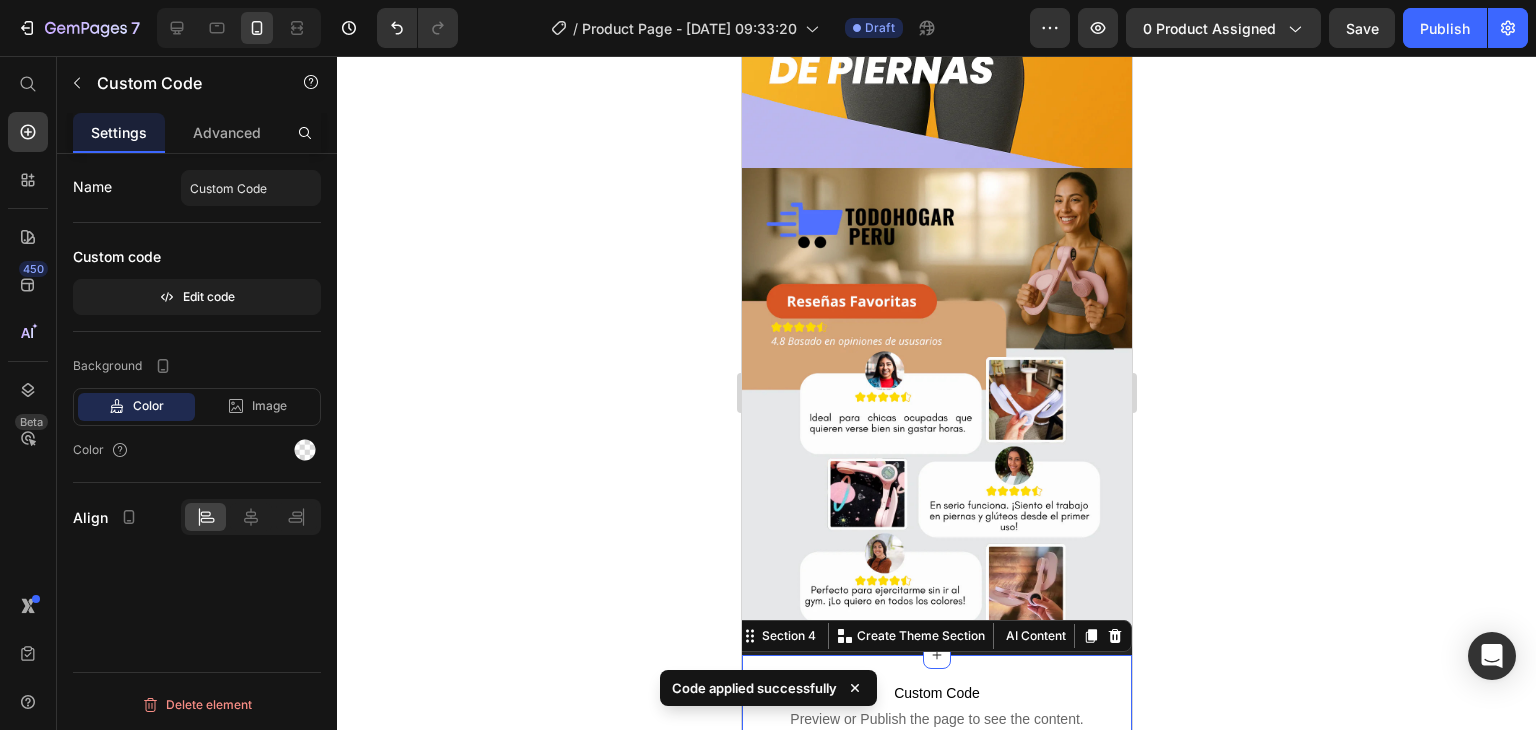 click on "Custom Code
Preview or Publish the page to see the content. Custom Code Section 4   You can create reusable sections Create Theme Section AI Content Write with GemAI What would you like to describe here? Tone and Voice Persuasive Product Show more Generate" at bounding box center [936, 700] 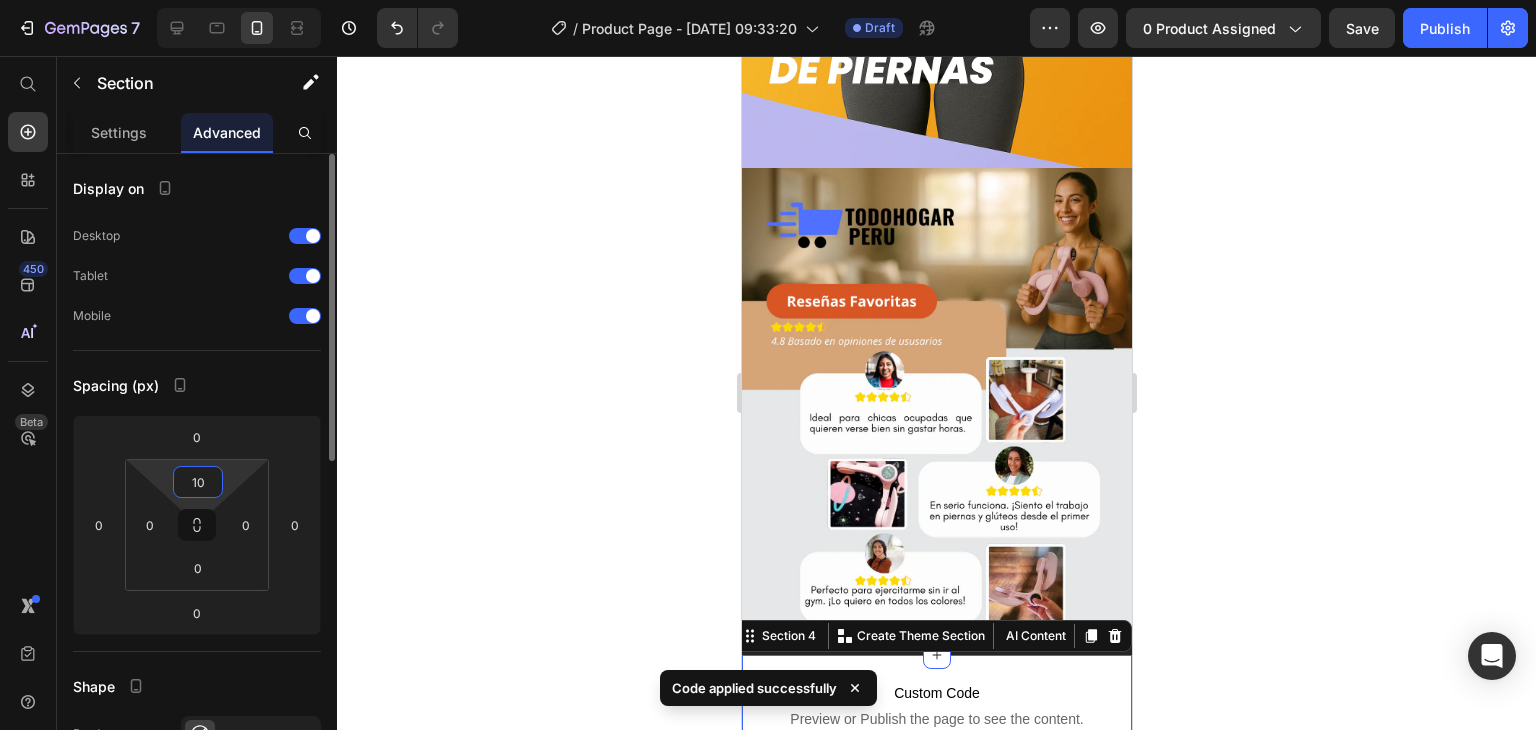 click on "10" at bounding box center (198, 482) 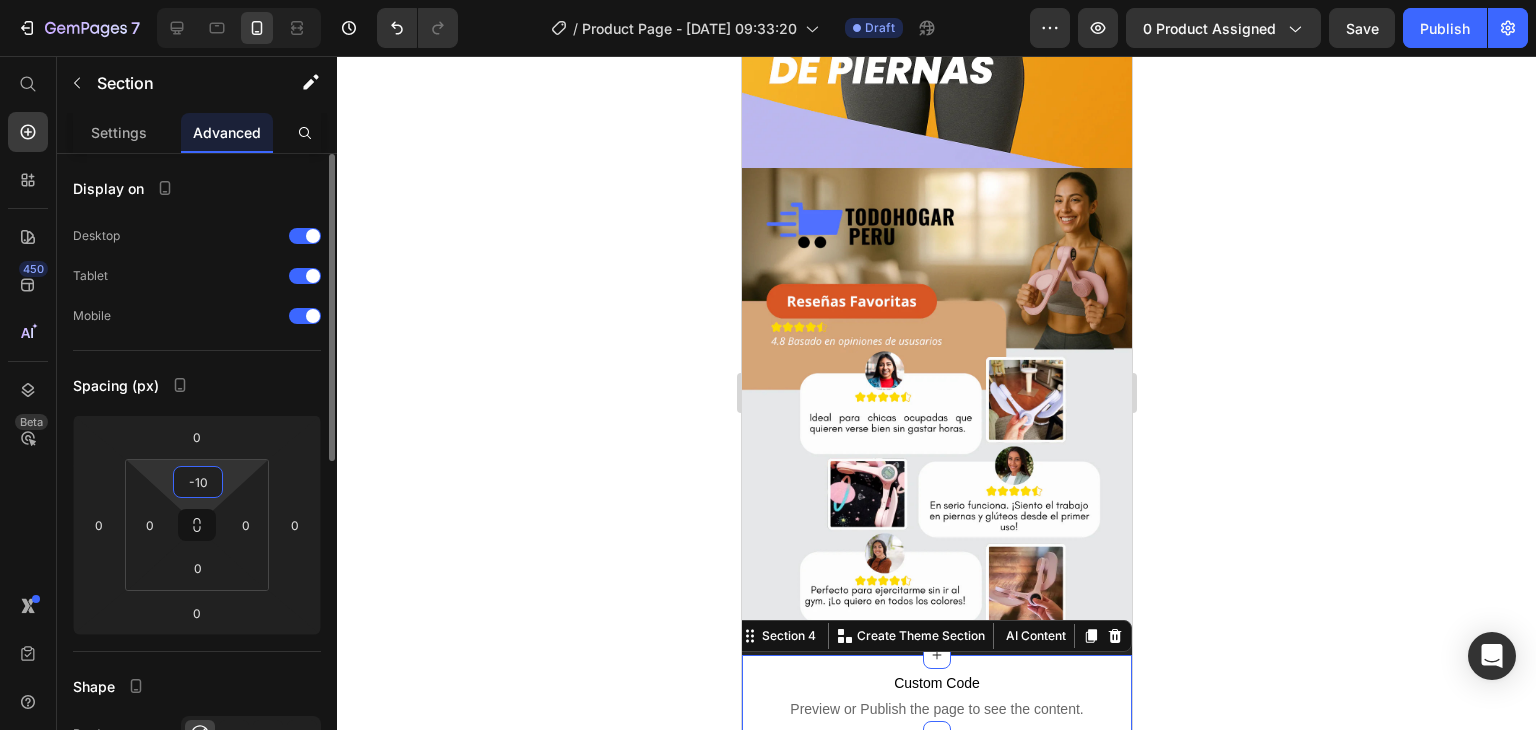 type on "-1" 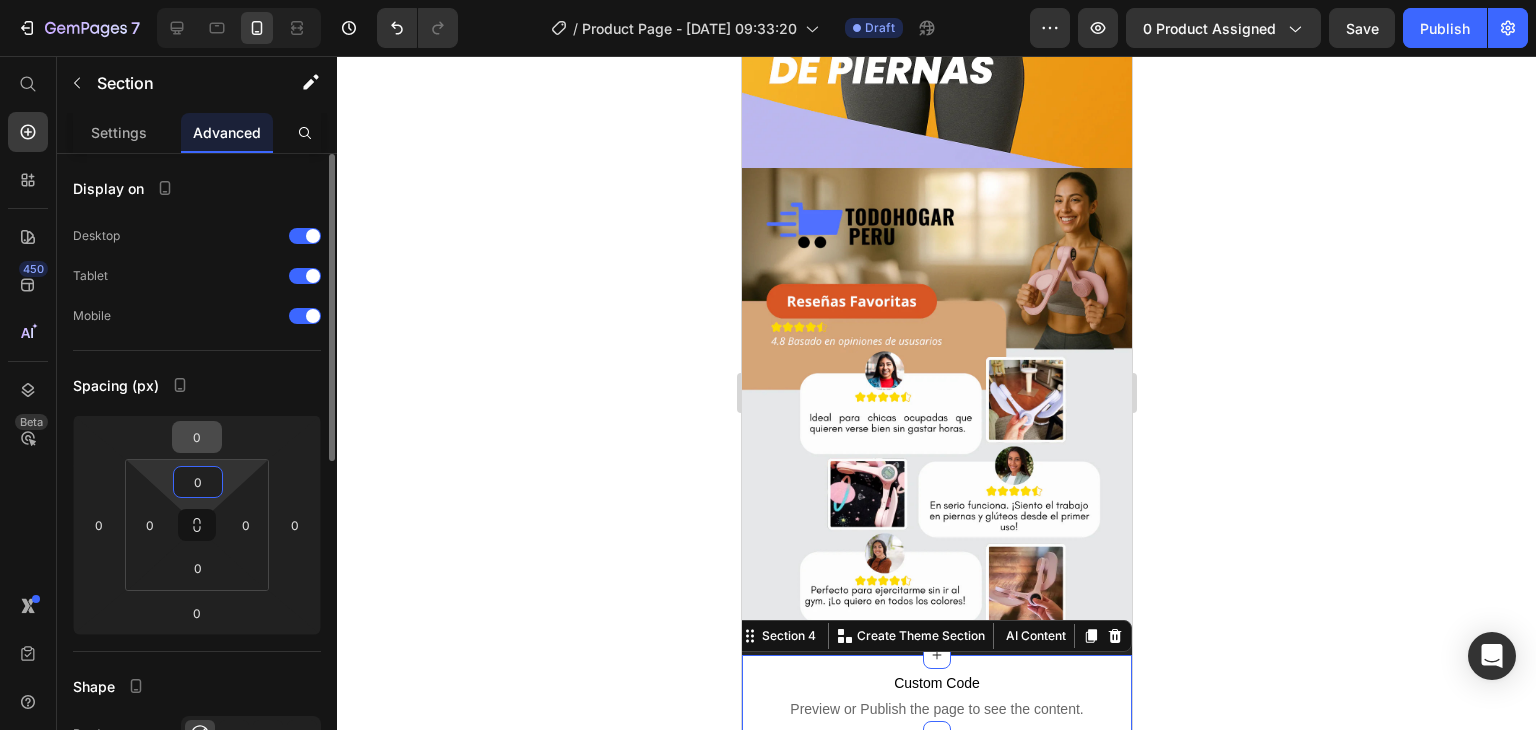 type on "0" 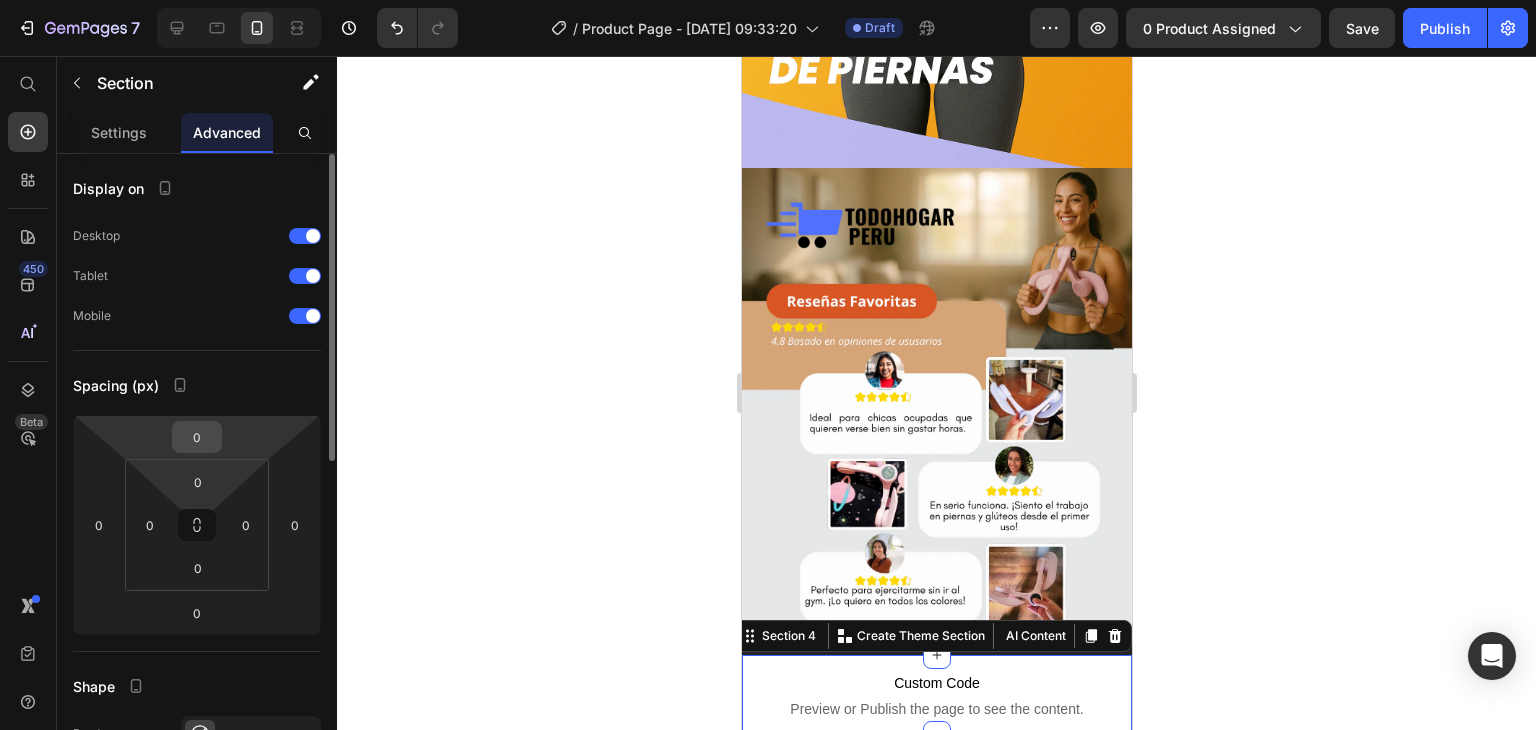 click on "0" at bounding box center (197, 437) 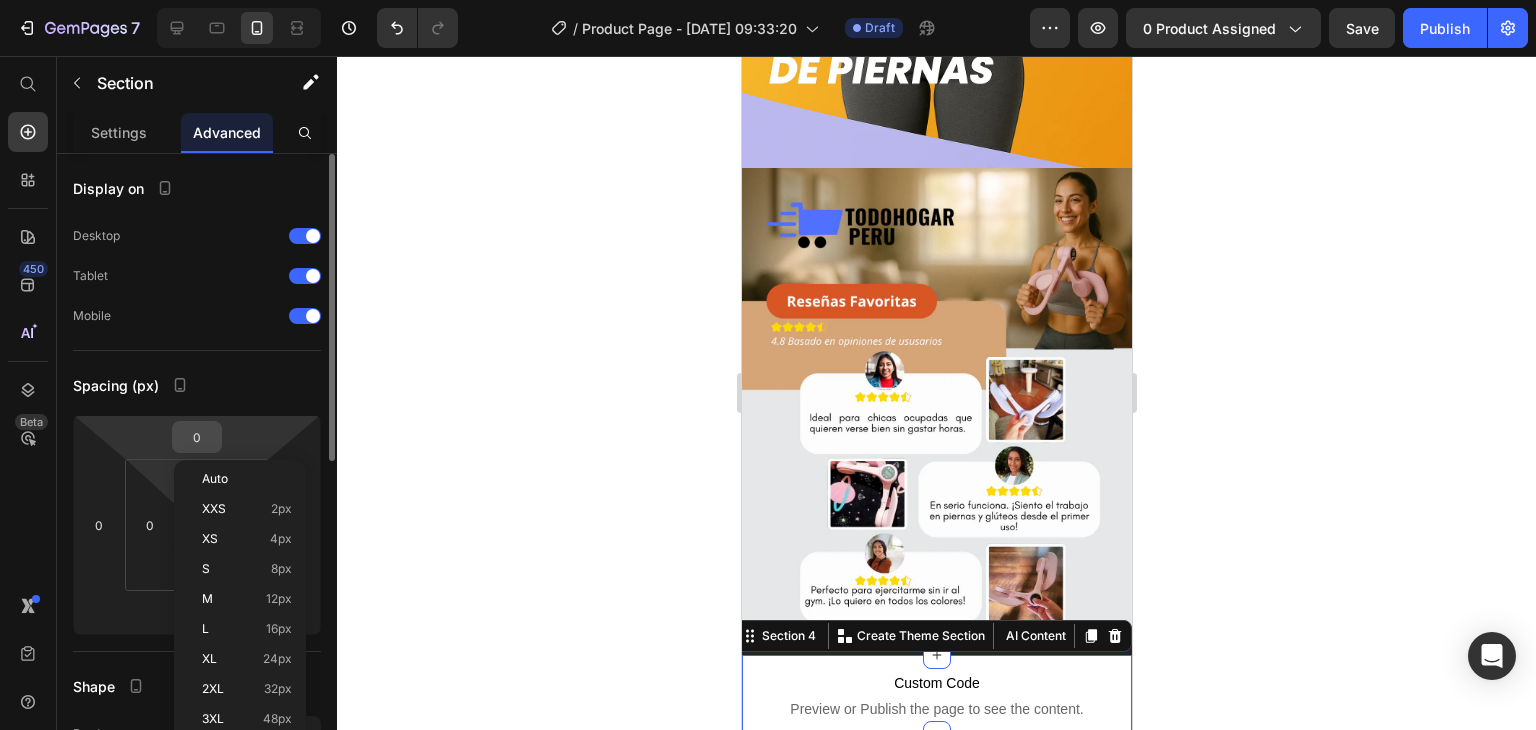 click on "0" at bounding box center [197, 437] 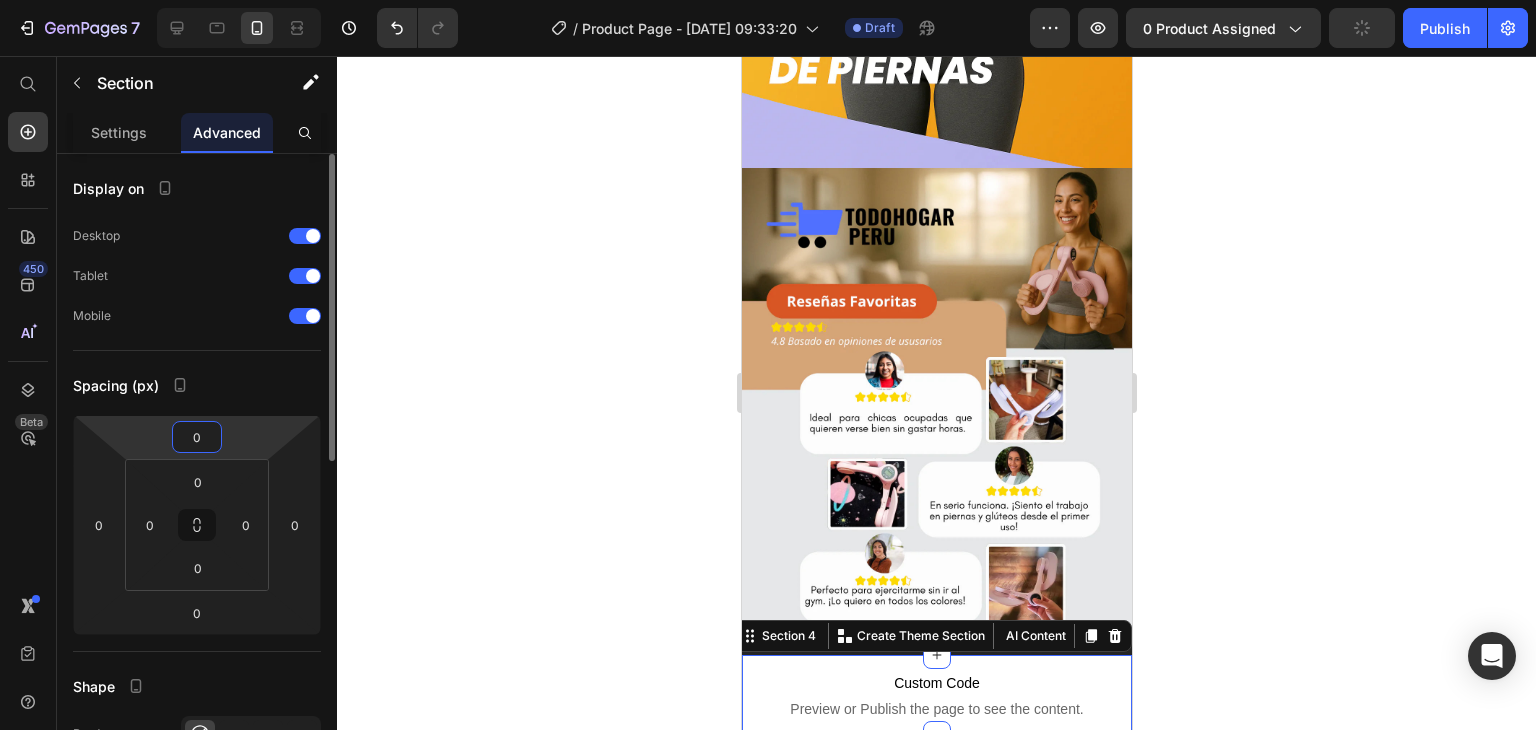 click on "0" at bounding box center (197, 437) 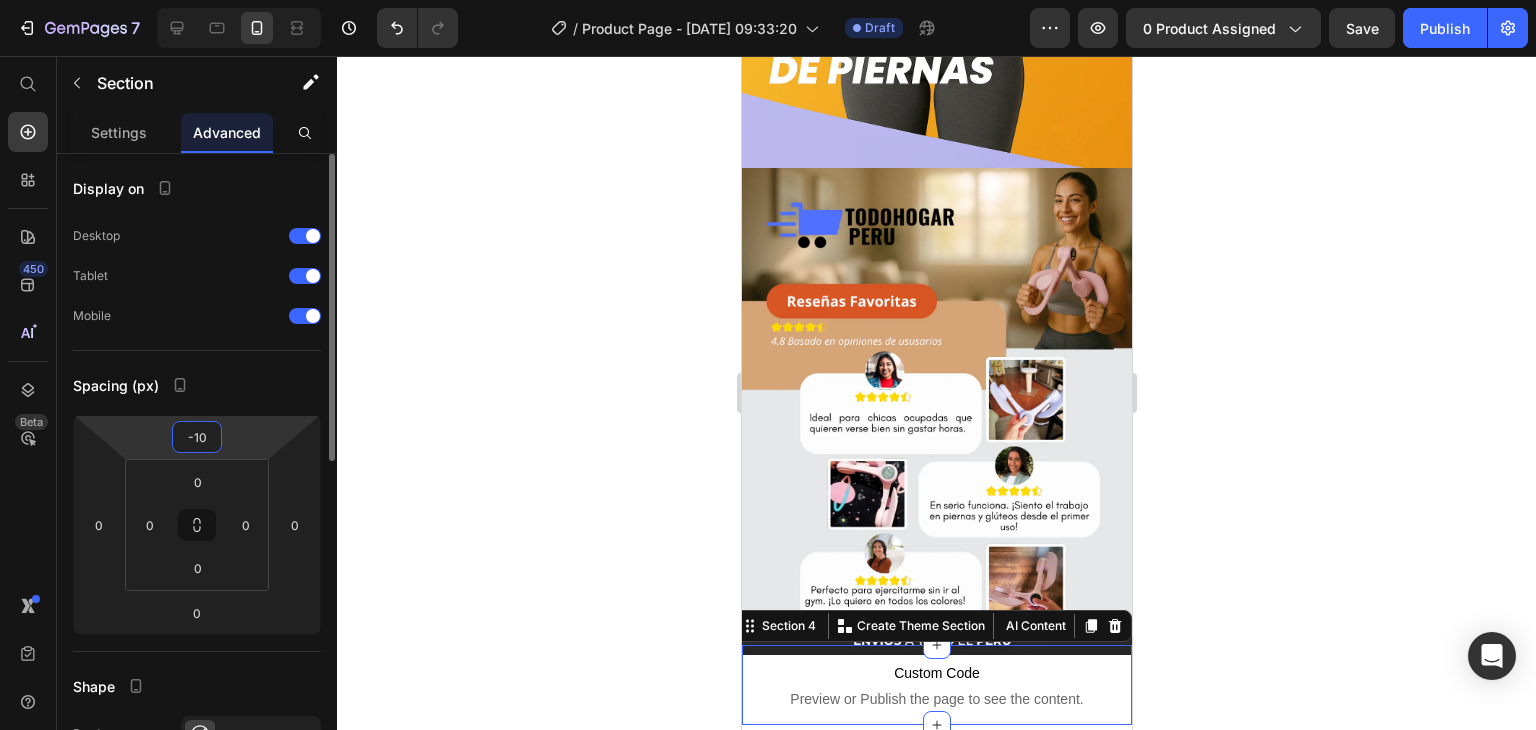 type on "-10" 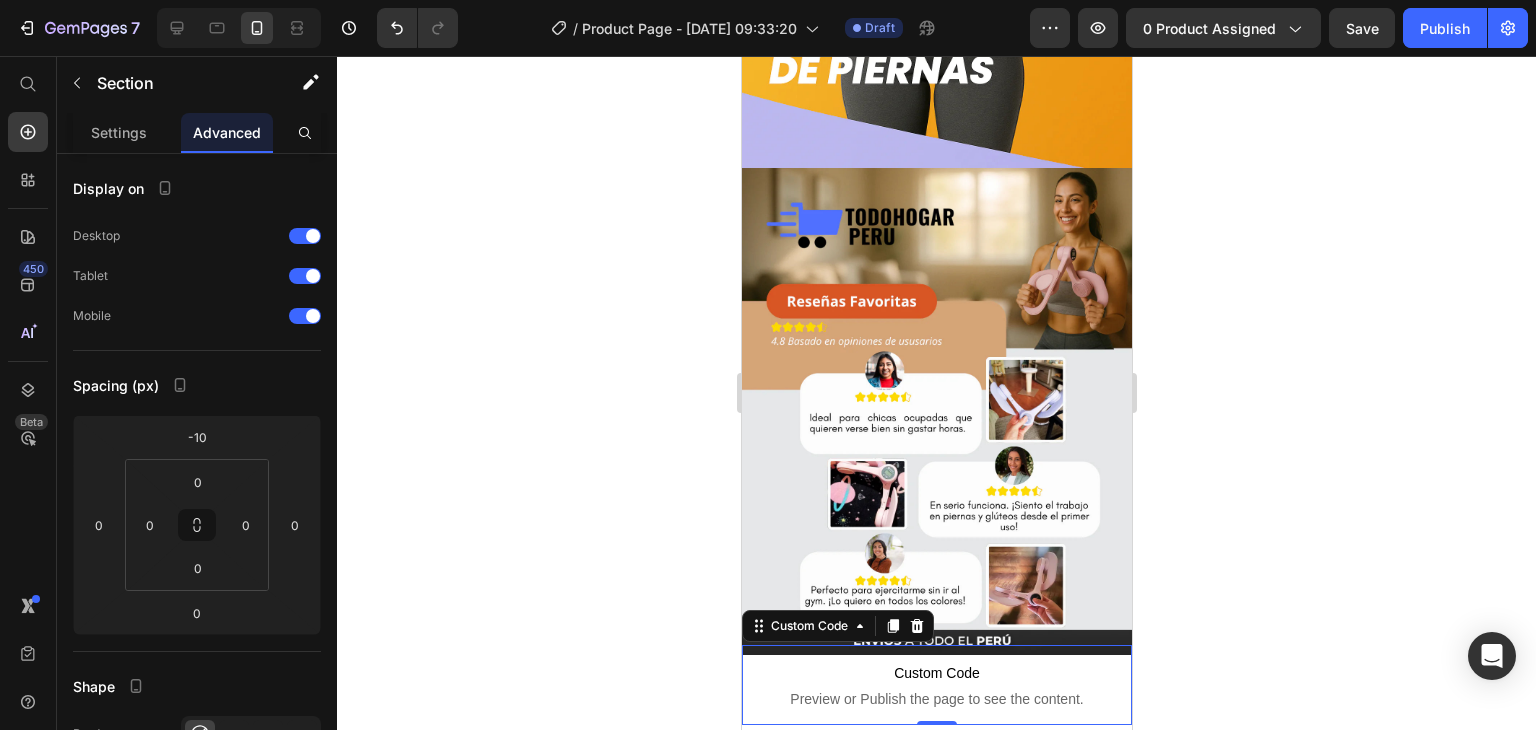 click on "Custom Code
Preview or Publish the page to see the content." at bounding box center [936, 685] 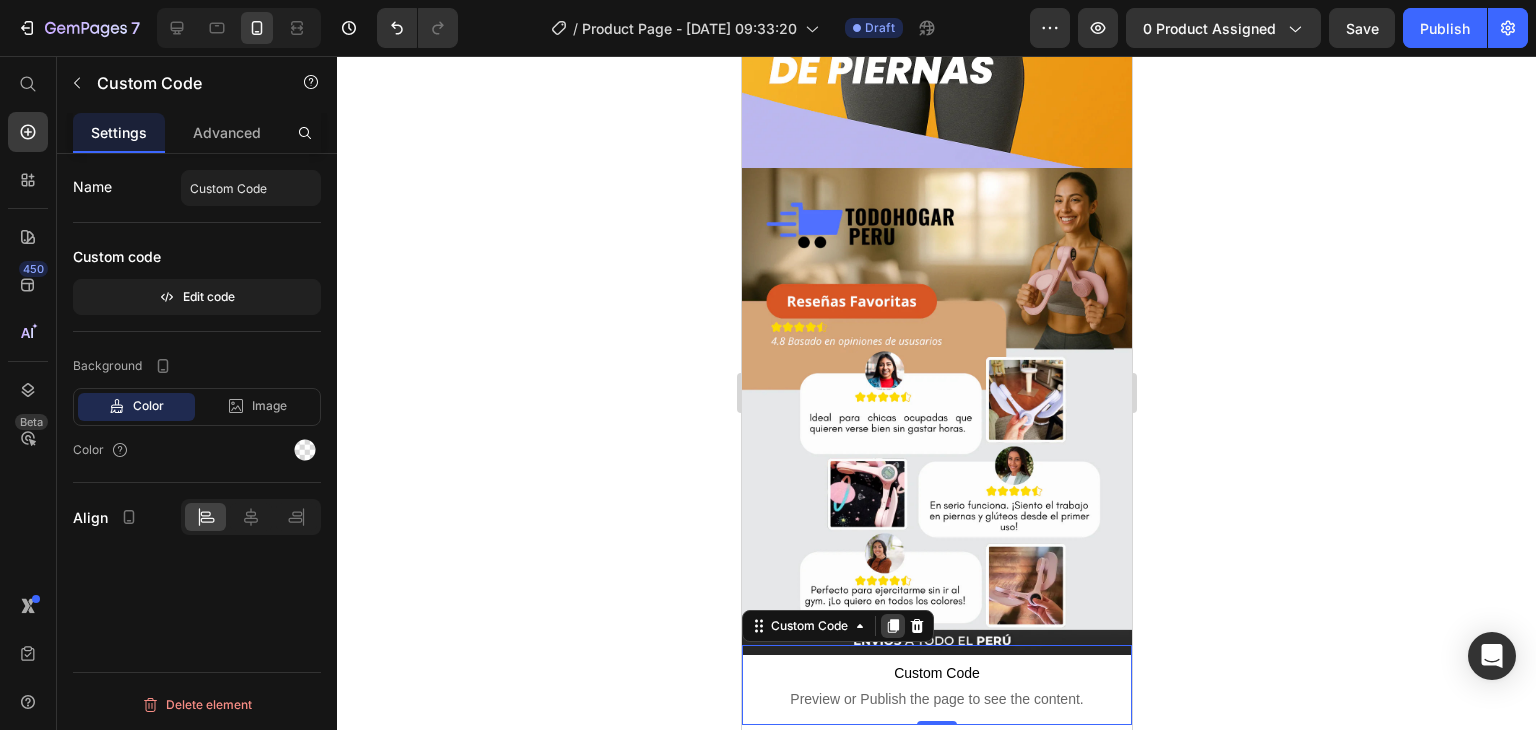click 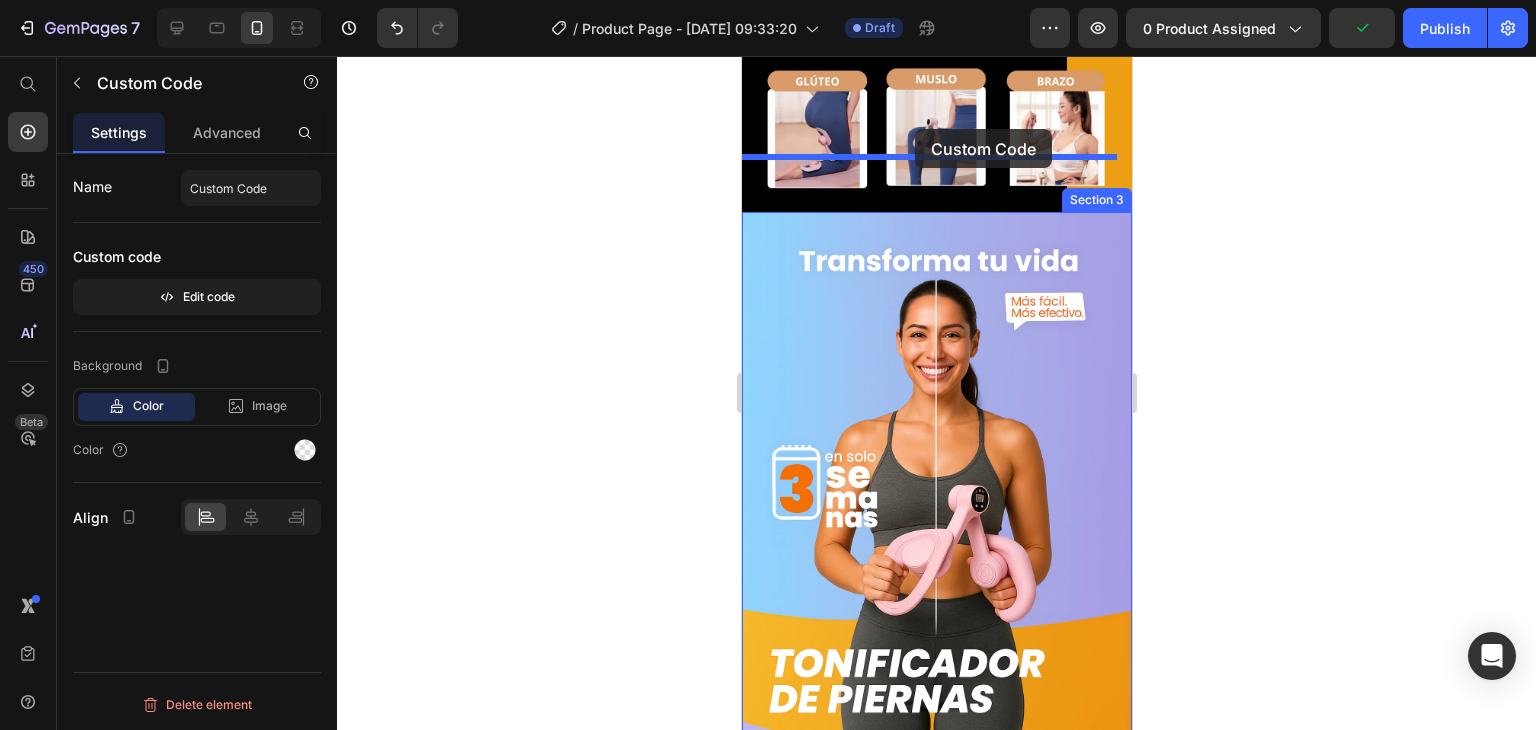 scroll, scrollTop: 1294, scrollLeft: 0, axis: vertical 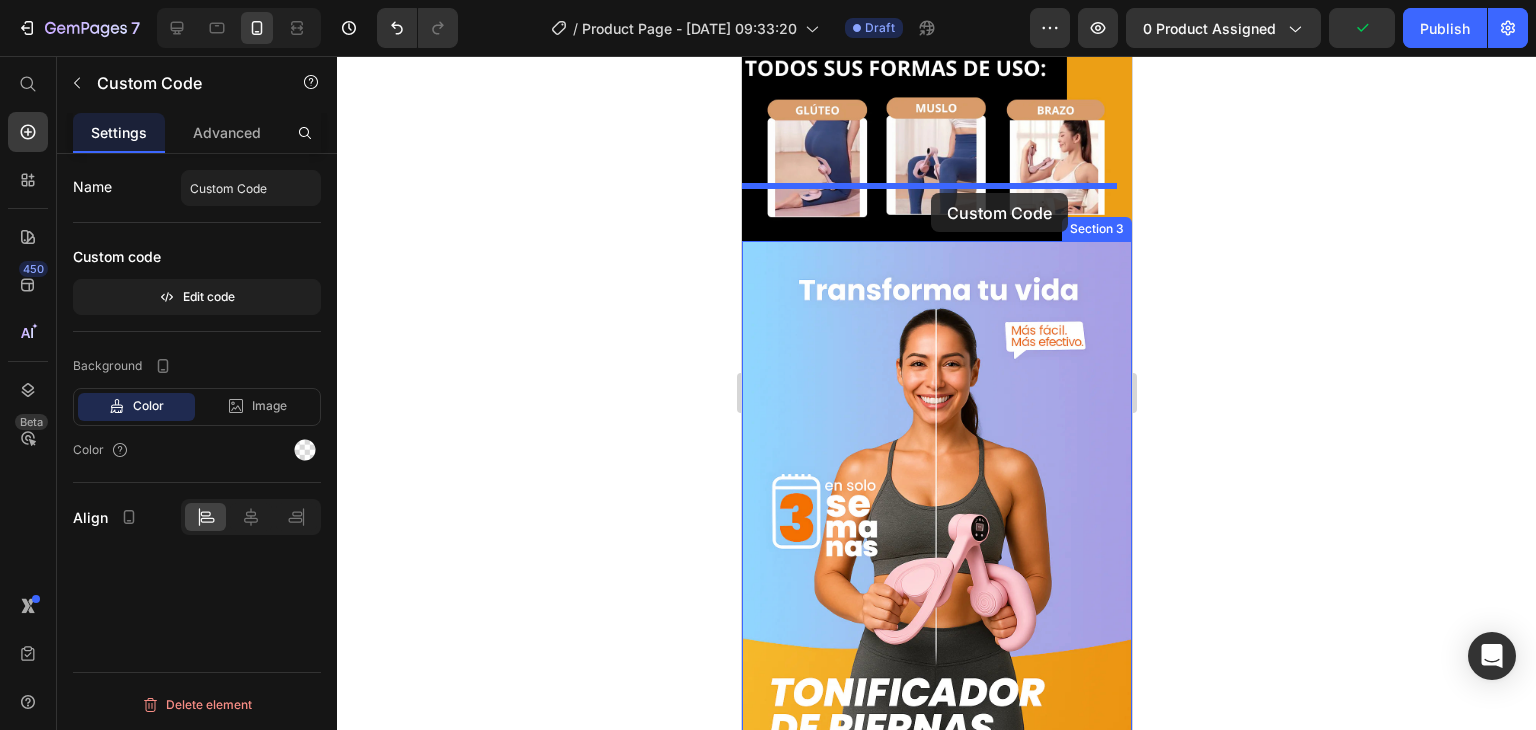 drag, startPoint x: 937, startPoint y: 677, endPoint x: 928, endPoint y: 192, distance: 485.0835 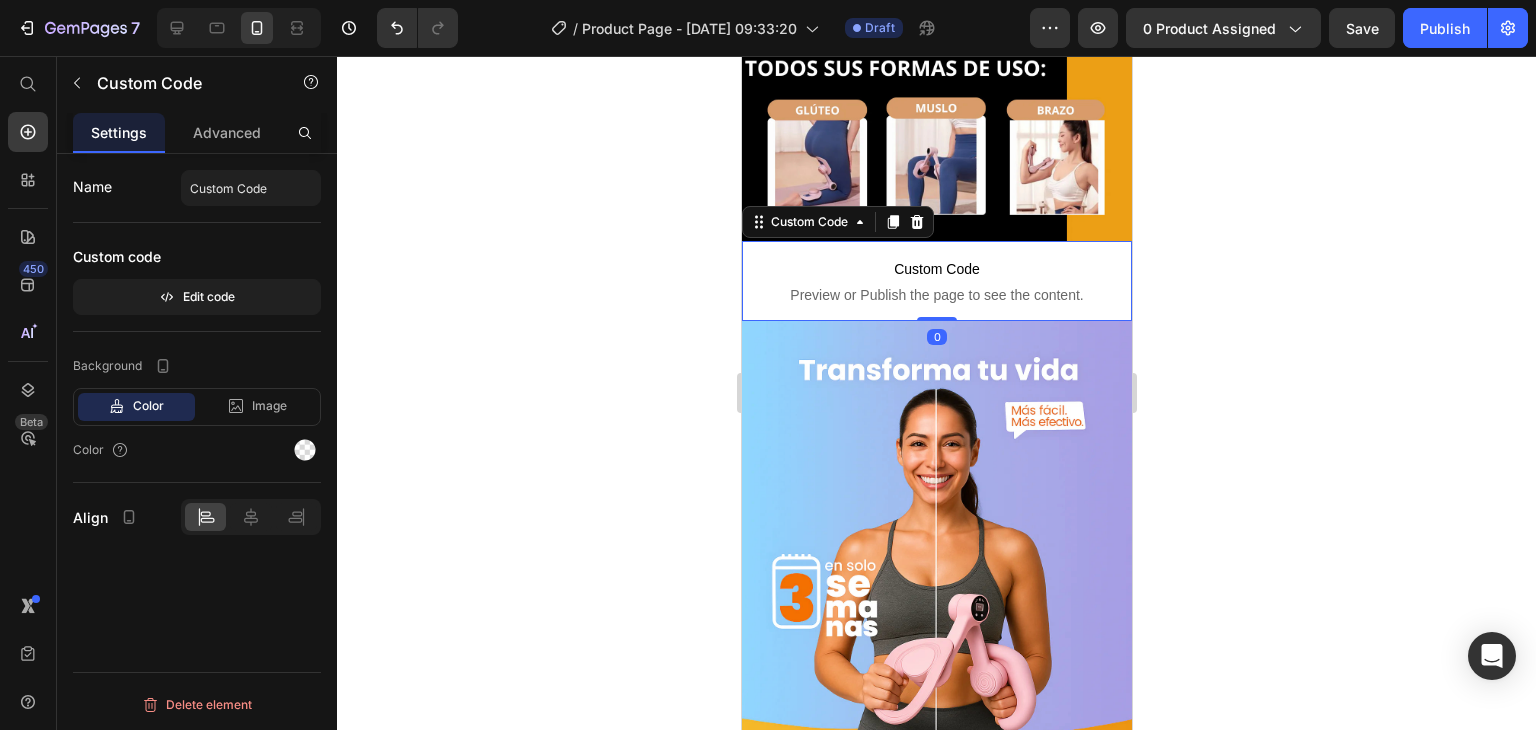 click on "Preview or Publish the page to see the content." at bounding box center [936, 295] 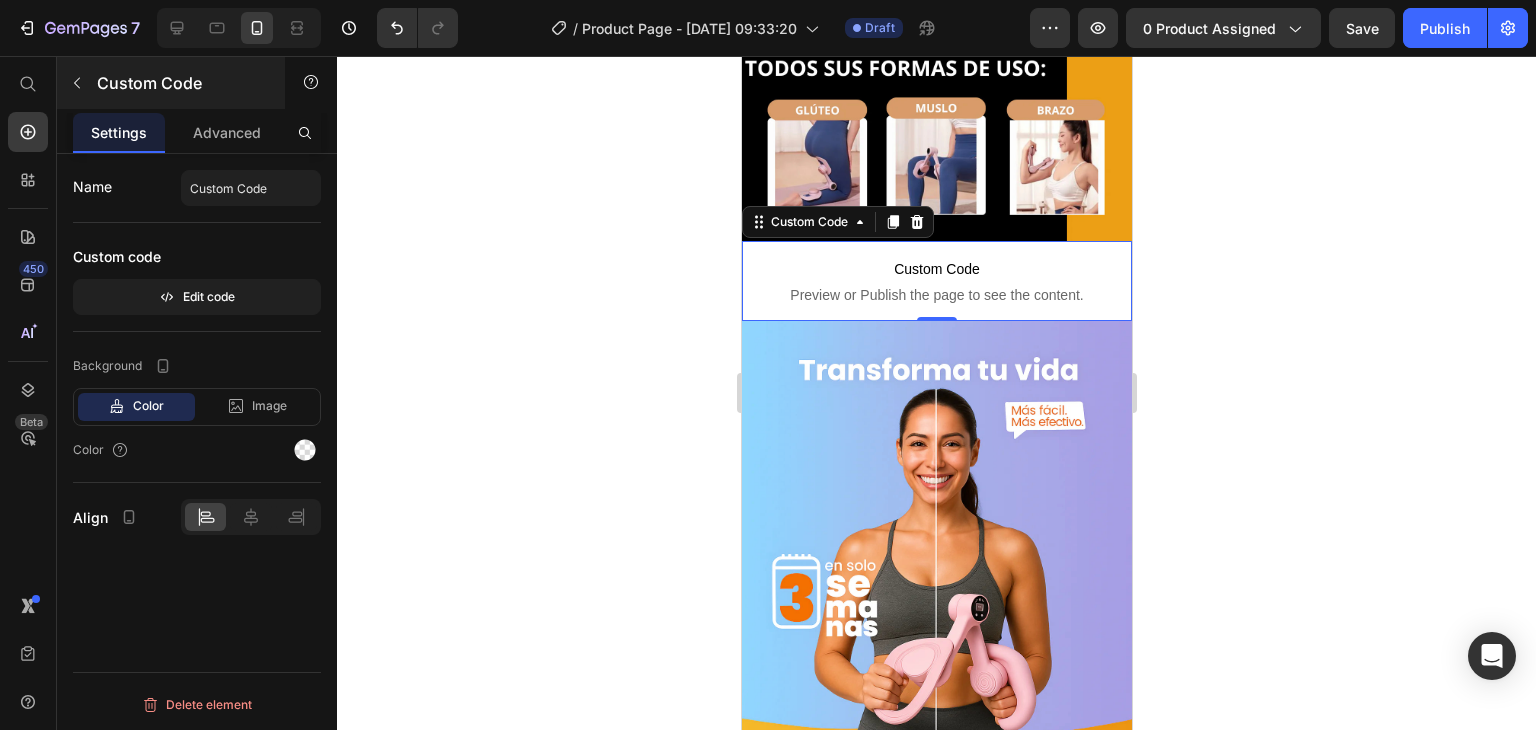 click on "Custom Code" at bounding box center [182, 83] 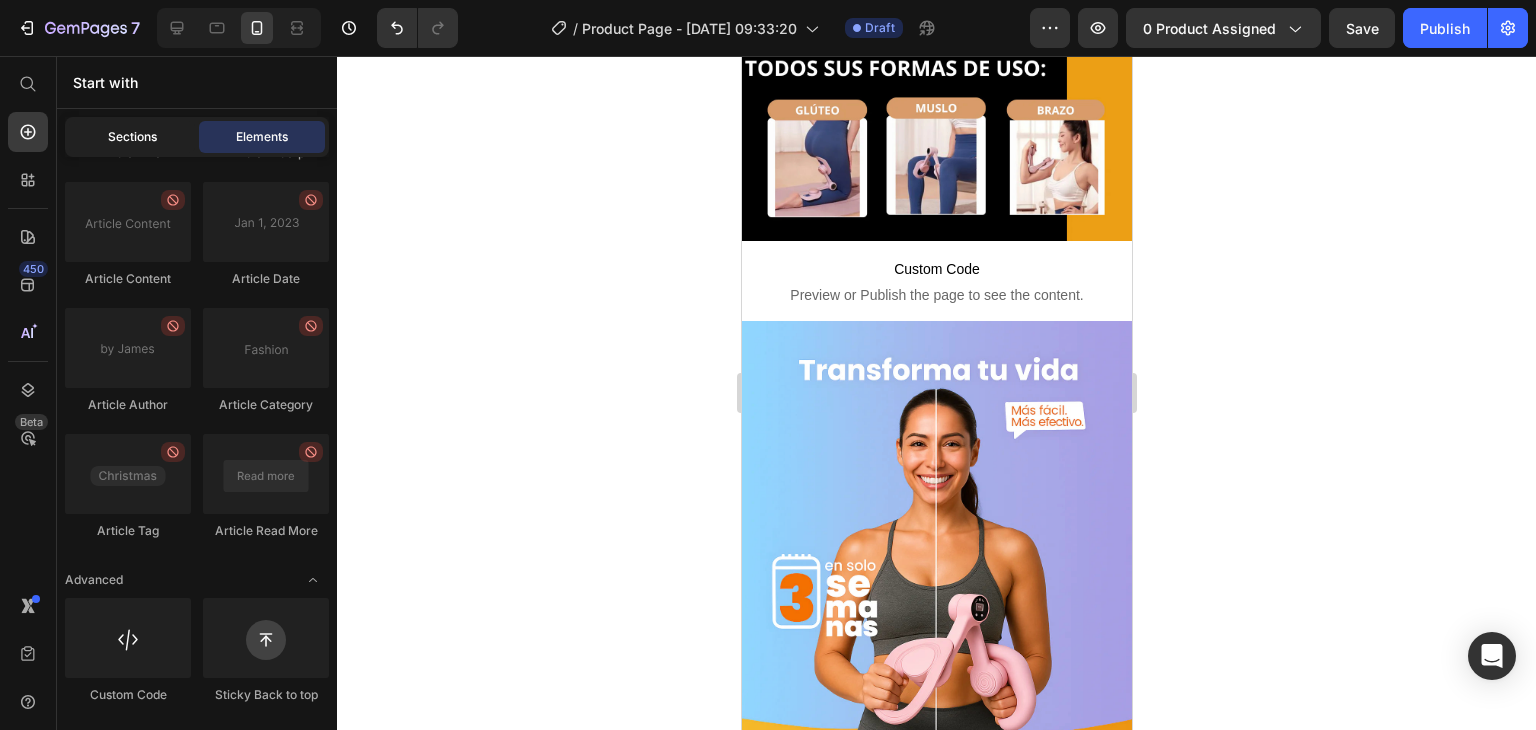 click on "Sections" 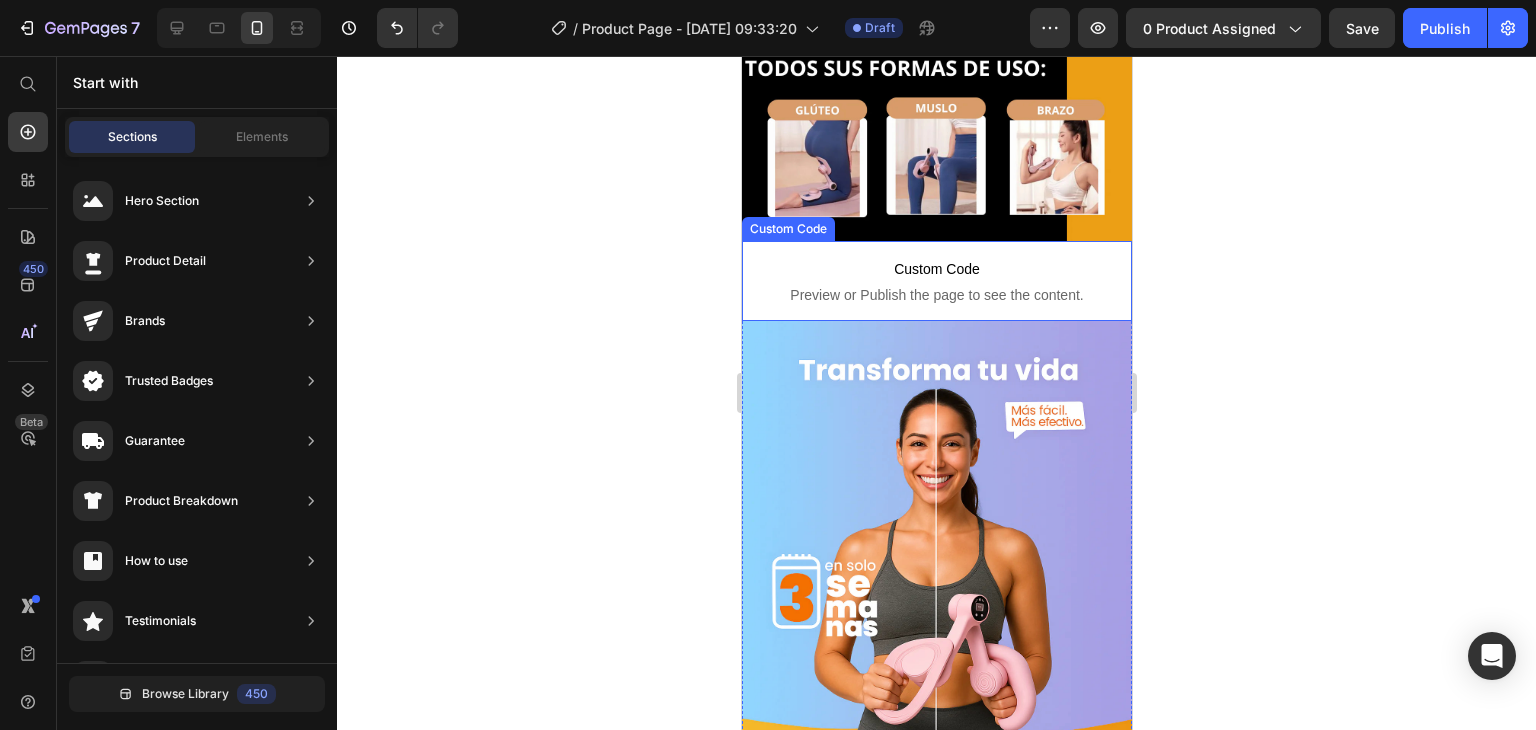 click on "Custom Code
Preview or Publish the page to see the content." at bounding box center (936, 281) 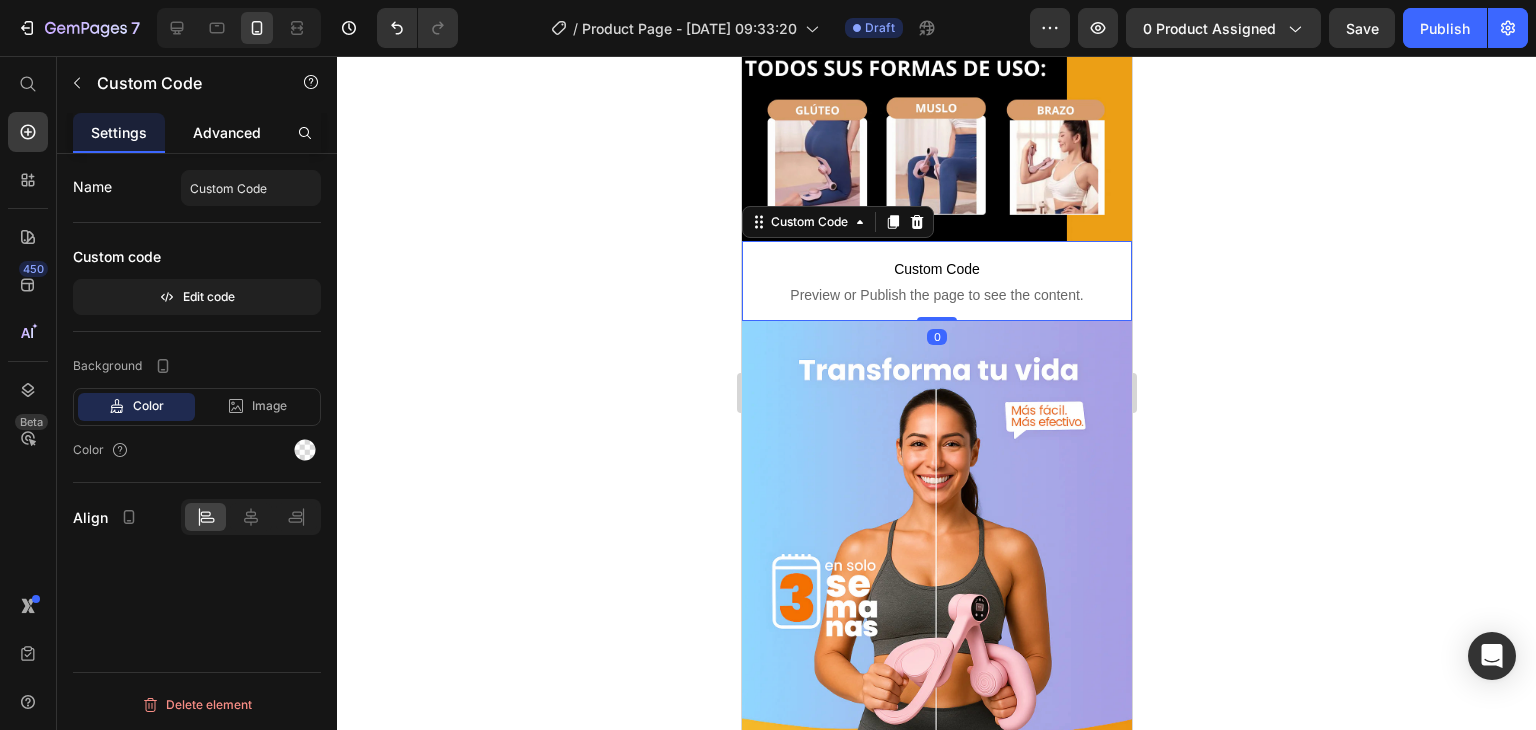 click on "Advanced" at bounding box center [227, 132] 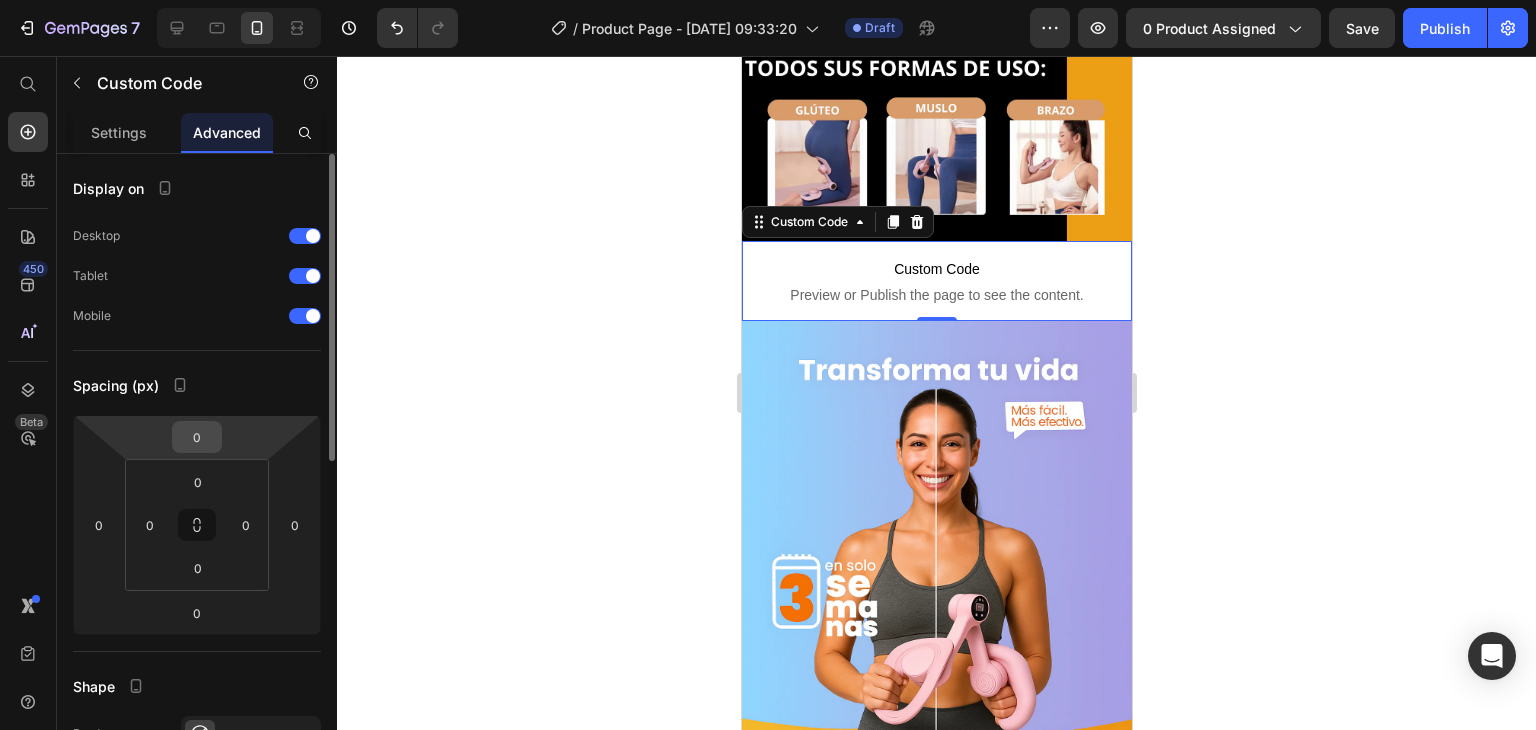 click on "0" at bounding box center [197, 437] 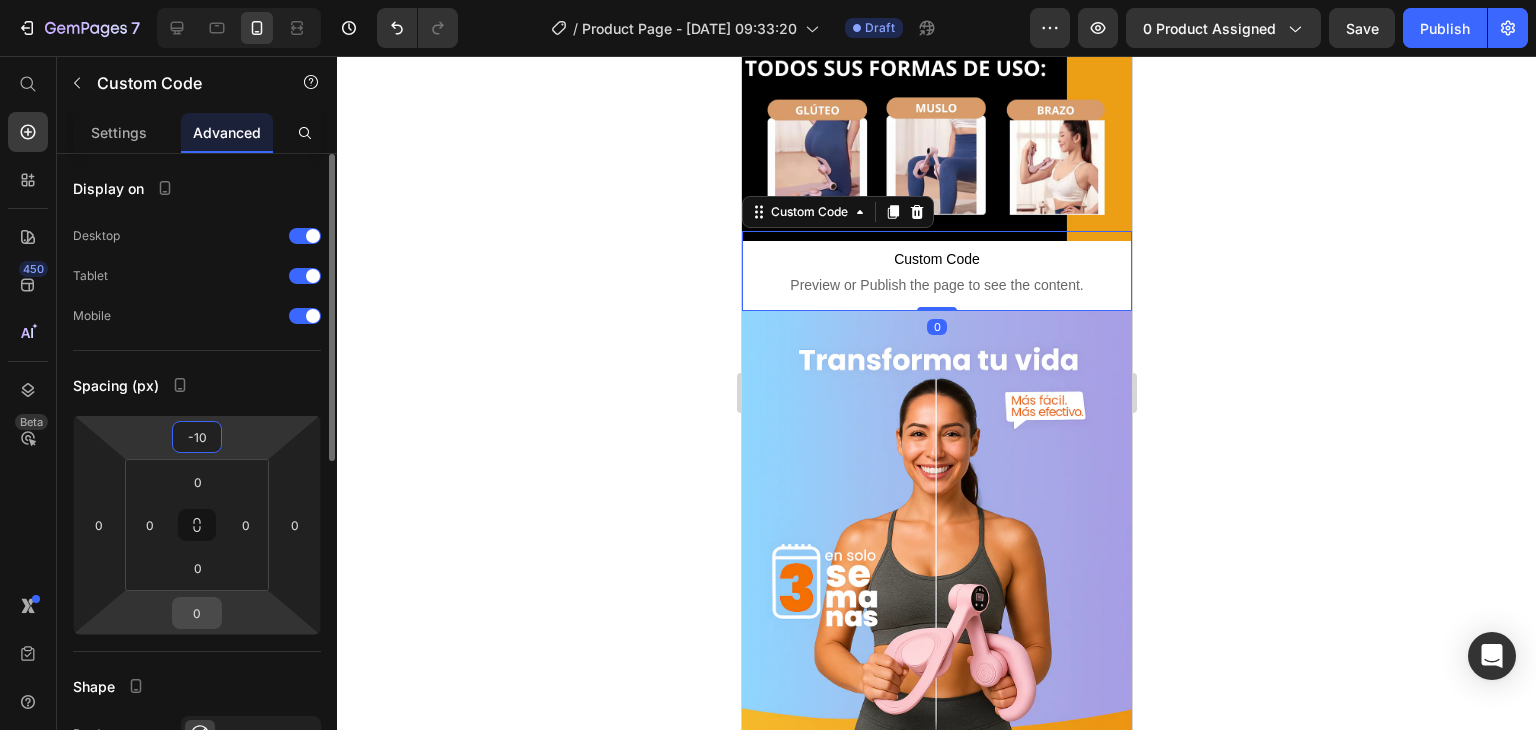 type on "-10" 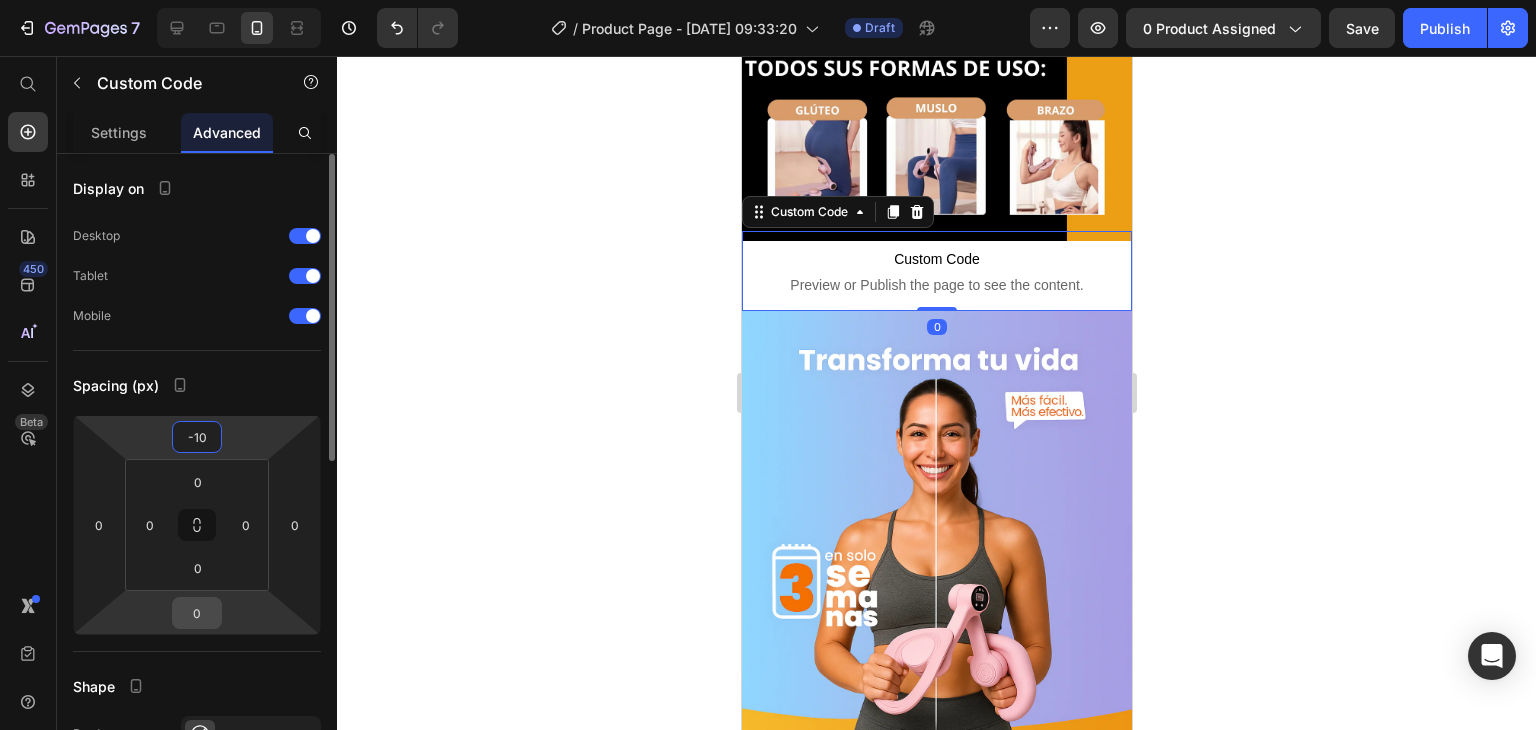 click on "0" at bounding box center (197, 613) 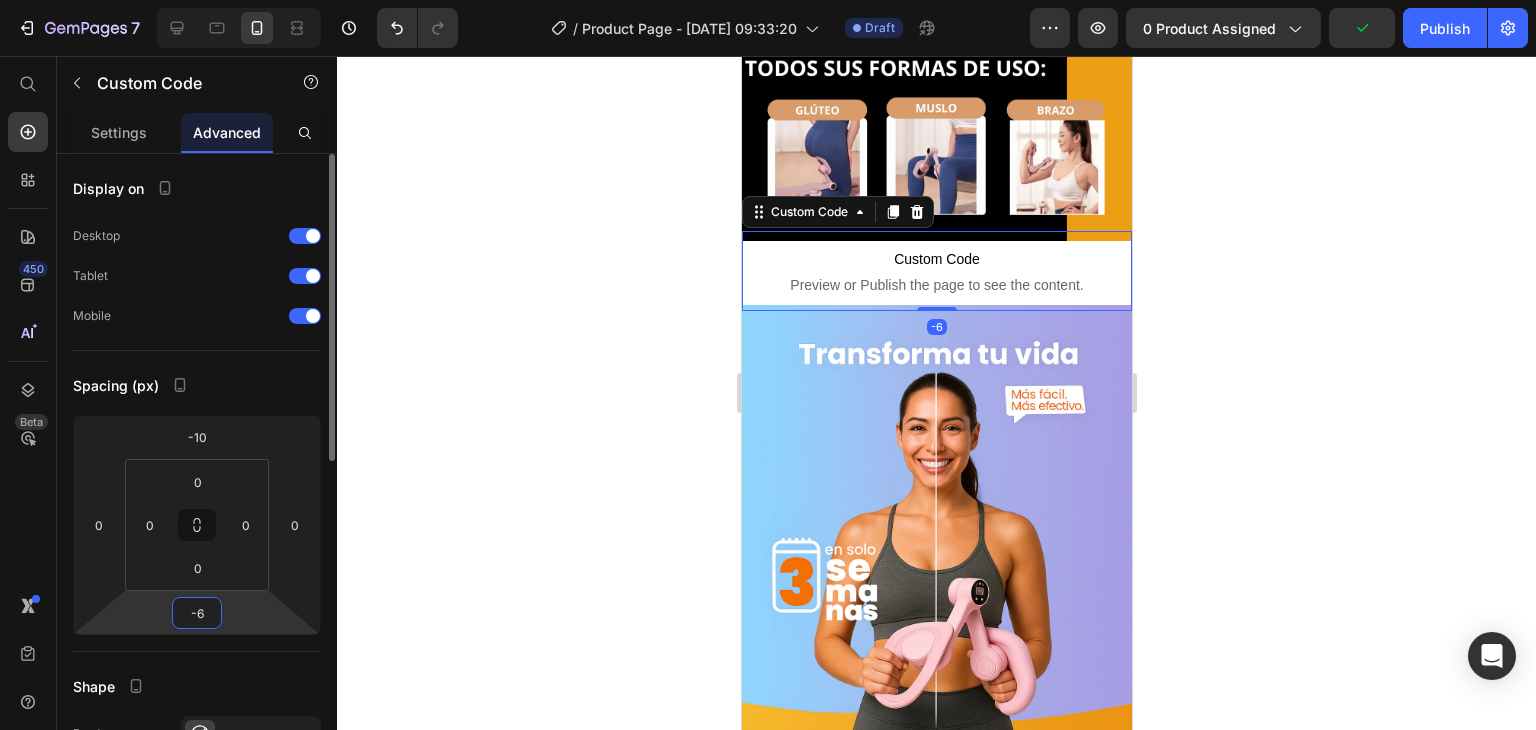 type on "-6" 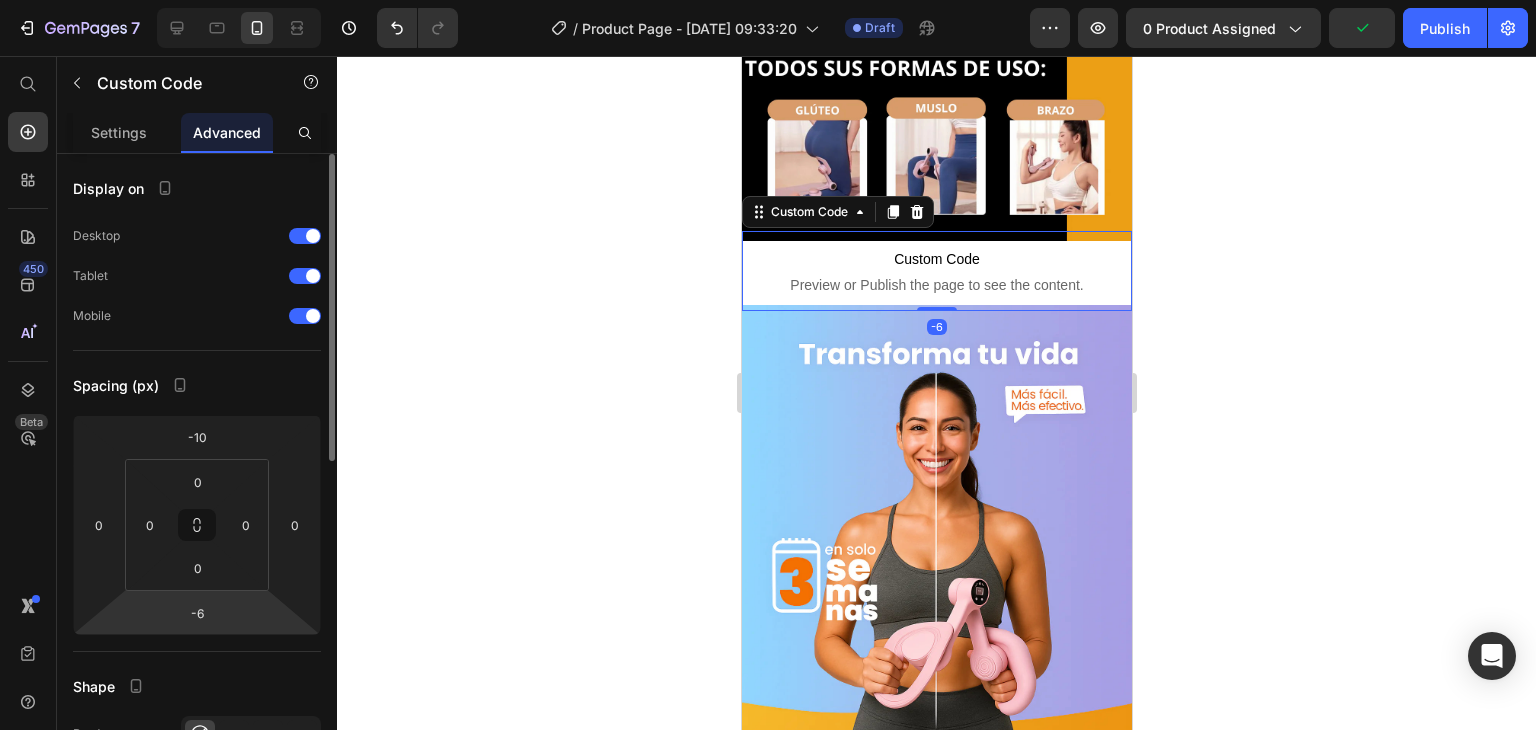 click on "Spacing (px) -10 0 -6 0 0 0 0 0" 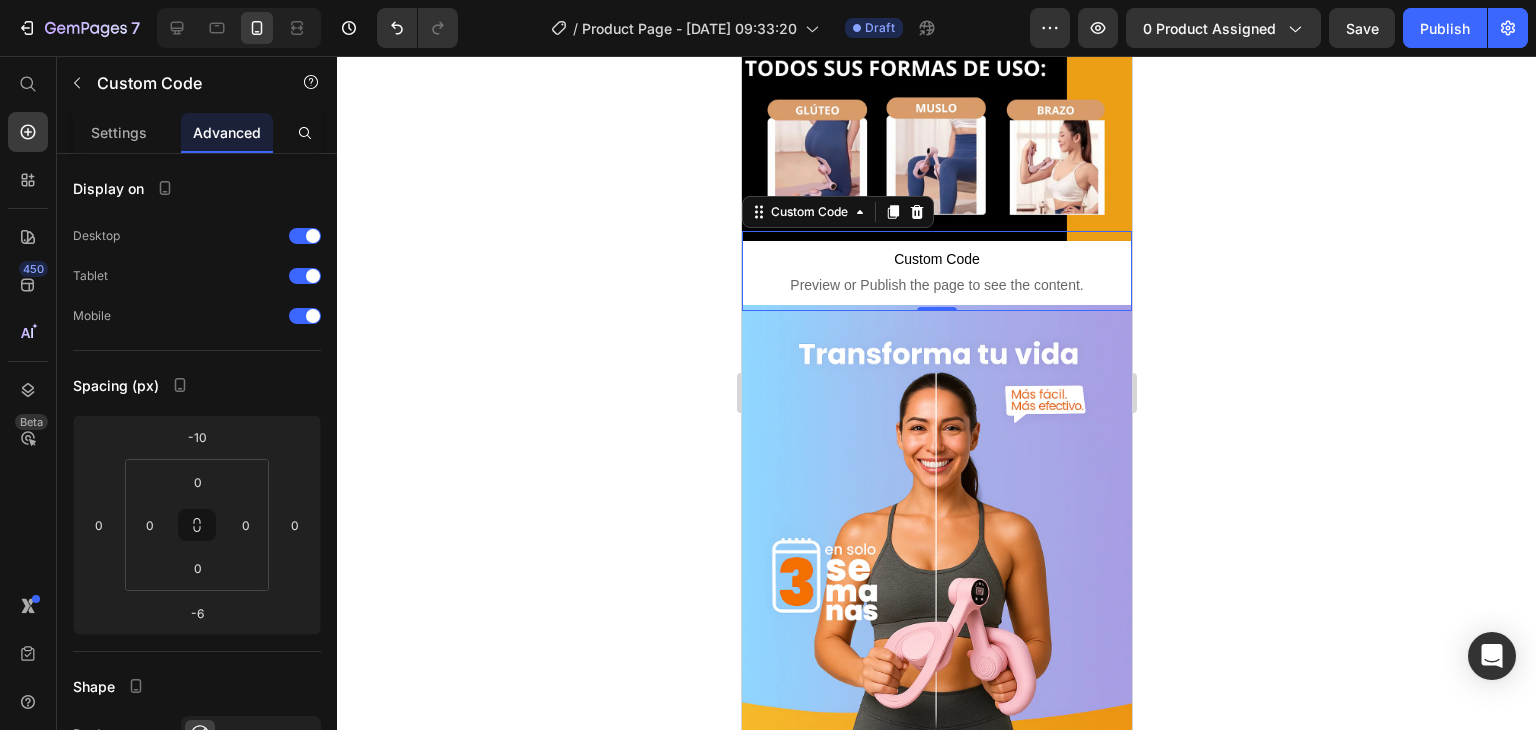 click on "Custom Code" at bounding box center [936, 259] 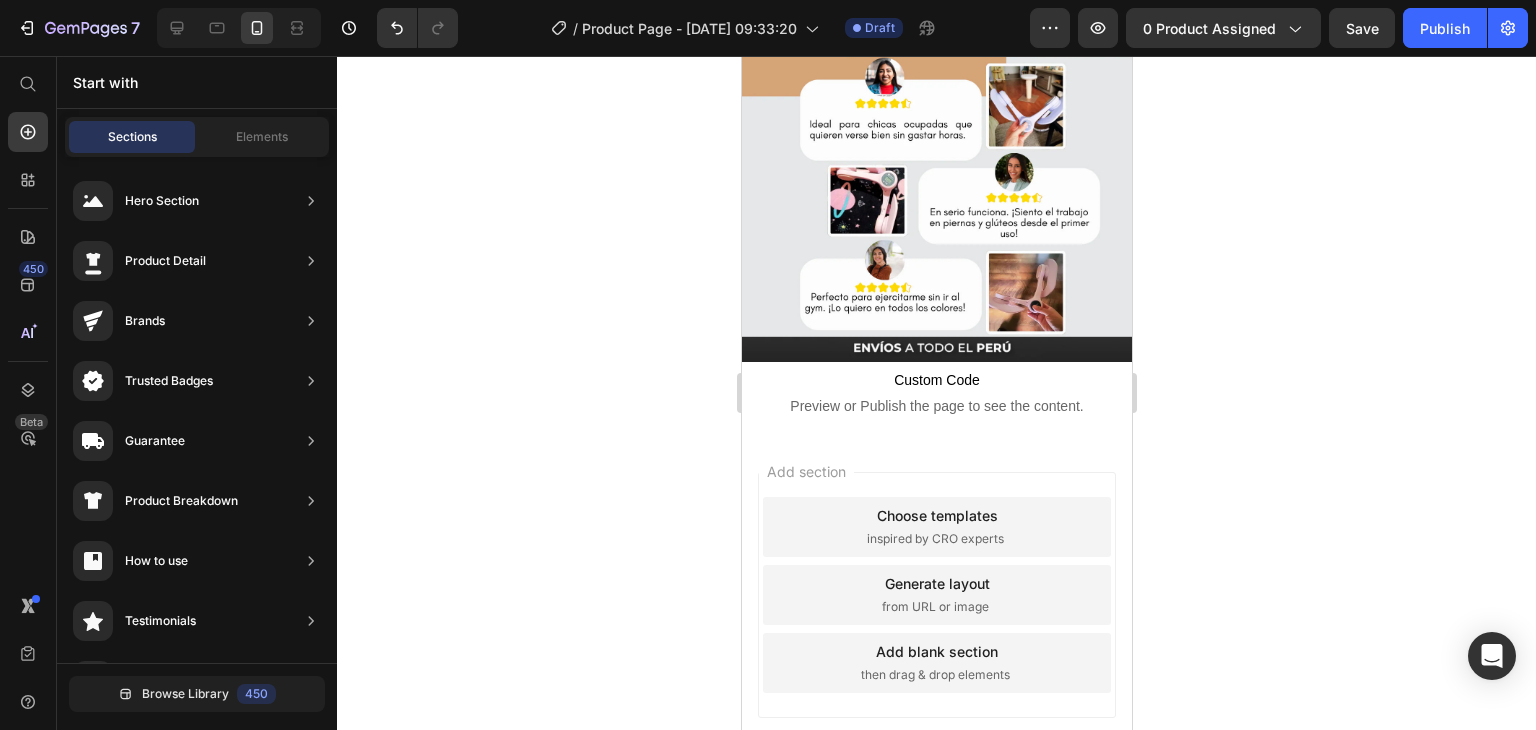 scroll, scrollTop: 2209, scrollLeft: 0, axis: vertical 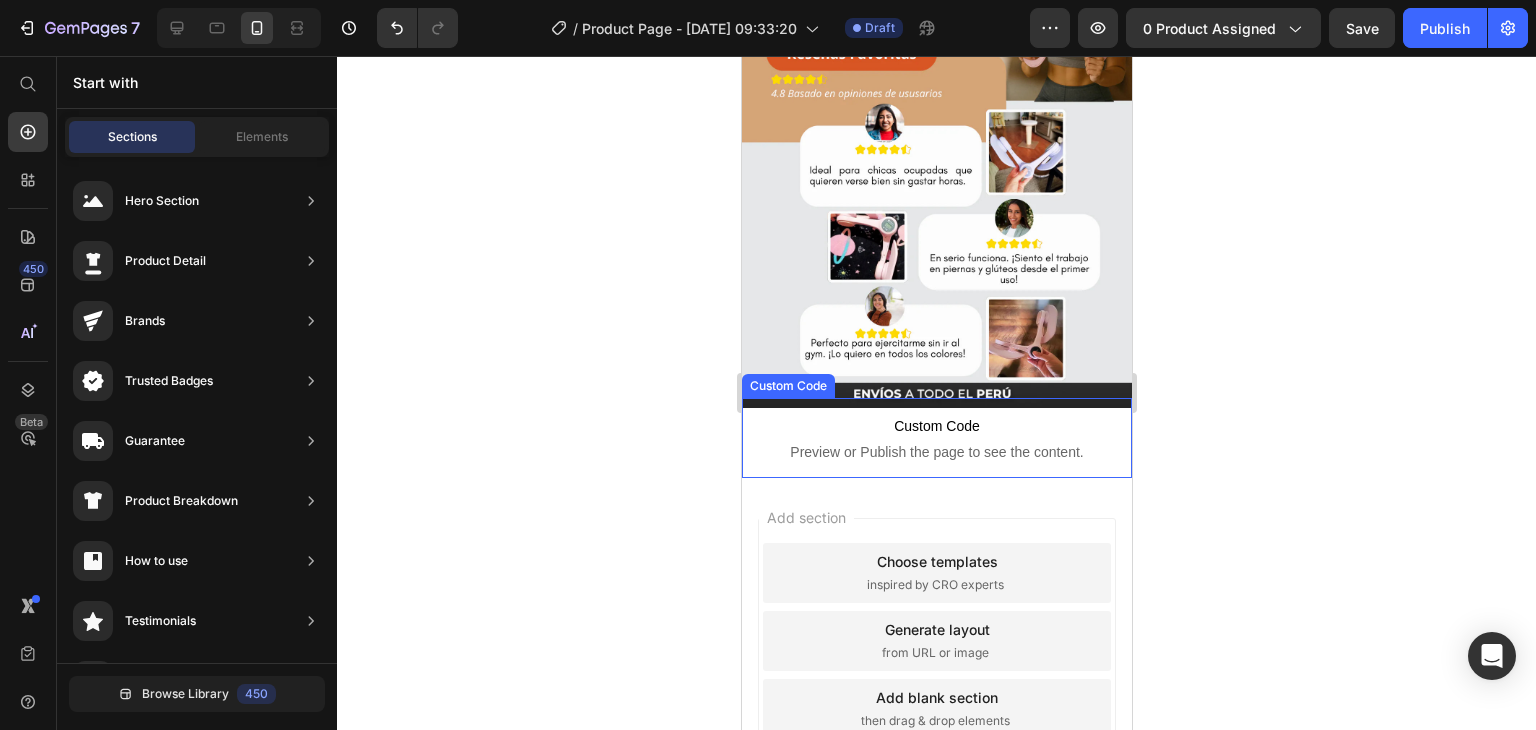 click on "Custom Code" at bounding box center [936, 426] 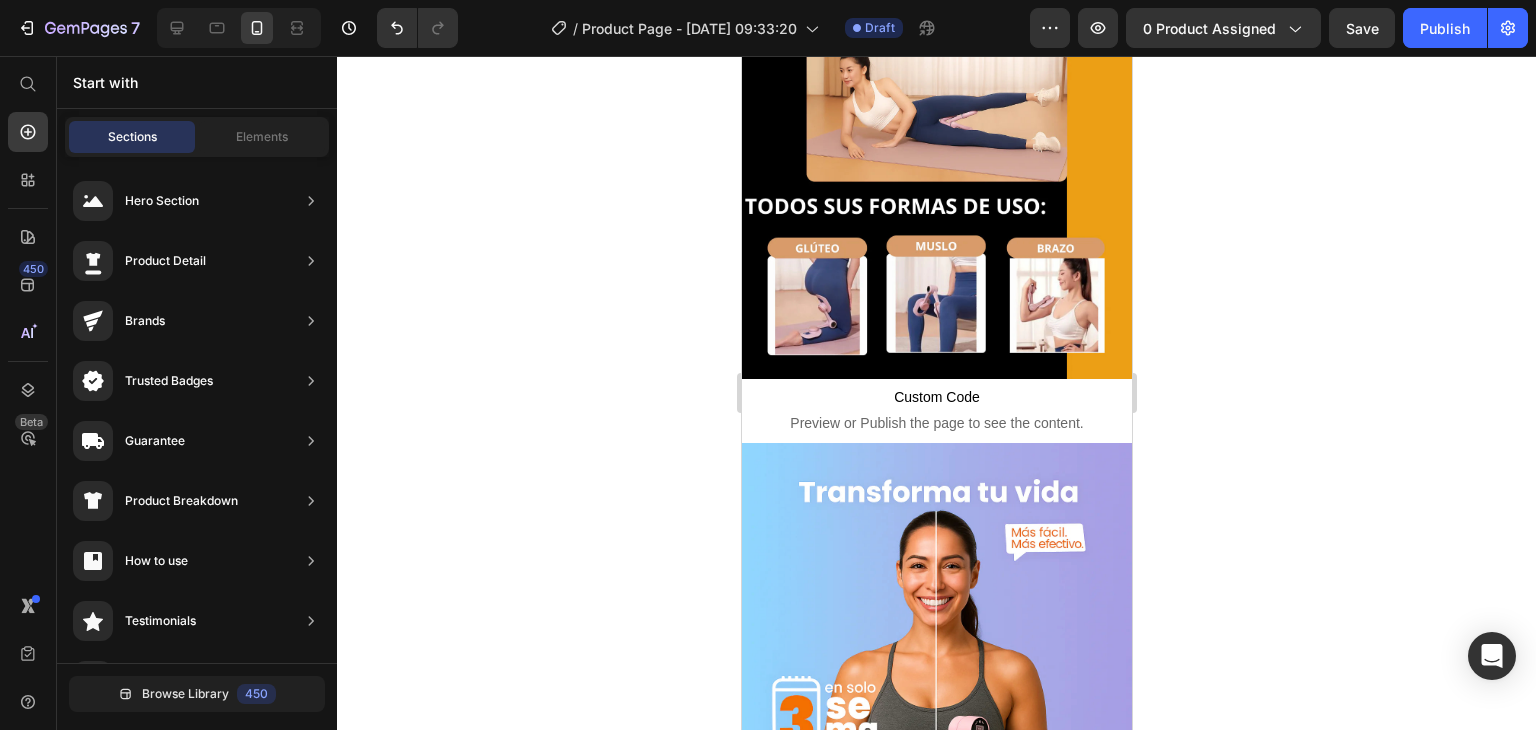 scroll, scrollTop: 1148, scrollLeft: 0, axis: vertical 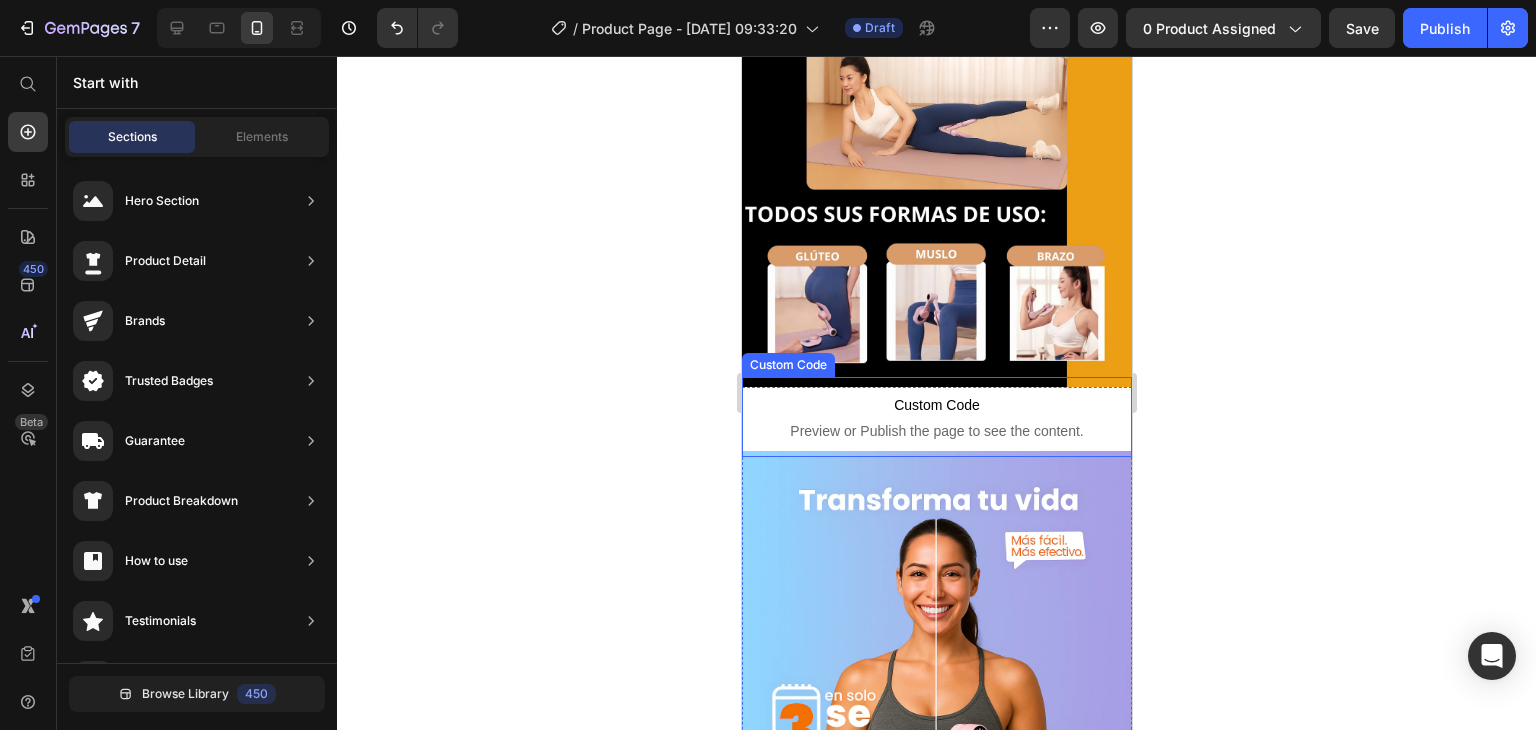 click on "Custom Code" at bounding box center [936, 405] 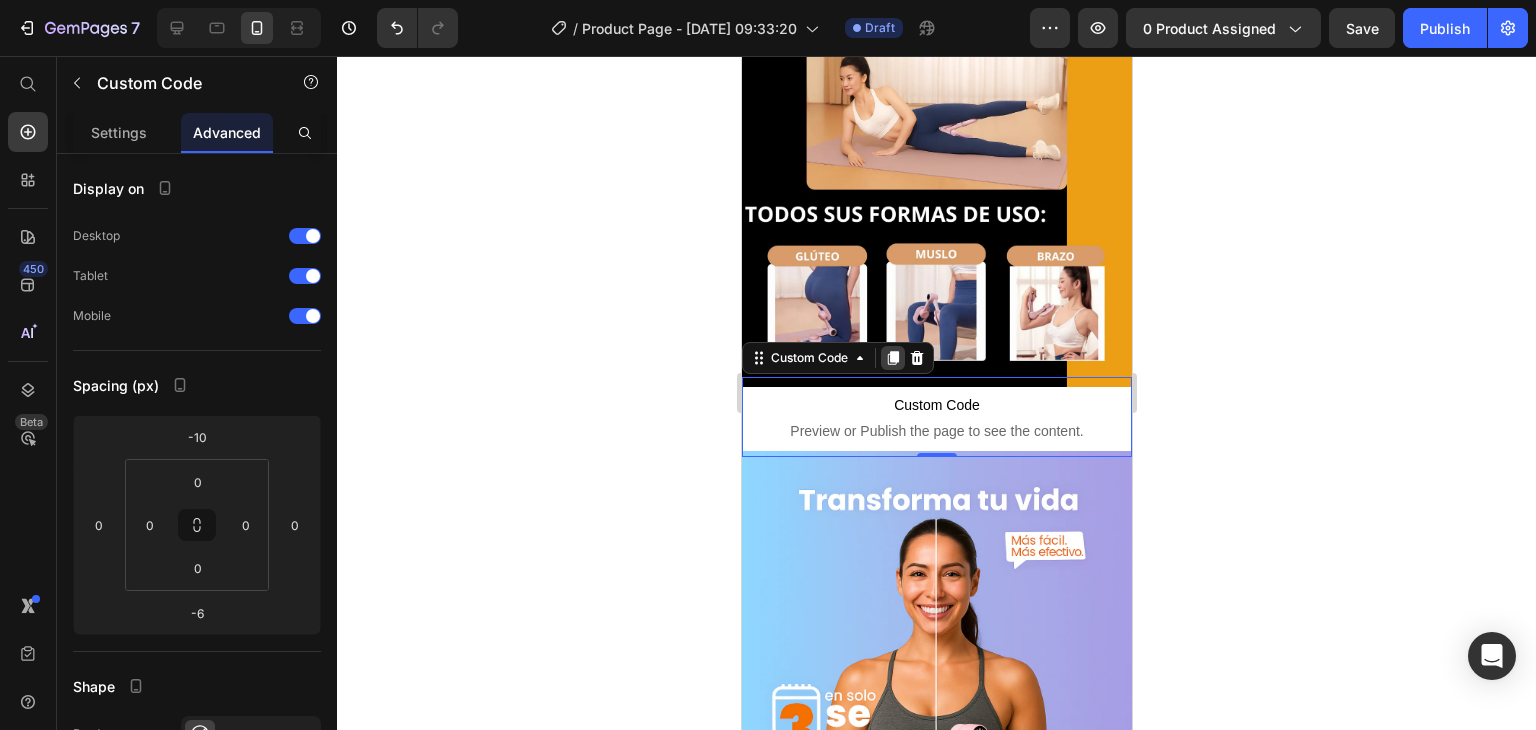 click 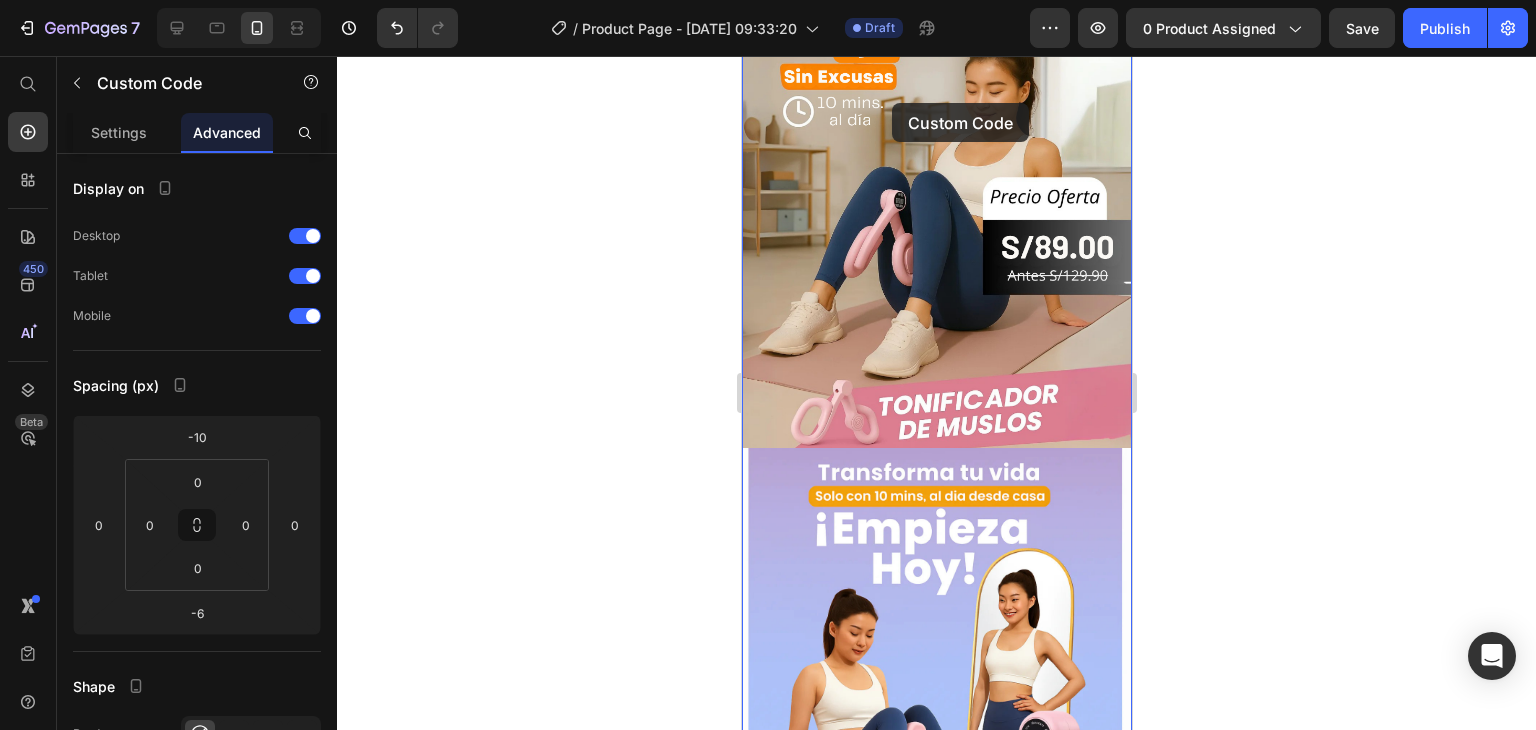 scroll, scrollTop: 0, scrollLeft: 0, axis: both 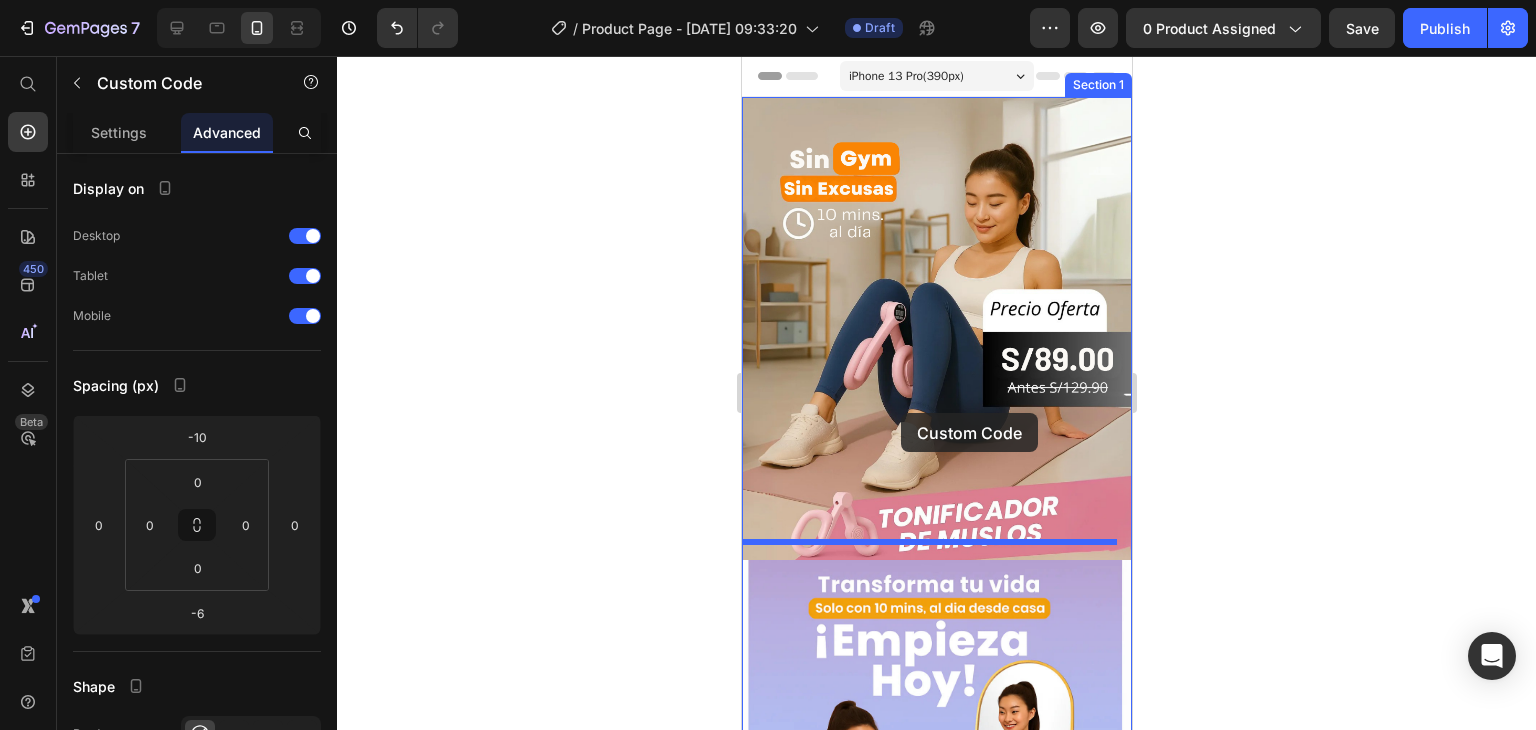 drag, startPoint x: 892, startPoint y: 399, endPoint x: 901, endPoint y: 455, distance: 56.718605 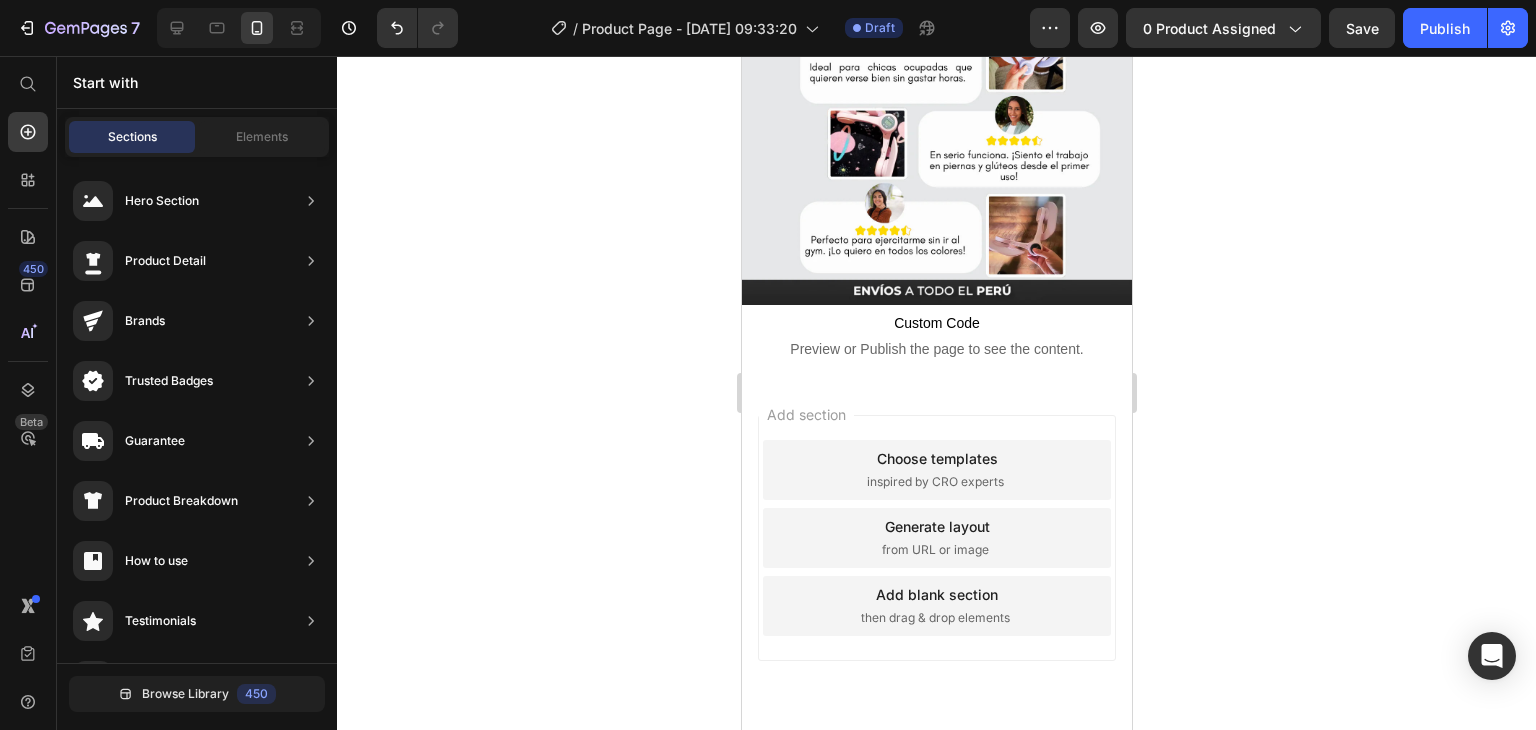 scroll, scrollTop: 2404, scrollLeft: 0, axis: vertical 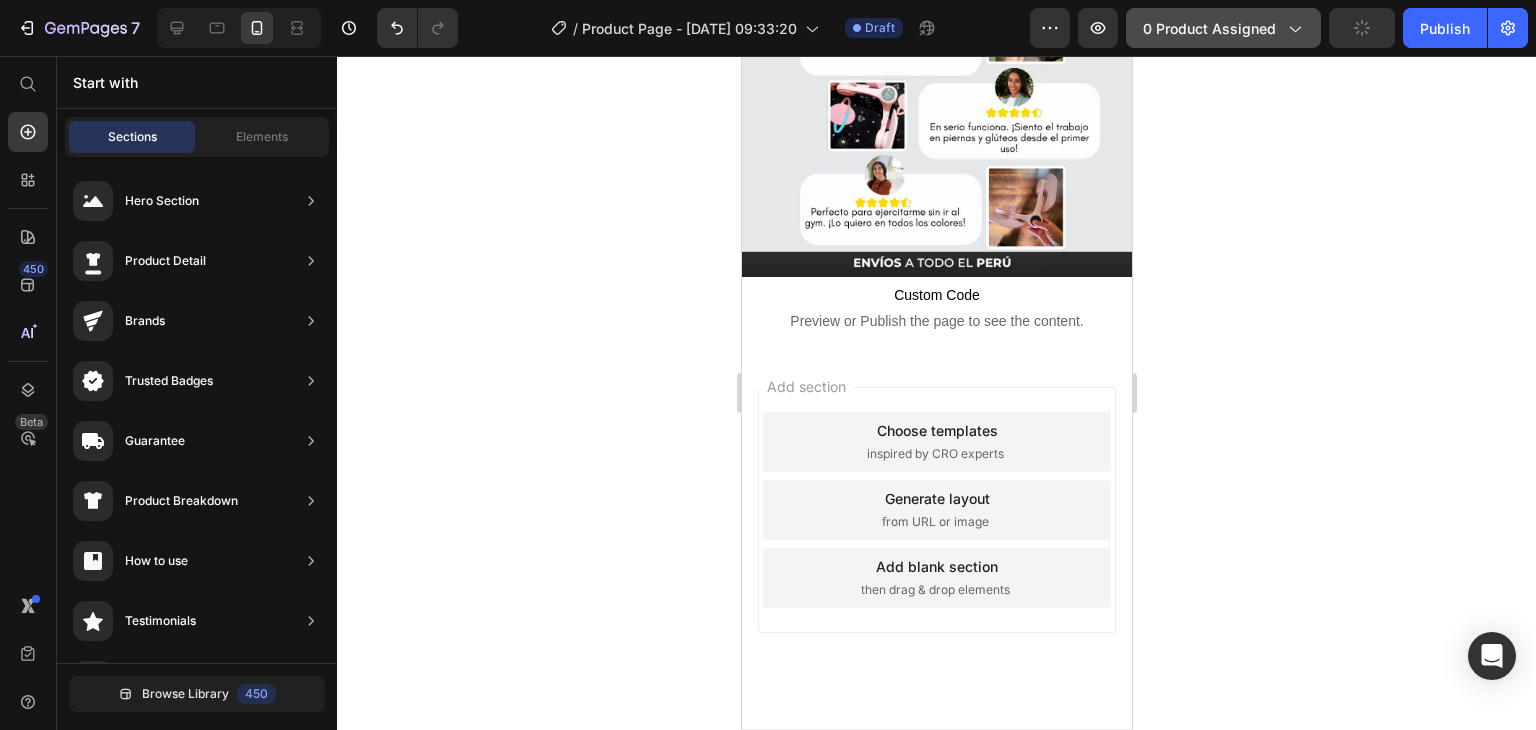 click on "0 product assigned" 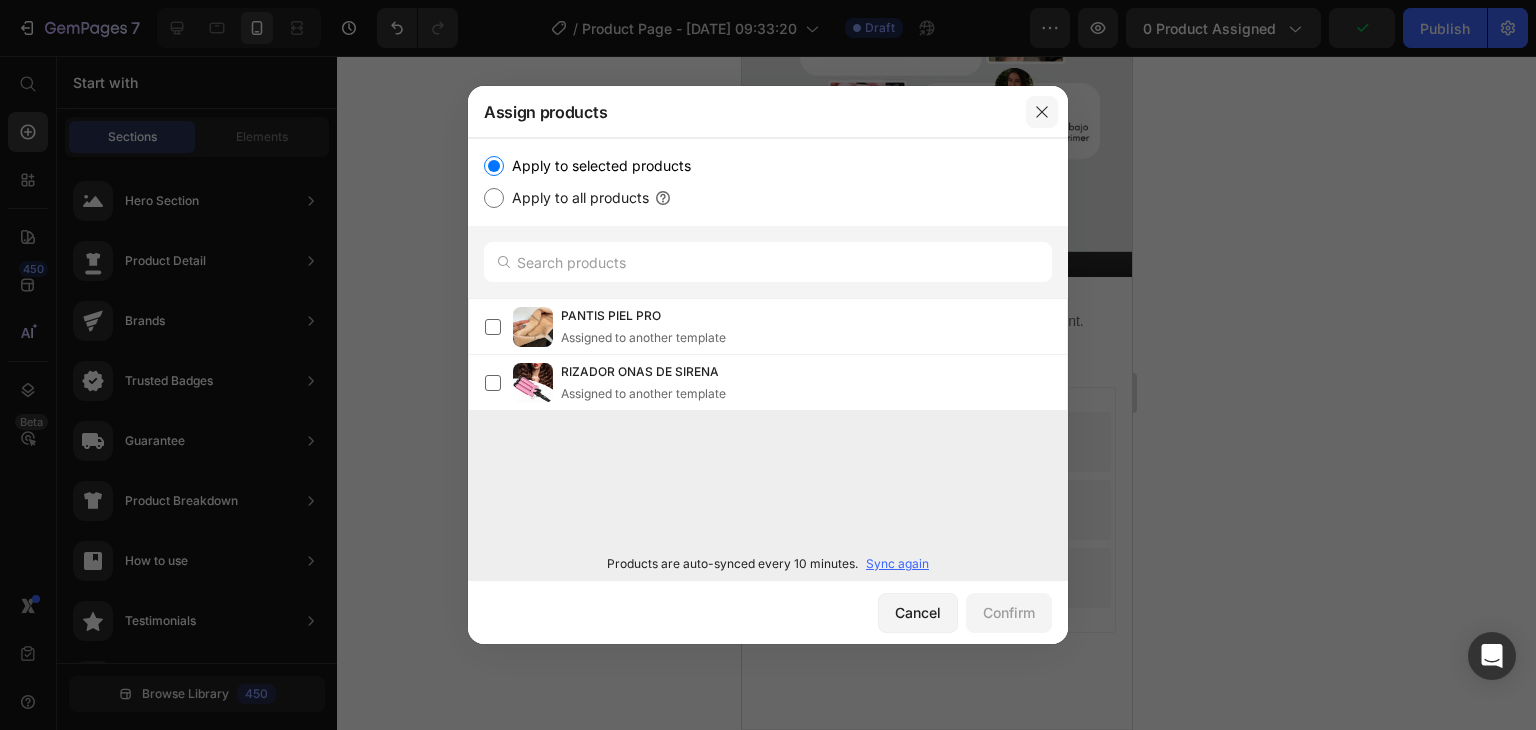 click at bounding box center (1042, 112) 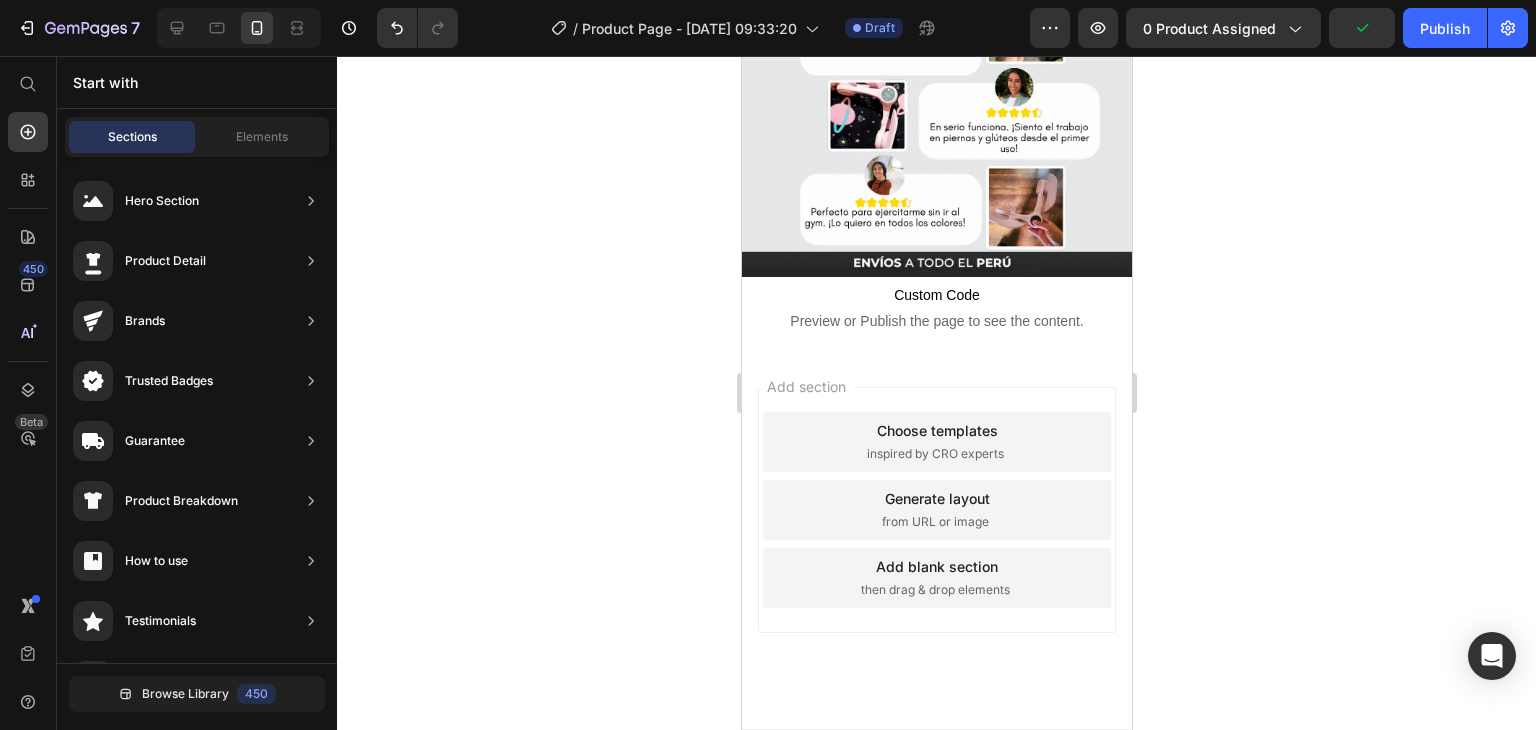click 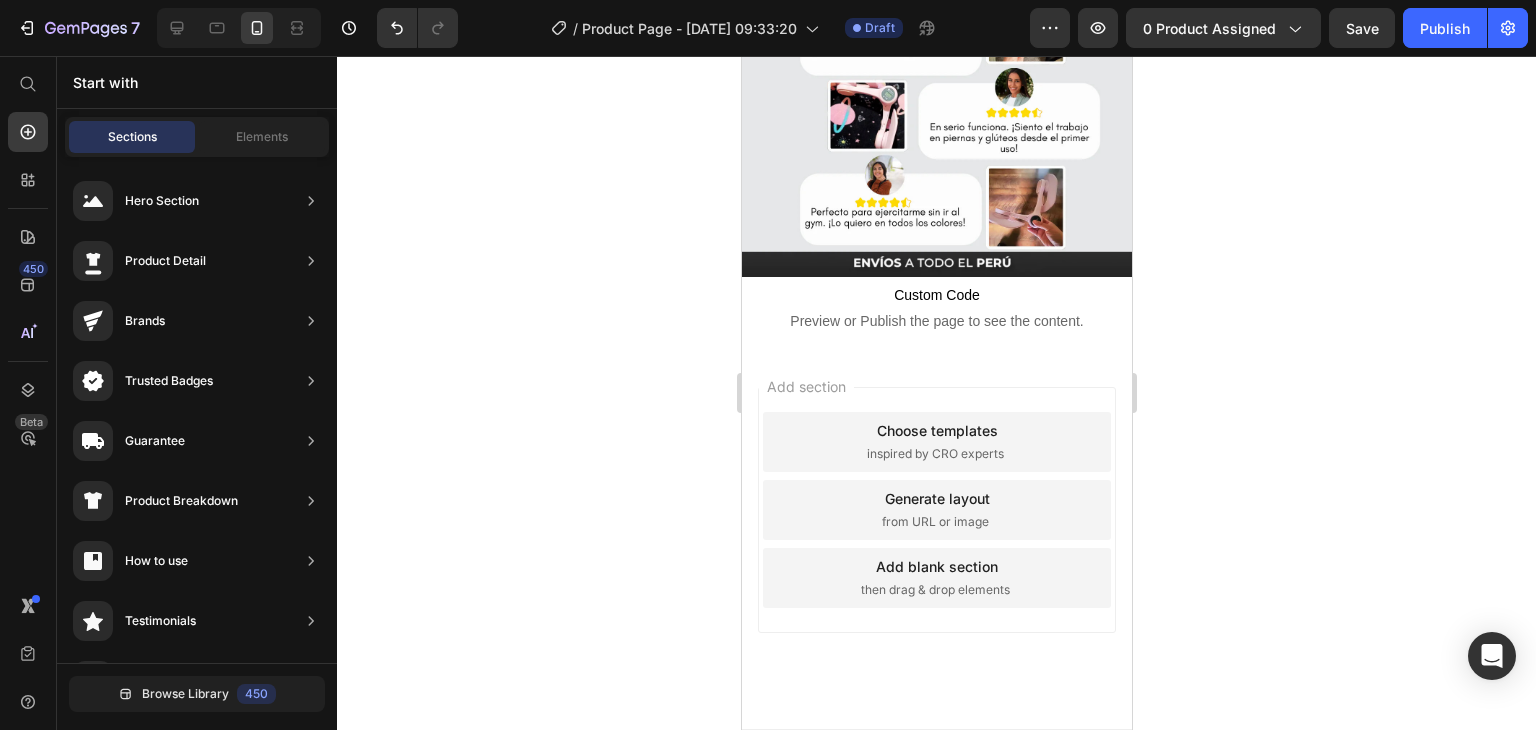 click 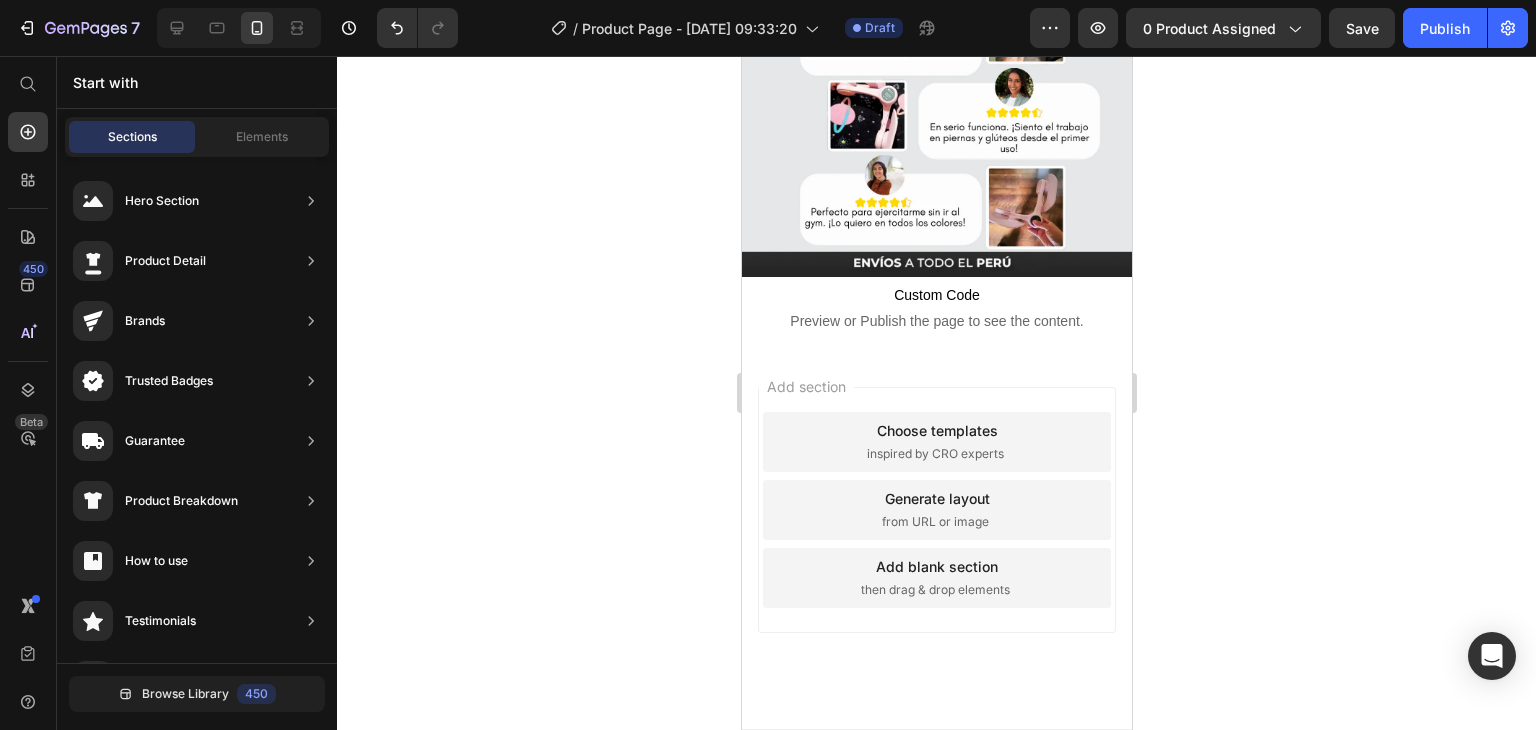 click on "7  Version history  /  Product Page - [DATE] 09:33:20 Draft Preview 0 product assigned  Save   Publish" 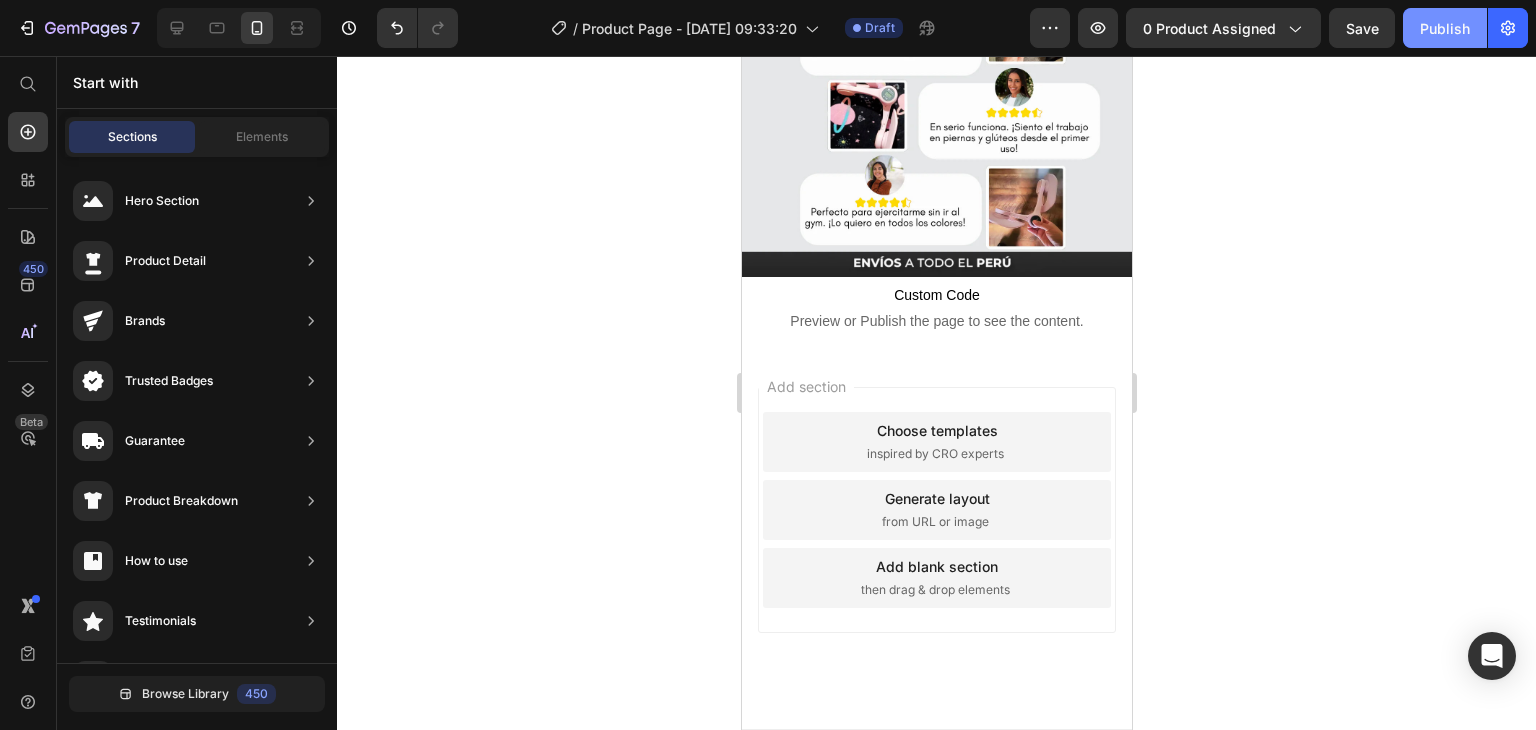 click on "Publish" at bounding box center (1445, 28) 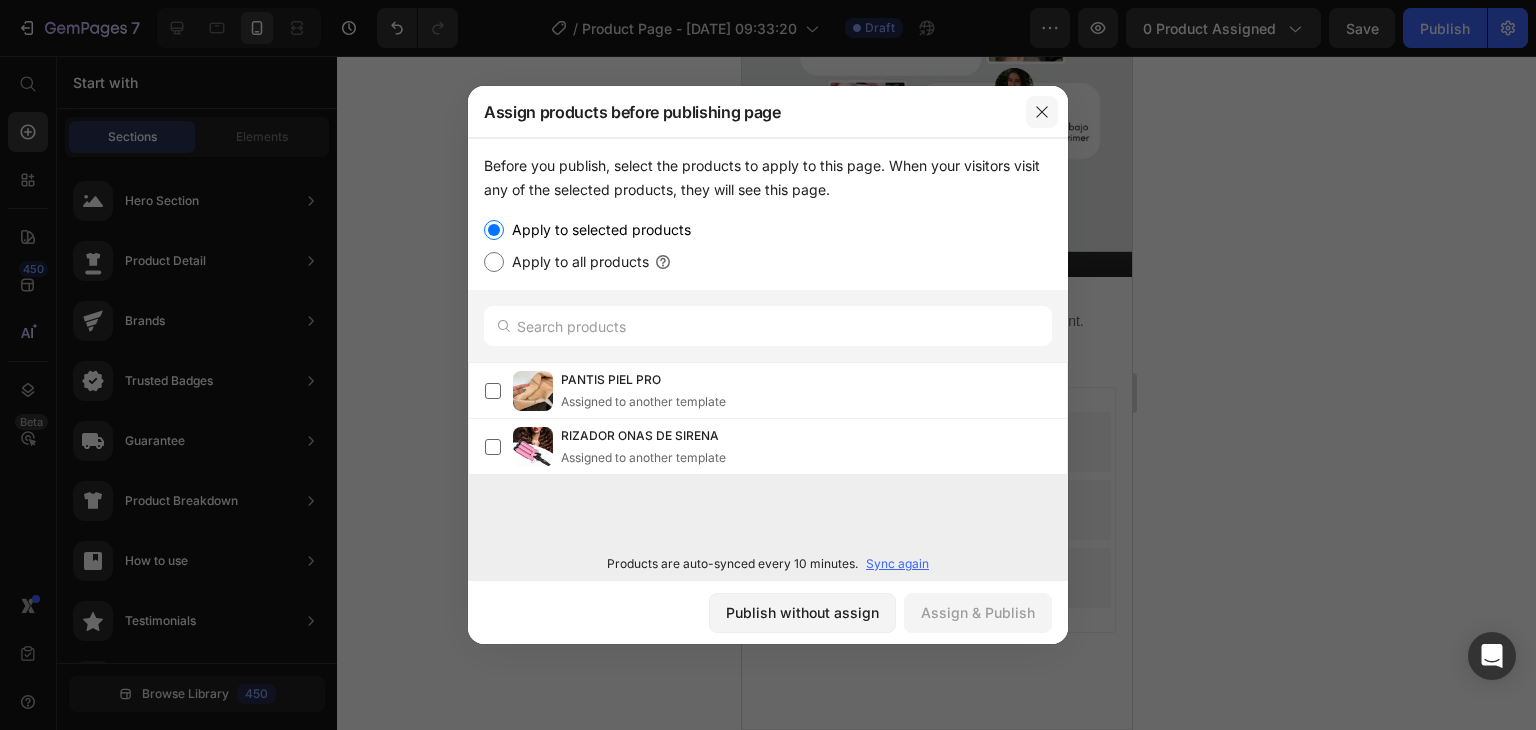 click 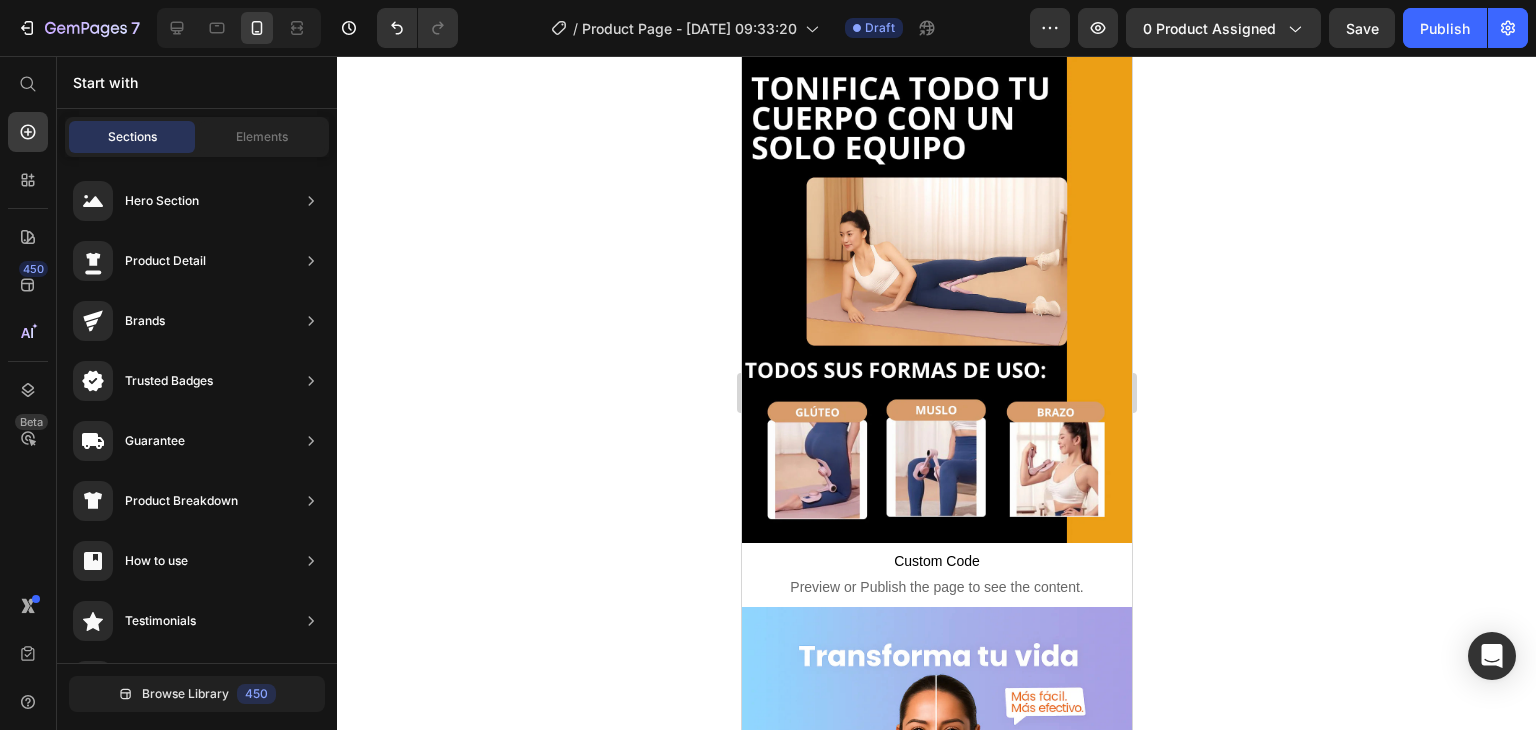 scroll, scrollTop: 1041, scrollLeft: 0, axis: vertical 